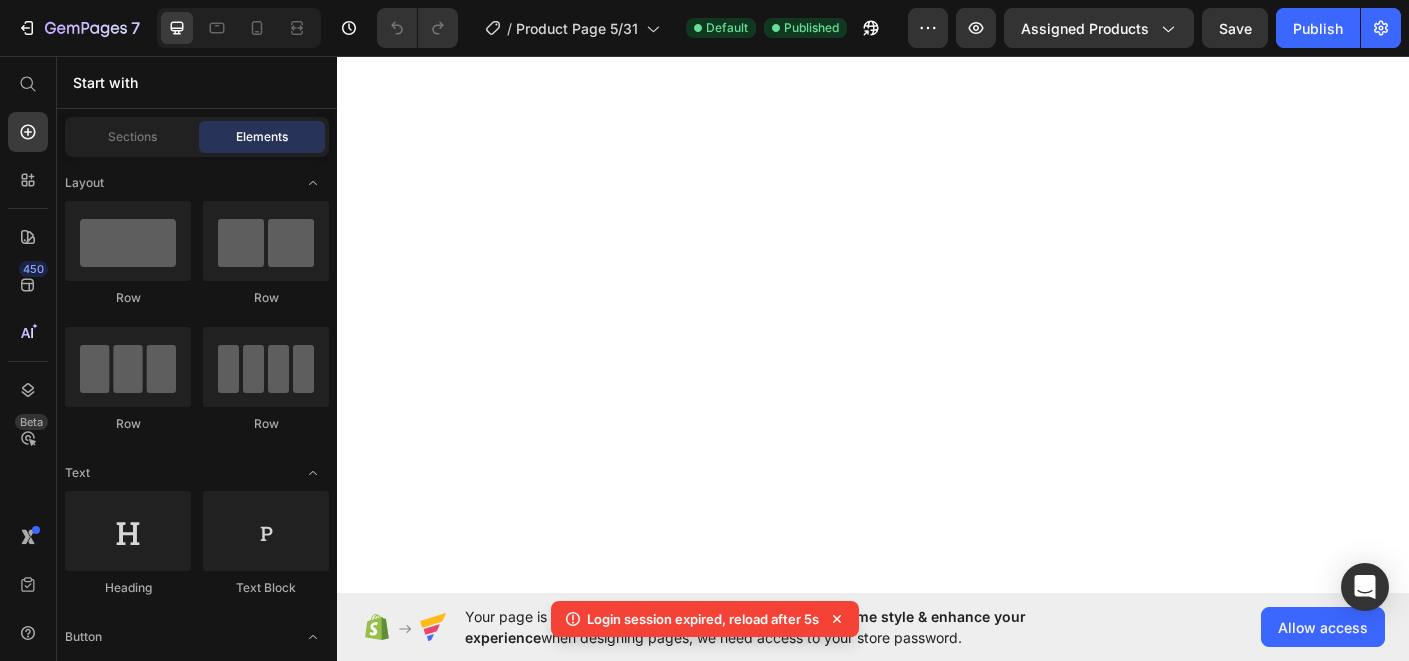 scroll, scrollTop: 0, scrollLeft: 0, axis: both 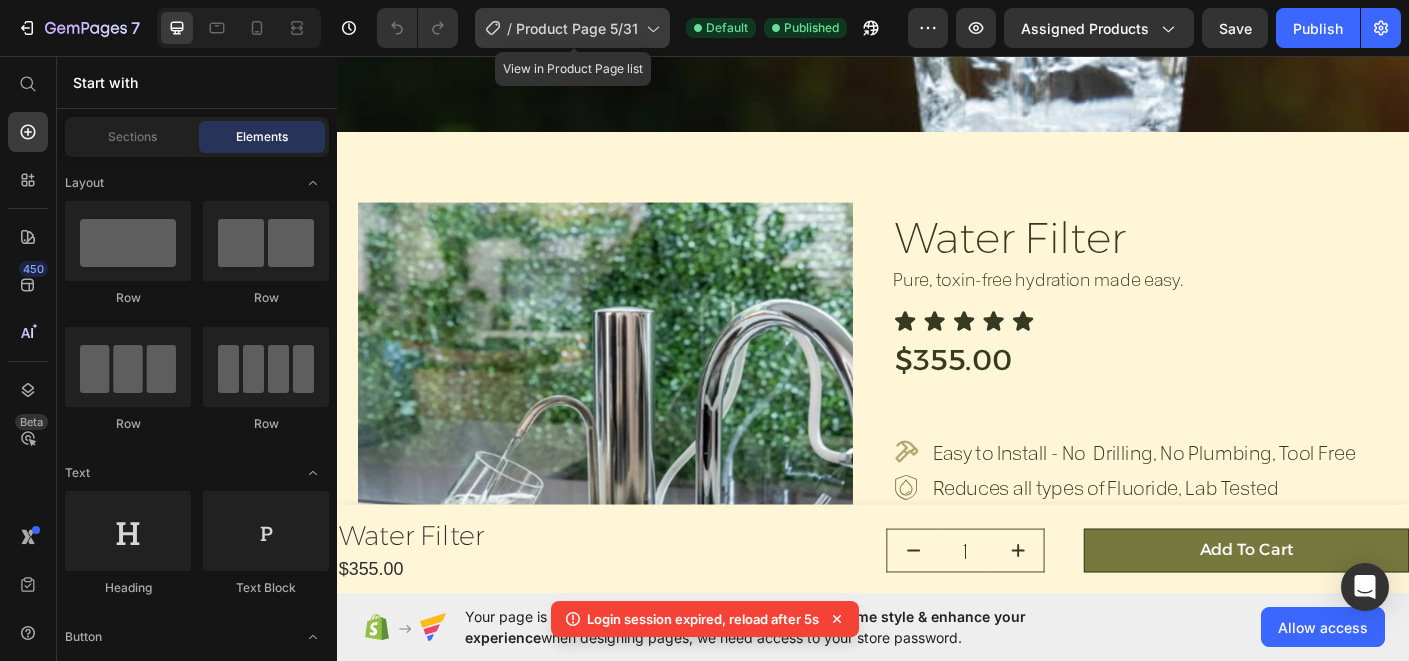 click on "Product Page 5/31" at bounding box center (577, 28) 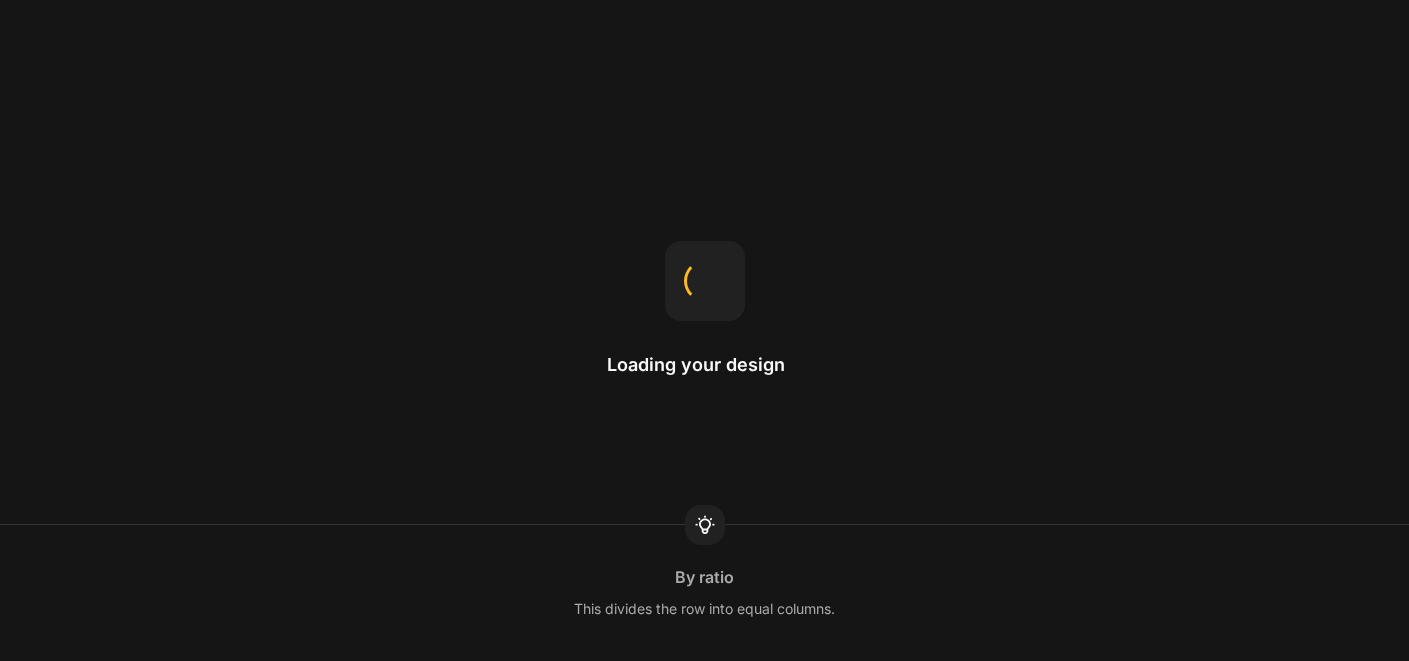 scroll, scrollTop: 0, scrollLeft: 0, axis: both 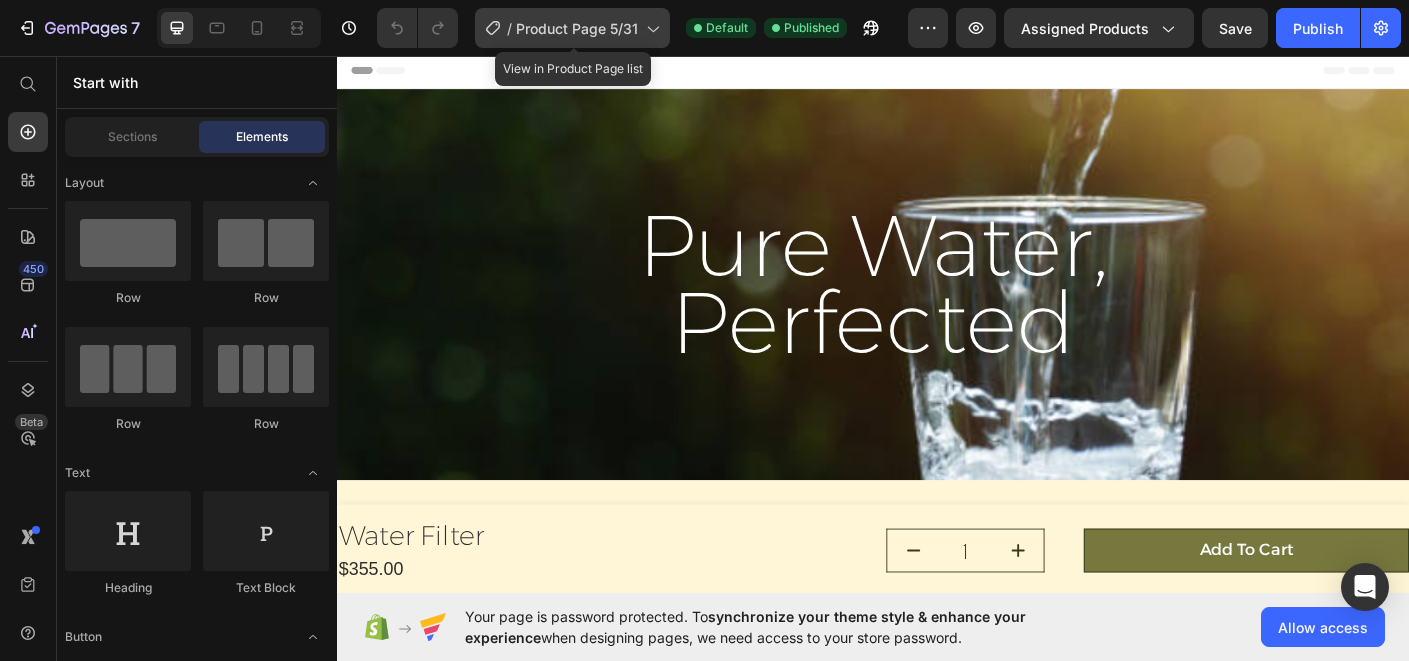click on "Product Page 5/31" at bounding box center (577, 28) 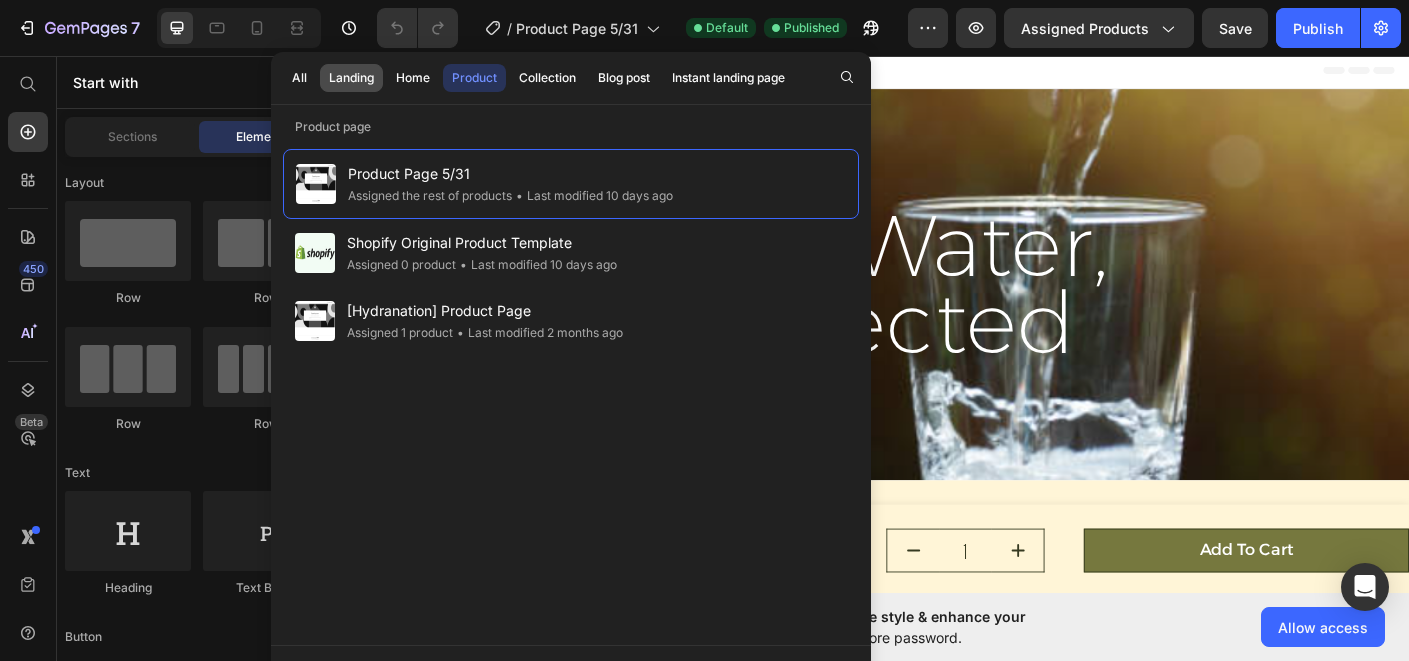 click on "Landing" at bounding box center [351, 78] 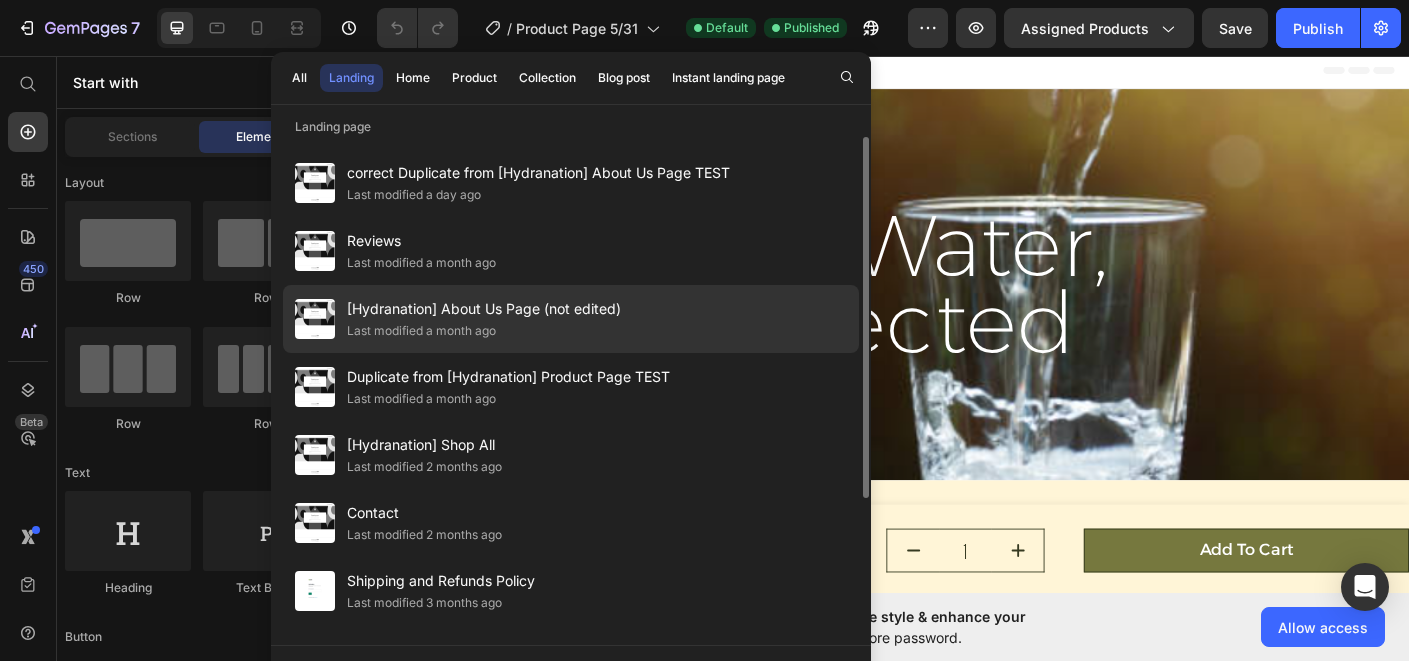 click on "[Hydranation] About Us Page (not edited)" at bounding box center [484, 309] 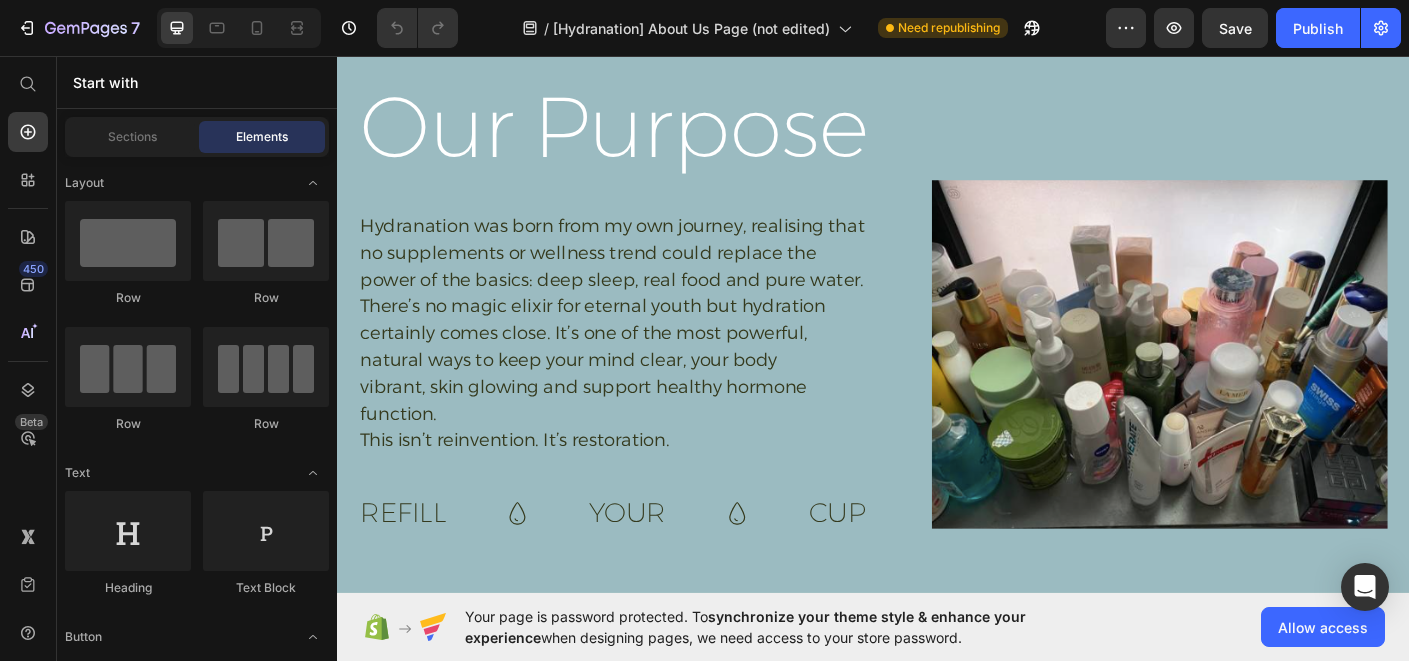 scroll, scrollTop: 3093, scrollLeft: 0, axis: vertical 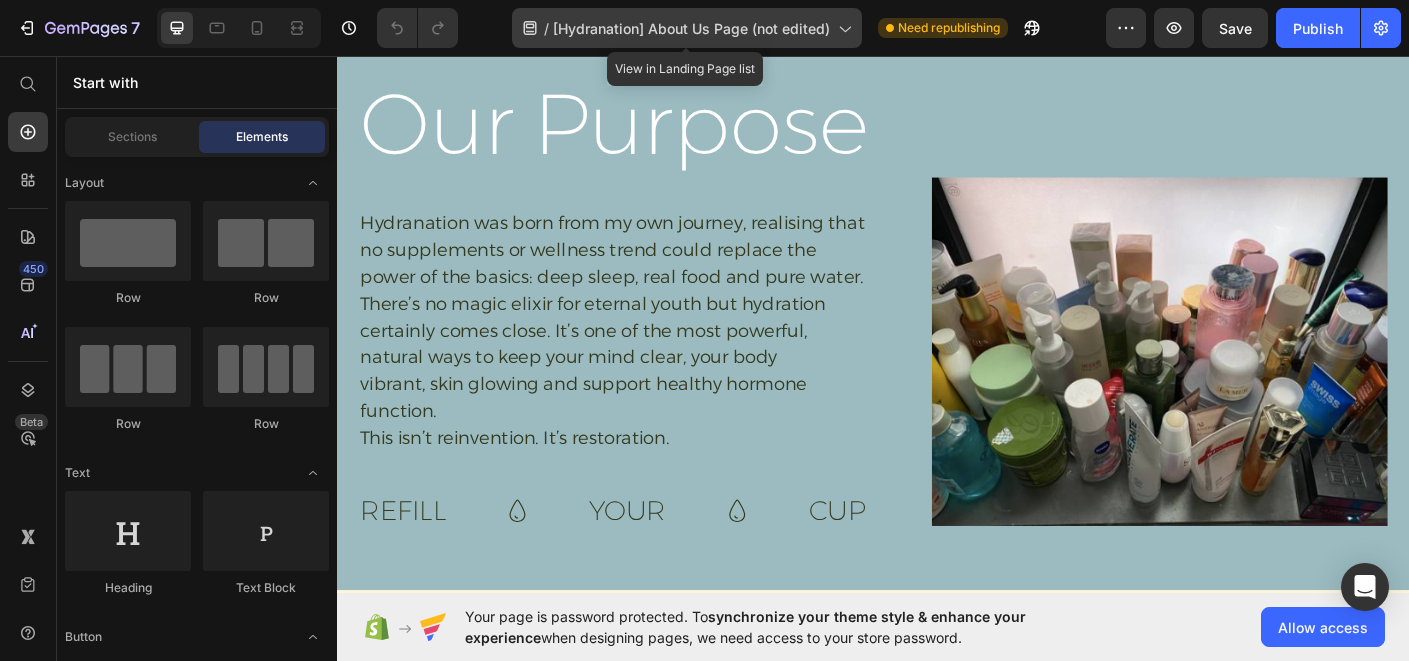 click on "[Hydranation] About Us Page (not edited)" at bounding box center (691, 28) 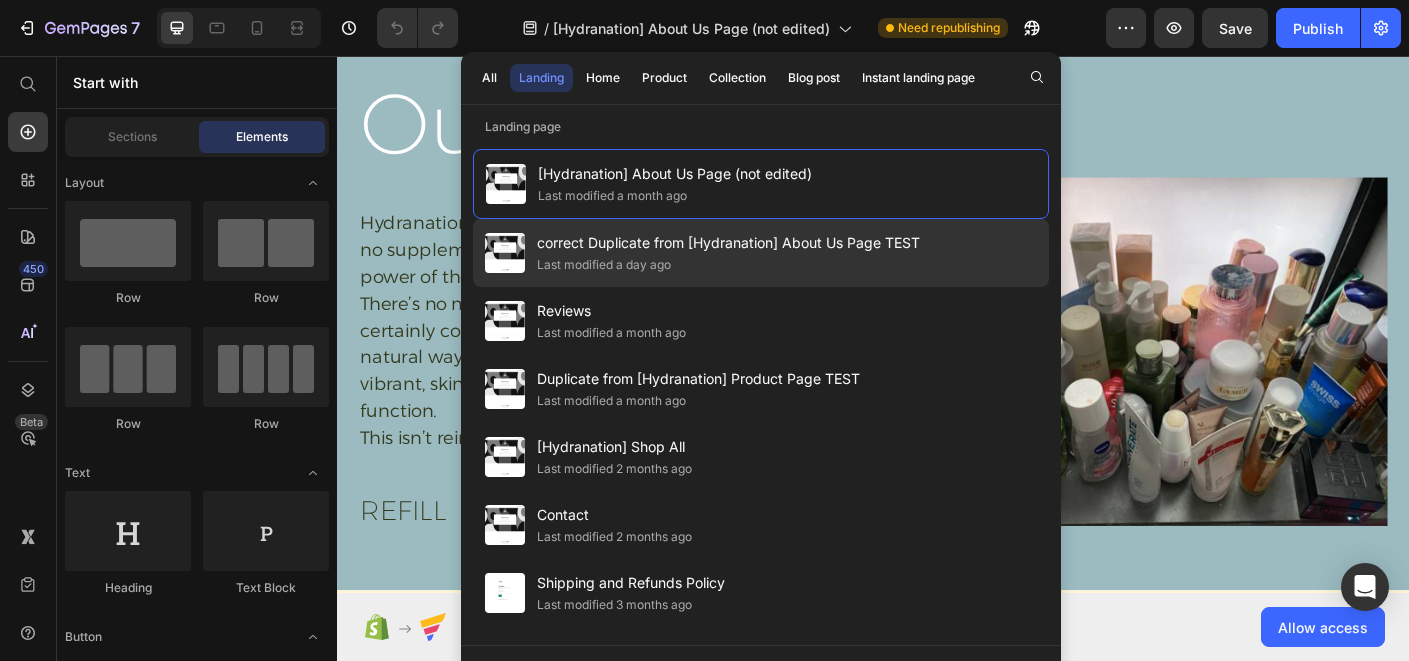 click on "correct Duplicate from  [Hydranation] About Us Page TEST" at bounding box center (728, 243) 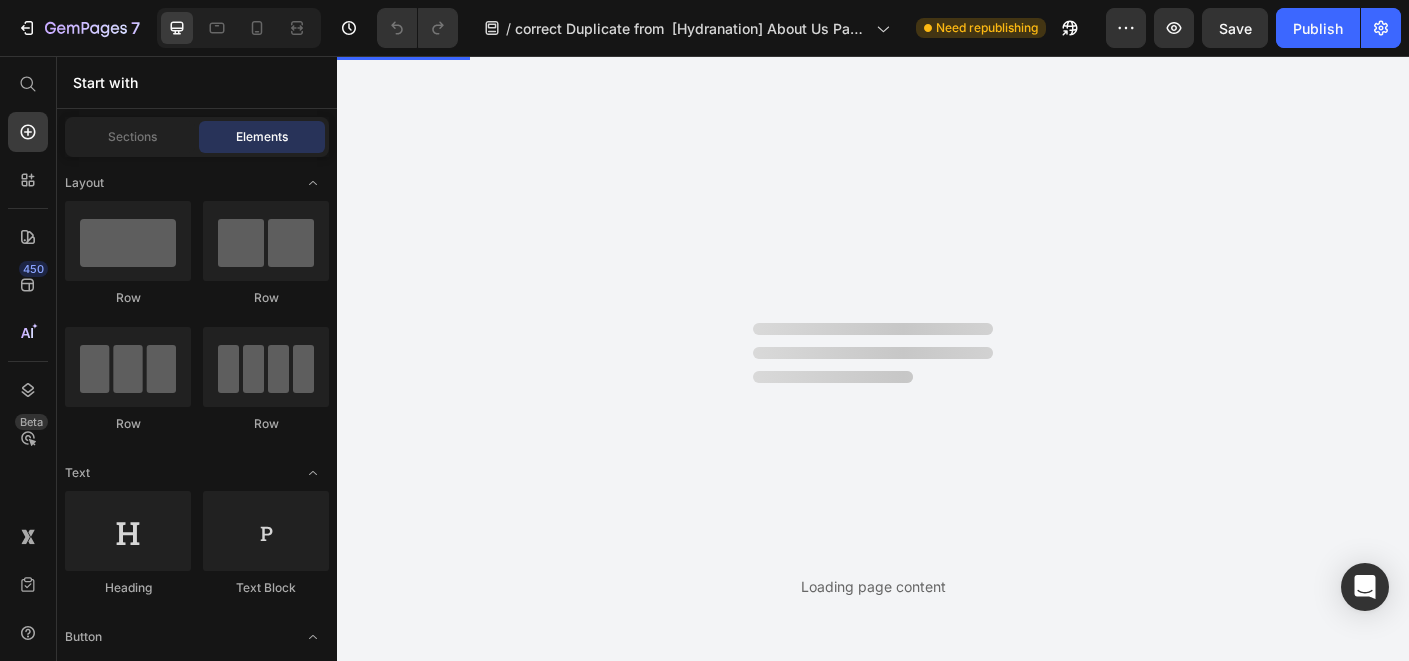 scroll, scrollTop: 0, scrollLeft: 0, axis: both 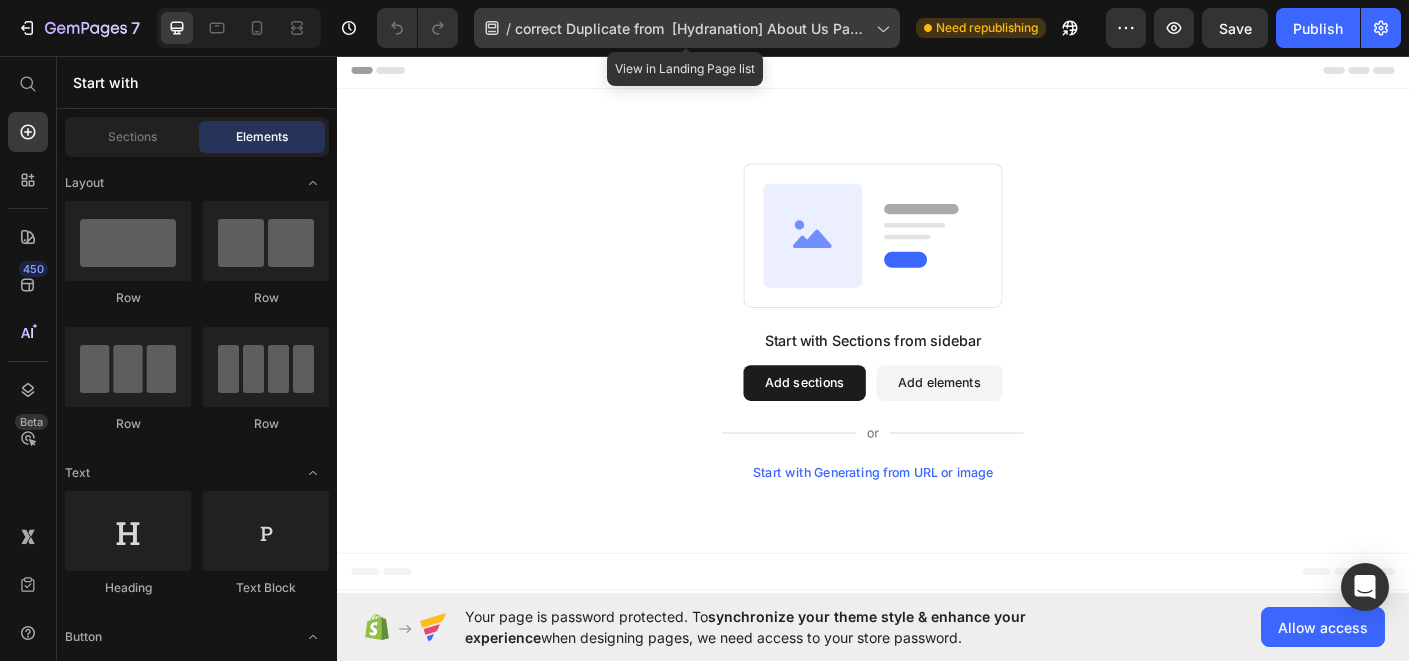 click on "correct Duplicate from  [Hydranation] About Us Page TEST" at bounding box center (691, 28) 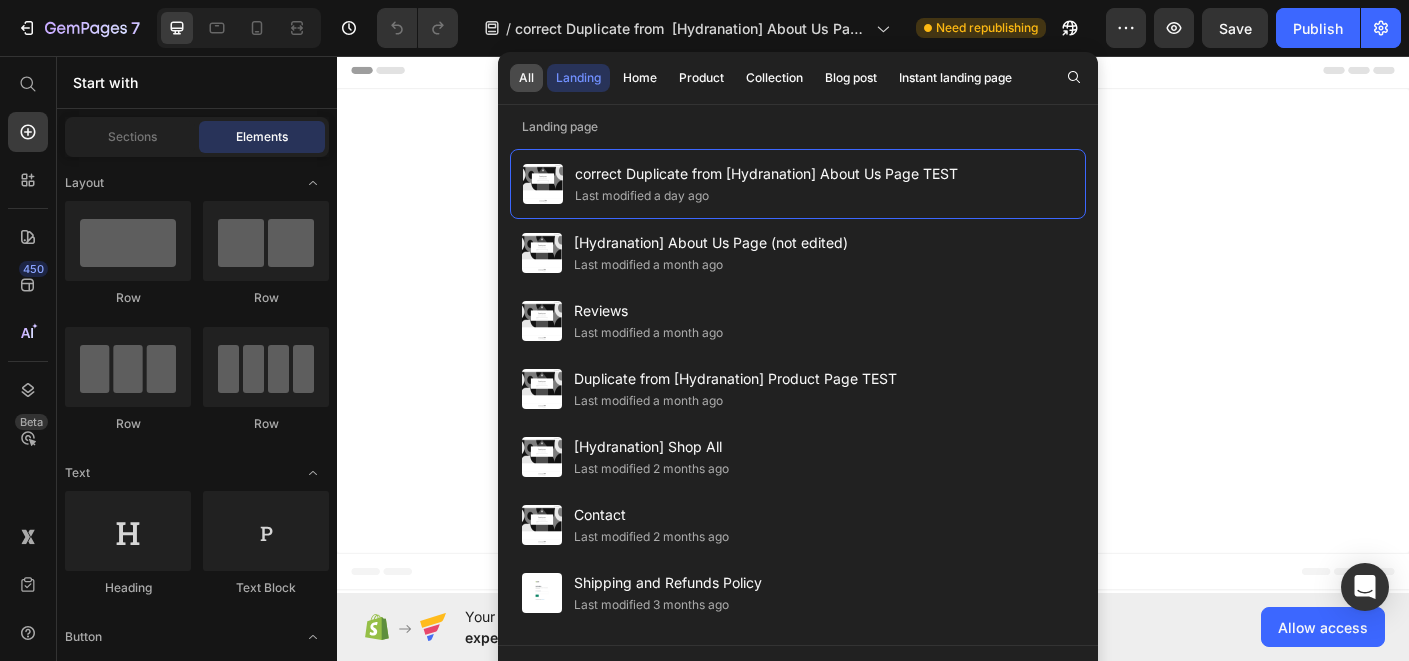 click on "All" at bounding box center (526, 78) 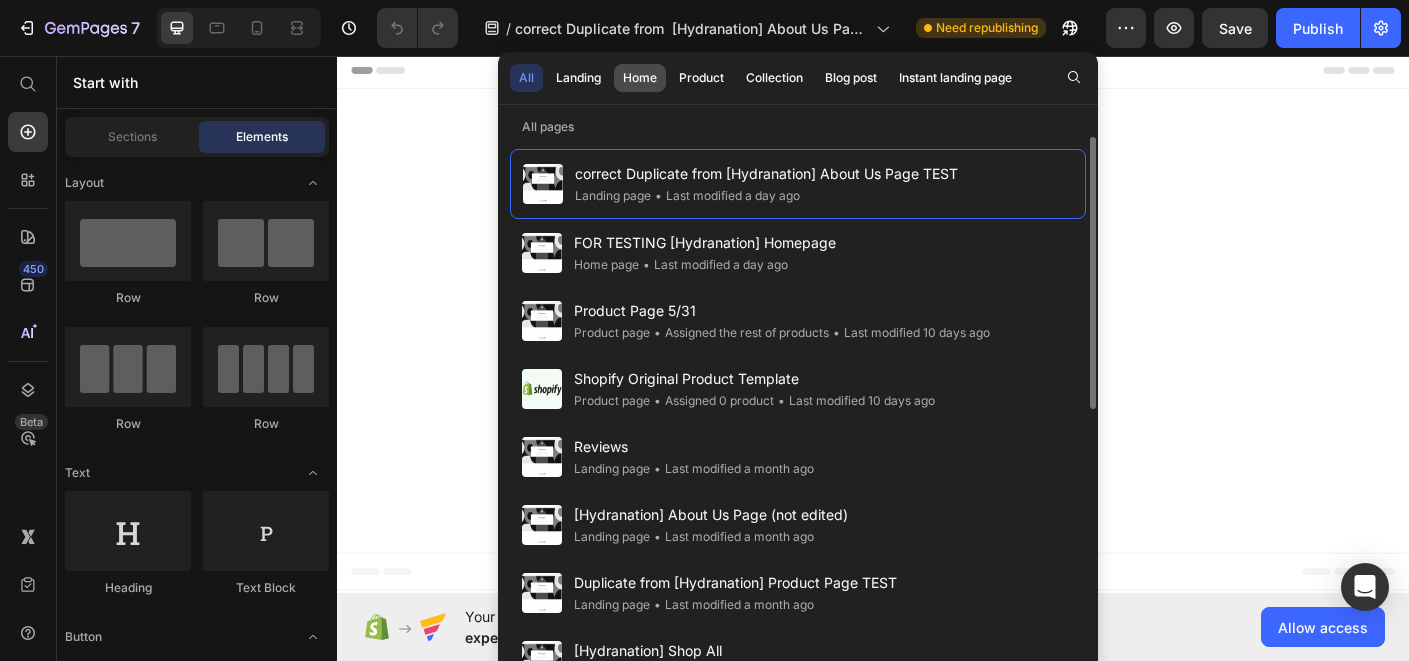 click on "Home" at bounding box center (640, 78) 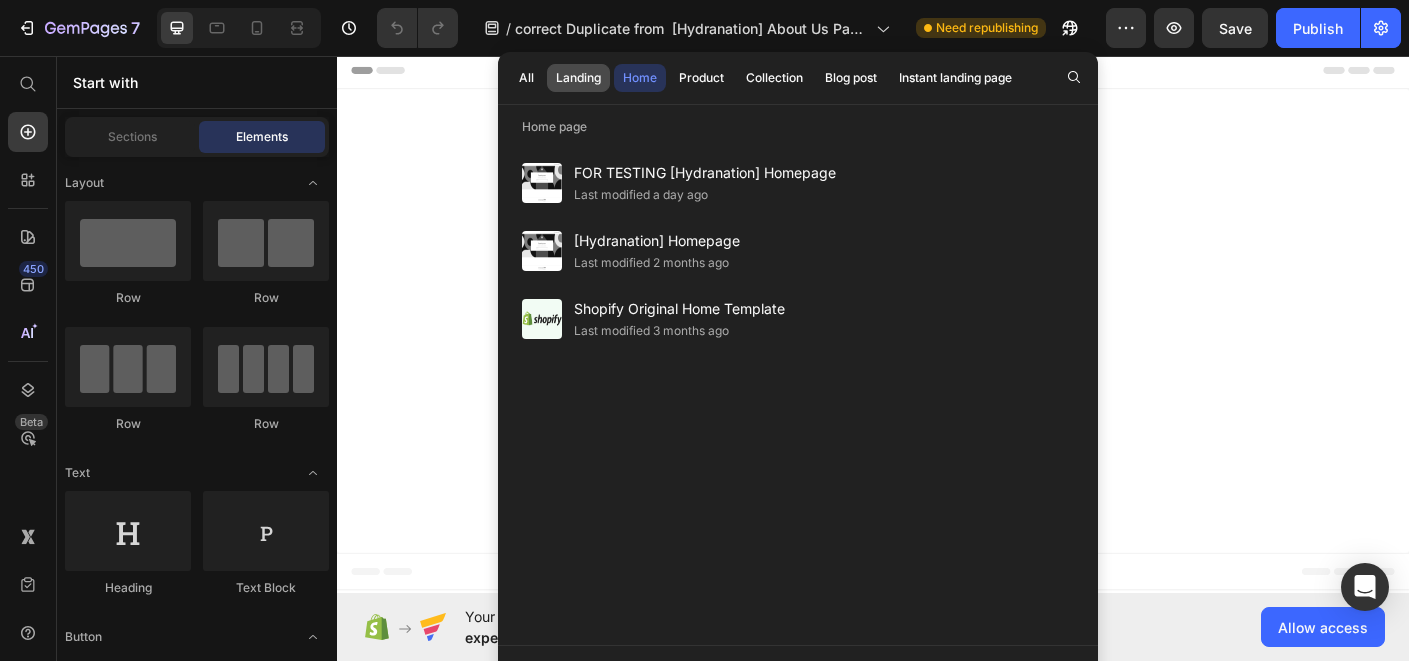 click on "Landing" at bounding box center (578, 78) 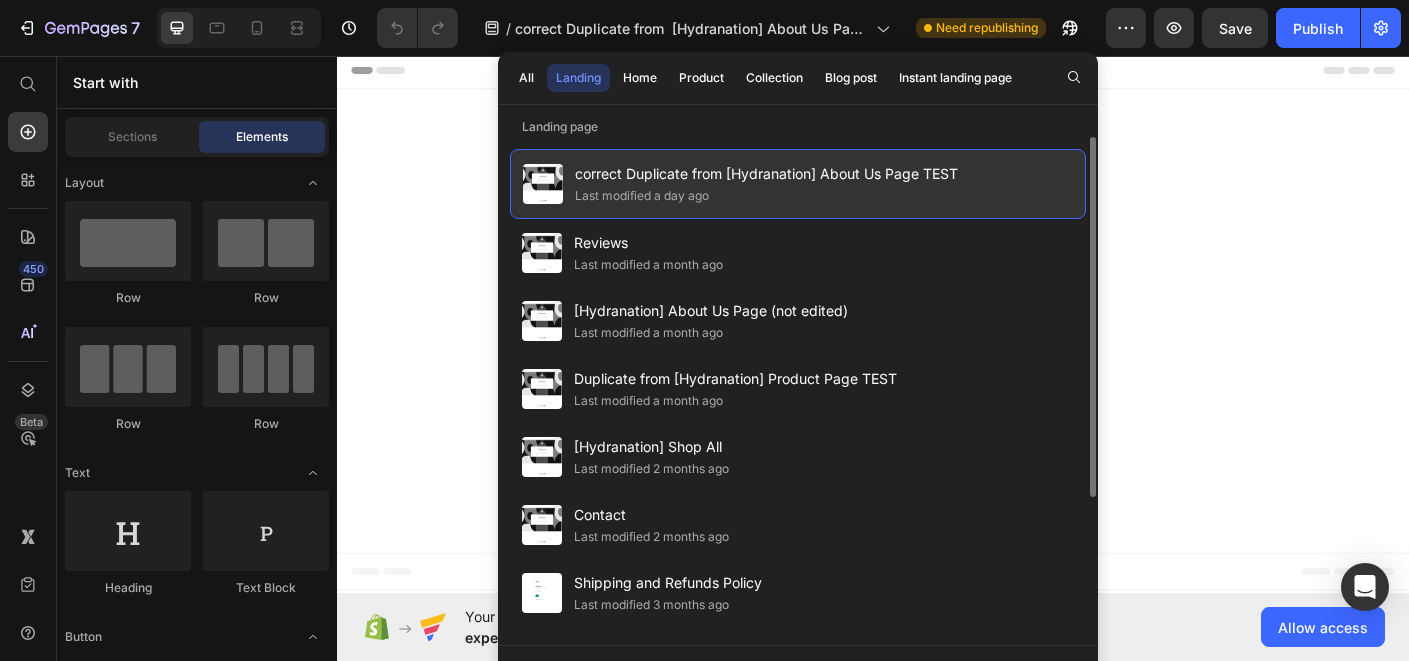 click on "correct Duplicate from  [Hydranation] About Us Page TEST" at bounding box center [766, 174] 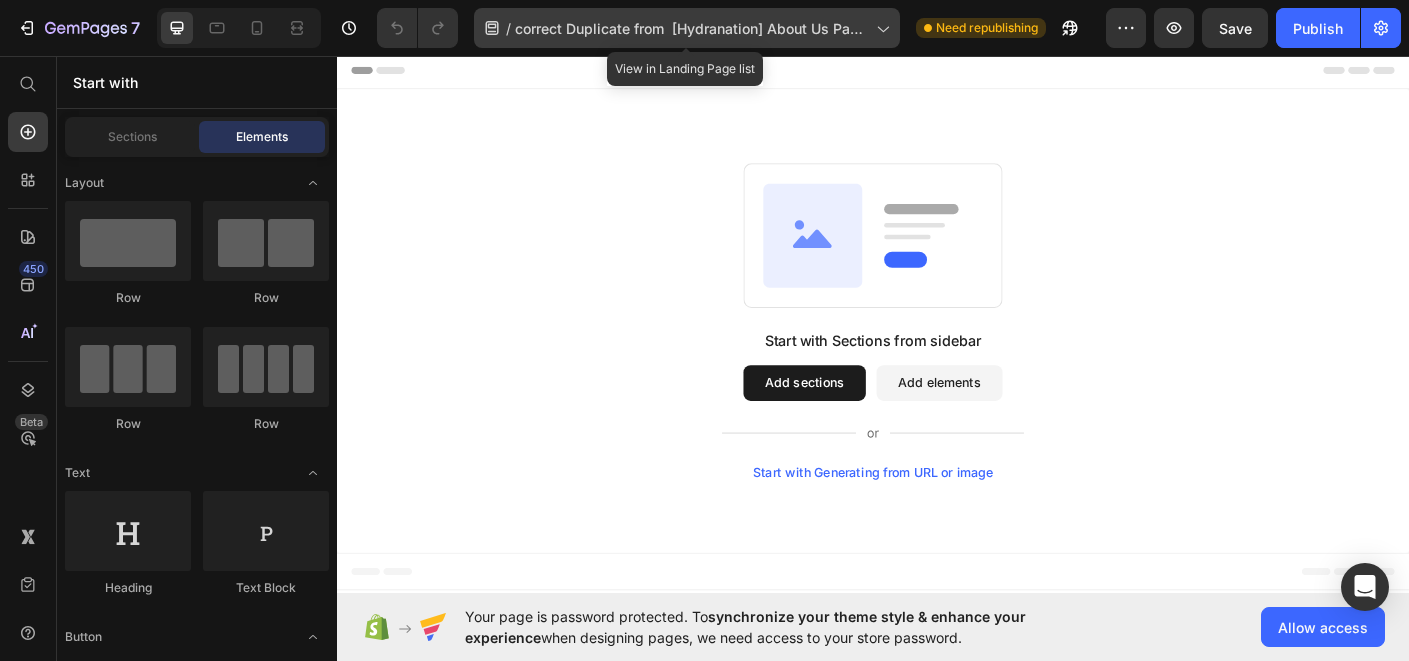 click on "correct Duplicate from  [Hydranation] About Us Page TEST" at bounding box center (691, 28) 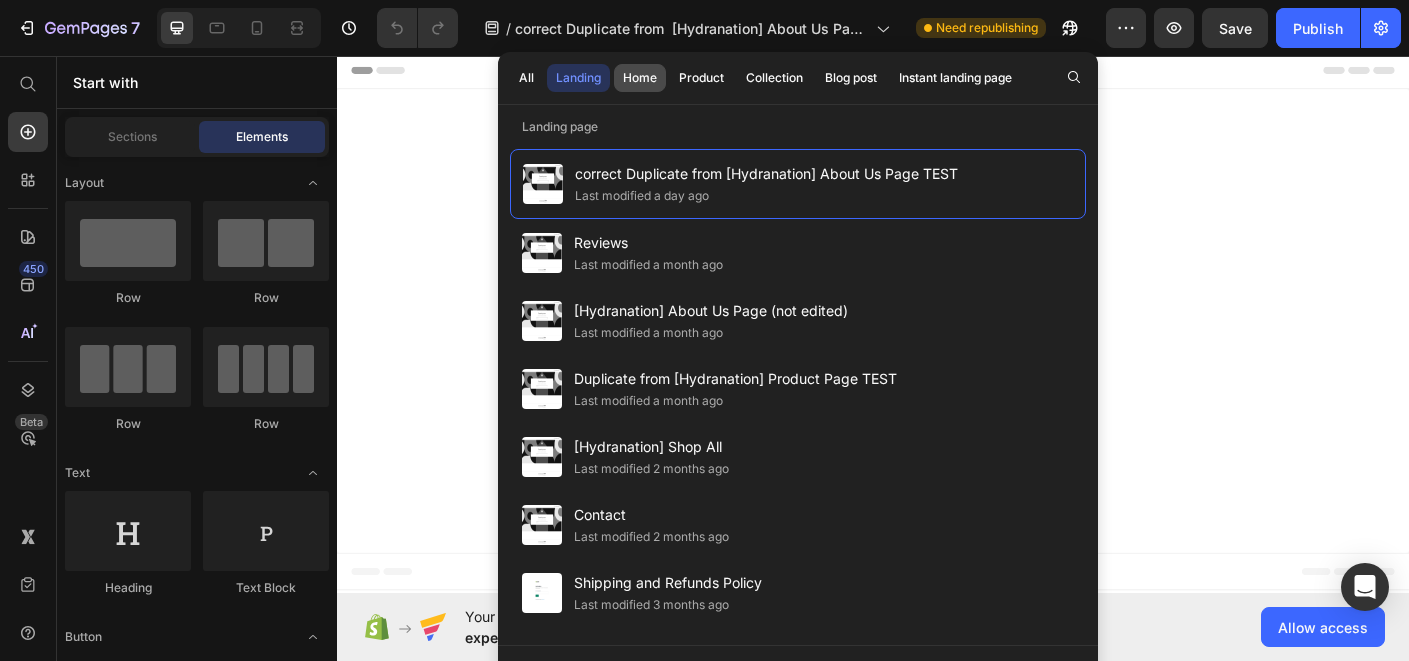 click on "Home" at bounding box center [640, 78] 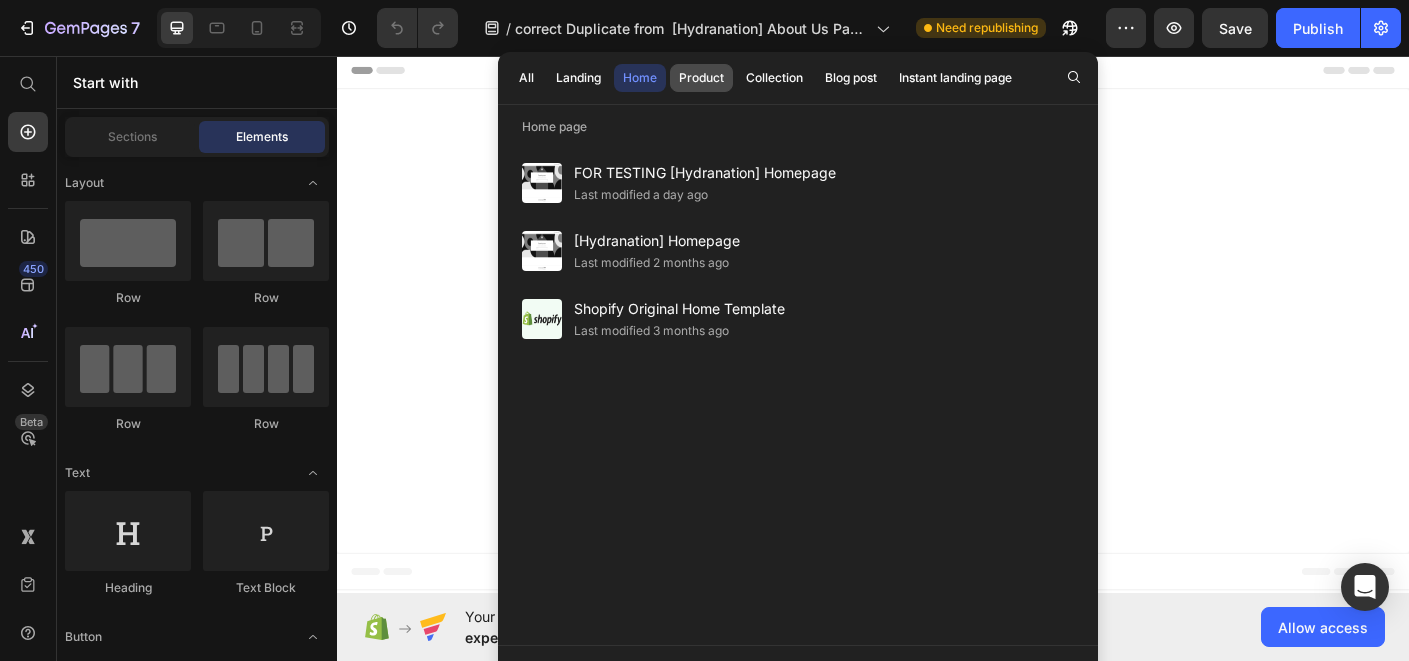 click on "Product" at bounding box center [701, 78] 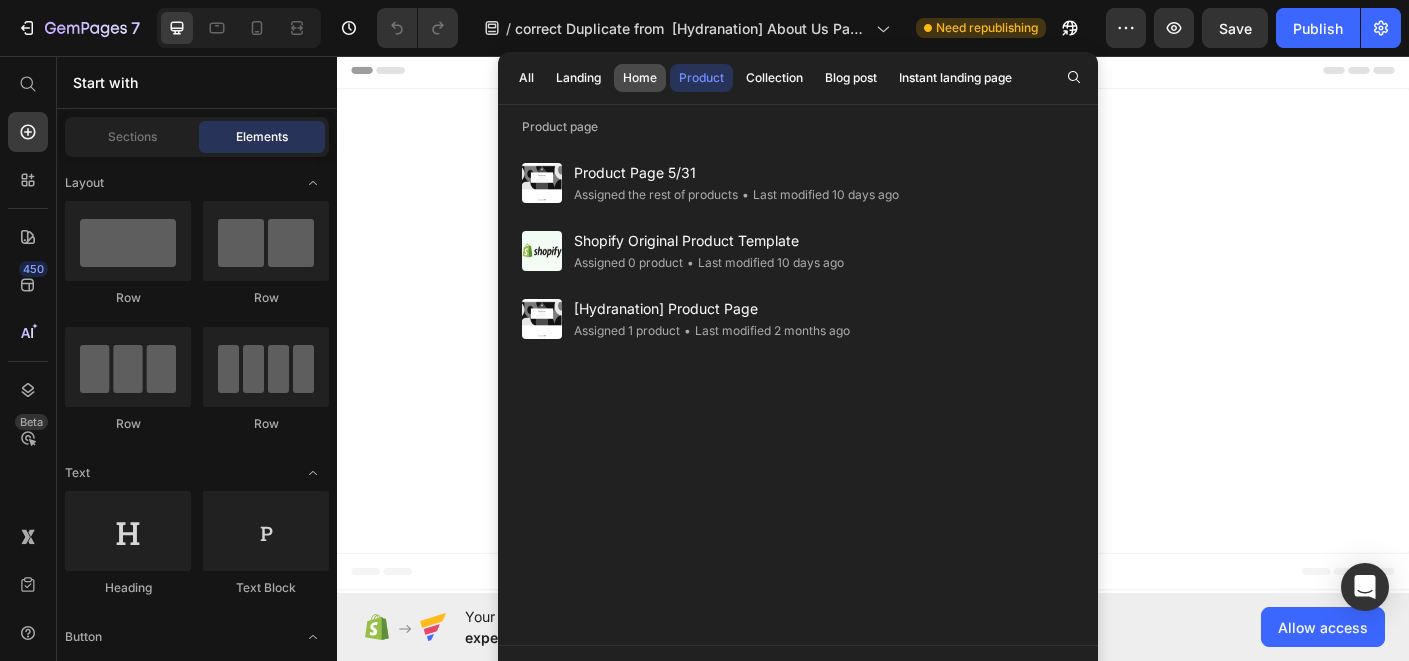 click on "Home" at bounding box center [640, 78] 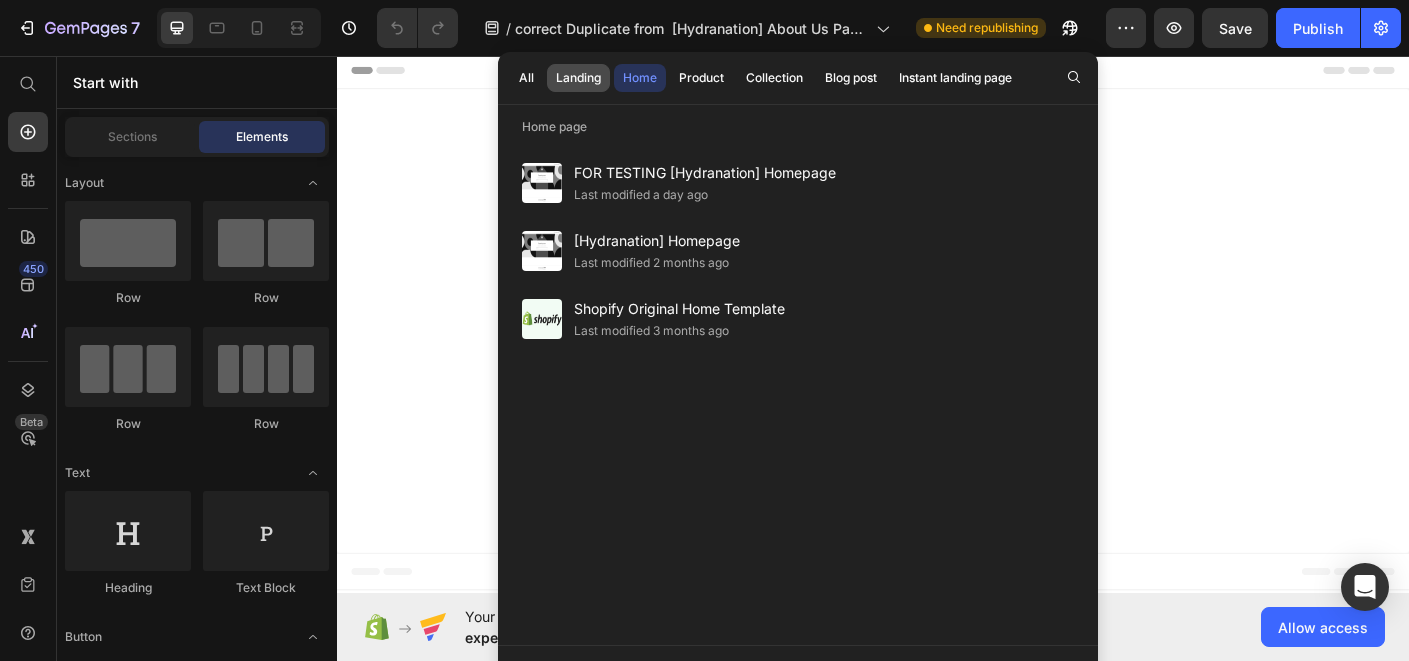 click on "Landing" at bounding box center (578, 78) 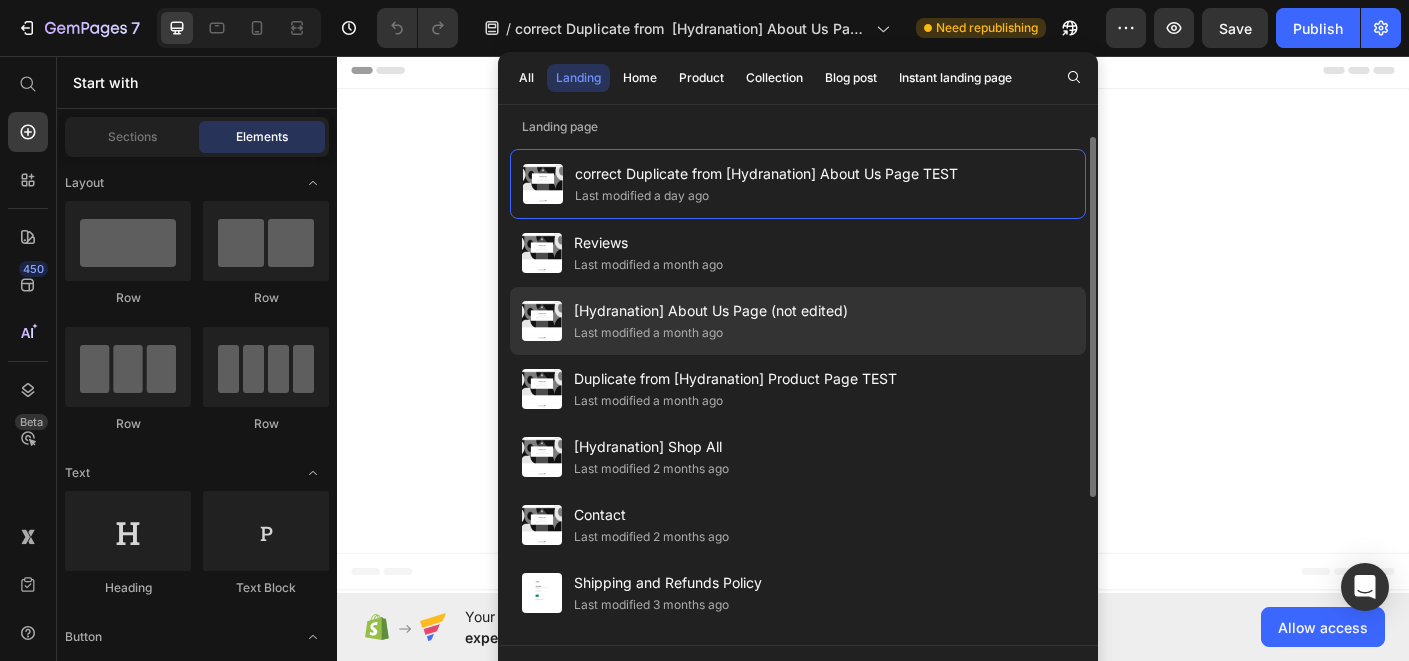 click on "[Hydranation] About Us Page (not edited)" at bounding box center (711, 311) 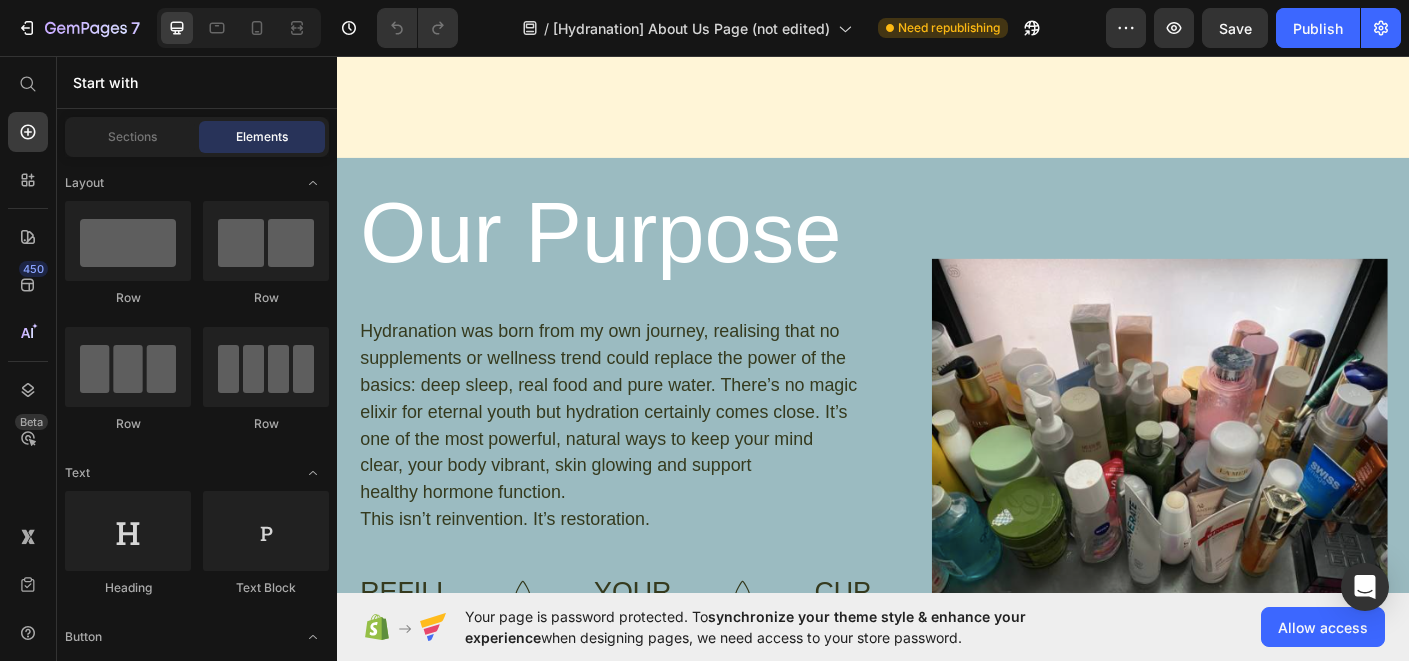 scroll, scrollTop: 3043, scrollLeft: 0, axis: vertical 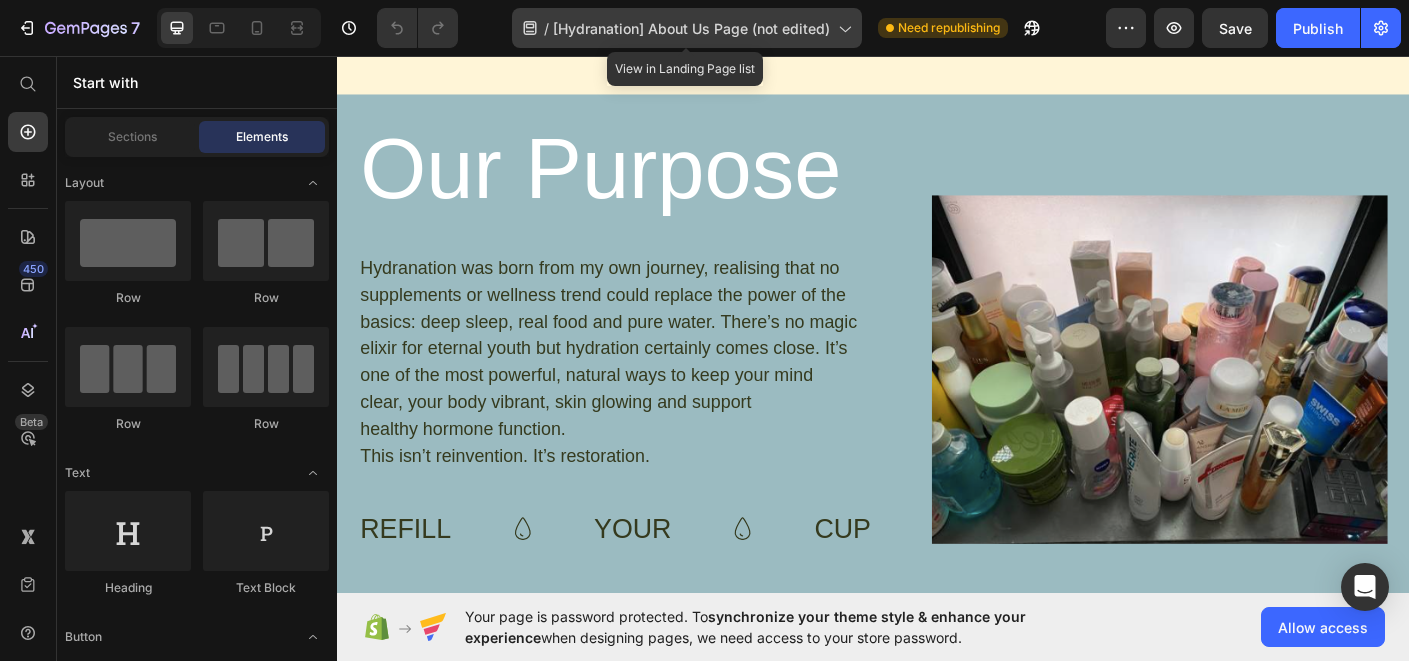 click on "[Hydranation] About Us Page (not edited)" at bounding box center (691, 28) 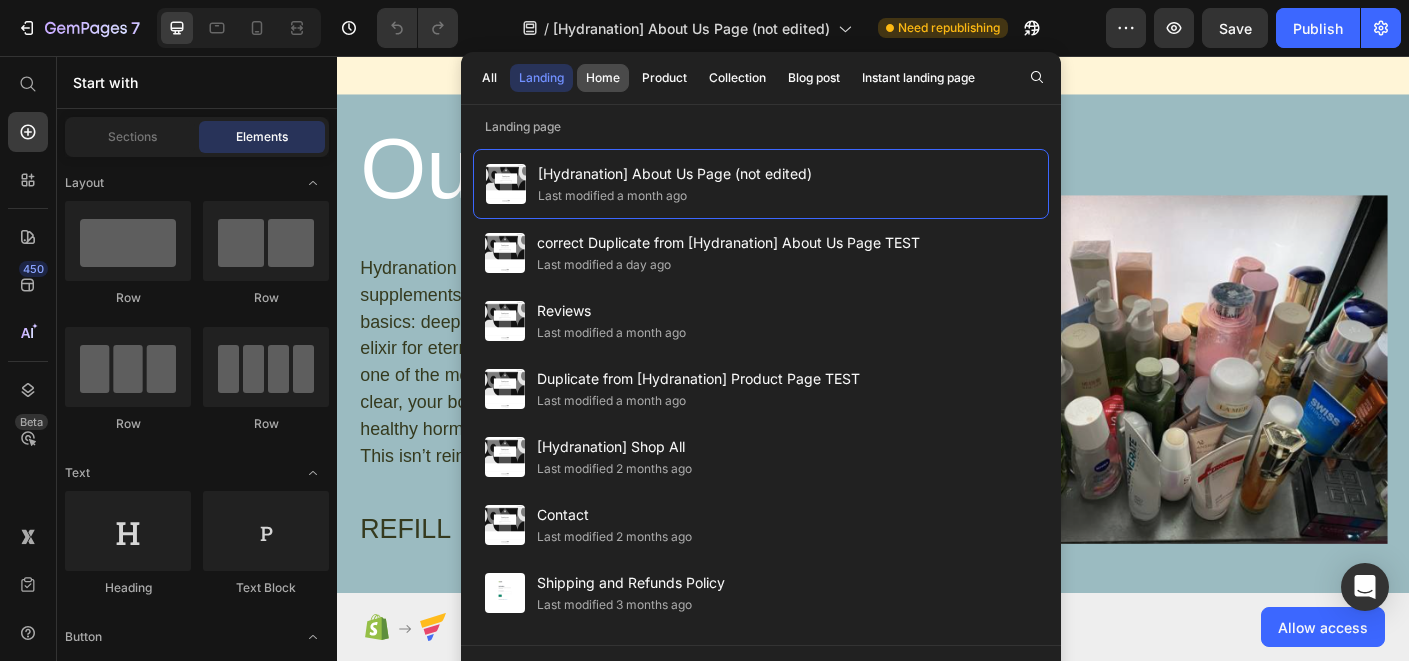 click on "Home" at bounding box center [603, 78] 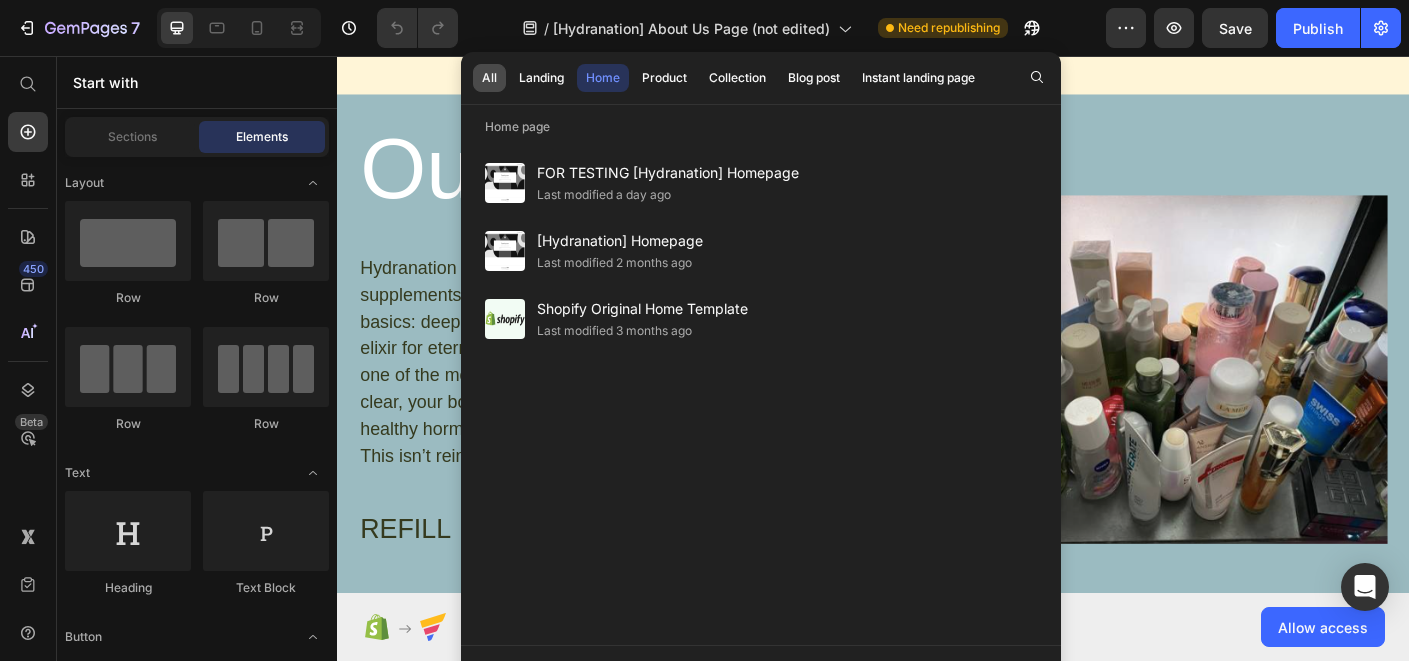 click on "All" at bounding box center (489, 78) 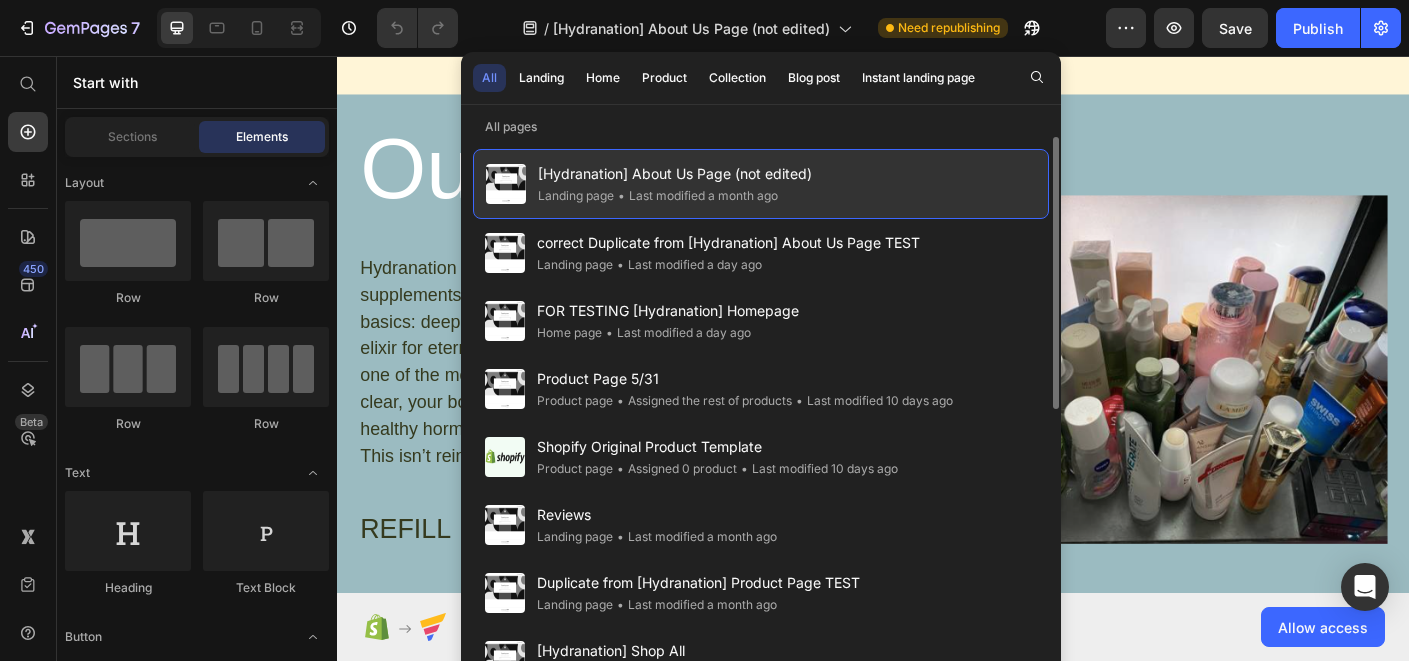 click on "[Hydranation] About Us Page (not edited)" at bounding box center [675, 174] 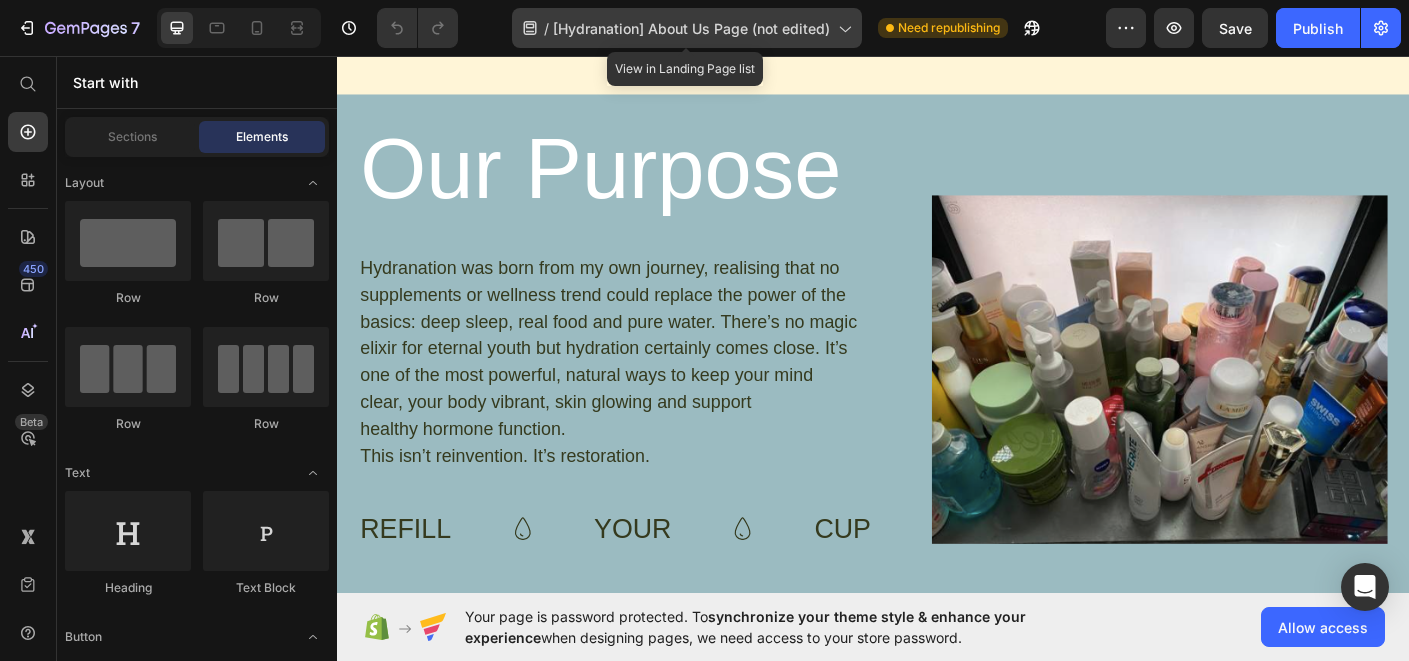 click on "[Hydranation] About Us Page (not edited)" at bounding box center (691, 28) 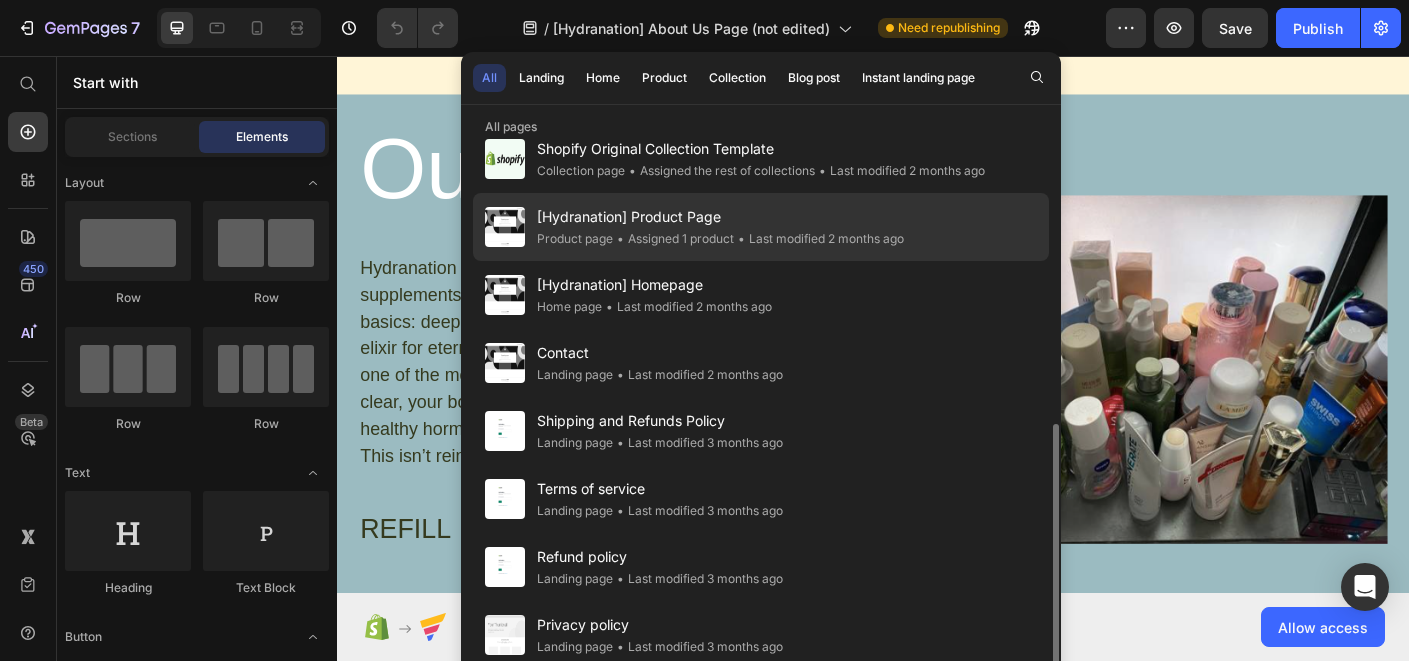 scroll, scrollTop: 580, scrollLeft: 0, axis: vertical 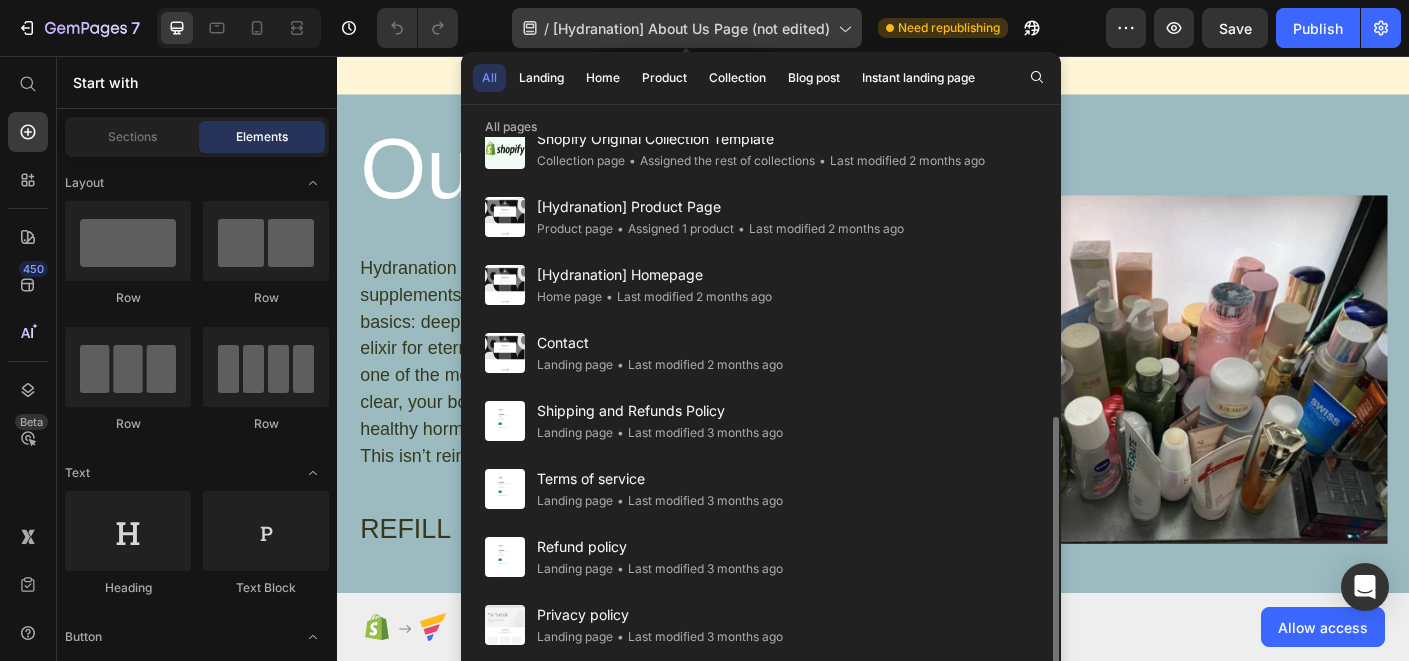 click on "[Hydranation] About Us Page (not edited)" at bounding box center (691, 28) 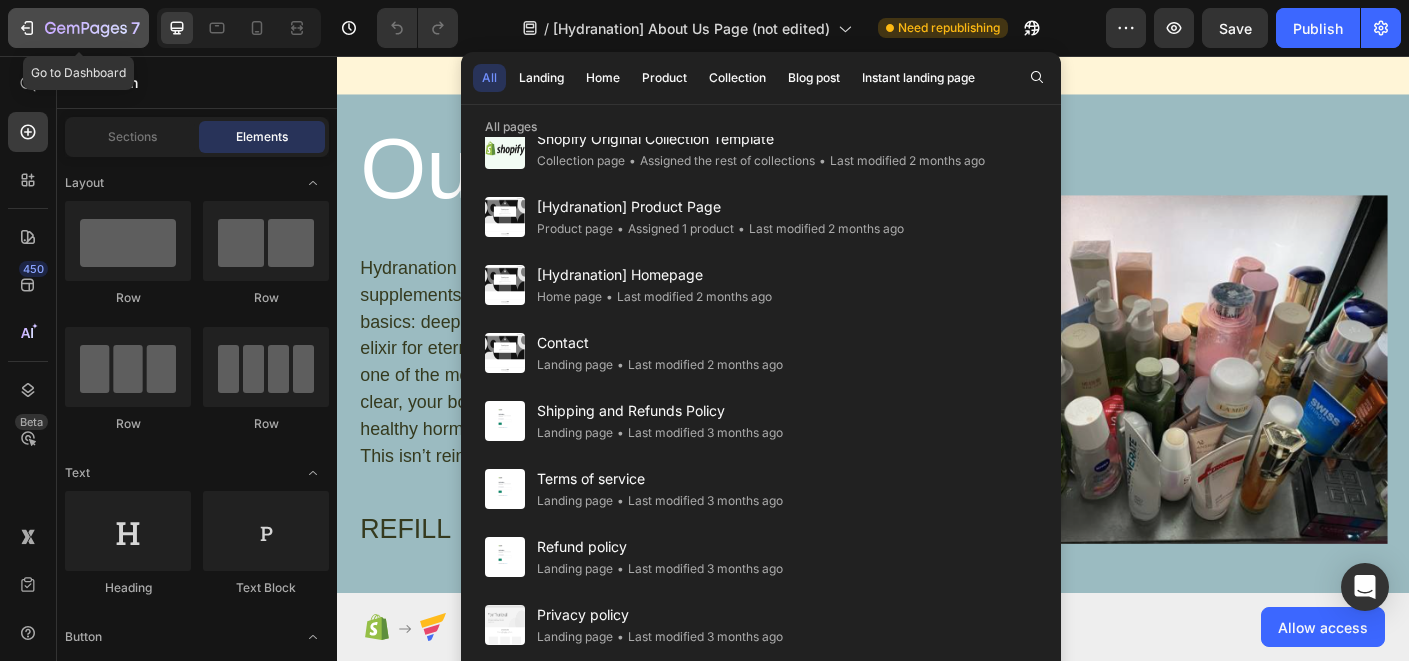 click 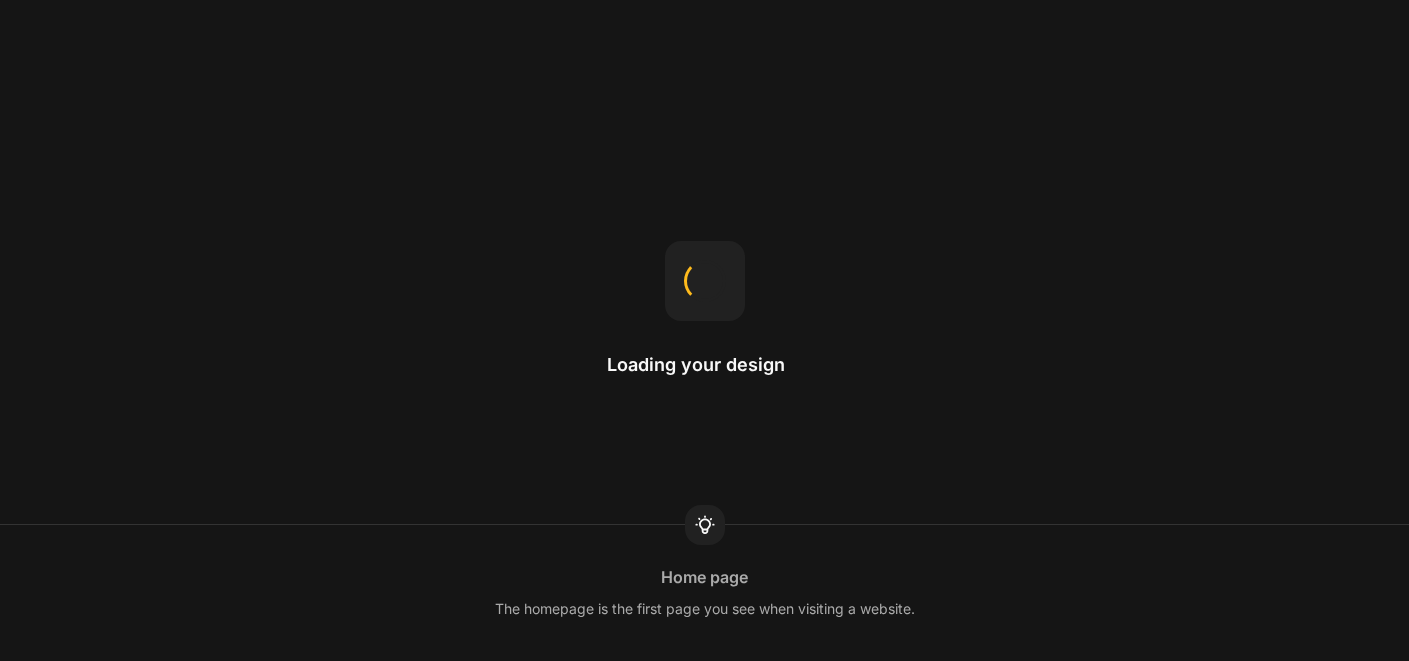 scroll, scrollTop: 0, scrollLeft: 0, axis: both 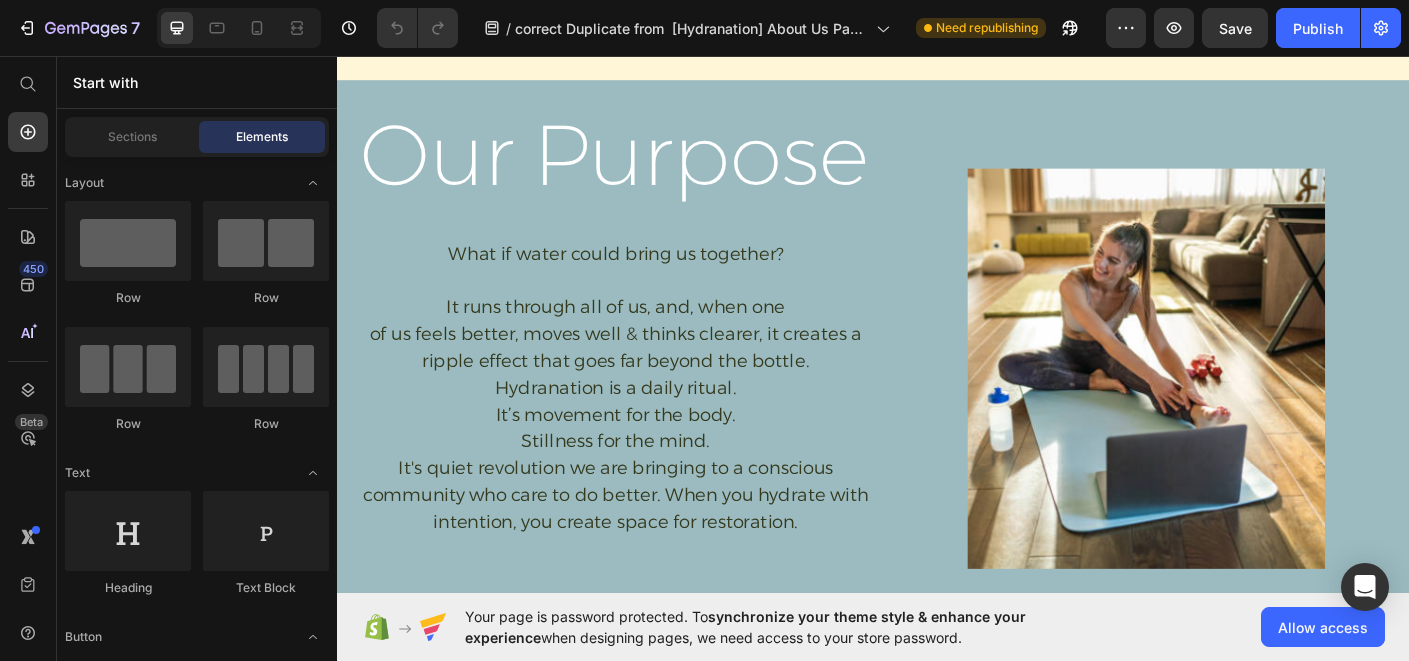 click on "What if water could bring us together? It runs through all of us, and, when one  of us feels better, moves well & thinks clearer, it creates a ripple effect that goes far beyond the bottle.  Hydranation is a daily ritual. It’s movement for the body.  Stillness for the mind.  It's quiet revolution we are bringing to a conscious community who care to do better. When you hydrate with intention, you create space for restoration." at bounding box center (649, 427) 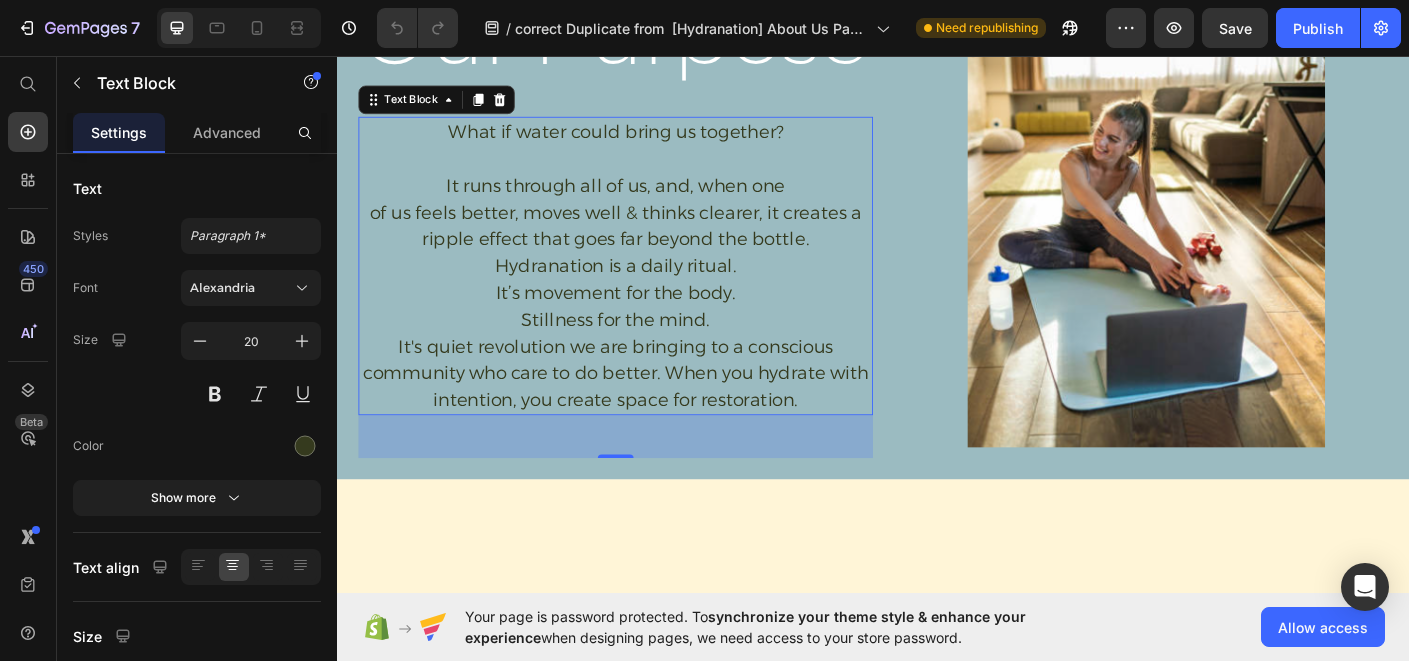 scroll, scrollTop: 3224, scrollLeft: 0, axis: vertical 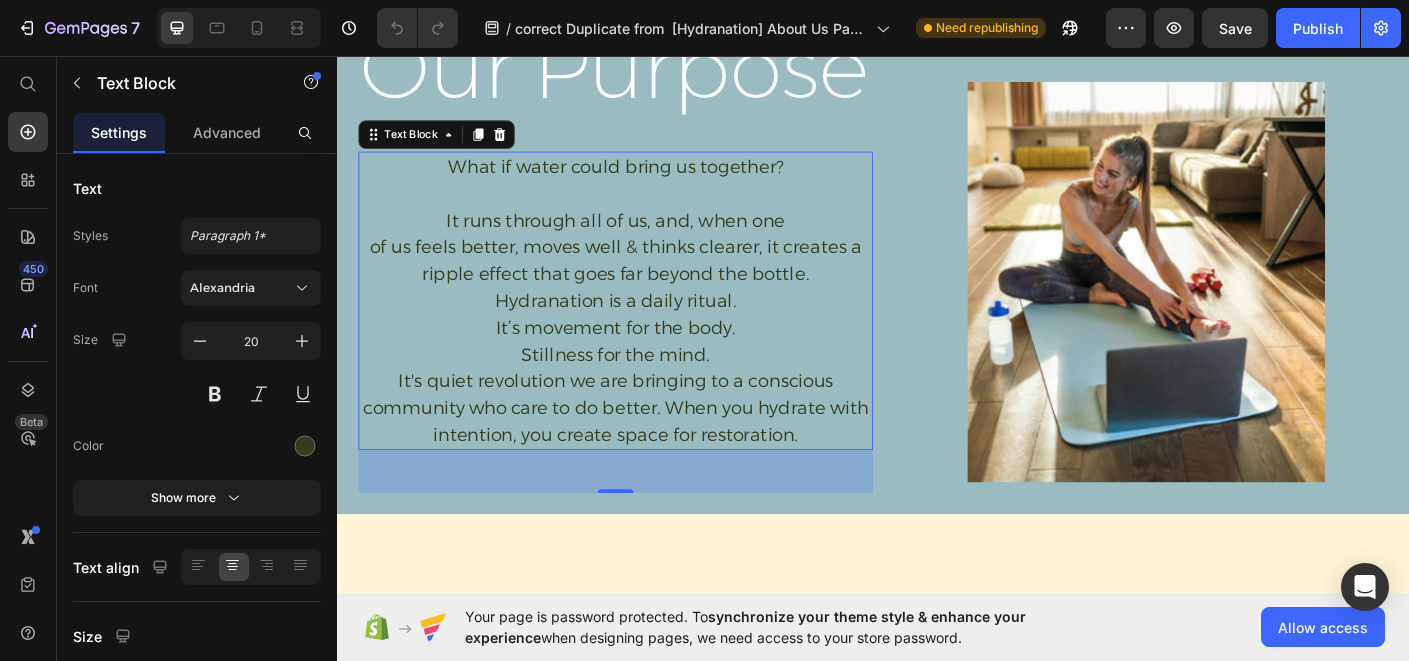 click on "What if water could bring us together? It runs through all of us, and, when one  of us feels better, moves well & thinks clearer, it creates a ripple effect that goes far beyond the bottle.  Hydranation is a daily ritual. It’s movement for the body.  Stillness for the mind.  It's quiet revolution we are bringing to a conscious community who care to do better. When you hydrate with intention, you create space for restoration." at bounding box center (649, 330) 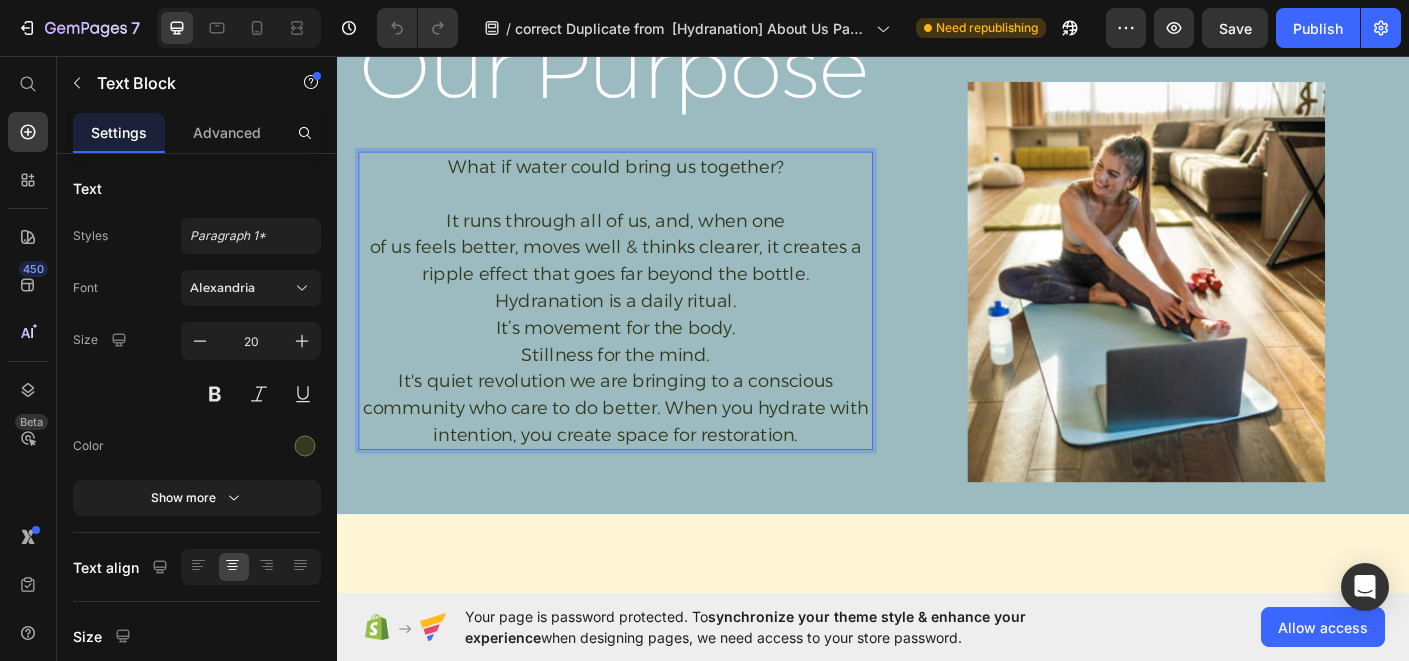 click on "What if water could bring us together? It runs through all of us, and, when one  of us feels better, moves well & thinks clearer, it creates a ripple effect that goes far beyond the bottle.  Hydranation is a daily ritual. It’s movement for the body.  Stillness for the mind.  It's quiet revolution we are bringing to a conscious community who care to do better. When you hydrate with intention, you create space for restoration." at bounding box center (649, 330) 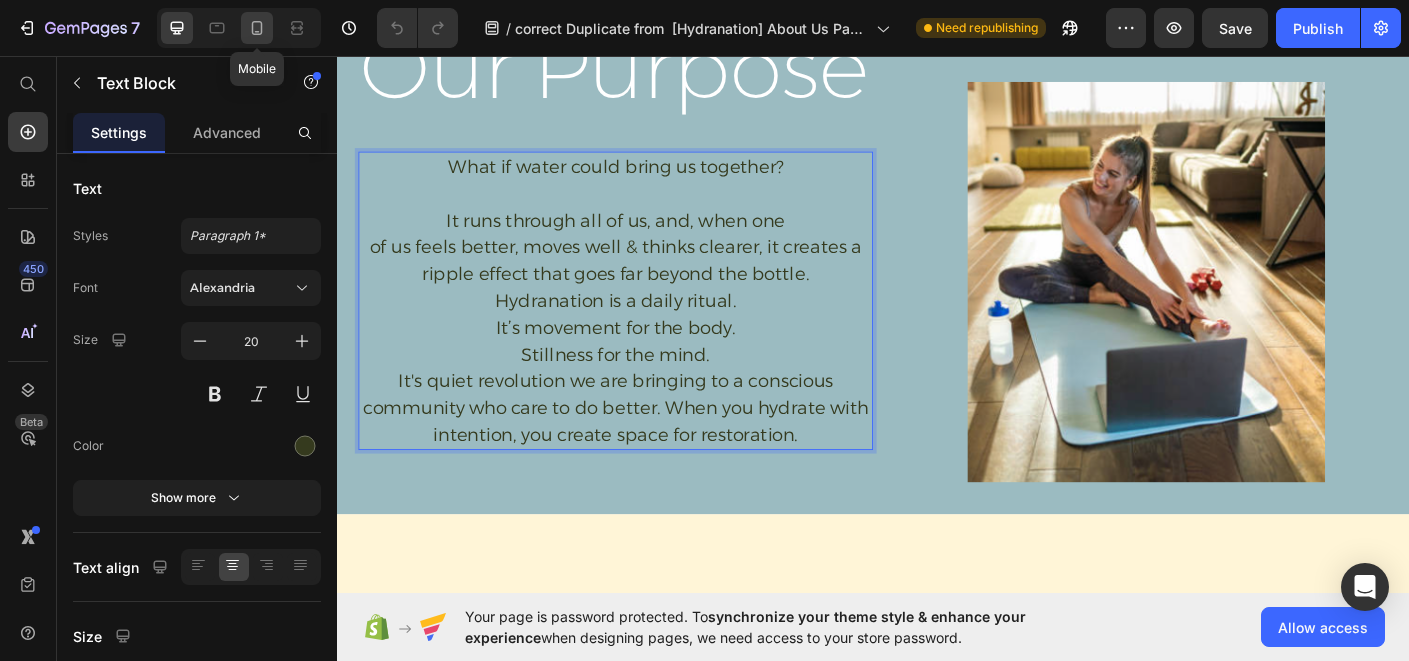 click 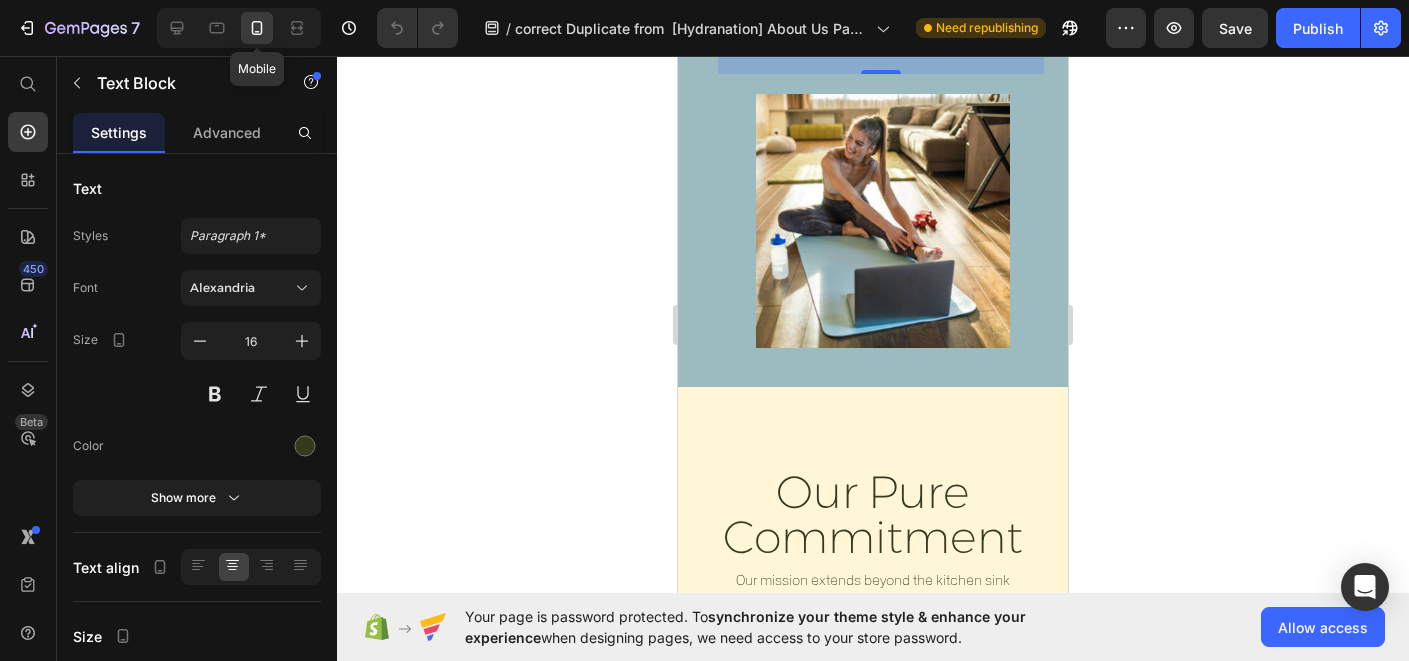 scroll, scrollTop: 2873, scrollLeft: 0, axis: vertical 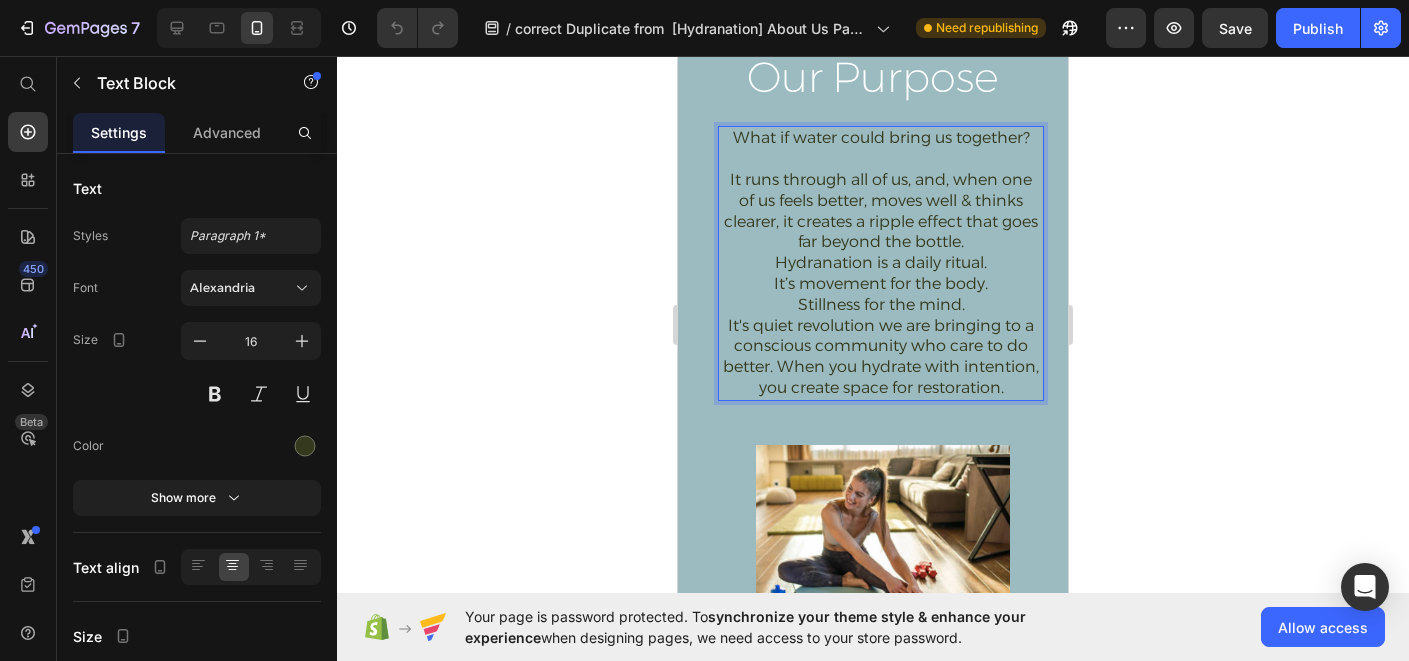 click on "What if water could bring us together? It runs through all of us, and, when one  of us feels better, moves well & thinks clearer, it creates a ripple effect that goes far beyond the bottle.  Hydranation is a daily ritual. It’s movement for the body.  Stillness for the mind.  It's quiet revolution we are bringing to a conscious community who care to do better. When you hydrate with intention, you create space for restoration." at bounding box center [881, 263] 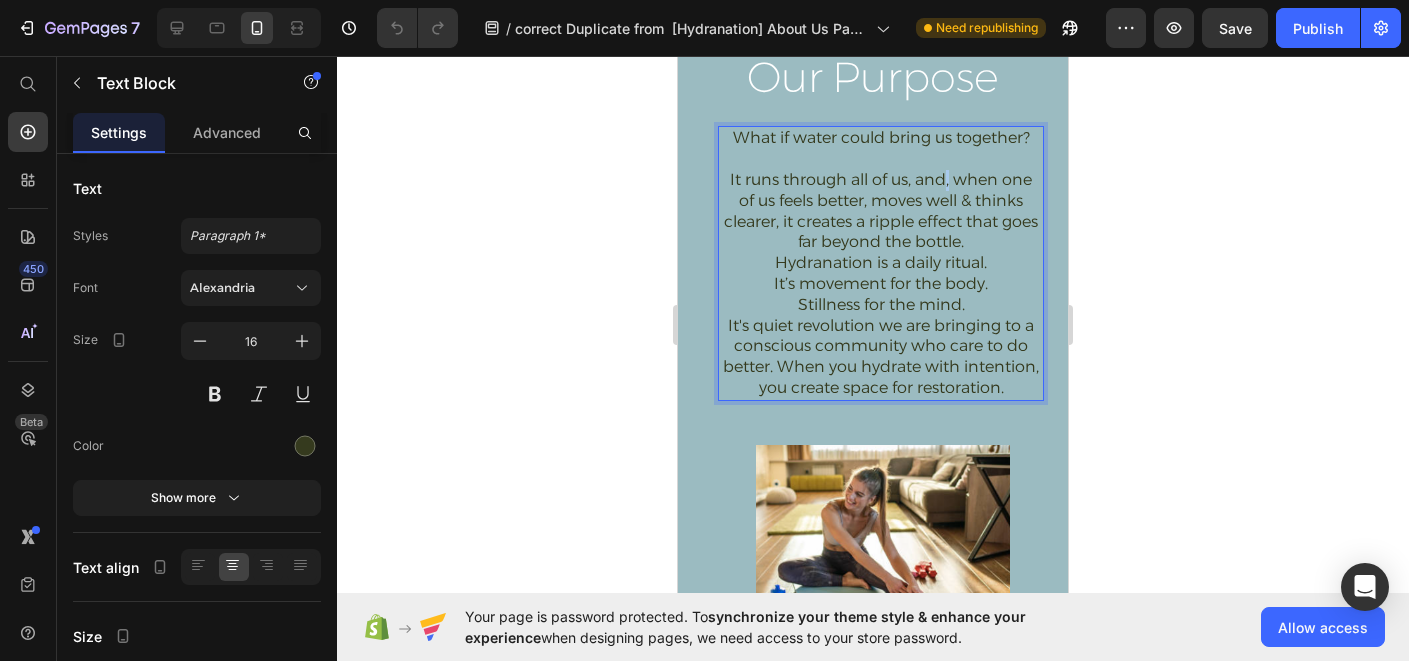 click on "What if water could bring us together? It runs through all of us, and, when one  of us feels better, moves well & thinks clearer, it creates a ripple effect that goes far beyond the bottle.  Hydranation is a daily ritual. It’s movement for the body.  Stillness for the mind.  It's quiet revolution we are bringing to a conscious community who care to do better. When you hydrate with intention, you create space for restoration." at bounding box center [881, 263] 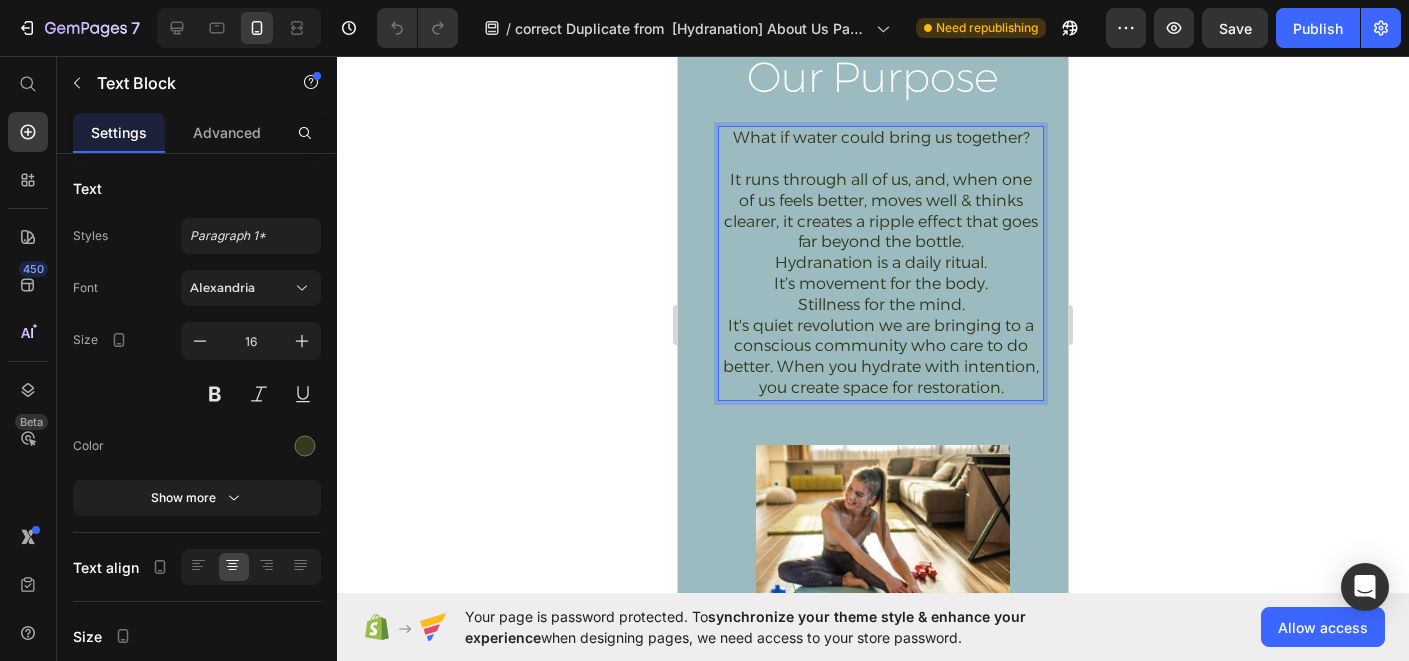 click on "What if water could bring us together? It runs through all of us, and, when one  of us feels better, moves well & thinks clearer, it creates a ripple effect that goes far beyond the bottle.  Hydranation is a daily ritual. It’s movement for the body.  Stillness for the mind.  It's quiet revolution we are bringing to a conscious community who care to do better. When you hydrate with intention, you create space for restoration." at bounding box center [881, 263] 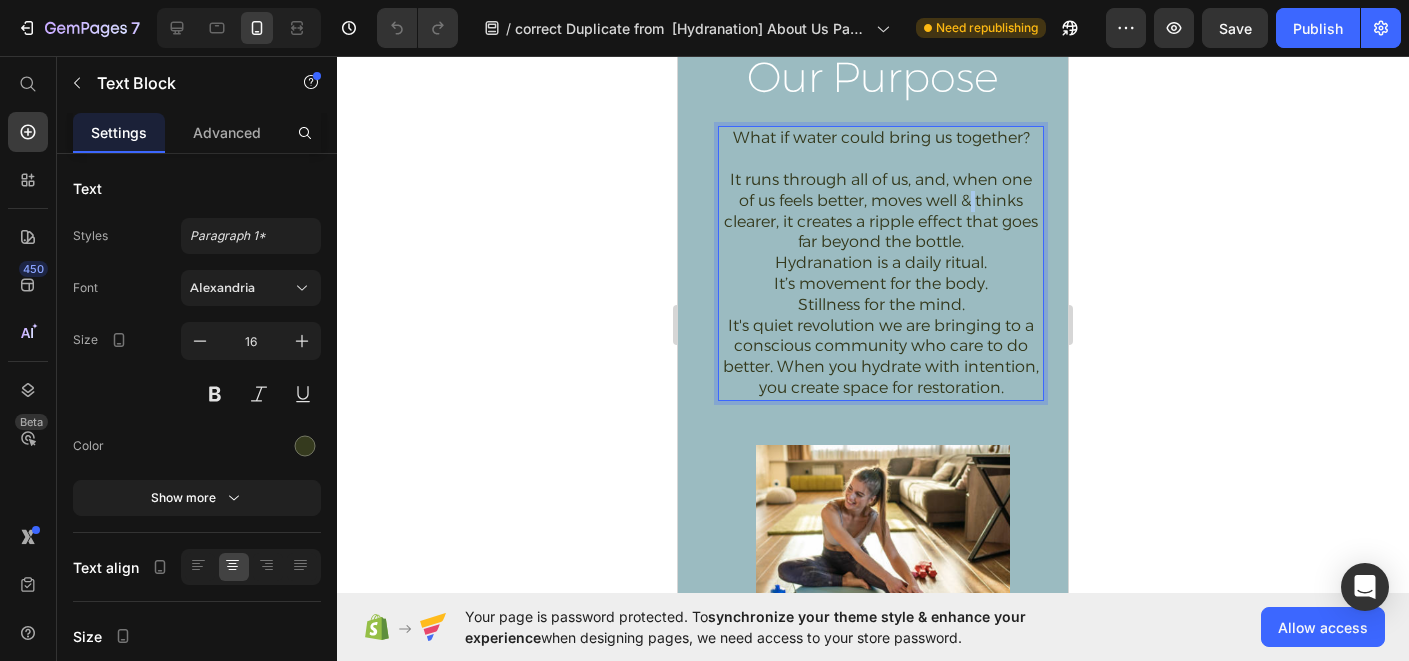 click on "What if water could bring us together? It runs through all of us, and, when one  of us feels better, moves well & thinks clearer, it creates a ripple effect that goes far beyond the bottle.  Hydranation is a daily ritual. It’s movement for the body.  Stillness for the mind.  It's quiet revolution we are bringing to a conscious community who care to do better. When you hydrate with intention, you create space for restoration." at bounding box center (881, 263) 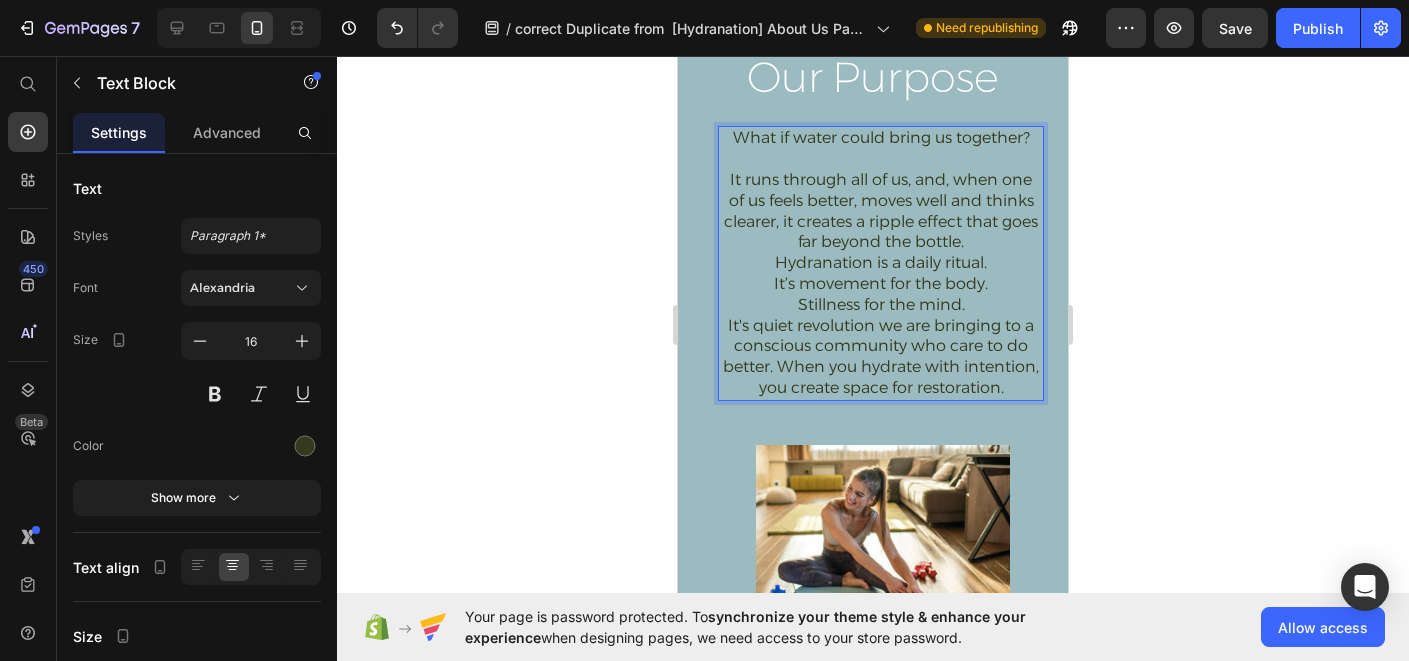 click 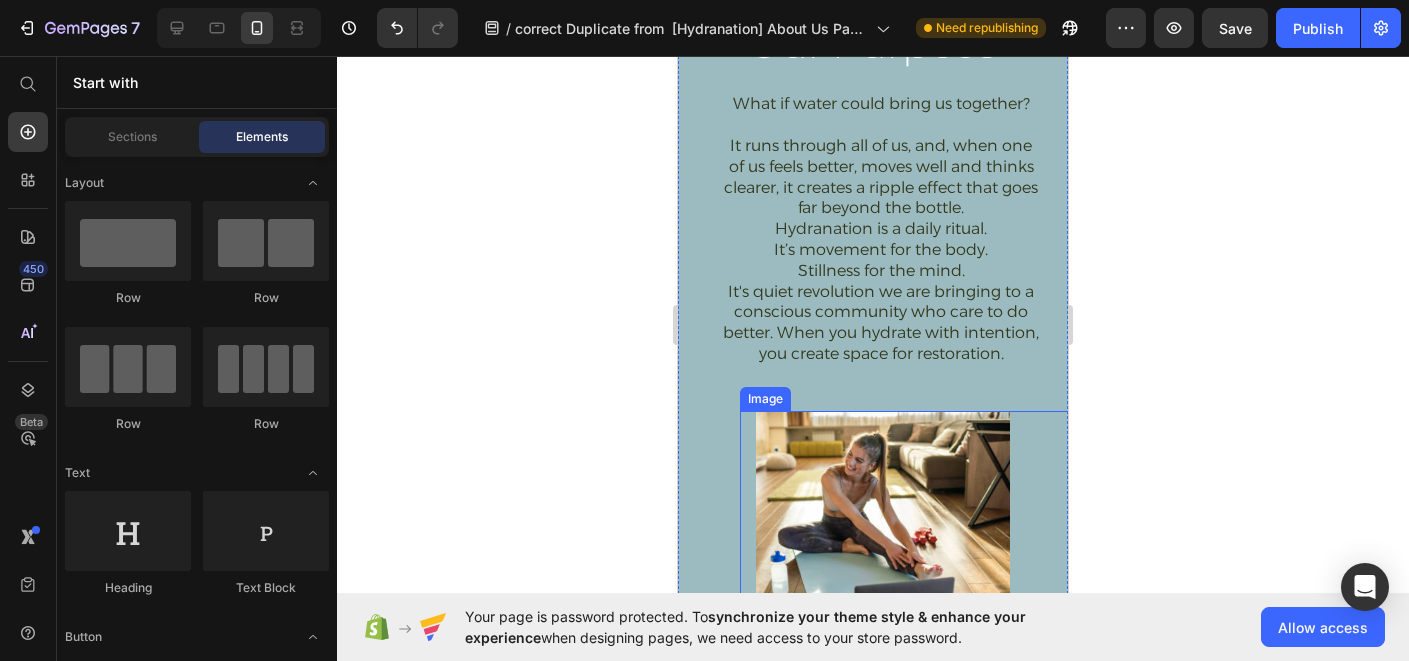 scroll, scrollTop: 2900, scrollLeft: 0, axis: vertical 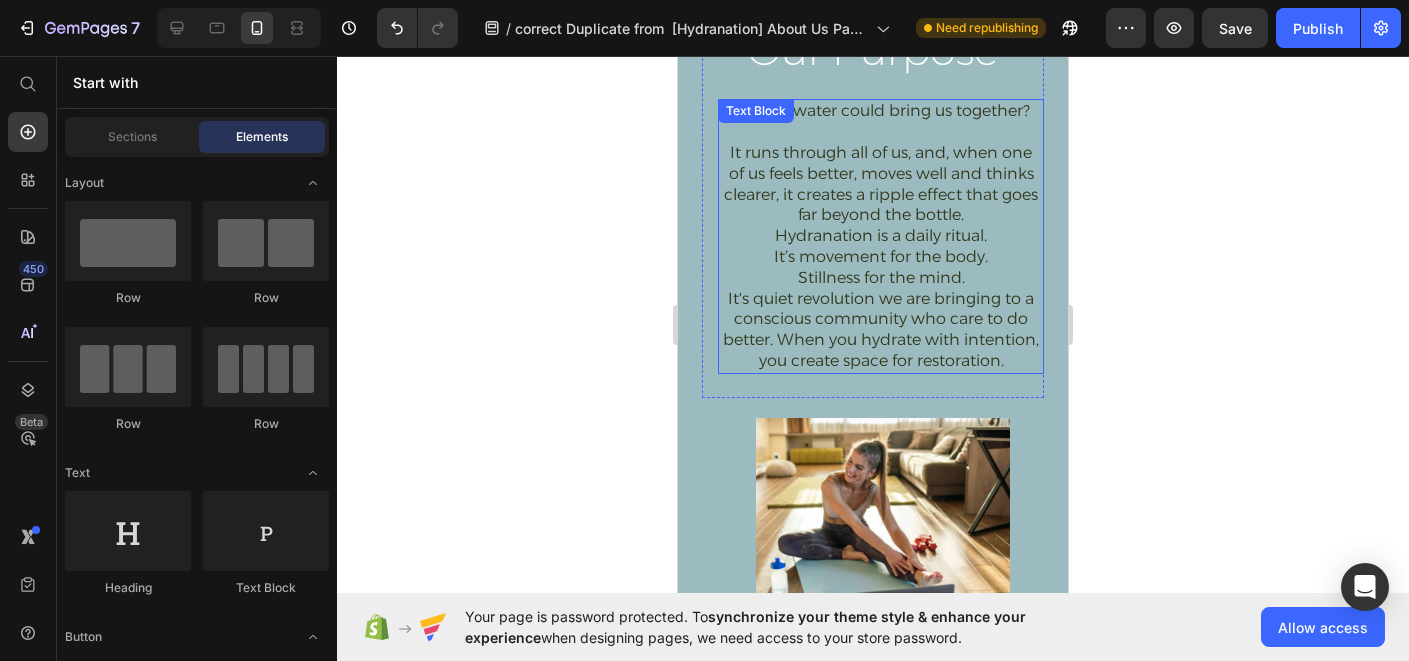 click on "What if water could bring us together? It runs through all of us, and, when one  of us feels better, moves well and thinks clearer, it creates a ripple effect that goes far beyond the bottle.  Hydranation is a daily ritual. It’s movement for the body.  Stillness for the mind.  It's quiet revolution we are bringing to a conscious community who care to do better. When you hydrate with intention, you create space for restoration." at bounding box center (881, 236) 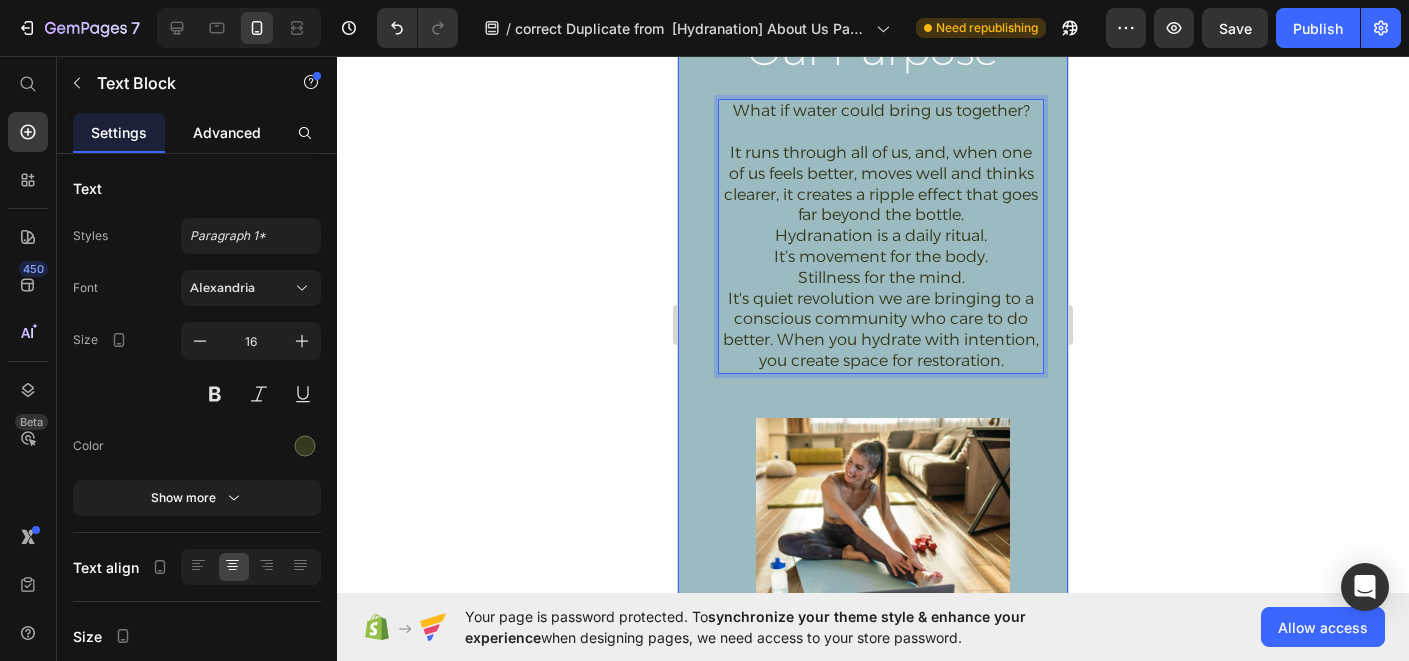 click on "Advanced" at bounding box center [227, 132] 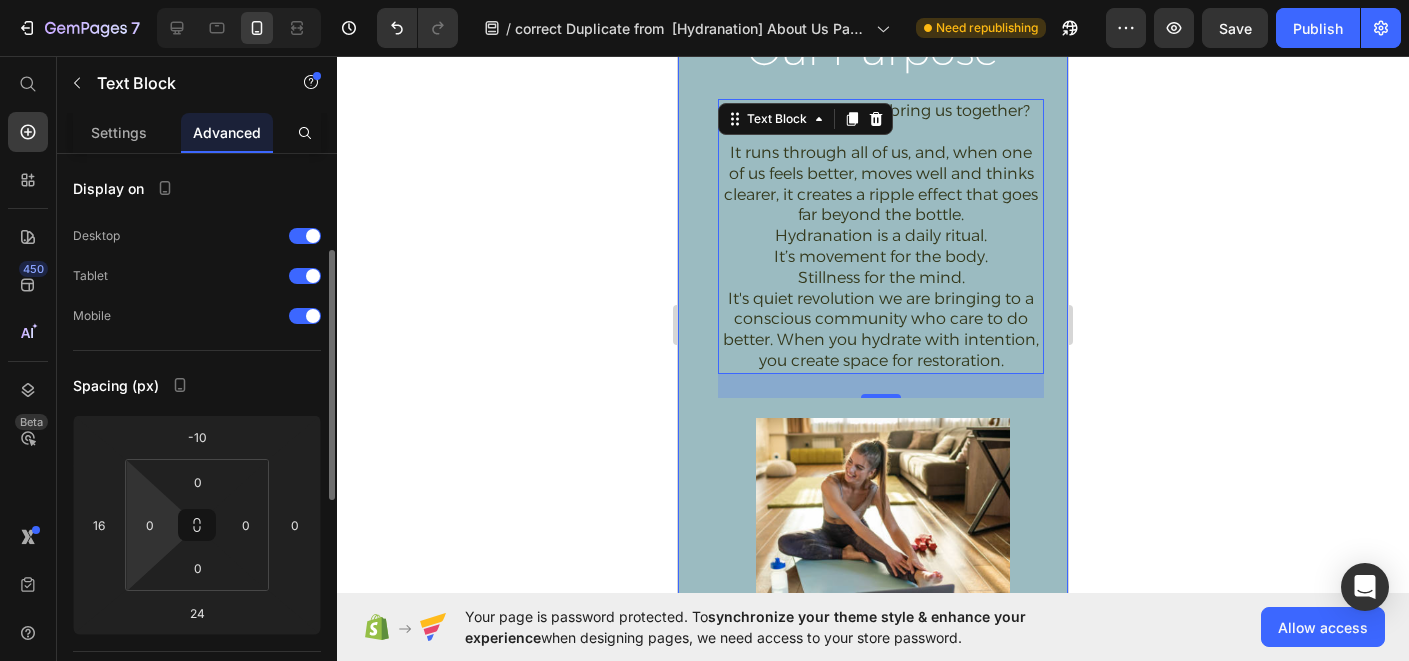 scroll, scrollTop: 67, scrollLeft: 0, axis: vertical 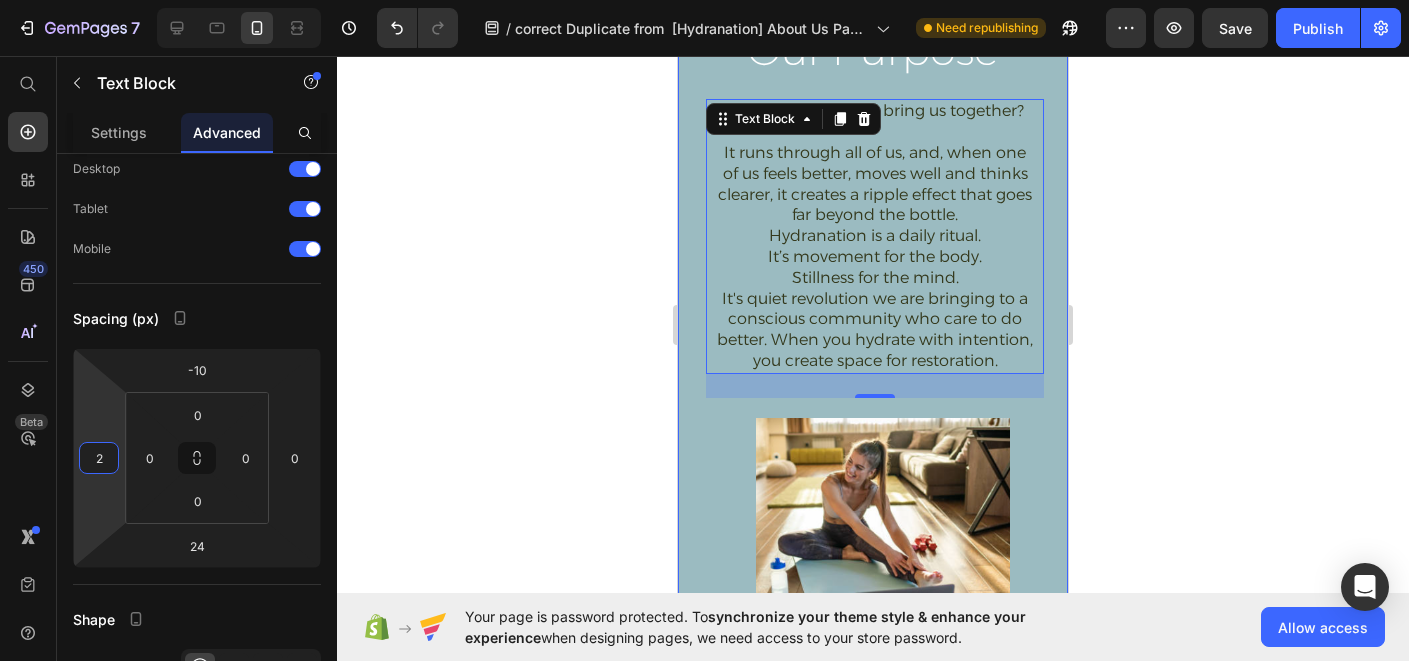 type on "0" 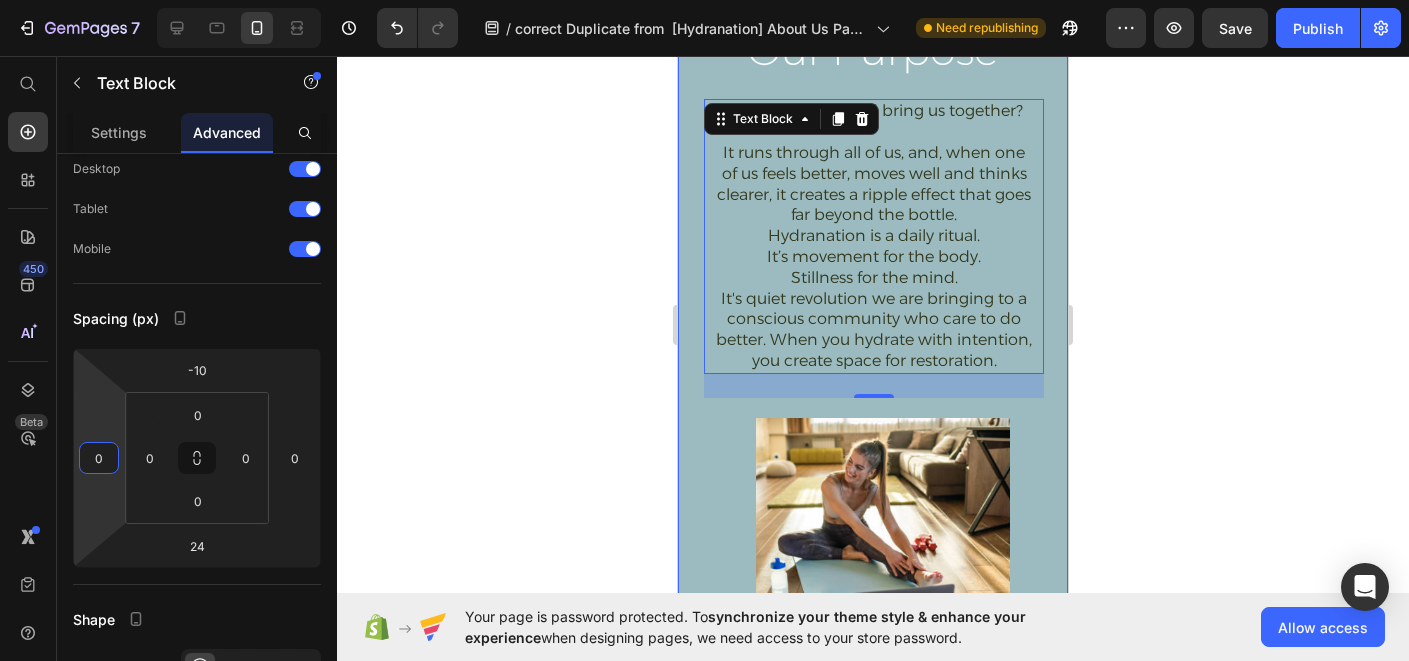 click on "7  Version history  /  correct Duplicate from  [Hydranation] About Us Page TEST Need republishing Preview  Save   Publish  450 Beta Start with Sections Elements Hero Section Product Detail Brands Trusted Badges Guarantee Product Breakdown How to use Testimonials Compare Bundle FAQs Social Proof Brand Story Product List Collection Blog List Contact Sticky Add to Cart Custom Footer Browse Library 450 Layout
Row
Row
Row
Row Text
Heading
Text Block Button
Button
Button
Sticky Back to top Media
Image" at bounding box center [704, 0] 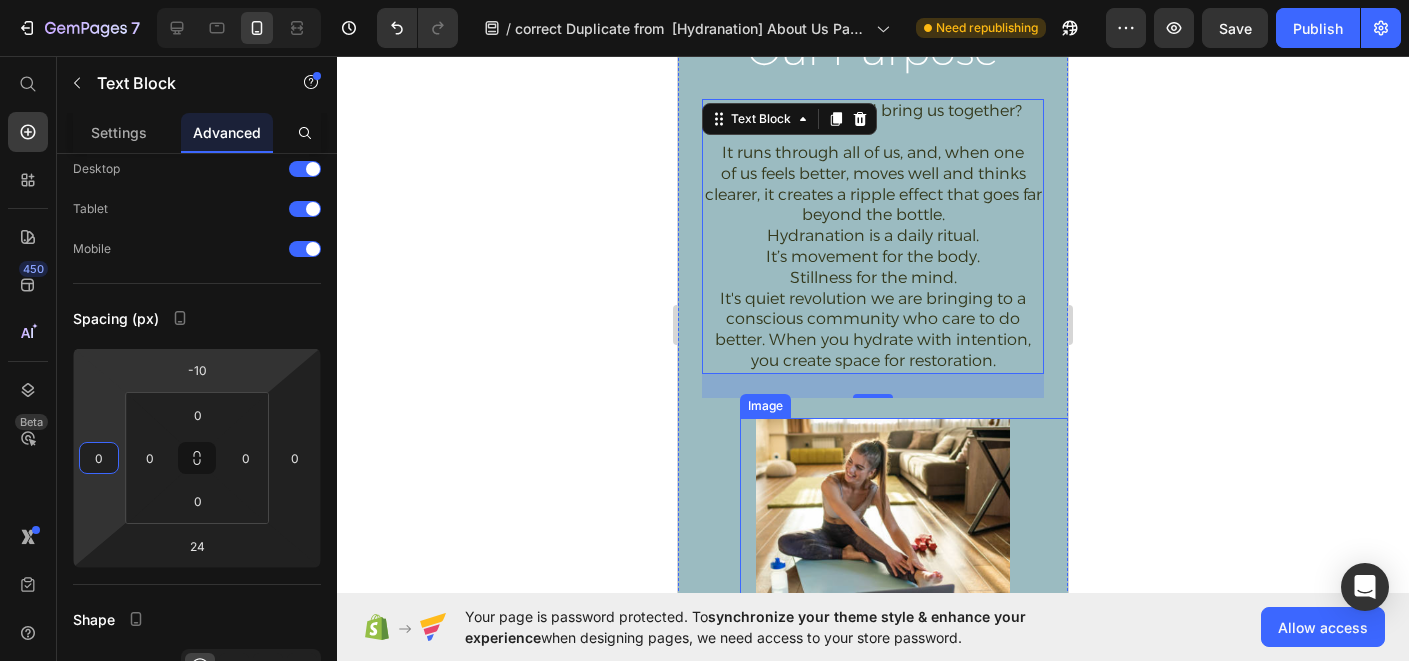 click at bounding box center [911, 545] 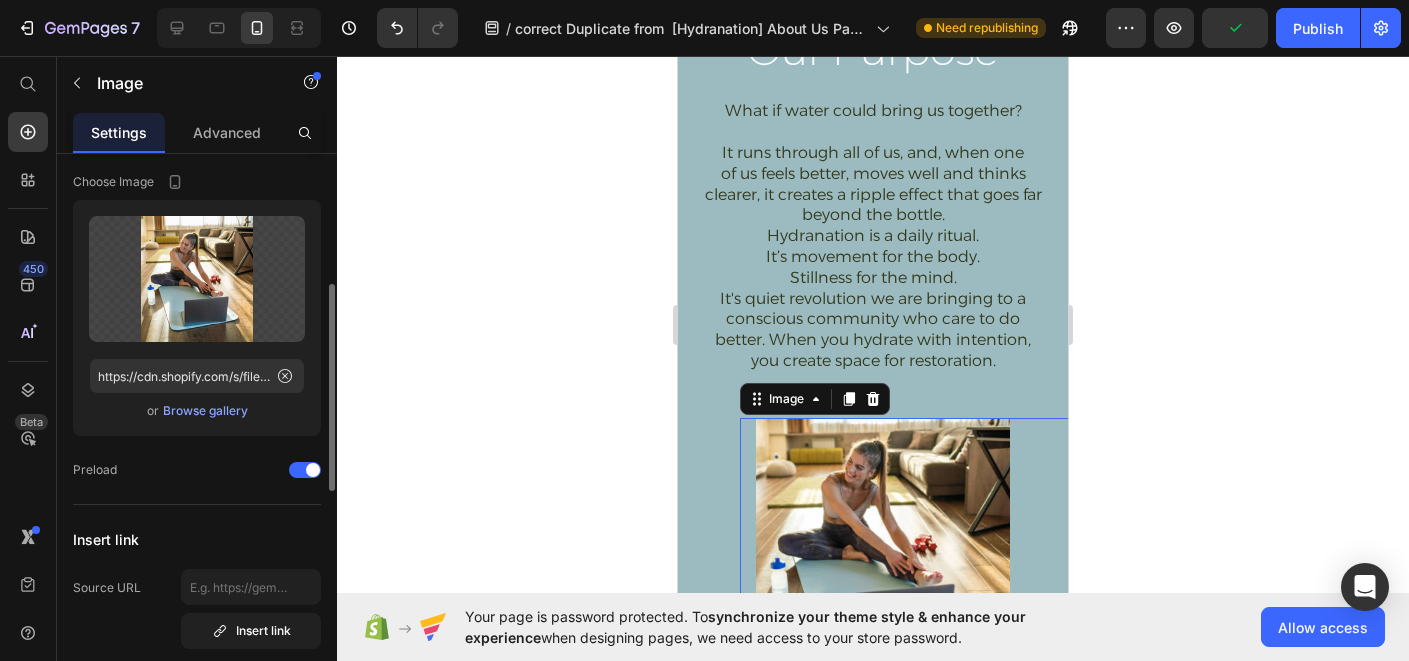 scroll, scrollTop: 162, scrollLeft: 0, axis: vertical 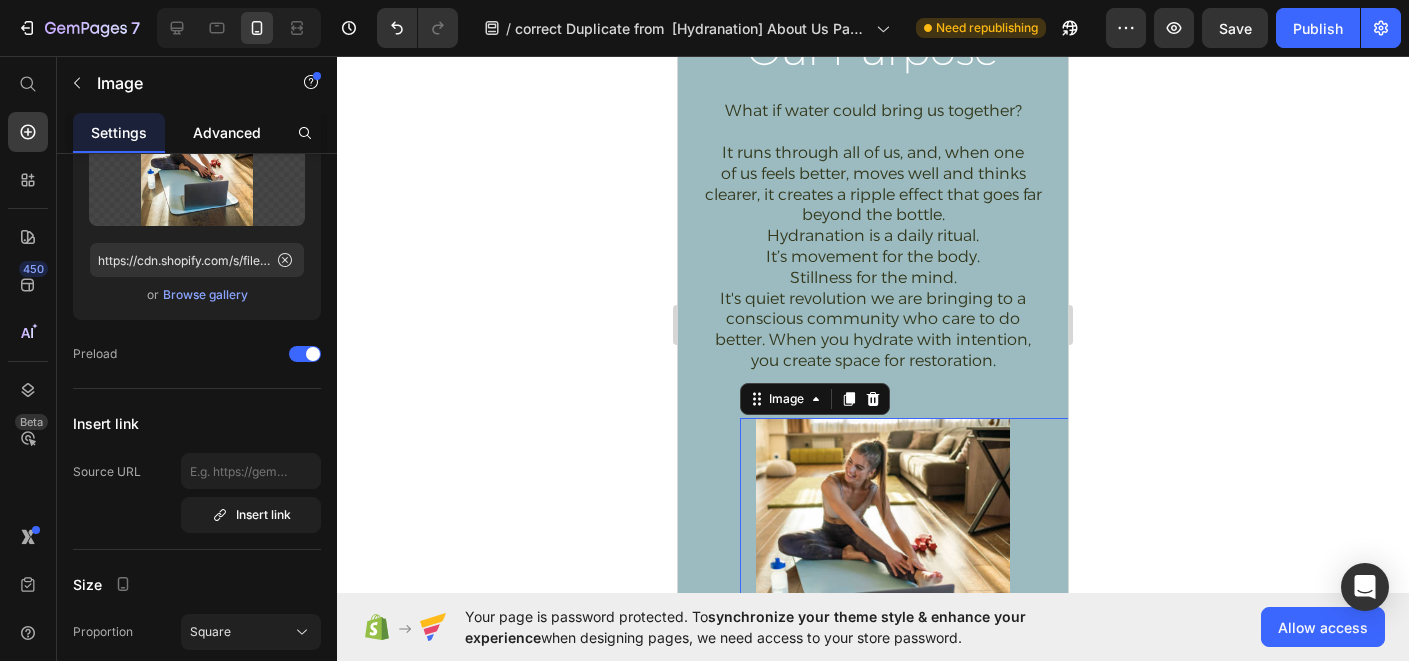 click on "Advanced" at bounding box center [227, 132] 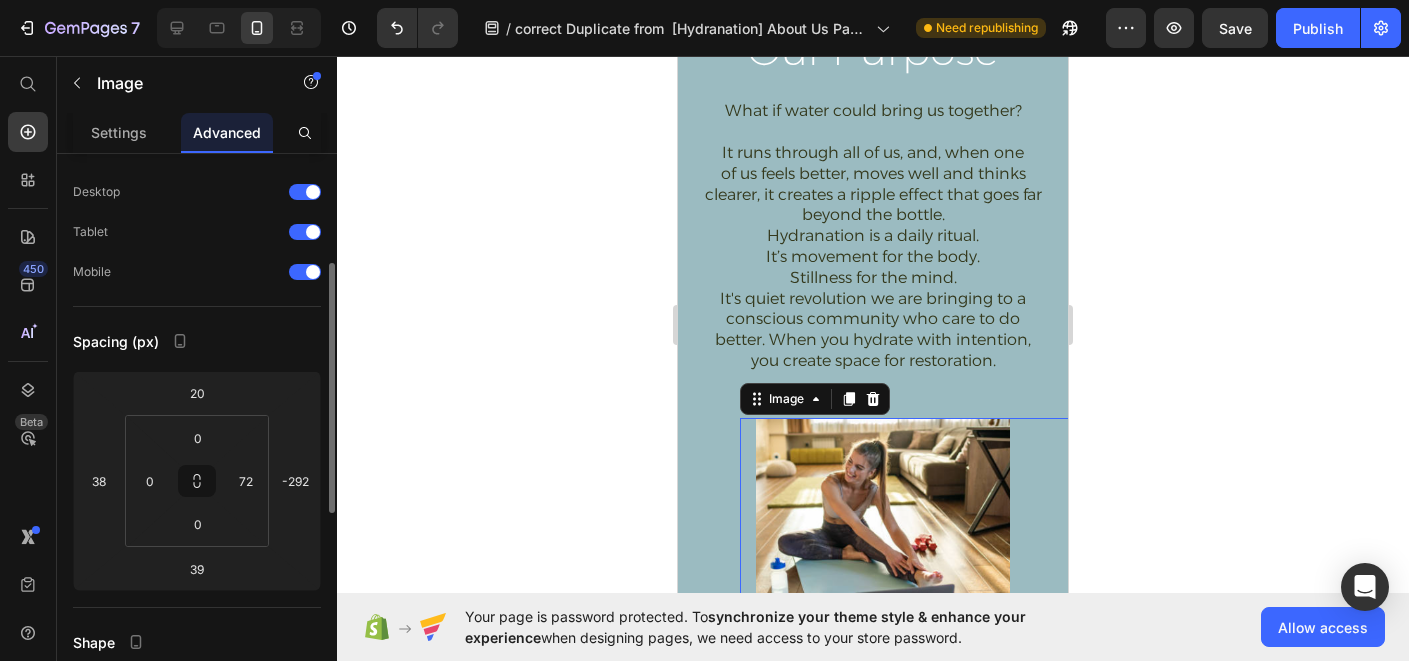 scroll, scrollTop: 106, scrollLeft: 0, axis: vertical 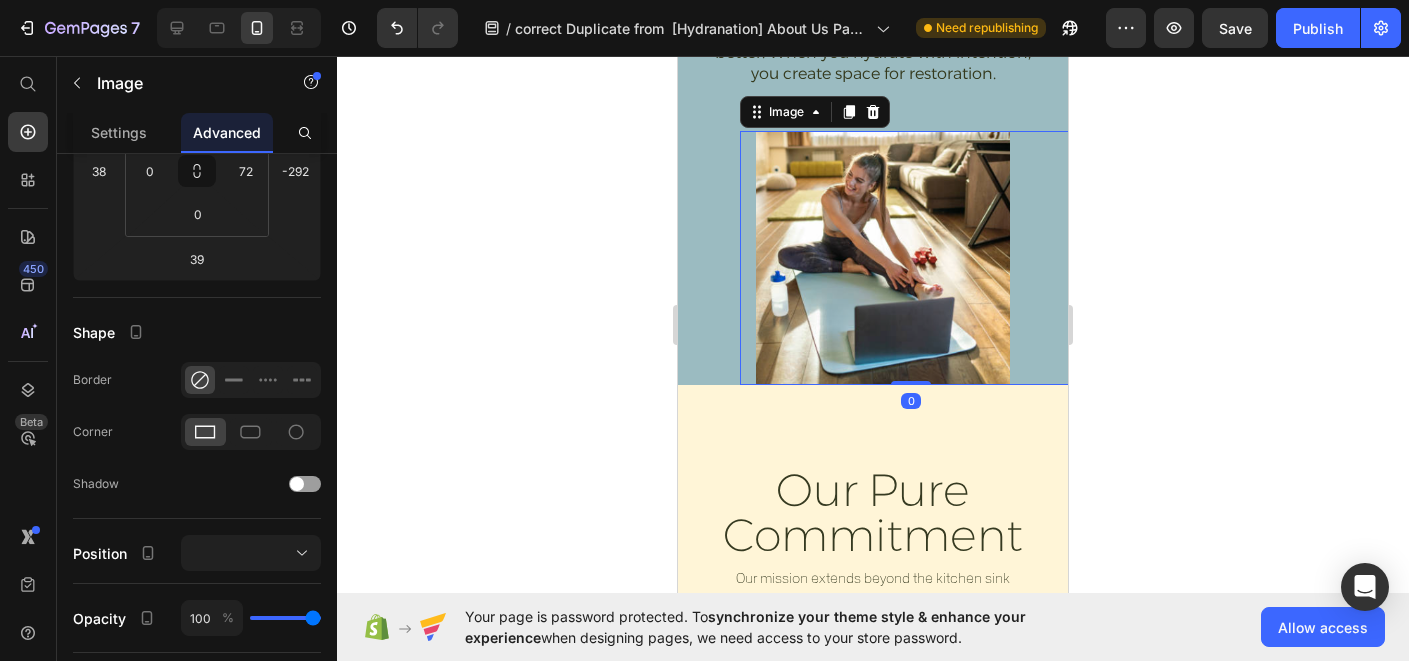 drag, startPoint x: 904, startPoint y: 420, endPoint x: 903, endPoint y: 370, distance: 50.01 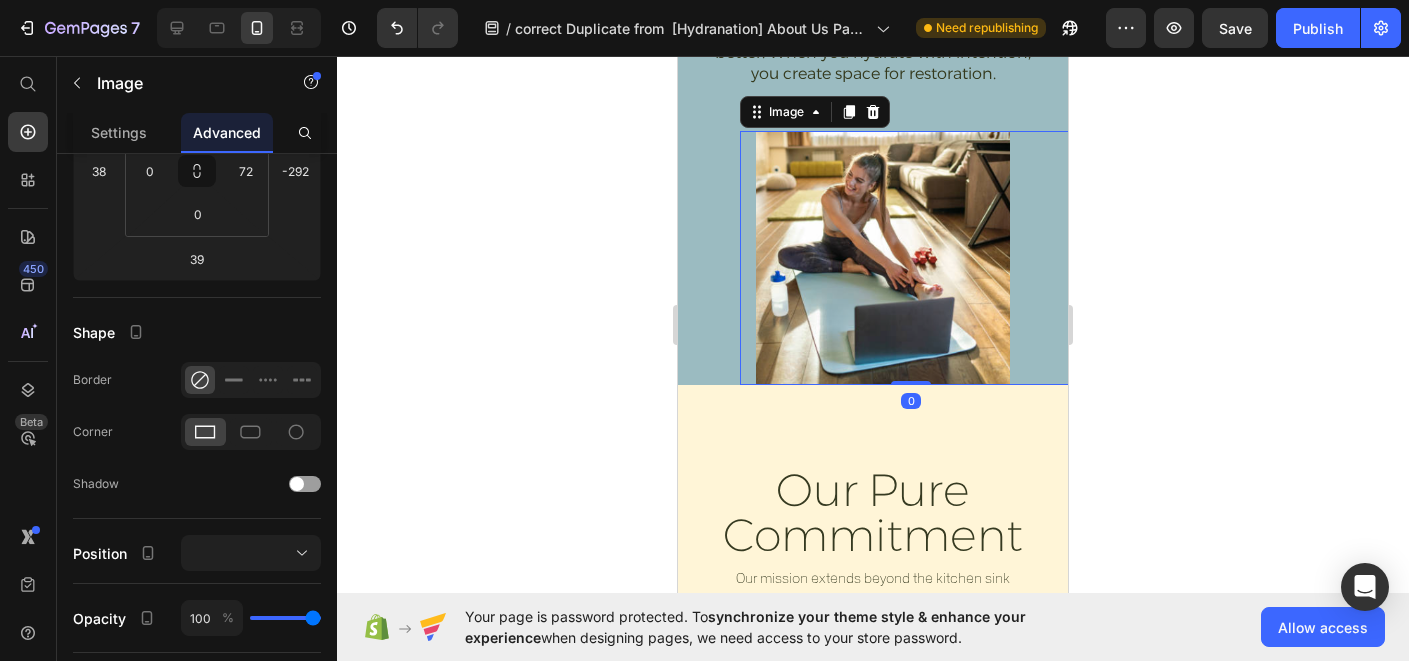 click on "Image   0" at bounding box center (911, 258) 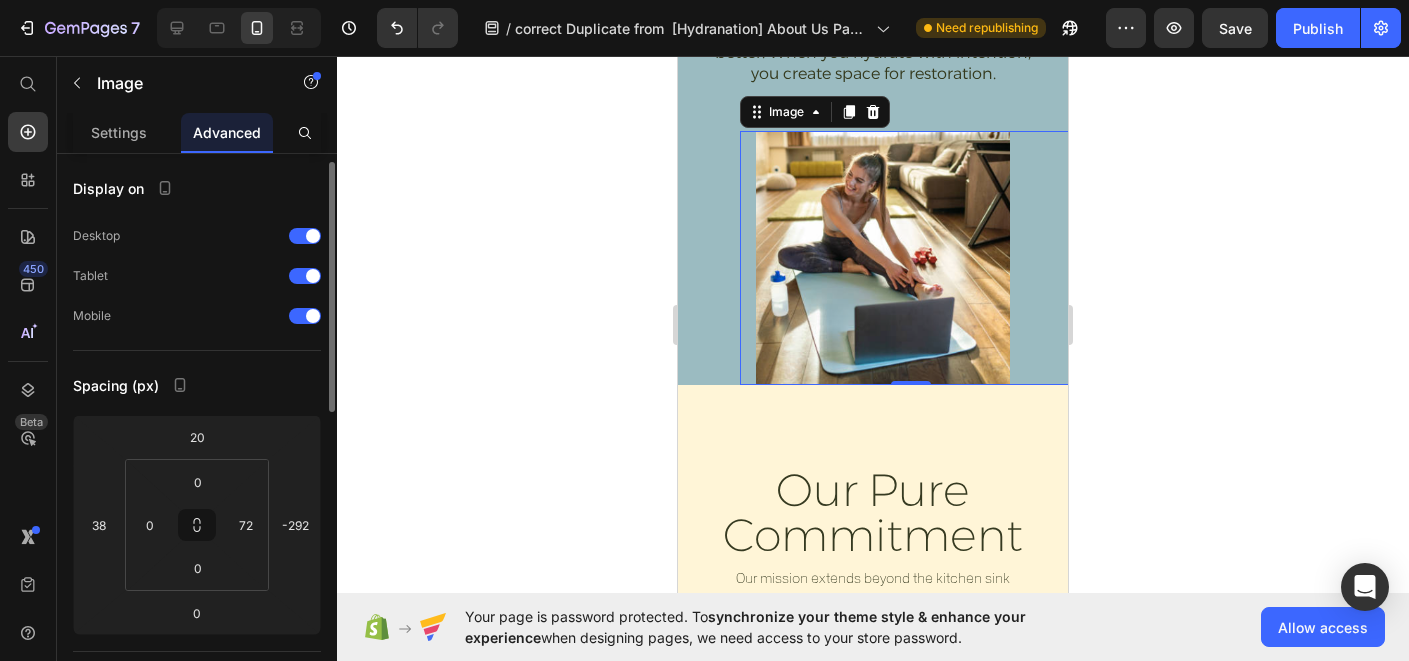 scroll, scrollTop: 0, scrollLeft: 0, axis: both 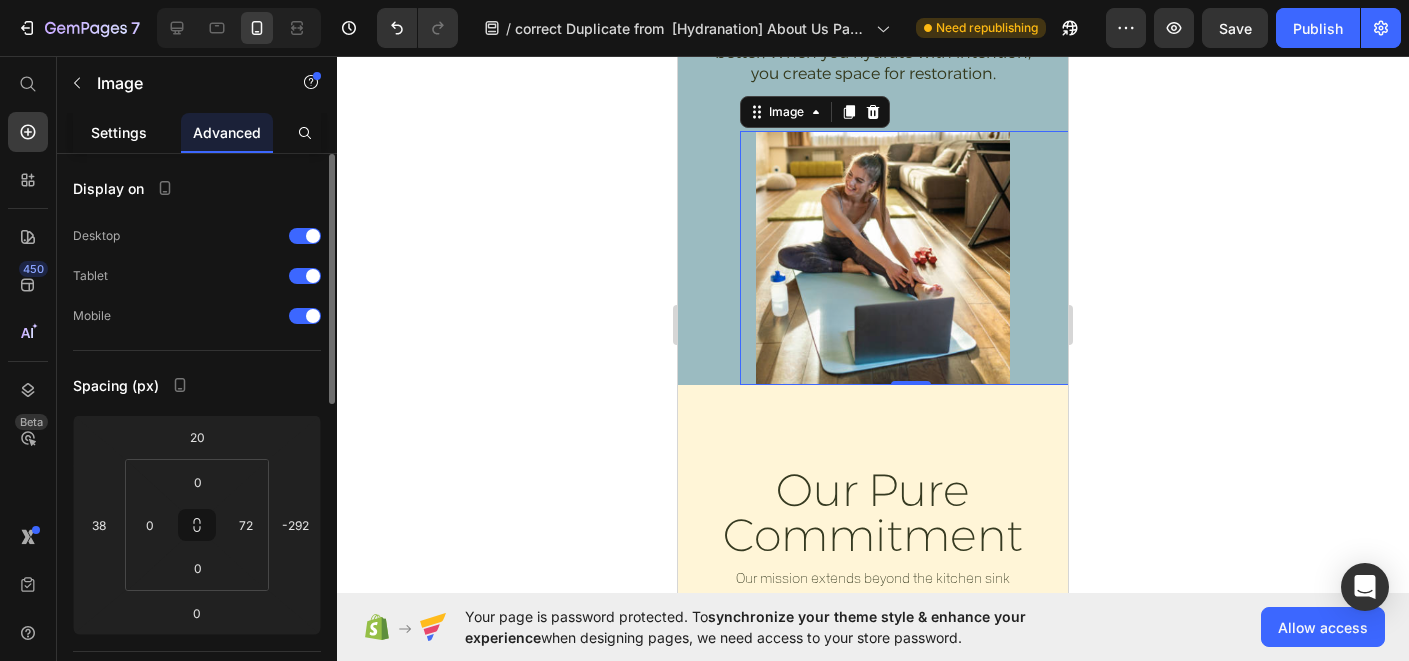 click on "Settings" at bounding box center [119, 132] 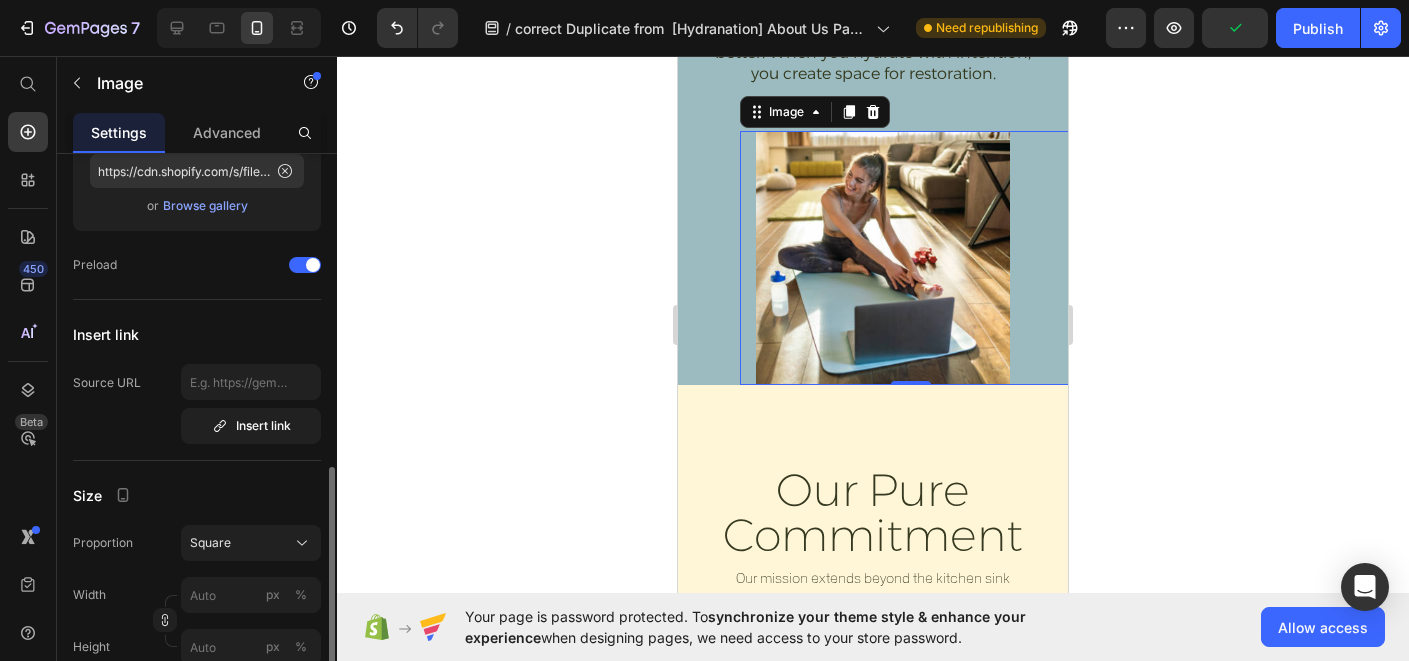 scroll, scrollTop: 413, scrollLeft: 0, axis: vertical 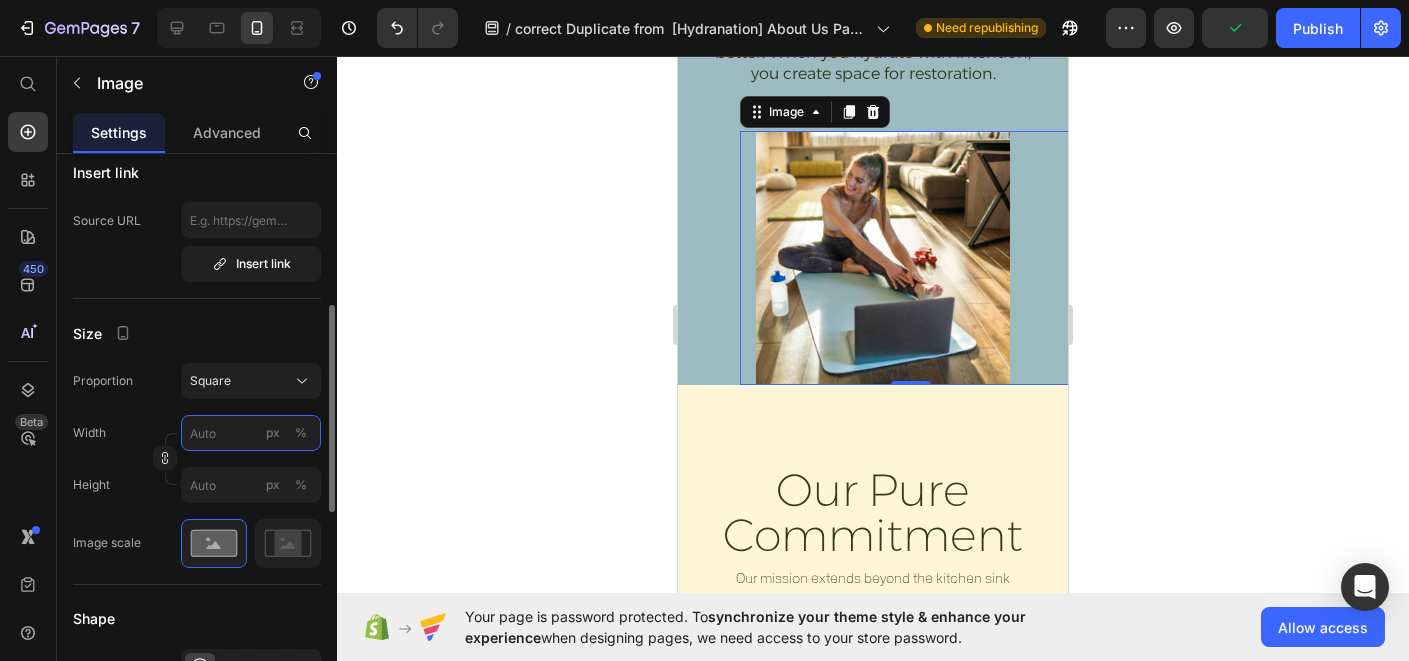 click on "px %" at bounding box center (251, 433) 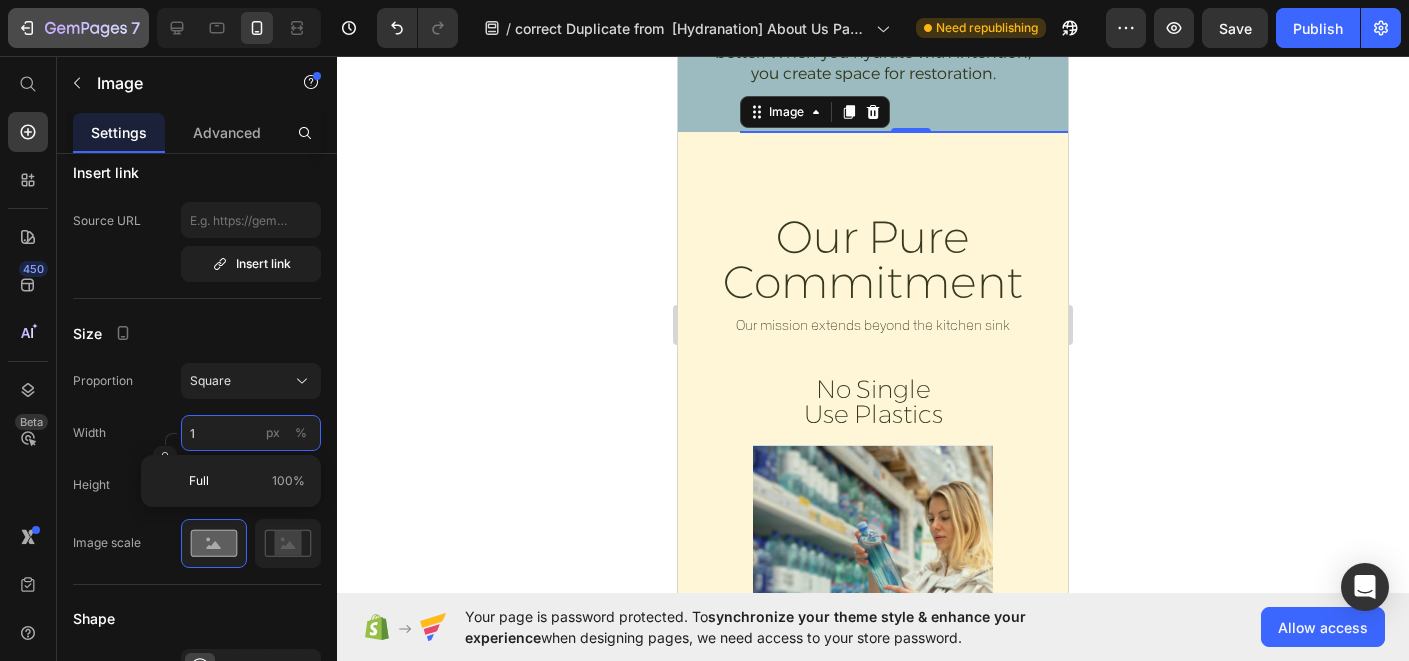 type on "10" 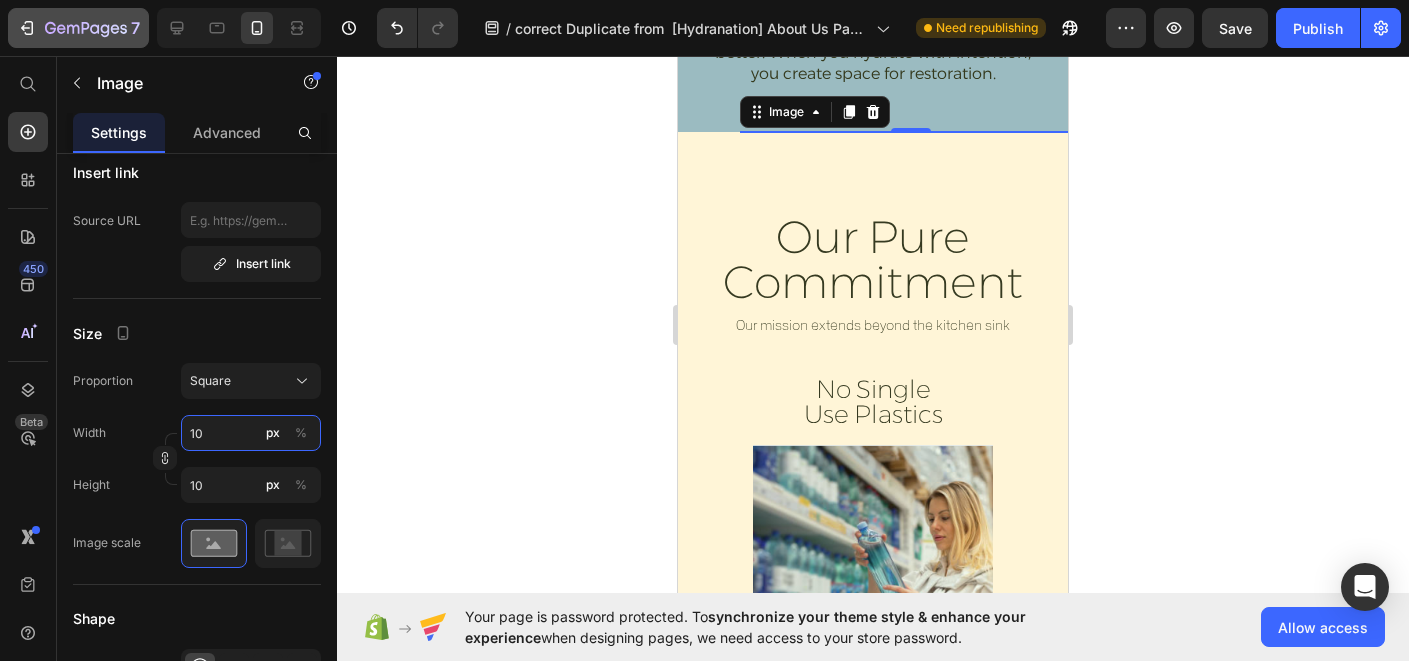 type on "100" 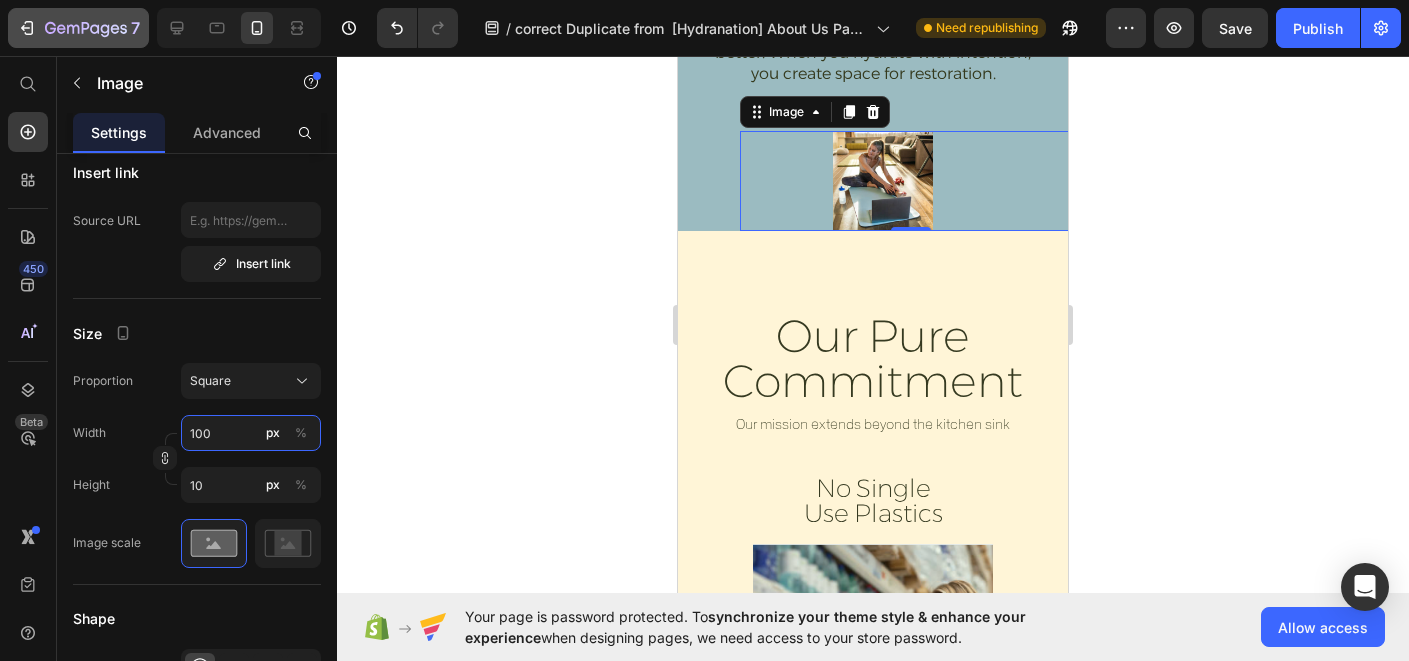 type on "100" 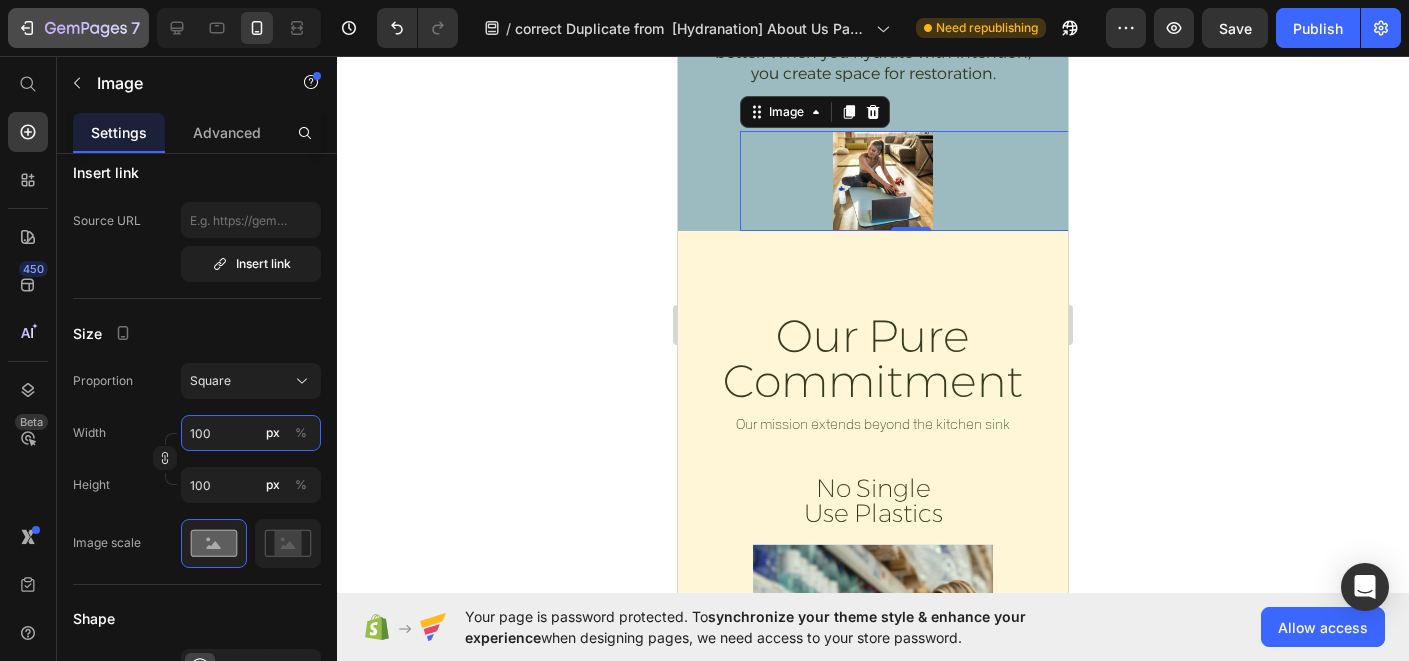 type on "1000" 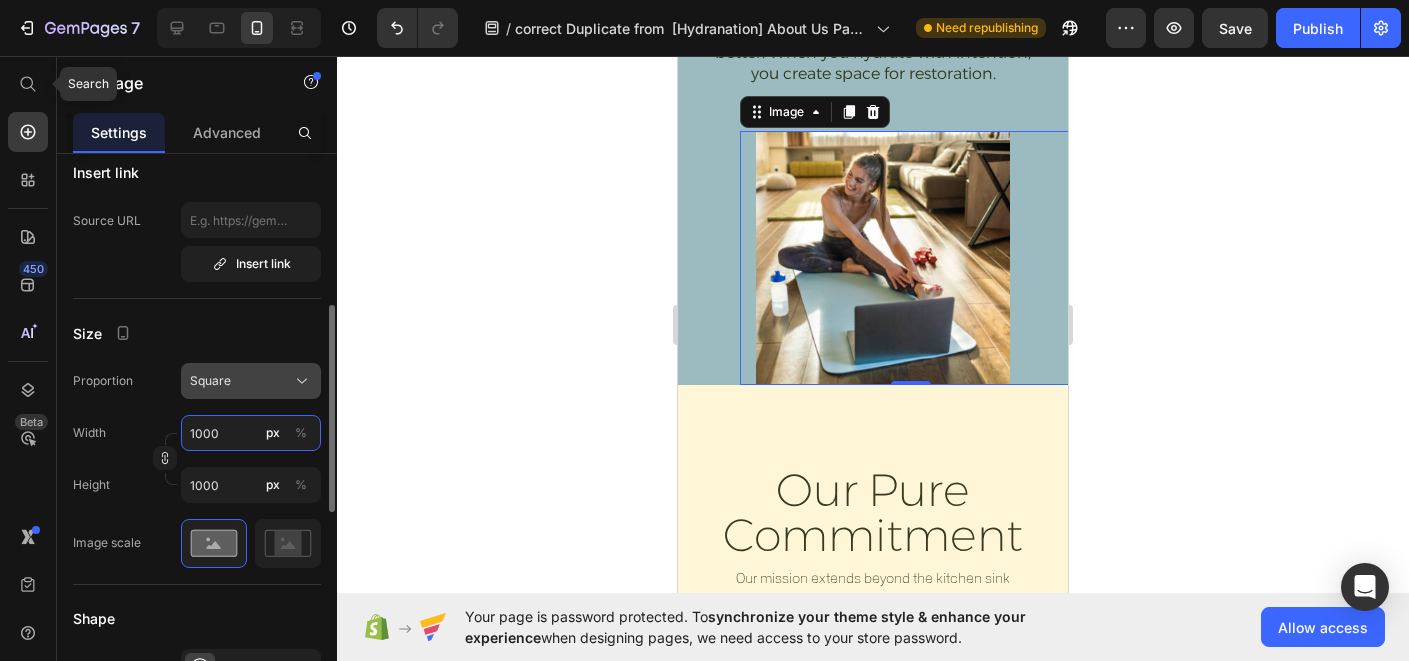 type on "1000" 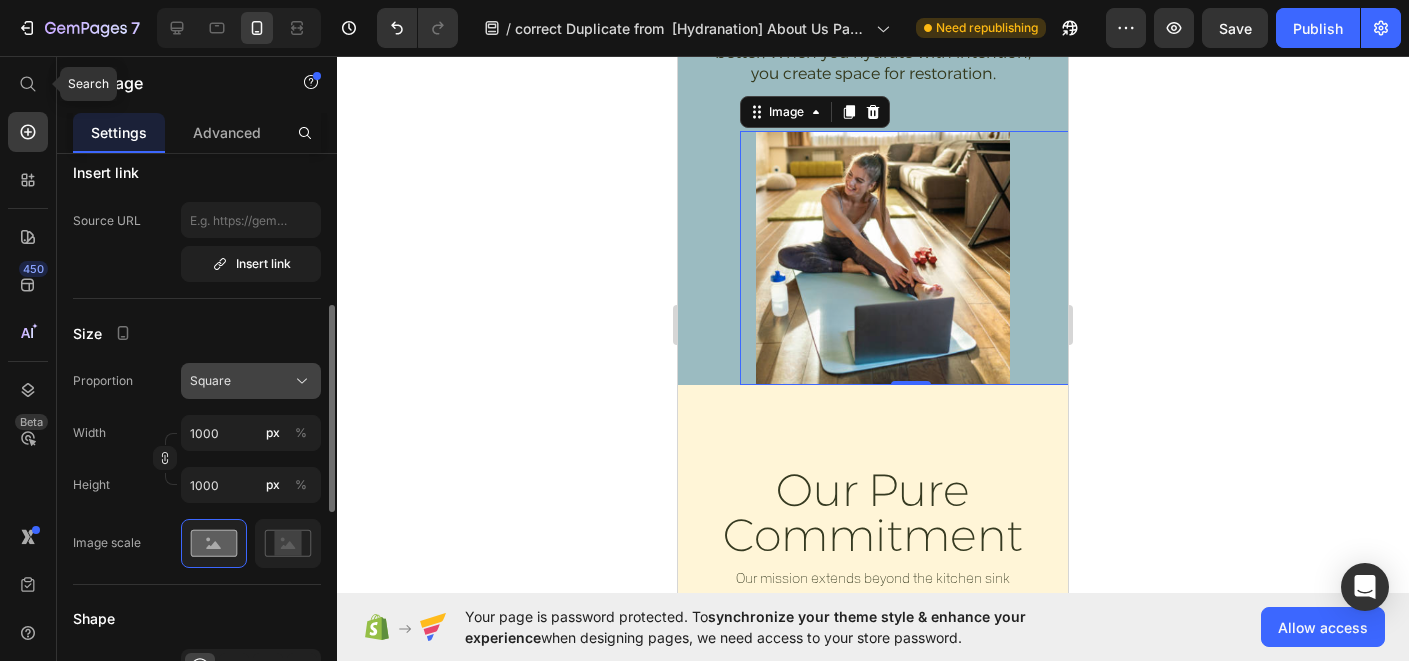 click 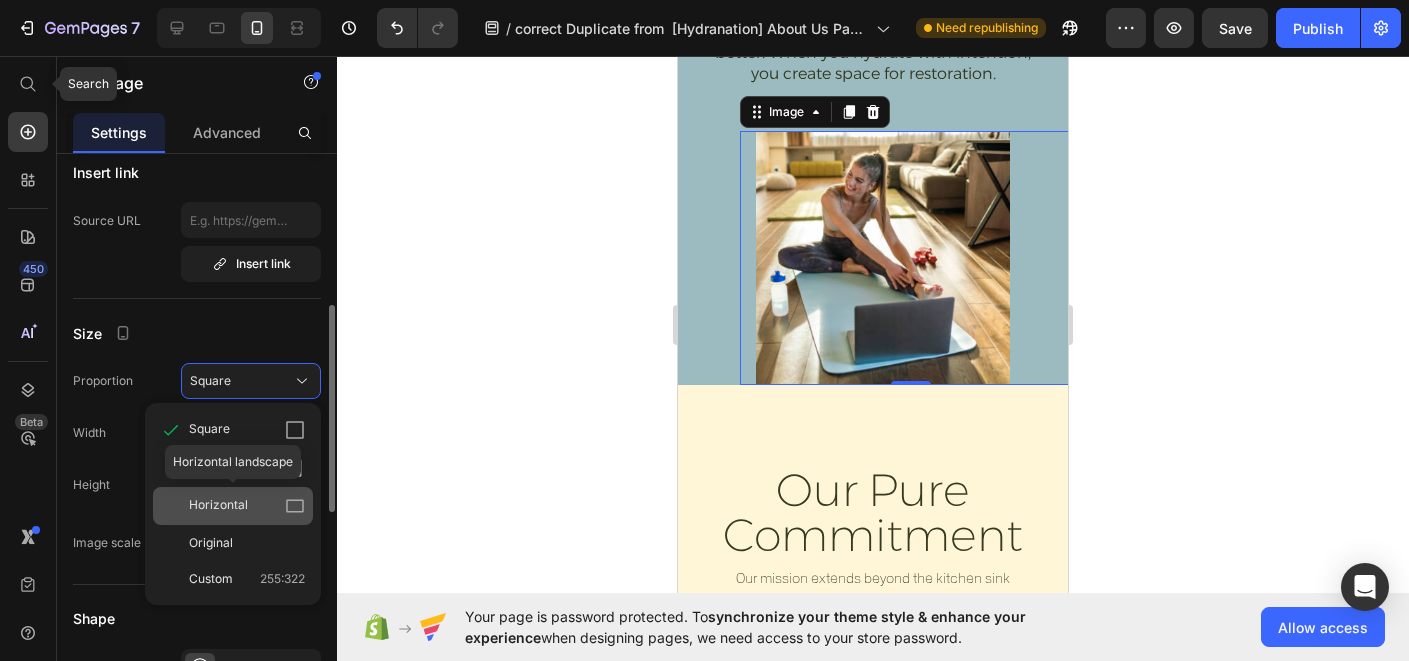 click on "Horizontal" at bounding box center (218, 506) 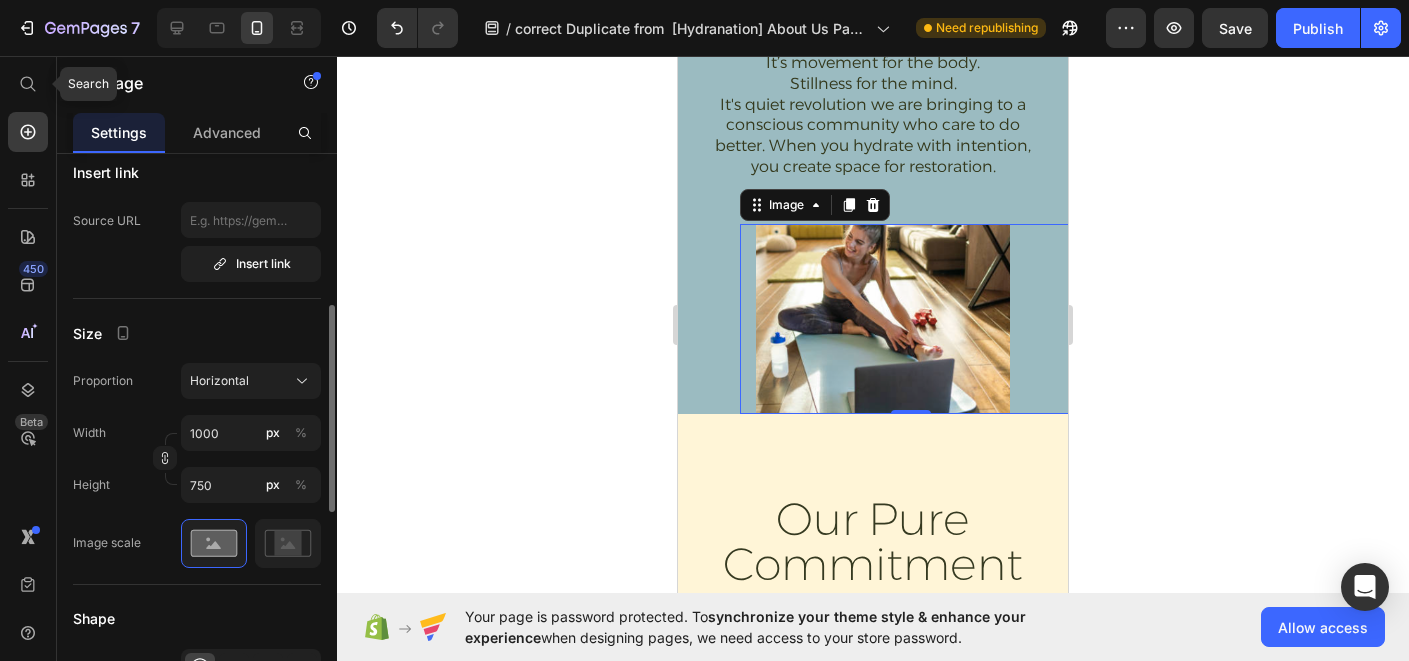 scroll, scrollTop: 3079, scrollLeft: 0, axis: vertical 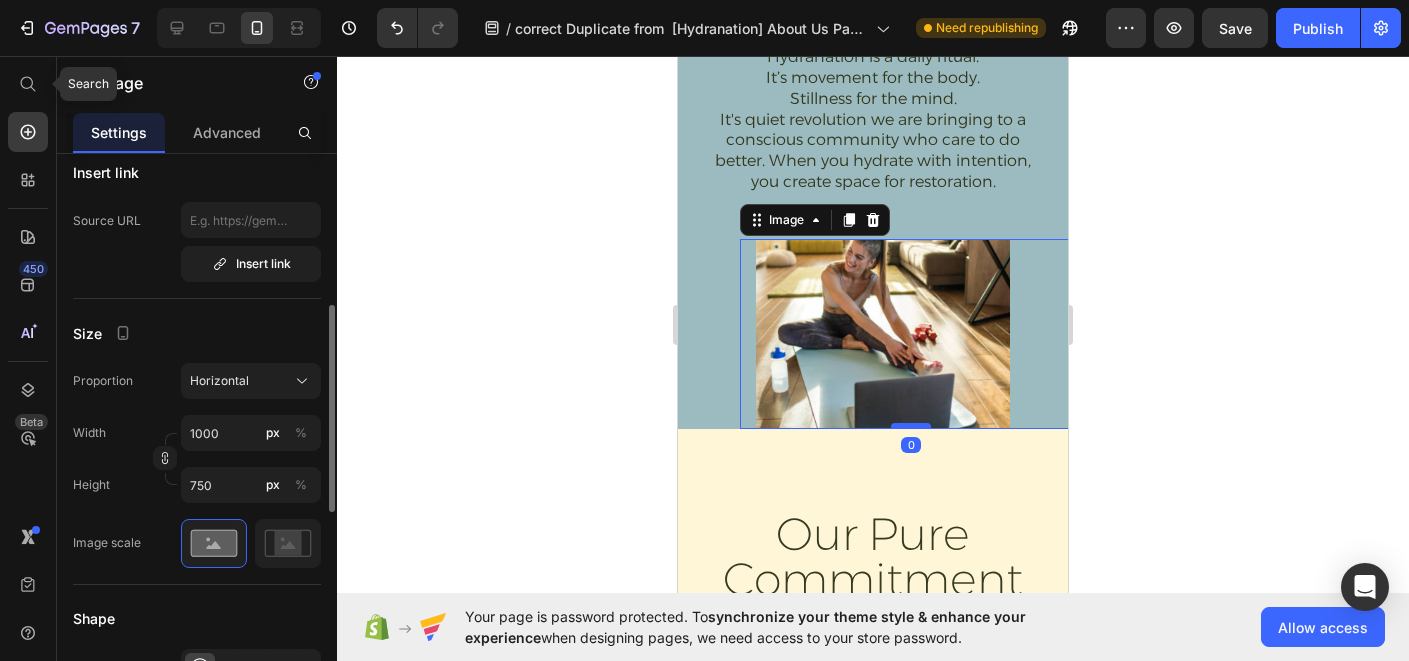 click at bounding box center [911, 426] 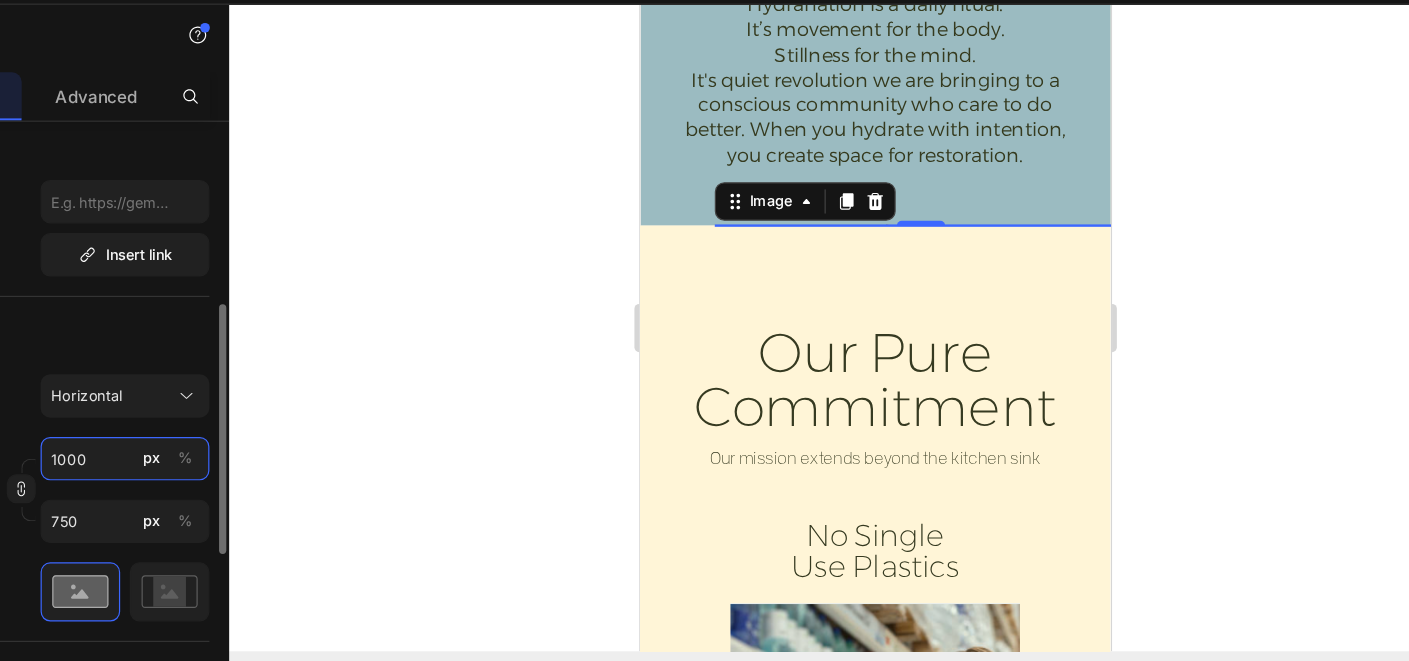 type on "2" 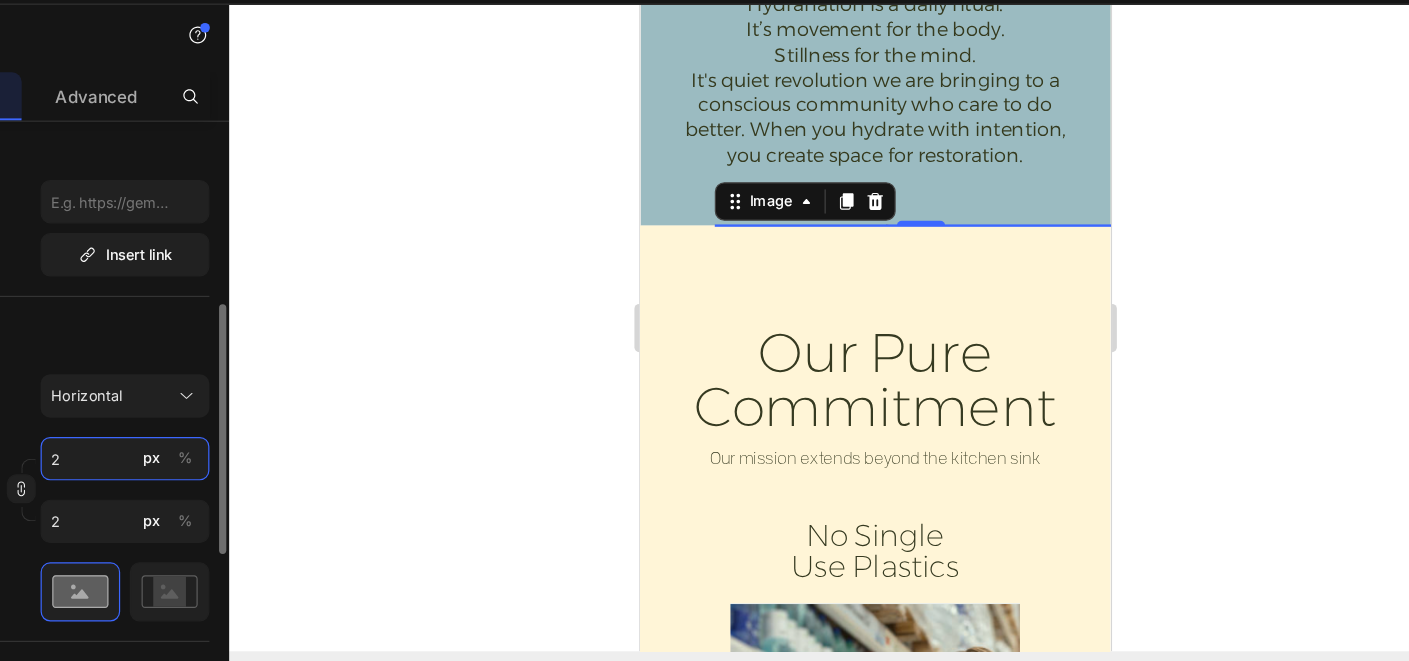 type on "20" 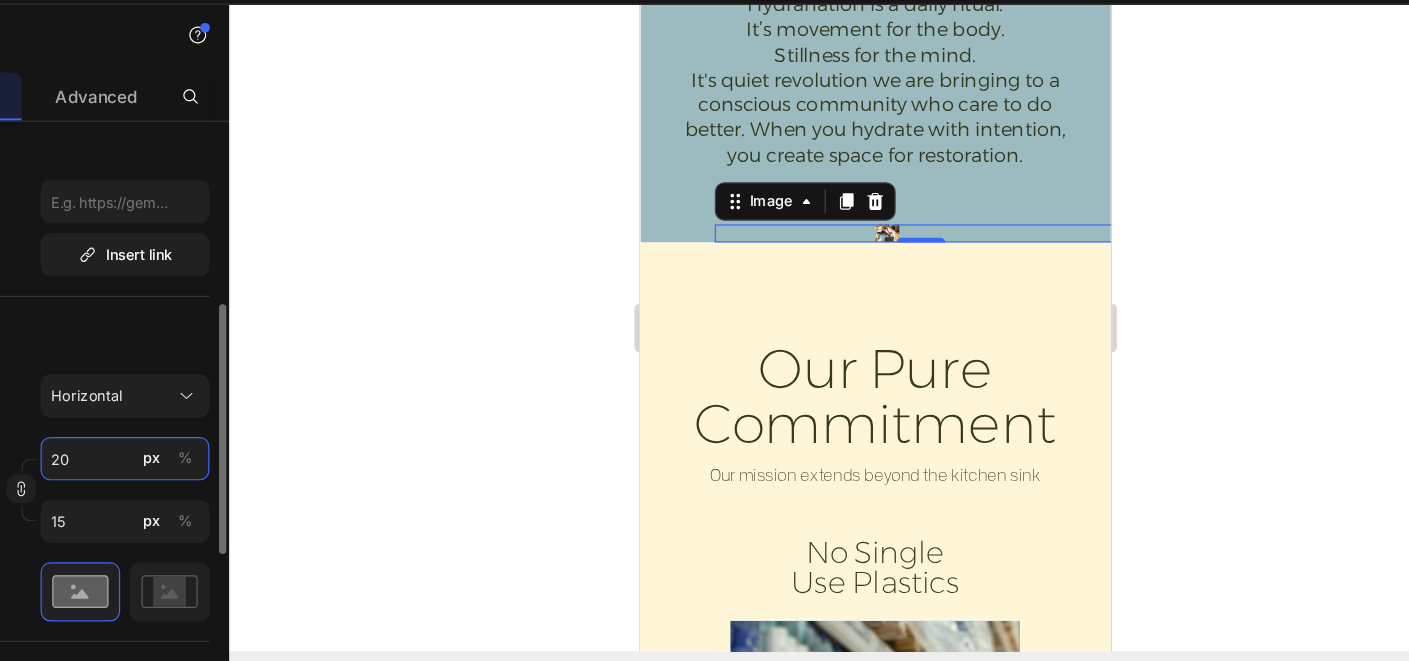 type on "200" 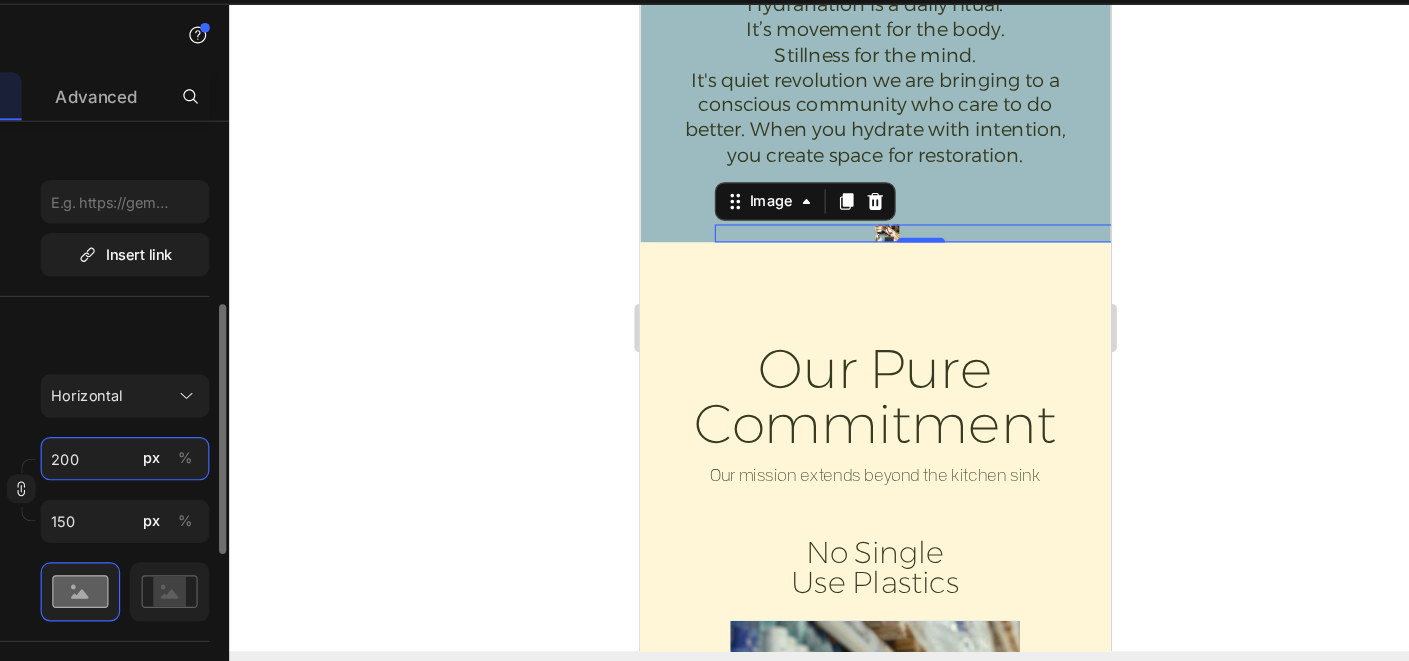 type on "2000" 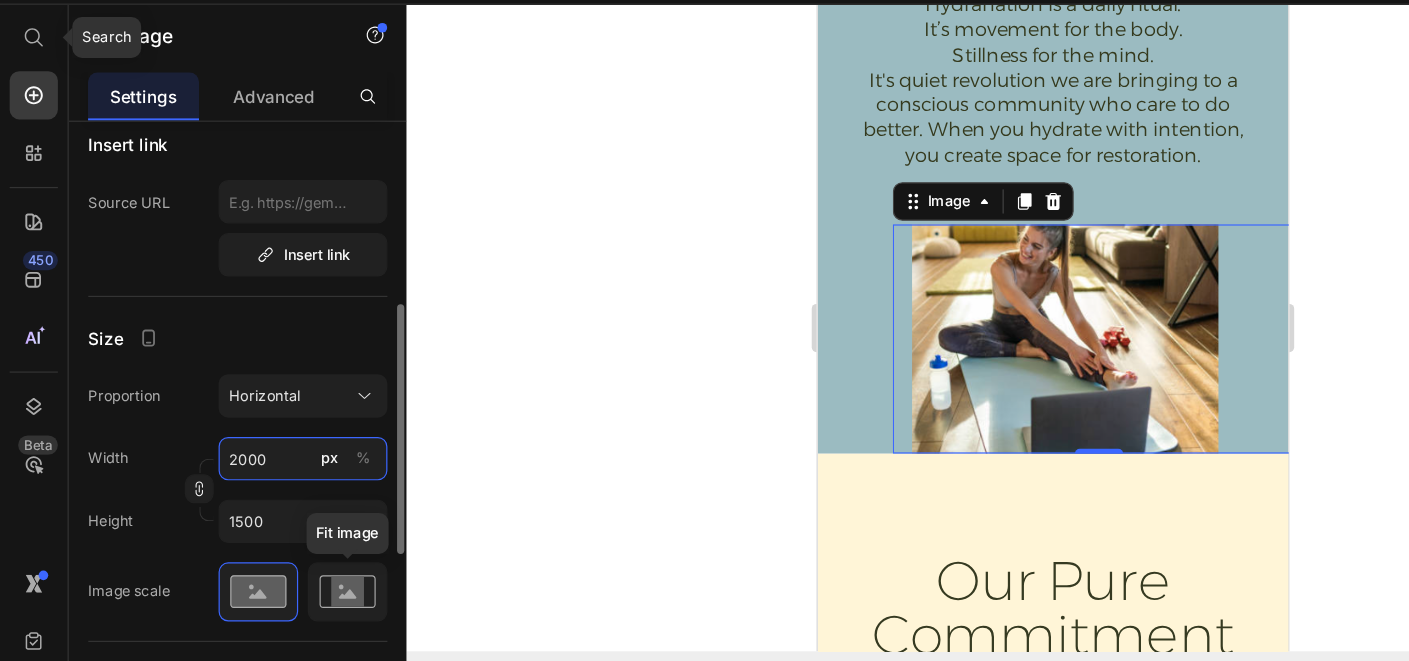 type on "2000" 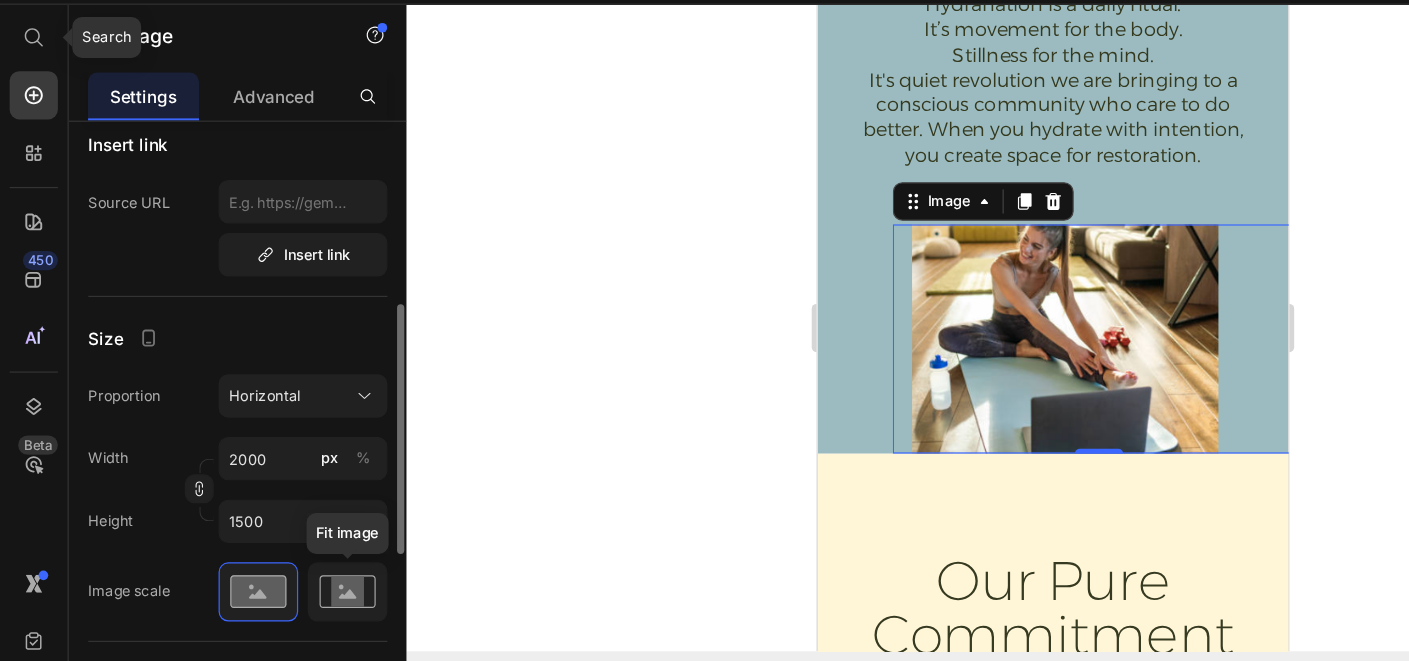 click 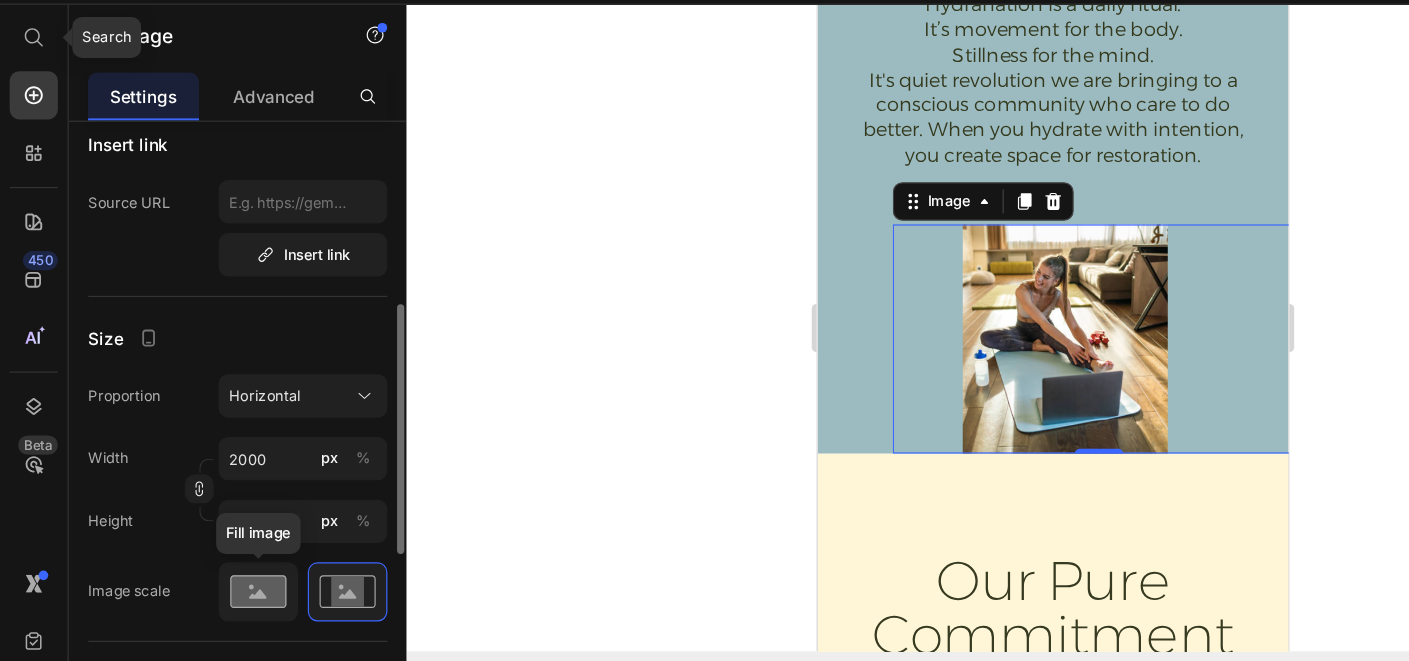click 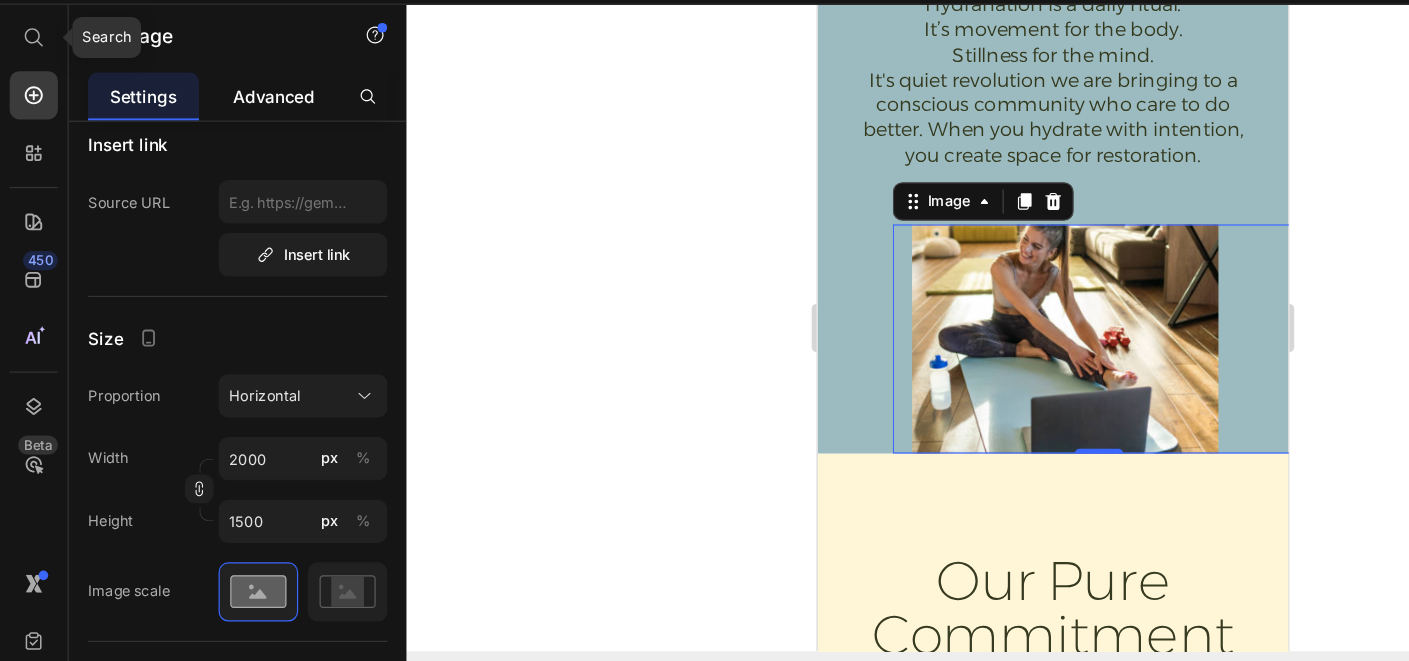 click on "Advanced" at bounding box center [227, 132] 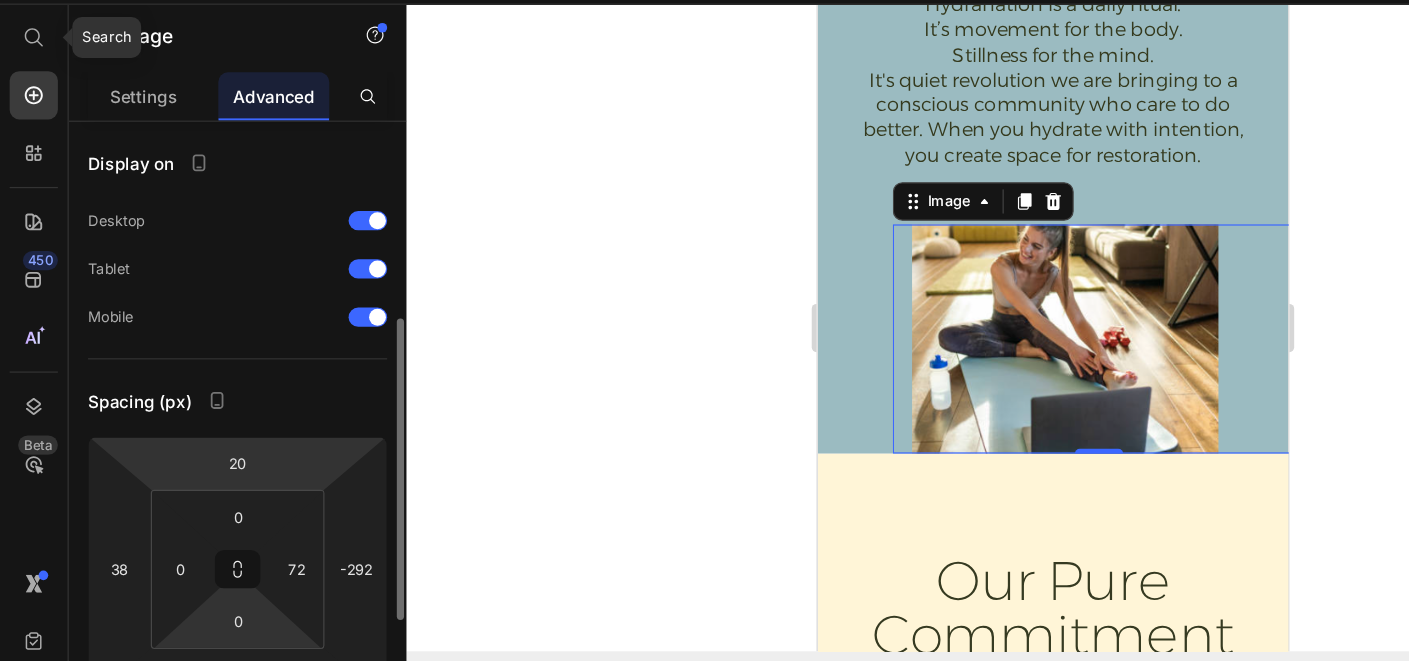 scroll, scrollTop: 113, scrollLeft: 0, axis: vertical 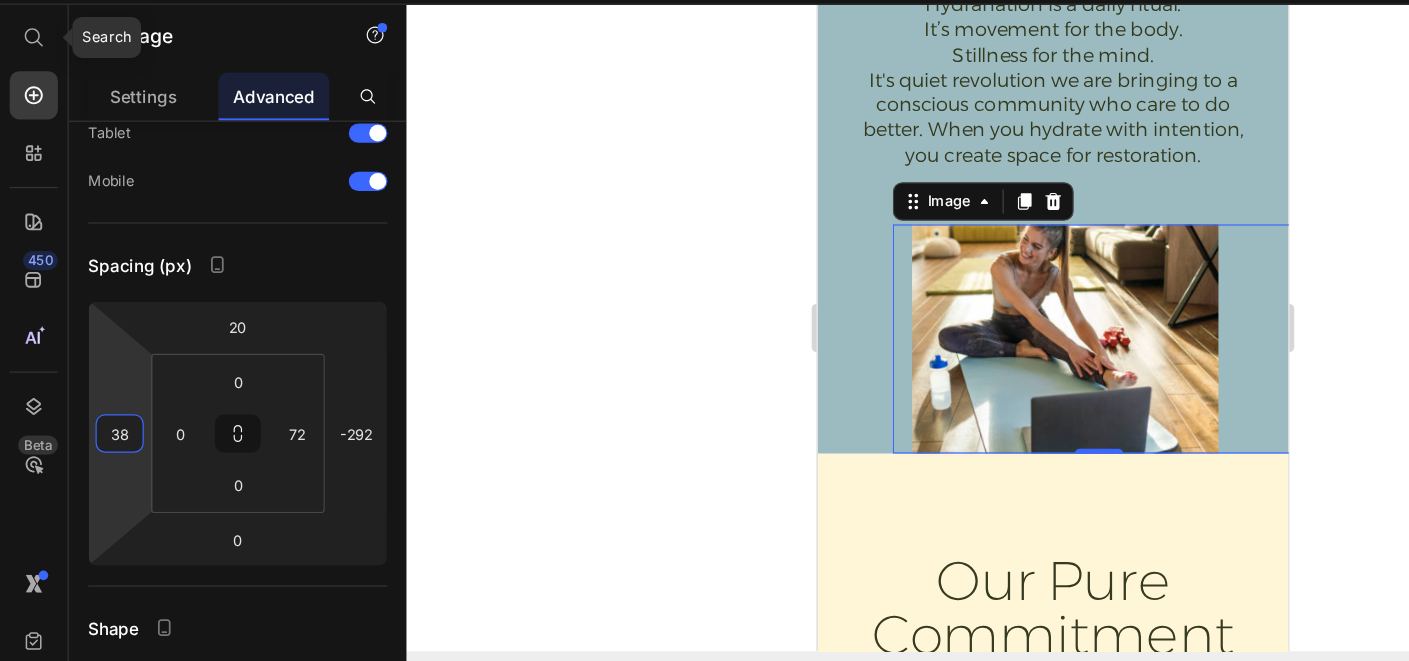type on "36" 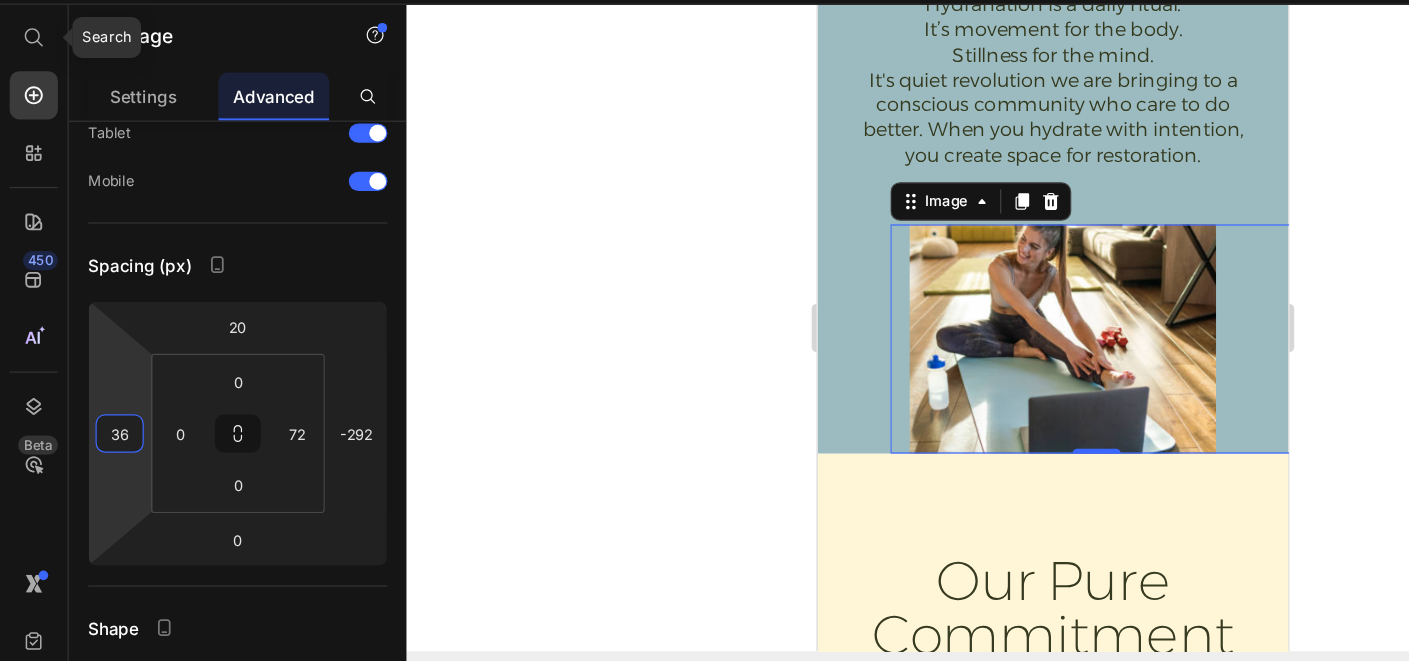 drag, startPoint x: 76, startPoint y: 411, endPoint x: 66, endPoint y: 412, distance: 10.049875 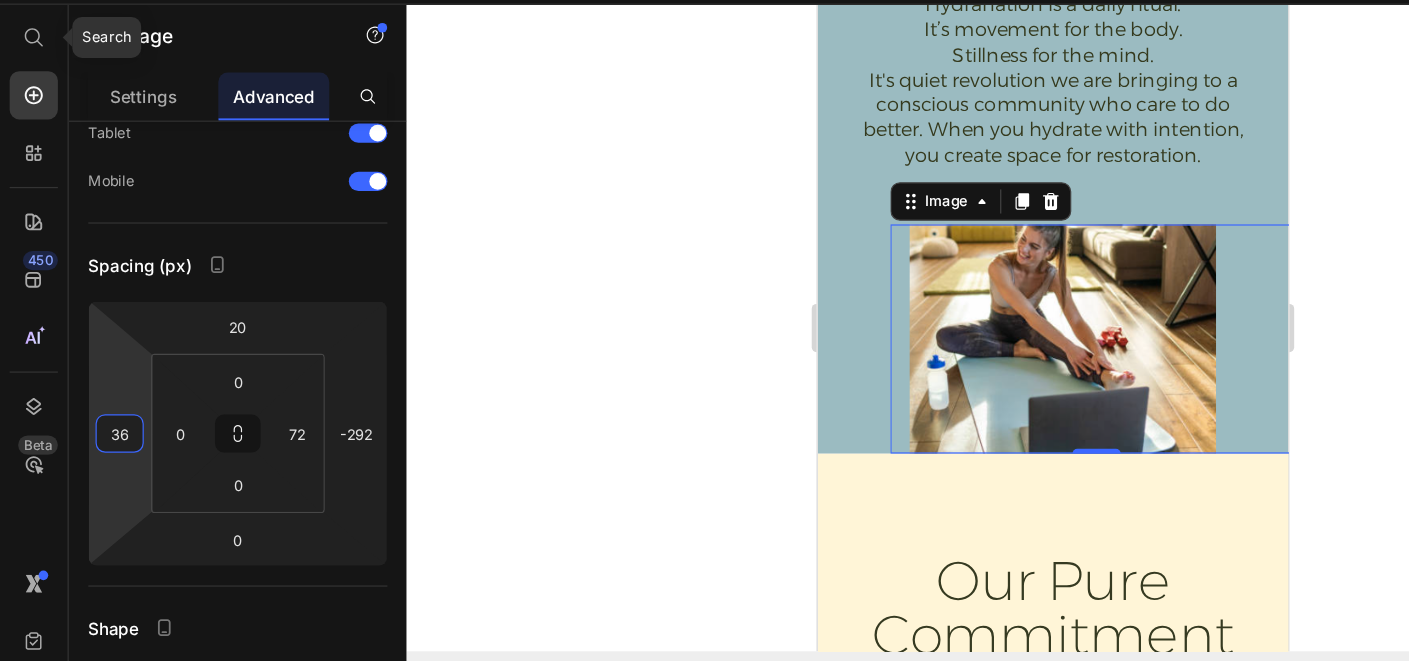 click on "7  Version history  /  correct Duplicate from  [Hydranation] About Us Page TEST Need republishing Preview  Publish  Search 450 Beta Start with Sections Elements Hero Section Product Detail Brands Trusted Badges Guarantee Product Breakdown How to use Testimonials Compare Bundle FAQs Social Proof Brand Story Product List Collection Blog List Contact Sticky Add to Cart Custom Footer Browse Library 450 Layout
Row
Row
Row
Row Text
Heading
Text Block Button
Button
Button
Sticky Back to top Media
Image" at bounding box center [704, 0] 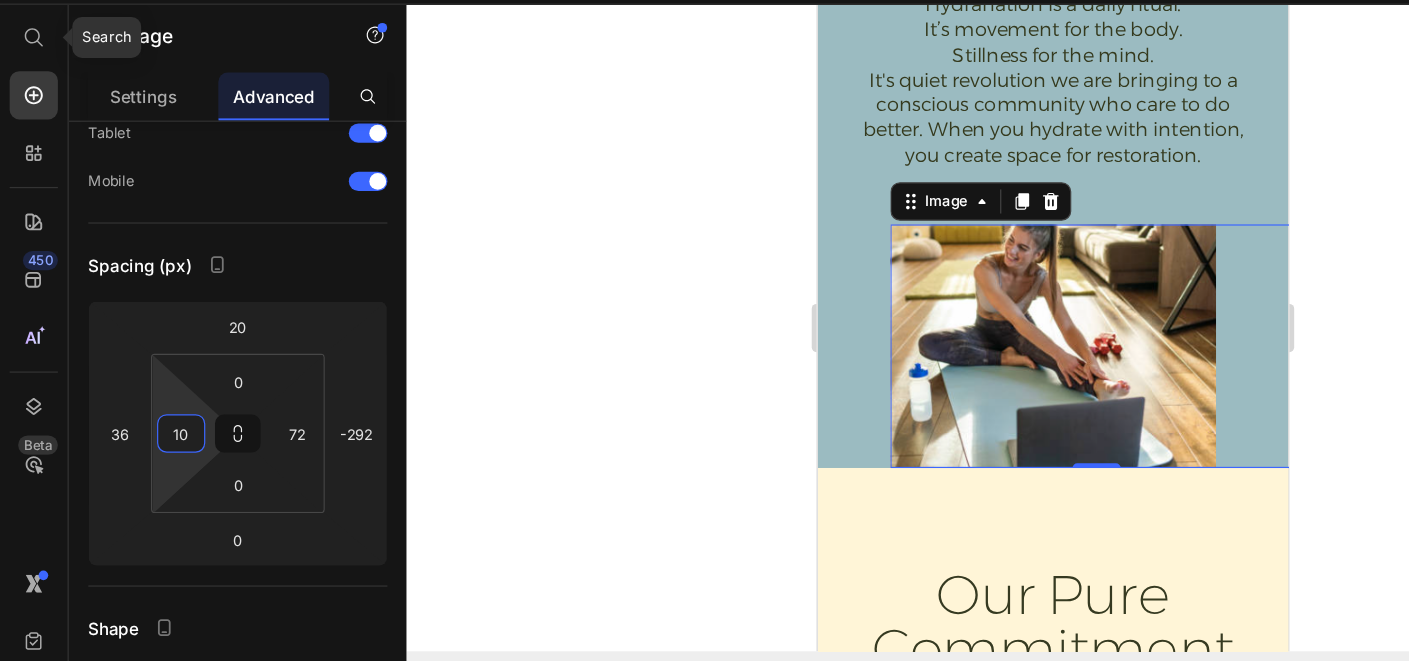 type on "0" 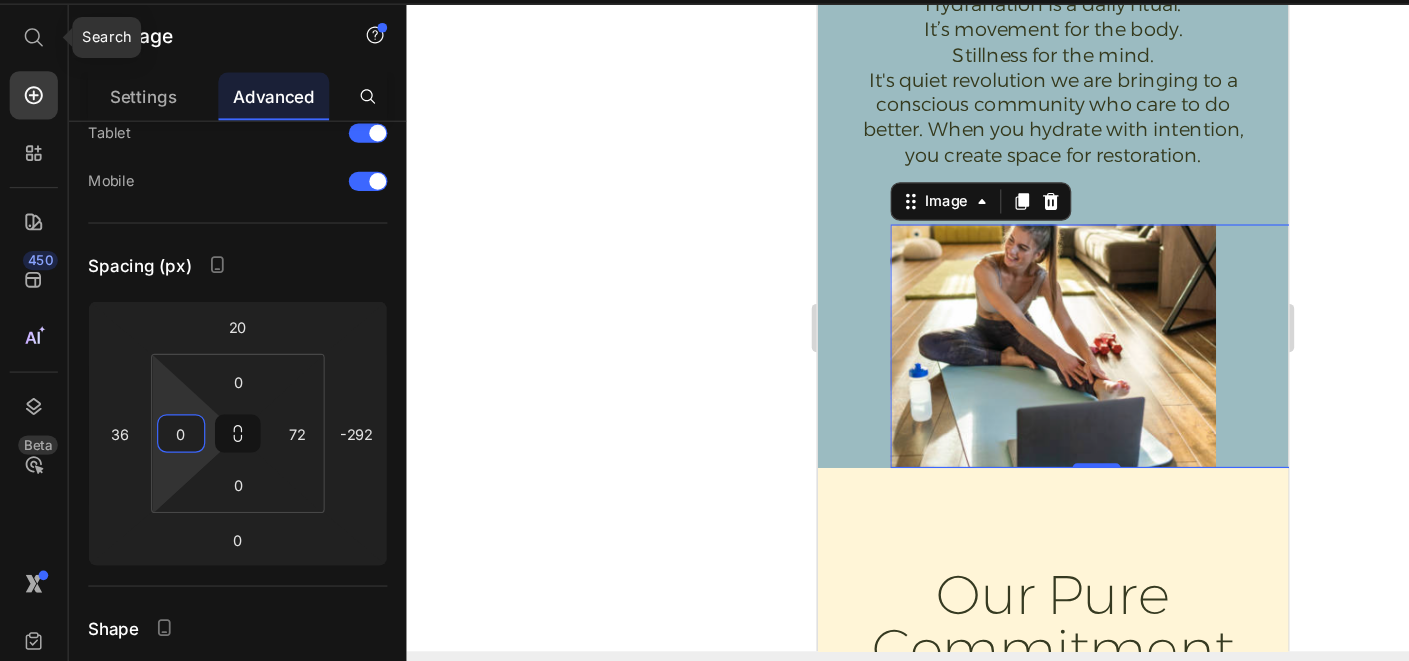 drag, startPoint x: 127, startPoint y: 413, endPoint x: 103, endPoint y: 443, distance: 38.418747 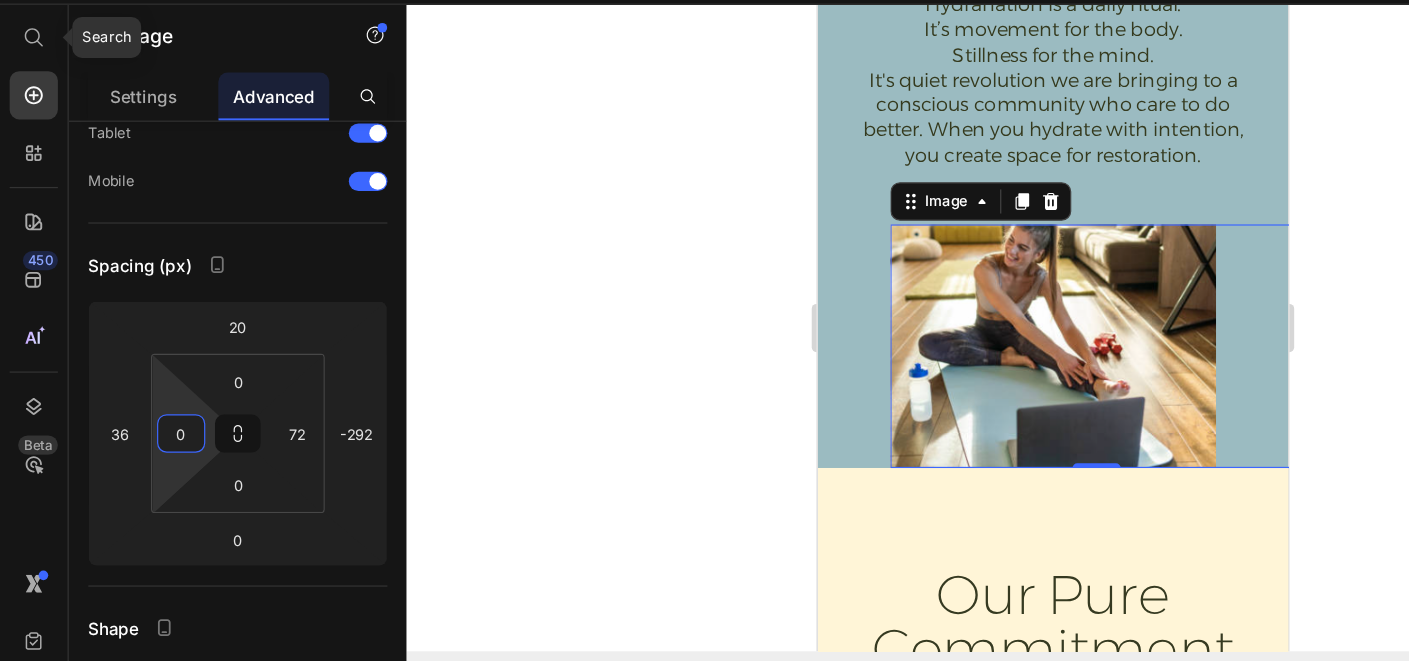 click on "7  Version history  /  correct Duplicate from  [Hydranation] About Us Page TEST Need republishing Preview  Save   Publish  Search 450 Beta Start with Sections Elements Hero Section Product Detail Brands Trusted Badges Guarantee Product Breakdown How to use Testimonials Compare Bundle FAQs Social Proof Brand Story Product List Collection Blog List Contact Sticky Add to Cart Custom Footer Browse Library 450 Layout
Row
Row
Row
Row Text
Heading
Text Block Button
Button
Button
Sticky Back to top Media" at bounding box center (704, 0) 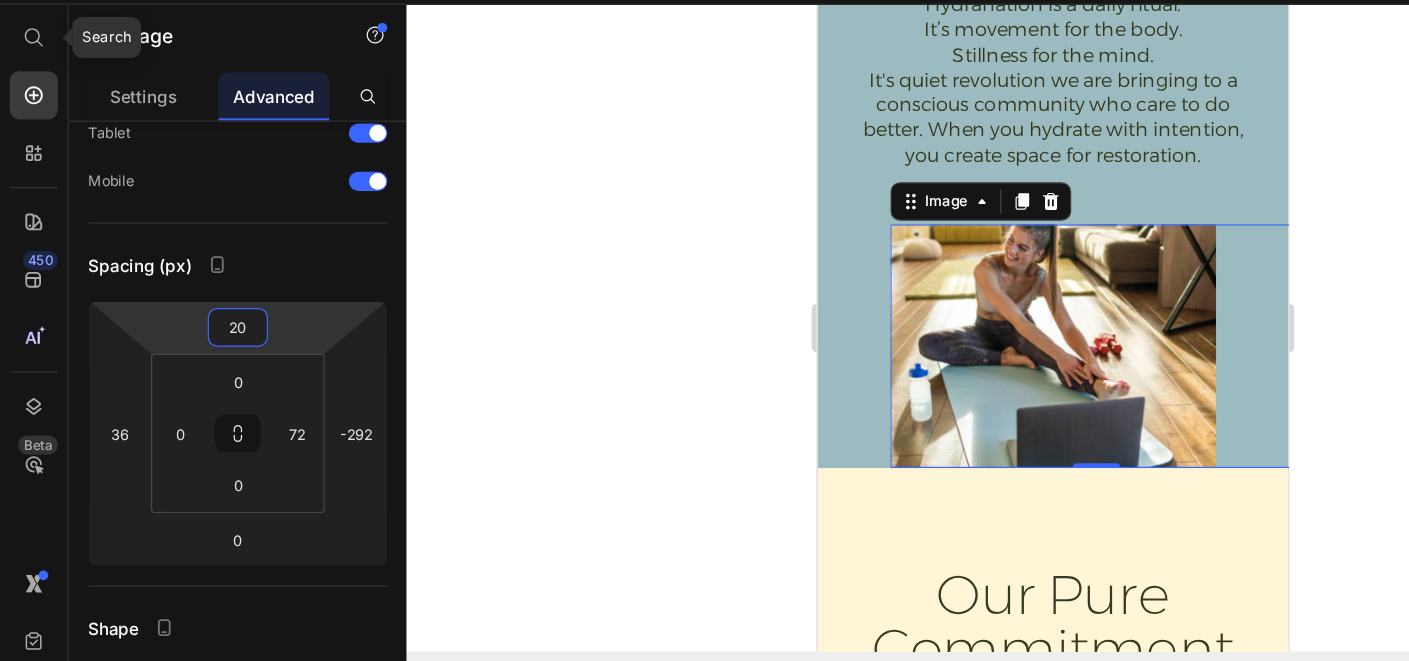click on "7  Version history  /  correct Duplicate from  [Hydranation] About Us Page TEST Need republishing Preview  Save   Publish  Search 450 Beta Start with Sections Elements Hero Section Product Detail Brands Trusted Badges Guarantee Product Breakdown How to use Testimonials Compare Bundle FAQs Social Proof Brand Story Product List Collection Blog List Contact Sticky Add to Cart Custom Footer Browse Library 450 Layout
Row
Row
Row
Row Text
Heading
Text Block Button
Button
Button
Sticky Back to top Media" at bounding box center [704, 0] 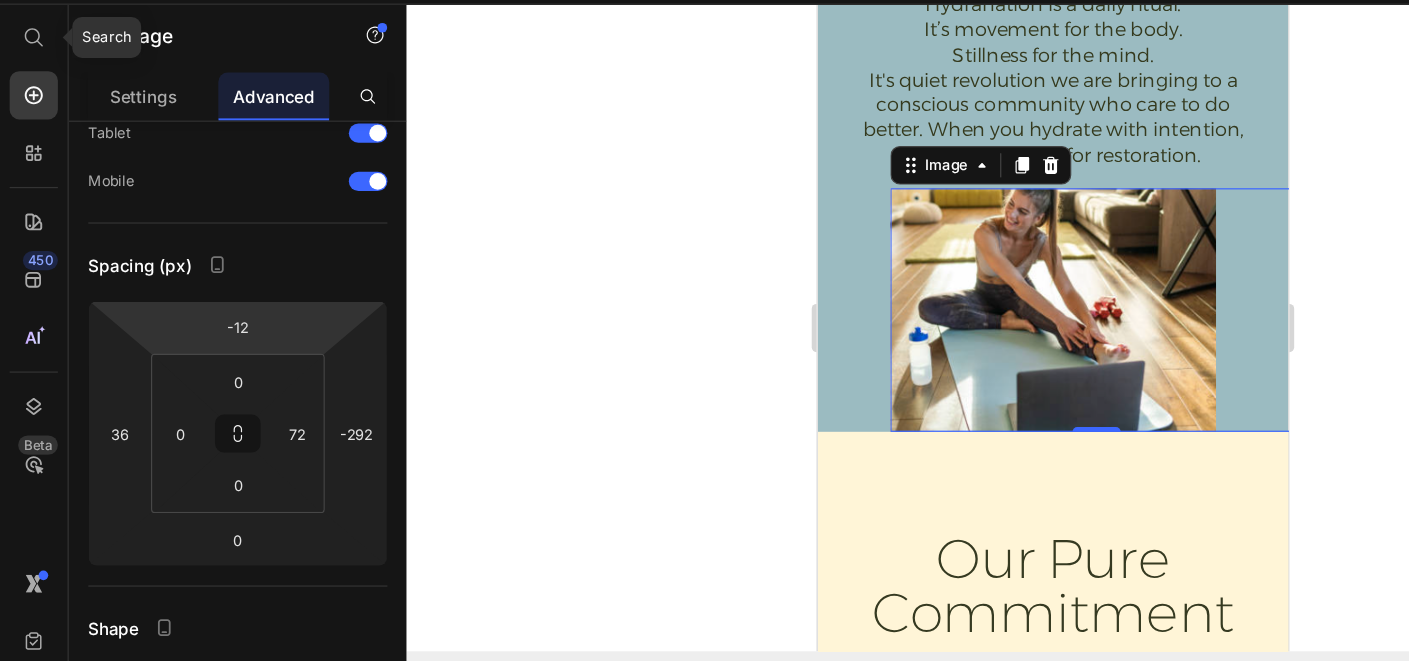 type on "-10" 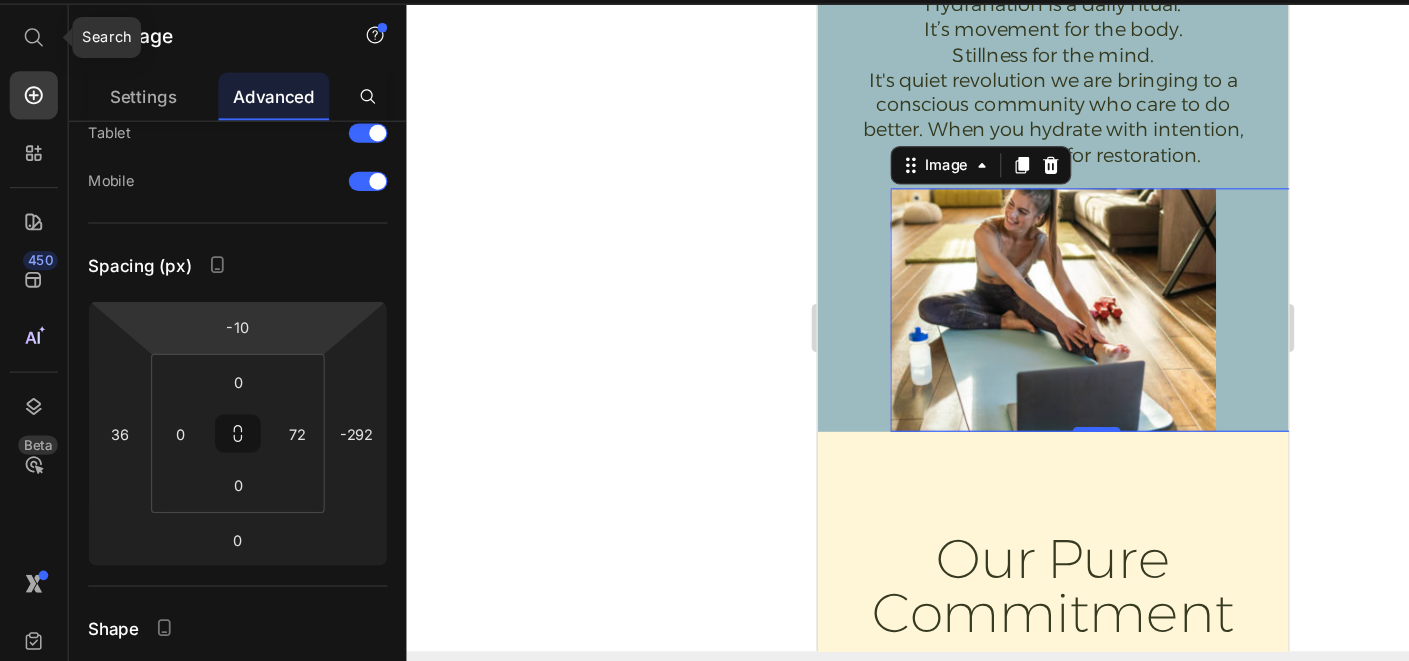 drag, startPoint x: 198, startPoint y: 343, endPoint x: 205, endPoint y: 354, distance: 13.038404 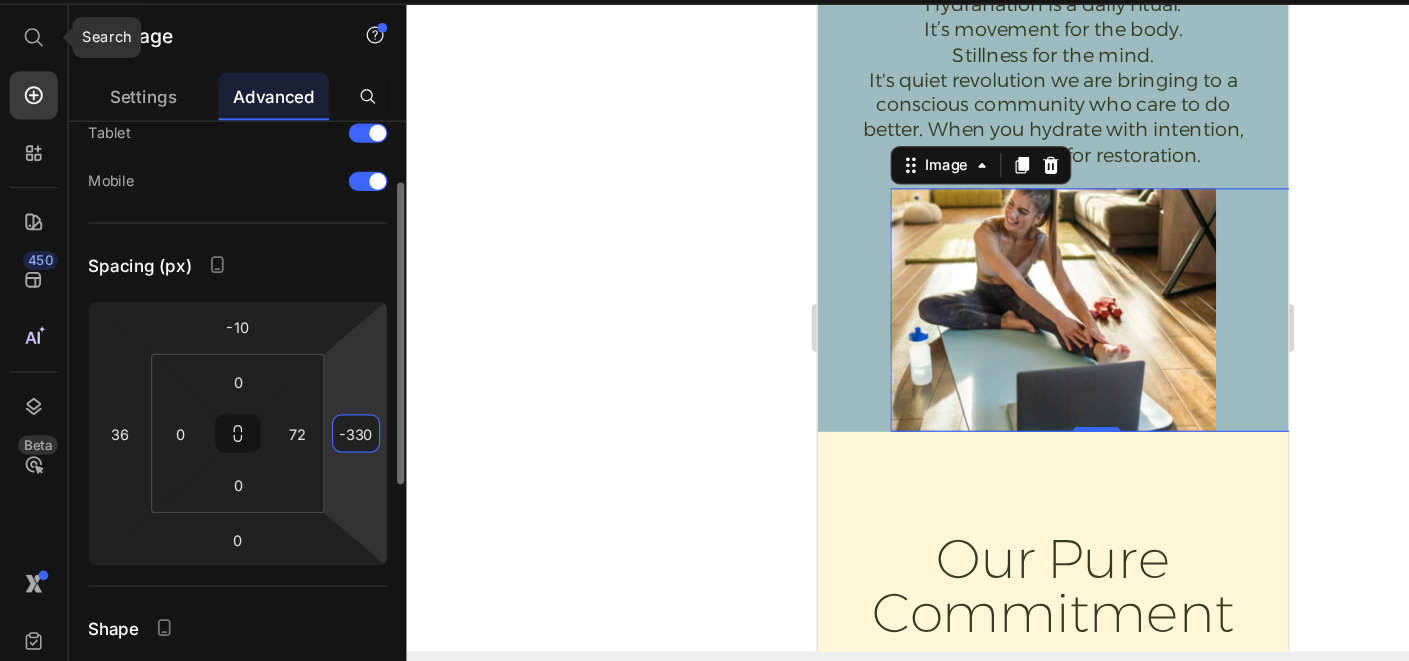 drag, startPoint x: 317, startPoint y: 427, endPoint x: 316, endPoint y: 441, distance: 14.035668 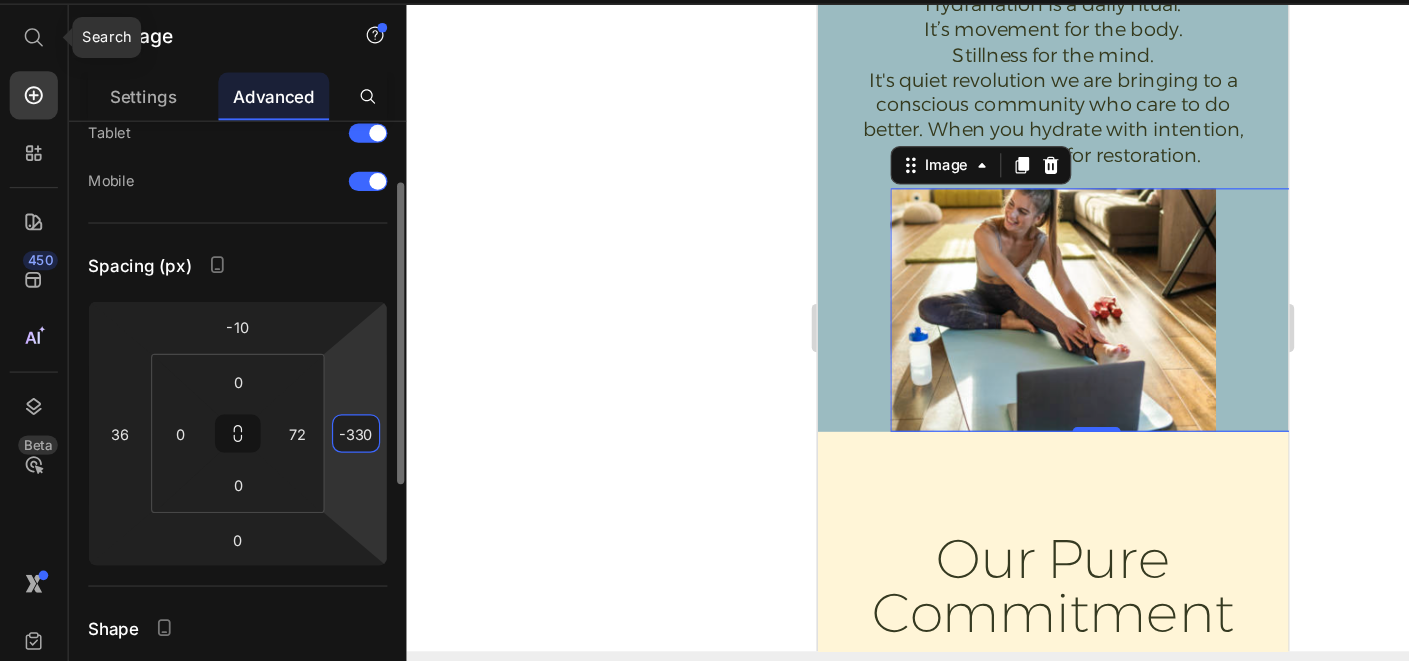 click on "7  Version history  /  correct Duplicate from  [Hydranation] About Us Page TEST Need republishing Preview  Save   Publish  Search 450 Beta Start with Sections Elements Hero Section Product Detail Brands Trusted Badges Guarantee Product Breakdown How to use Testimonials Compare Bundle FAQs Social Proof Brand Story Product List Collection Blog List Contact Sticky Add to Cart Custom Footer Browse Library 450 Layout
Row
Row
Row
Row Text
Heading
Text Block Button
Button
Button
Sticky Back to top Media" at bounding box center (704, 0) 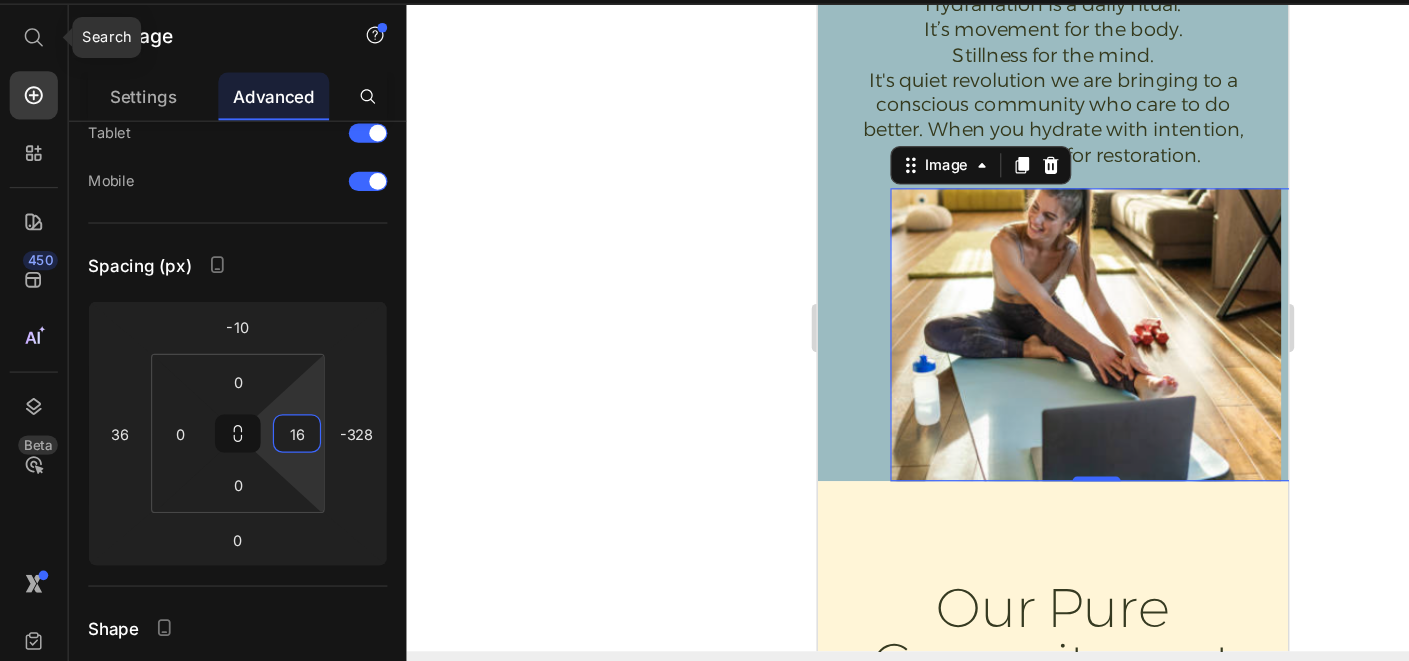 type on "14" 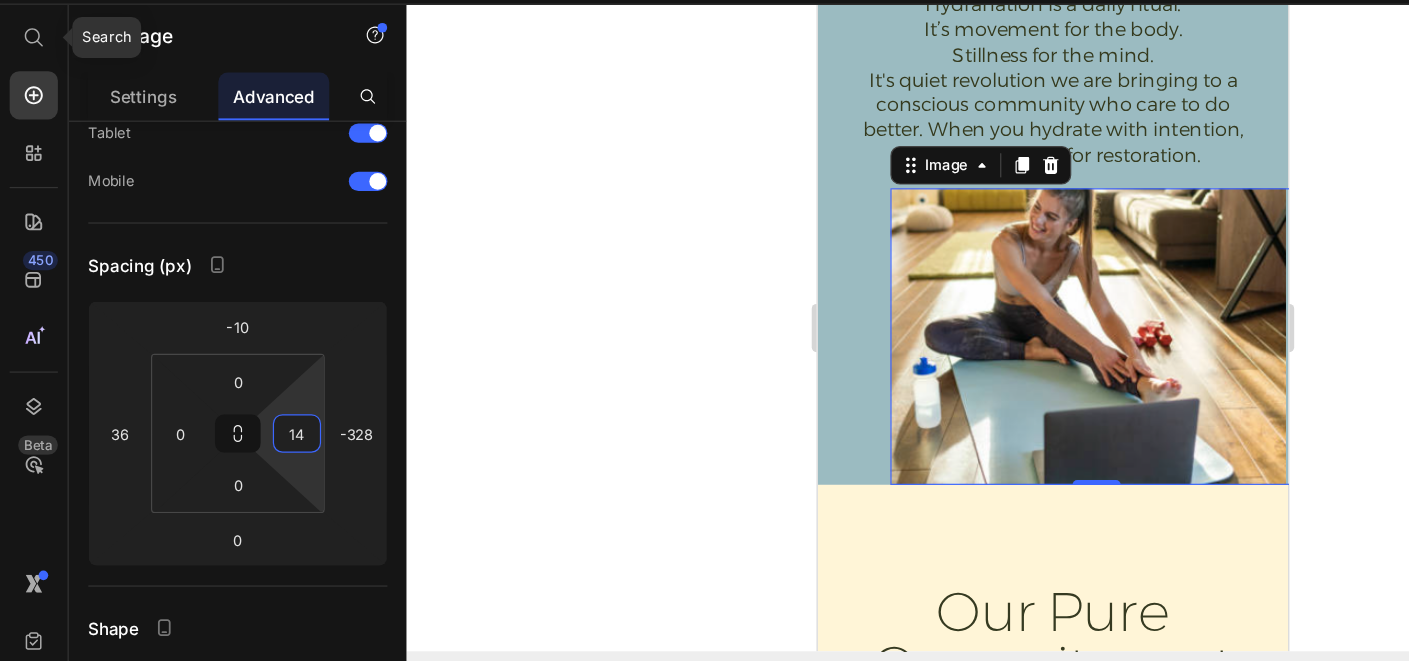 drag, startPoint x: 267, startPoint y: 413, endPoint x: 278, endPoint y: 437, distance: 26.400757 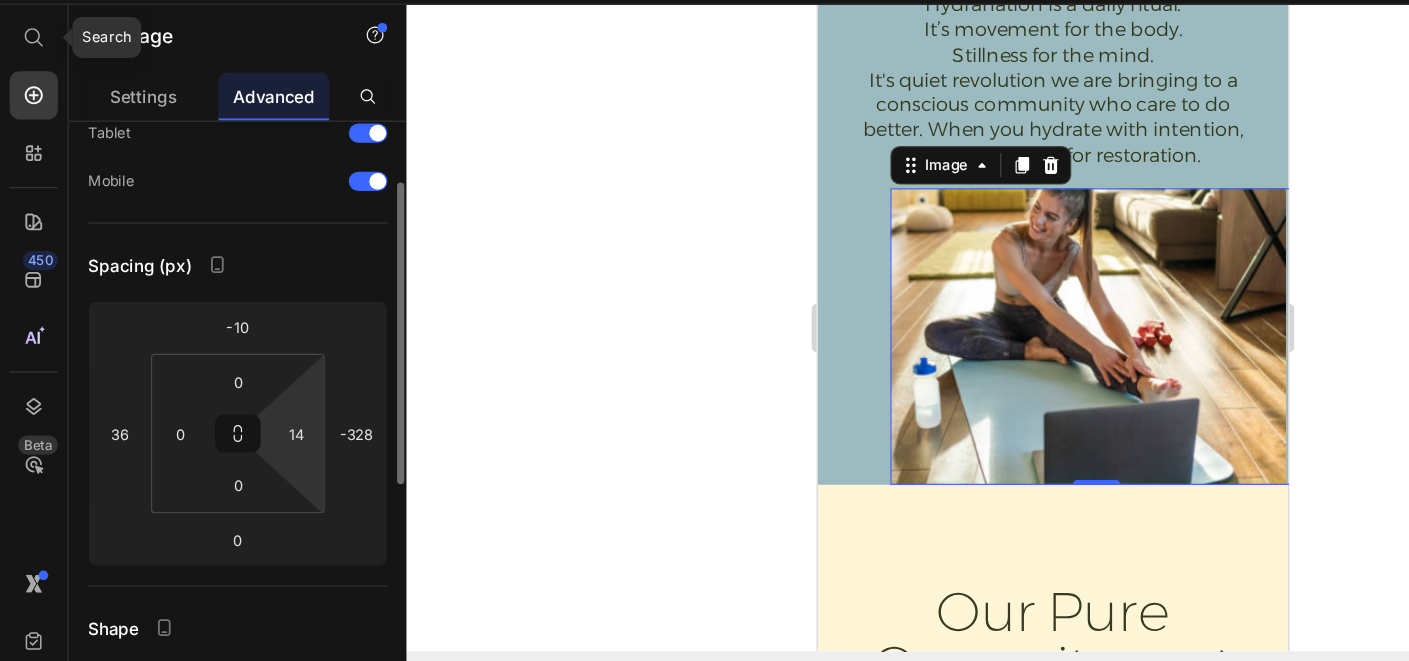 drag, startPoint x: 124, startPoint y: 413, endPoint x: 125, endPoint y: 436, distance: 23.021729 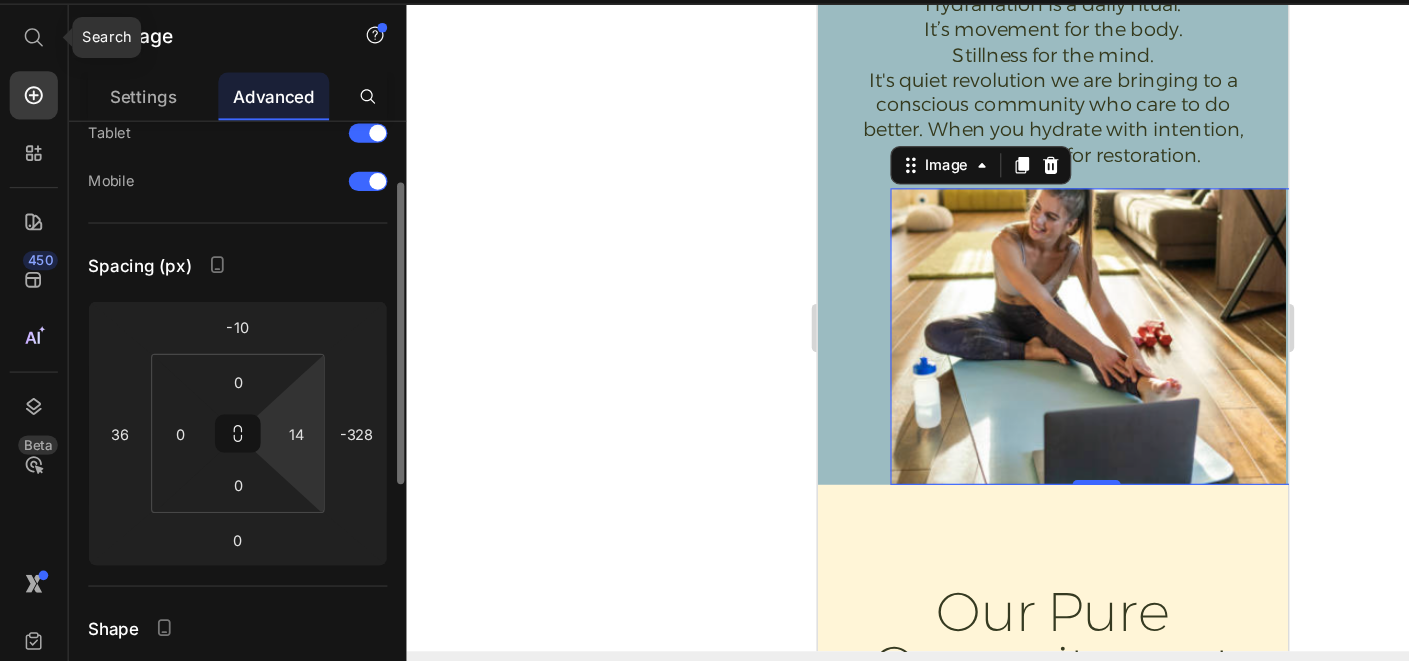 click on "0 0 0 14" at bounding box center (197, 412) 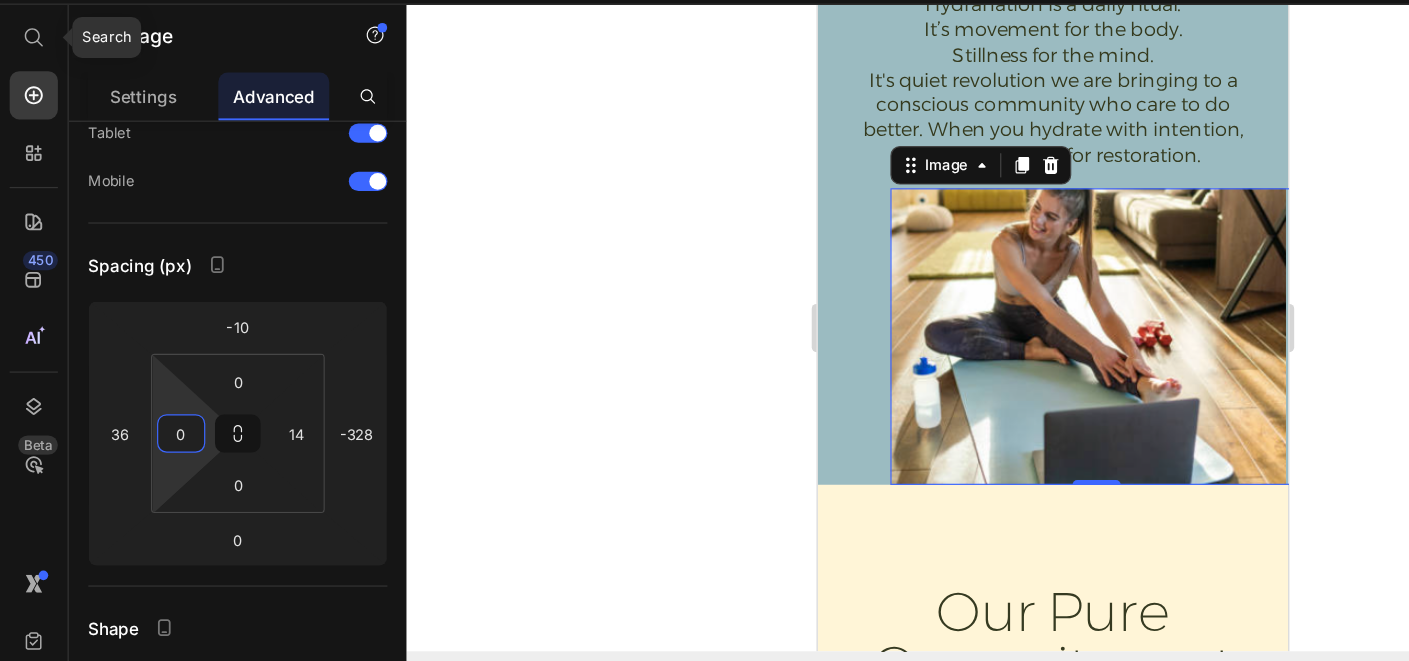 drag, startPoint x: 127, startPoint y: 412, endPoint x: 129, endPoint y: 455, distance: 43.046486 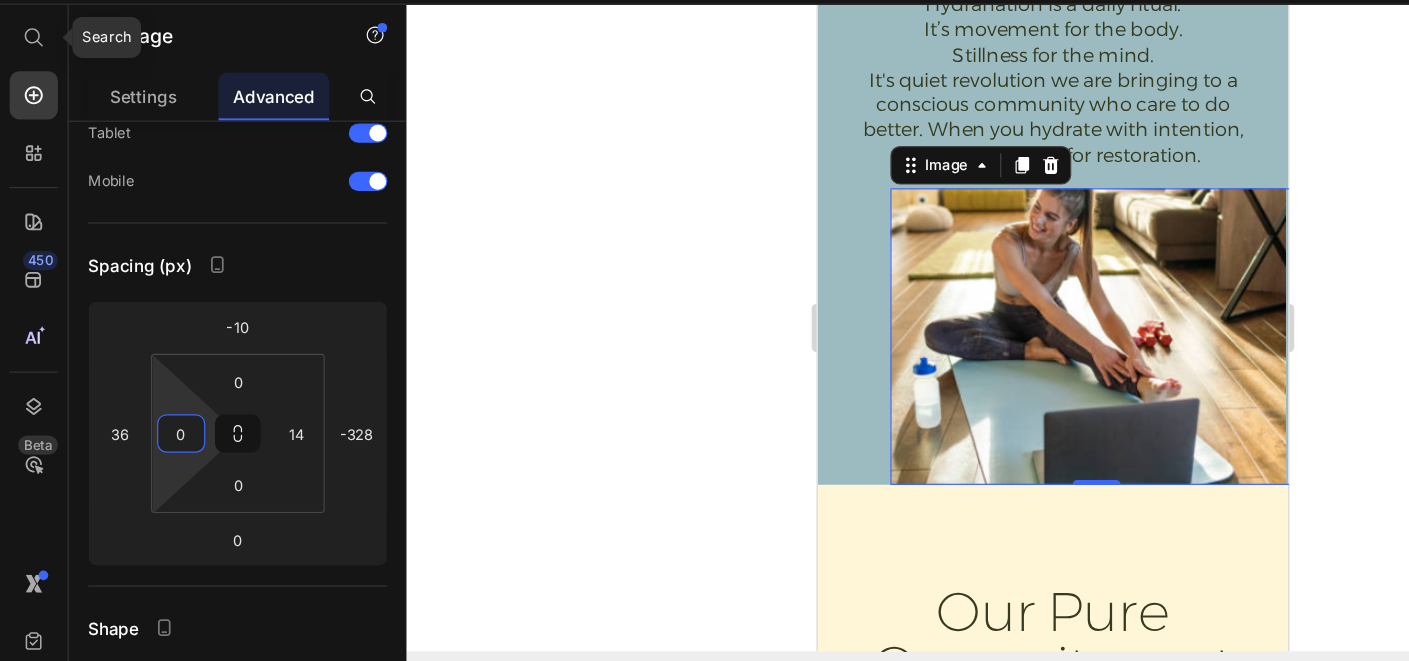 click on "7  Version history  /  correct Duplicate from  [Hydranation] About Us Page TEST Need republishing Preview  Save   Publish  Search 450 Beta Start with Sections Elements Hero Section Product Detail Brands Trusted Badges Guarantee Product Breakdown How to use Testimonials Compare Bundle FAQs Social Proof Brand Story Product List Collection Blog List Contact Sticky Add to Cart Custom Footer Browse Library 450 Layout
Row
Row
Row
Row Text
Heading
Text Block Button
Button
Button
Sticky Back to top Media" at bounding box center (704, 0) 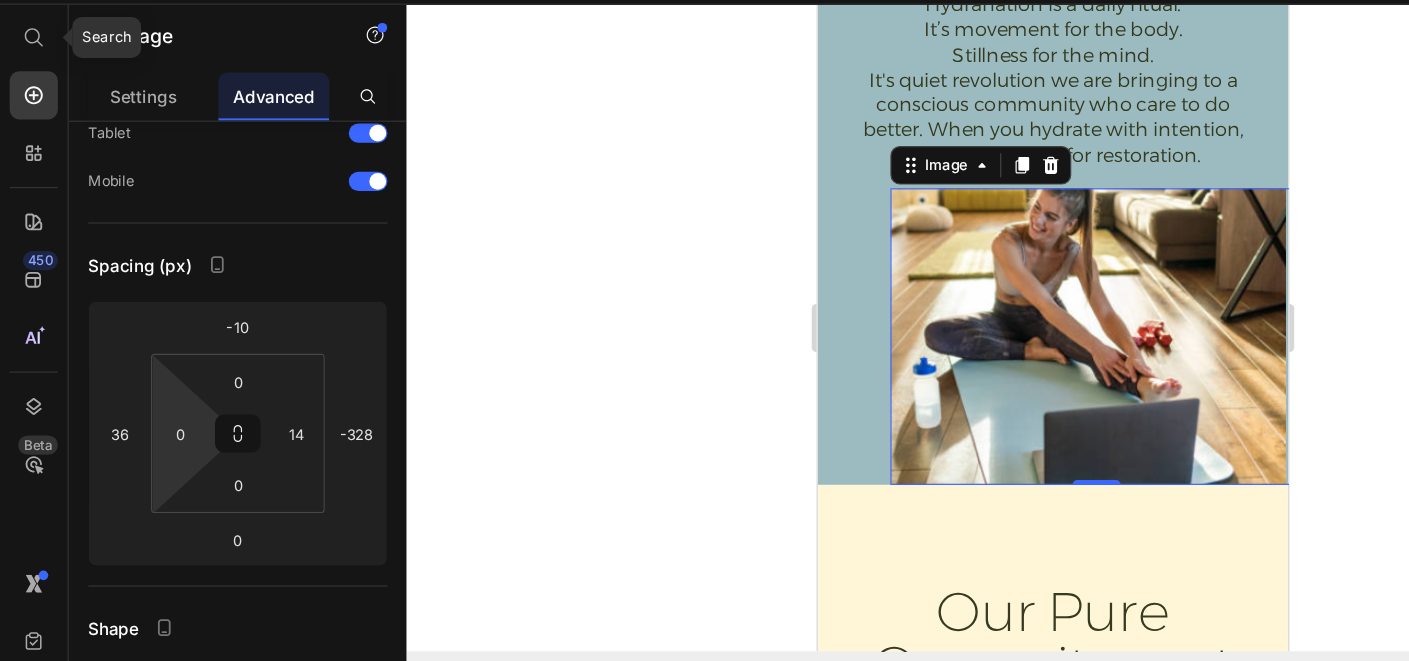 drag, startPoint x: 170, startPoint y: 409, endPoint x: 174, endPoint y: 392, distance: 17.464249 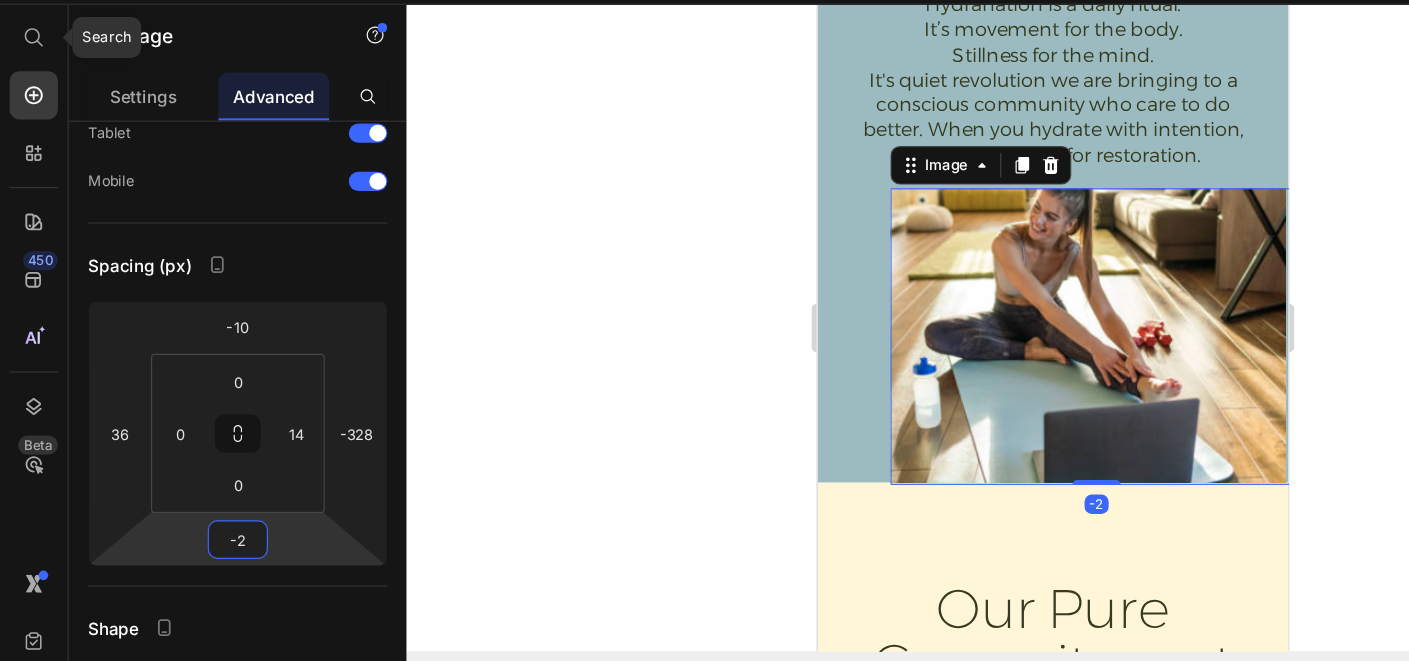 type on "0" 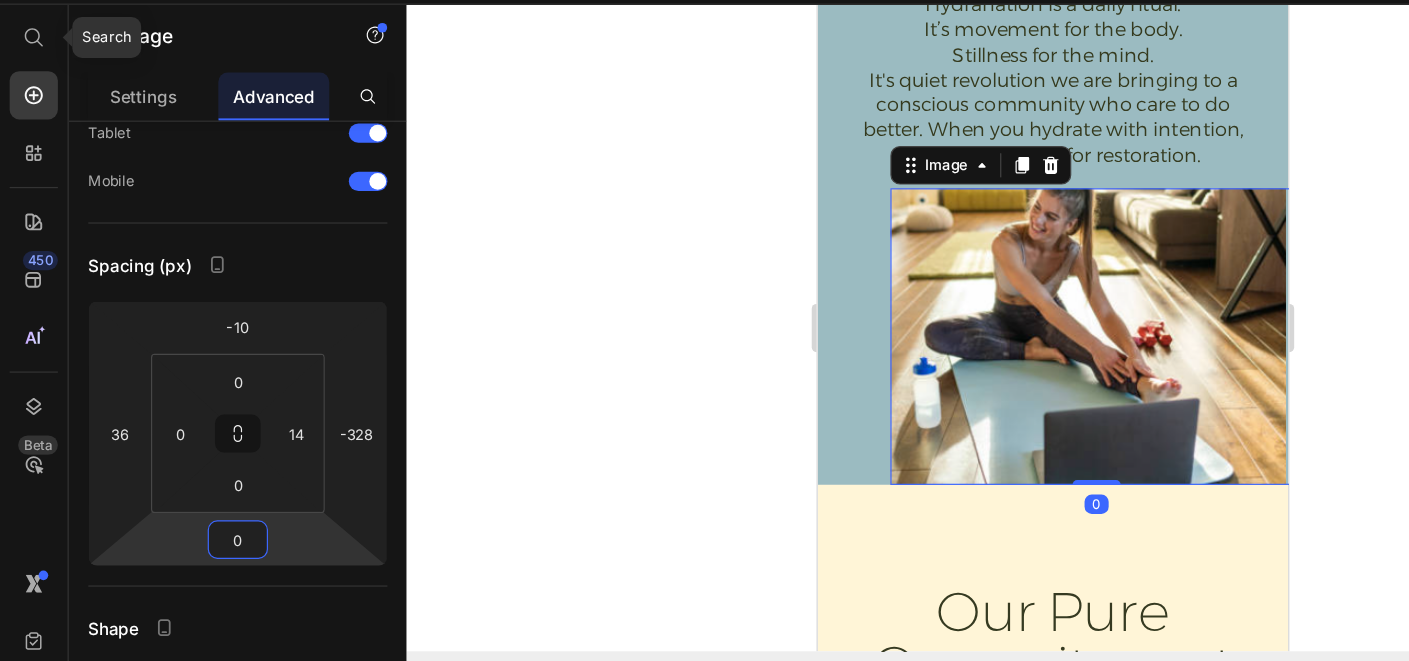 drag, startPoint x: 187, startPoint y: 481, endPoint x: 220, endPoint y: 481, distance: 33 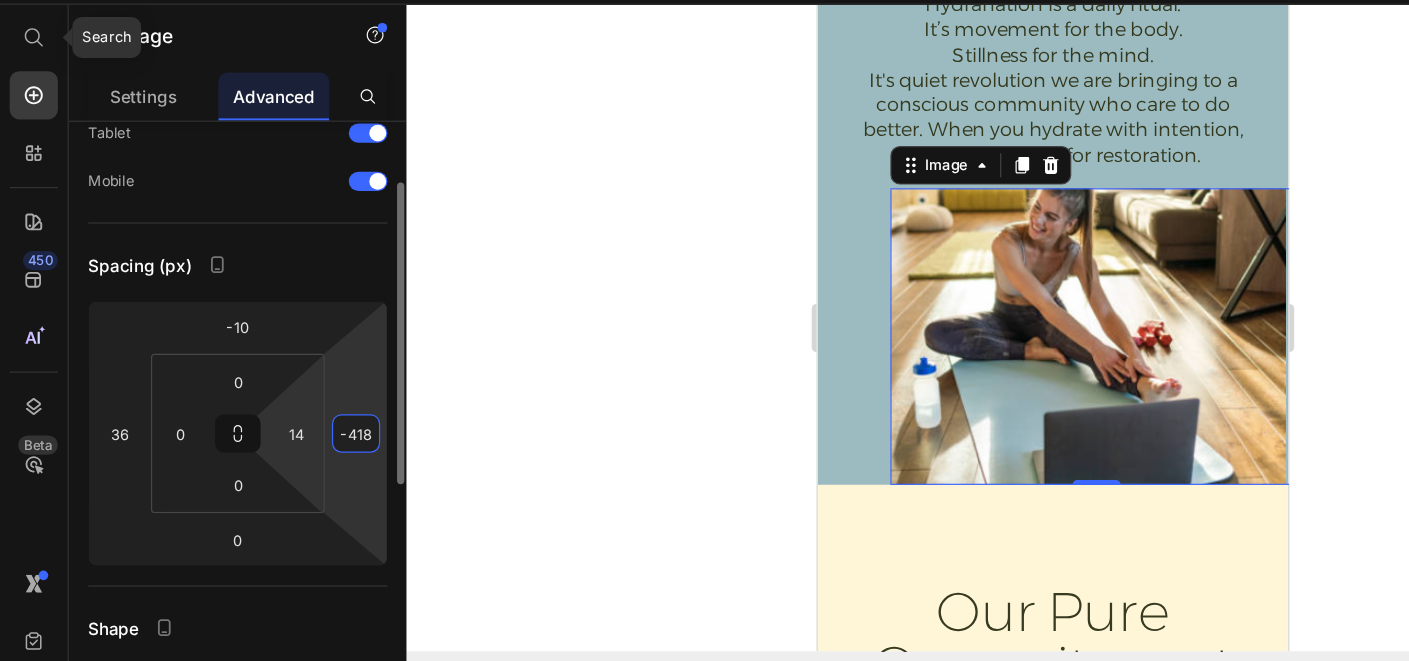 drag, startPoint x: 271, startPoint y: 412, endPoint x: 243, endPoint y: 437, distance: 37.536648 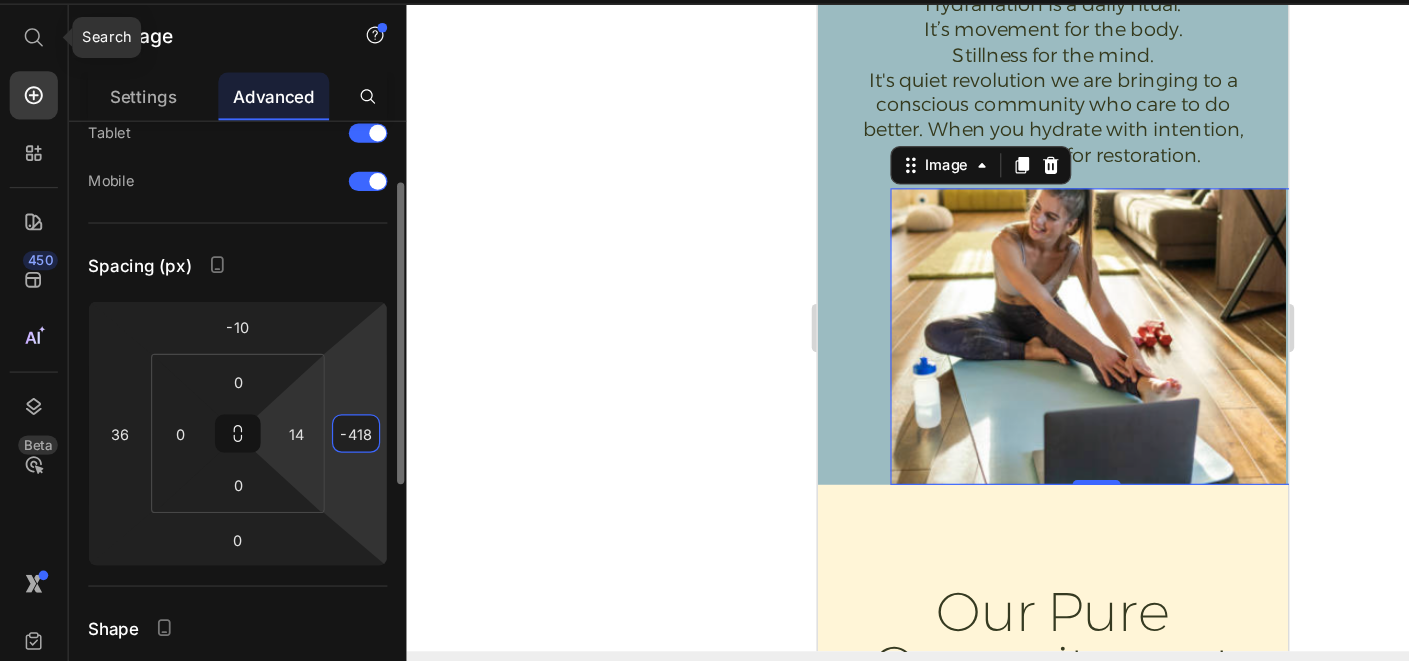 click on "7  Version history  /  correct Duplicate from  [Hydranation] About Us Page TEST Need republishing Preview  Save   Publish  Search 450 Beta Start with Sections Elements Hero Section Product Detail Brands Trusted Badges Guarantee Product Breakdown How to use Testimonials Compare Bundle FAQs Social Proof Brand Story Product List Collection Blog List Contact Sticky Add to Cart Custom Footer Browse Library 450 Layout
Row
Row
Row
Row Text
Heading
Text Block Button
Button
Button
Sticky Back to top Media" at bounding box center [704, 0] 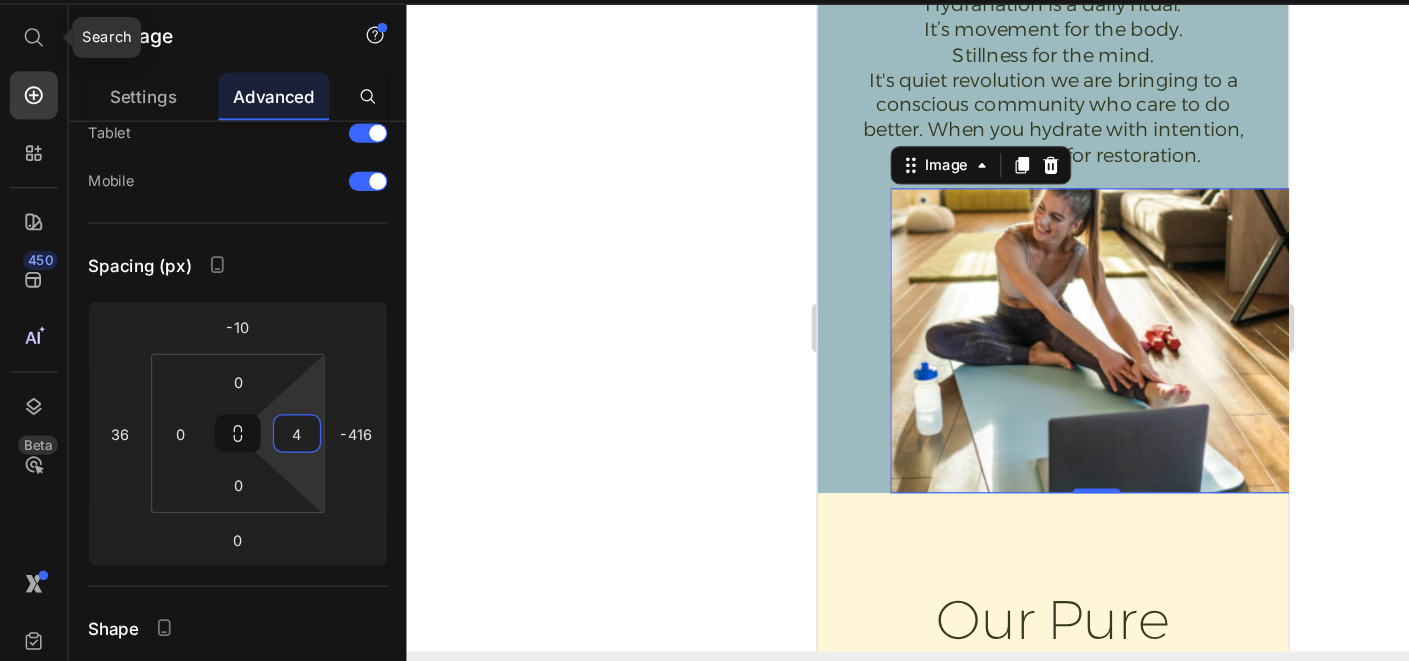 type on "2" 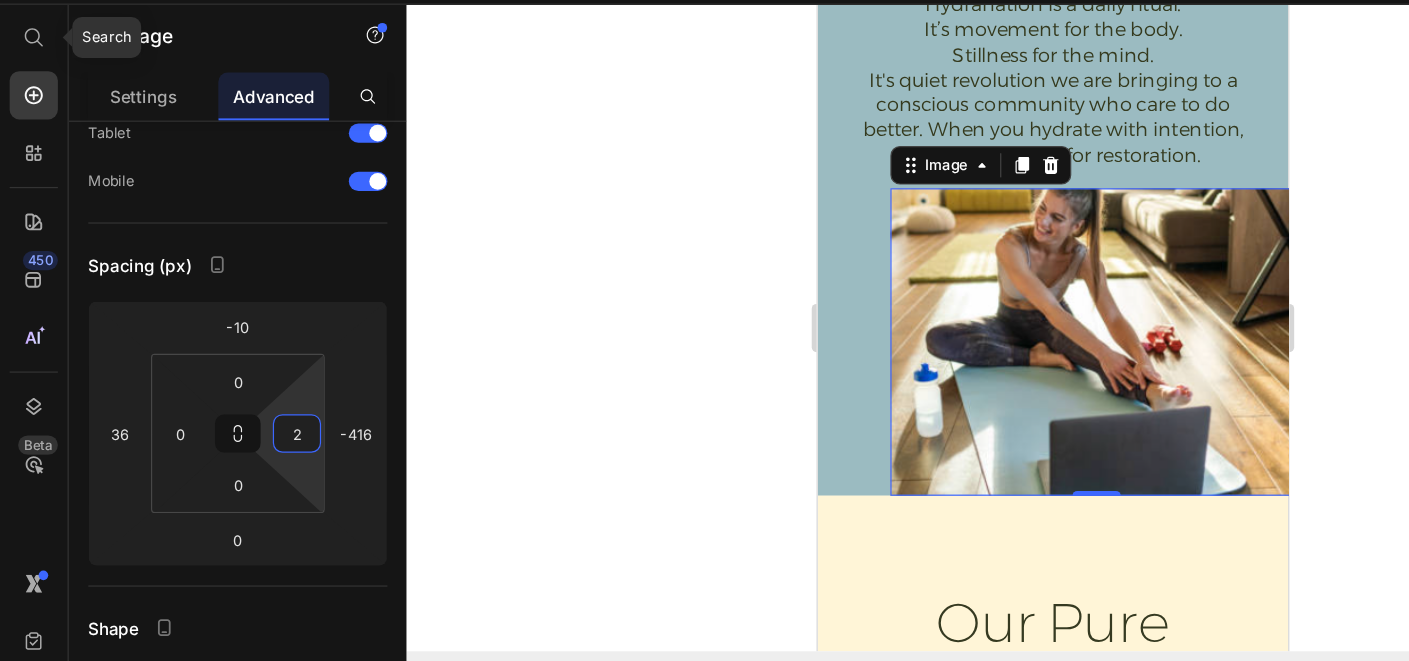 drag, startPoint x: 217, startPoint y: 417, endPoint x: 249, endPoint y: 422, distance: 32.38827 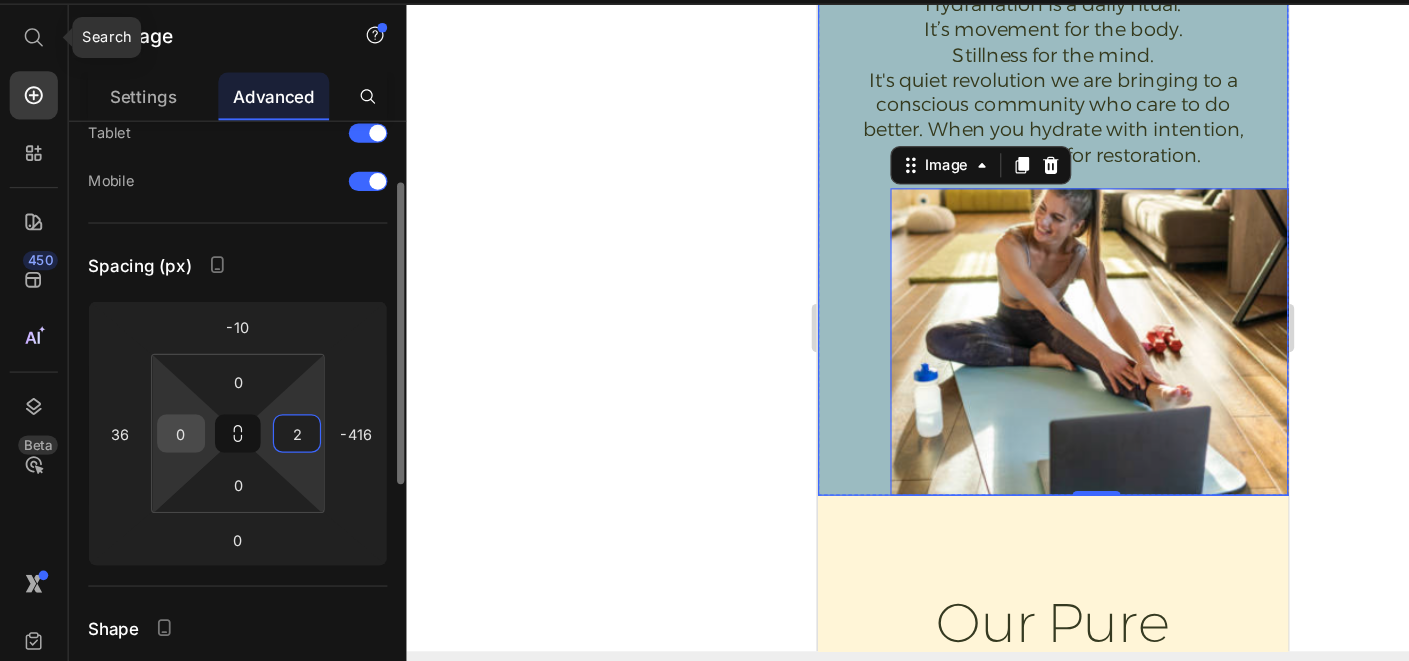 click on "0" at bounding box center (150, 412) 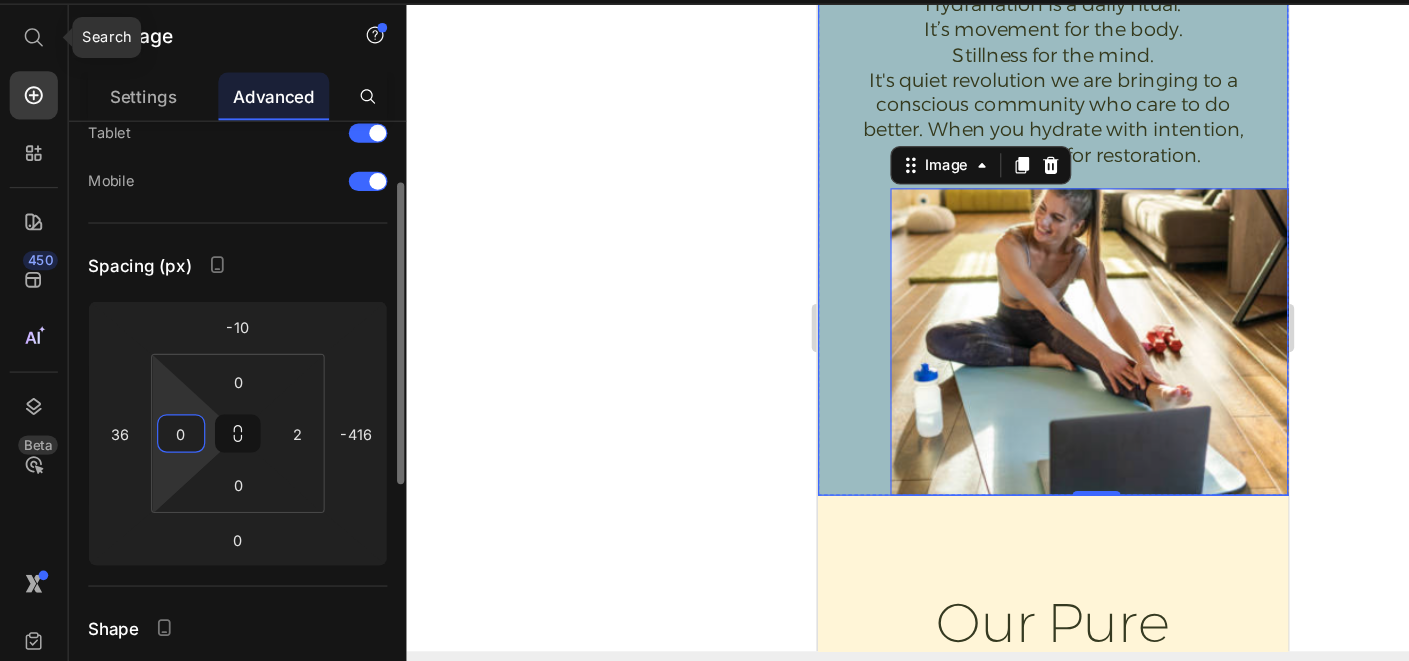 click on "0" at bounding box center [150, 412] 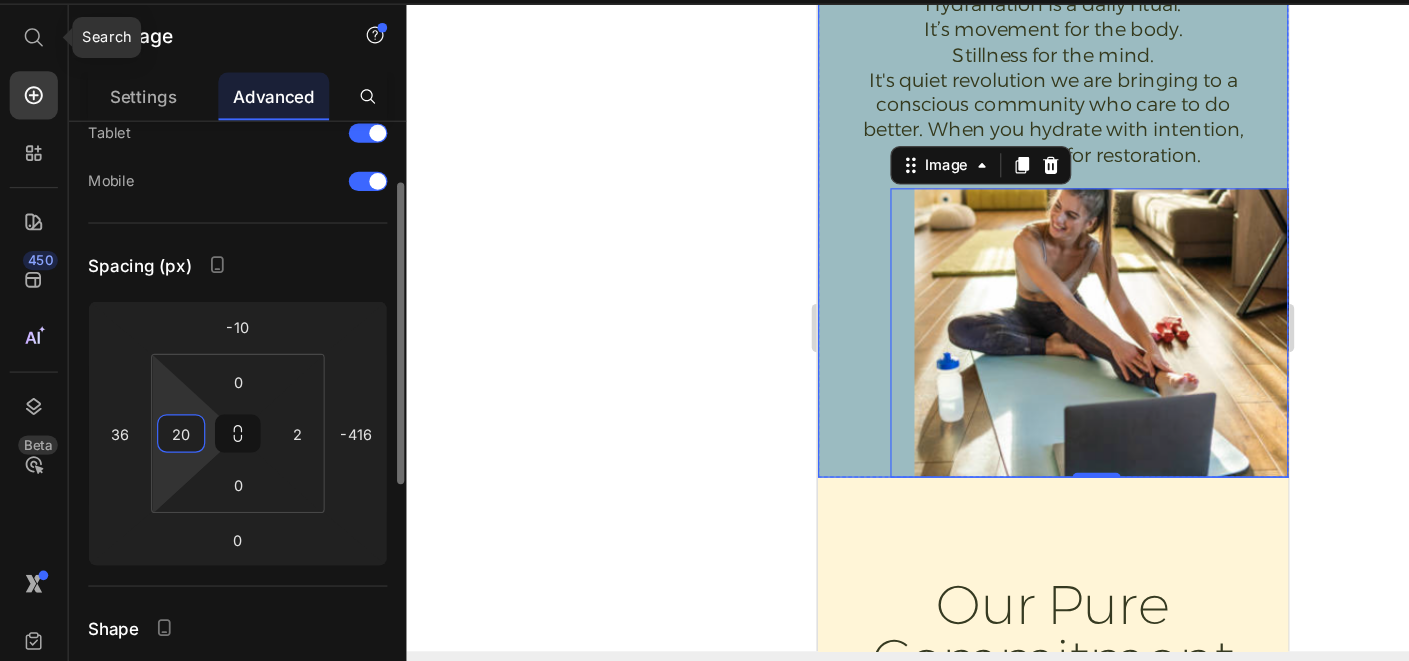 type on "2" 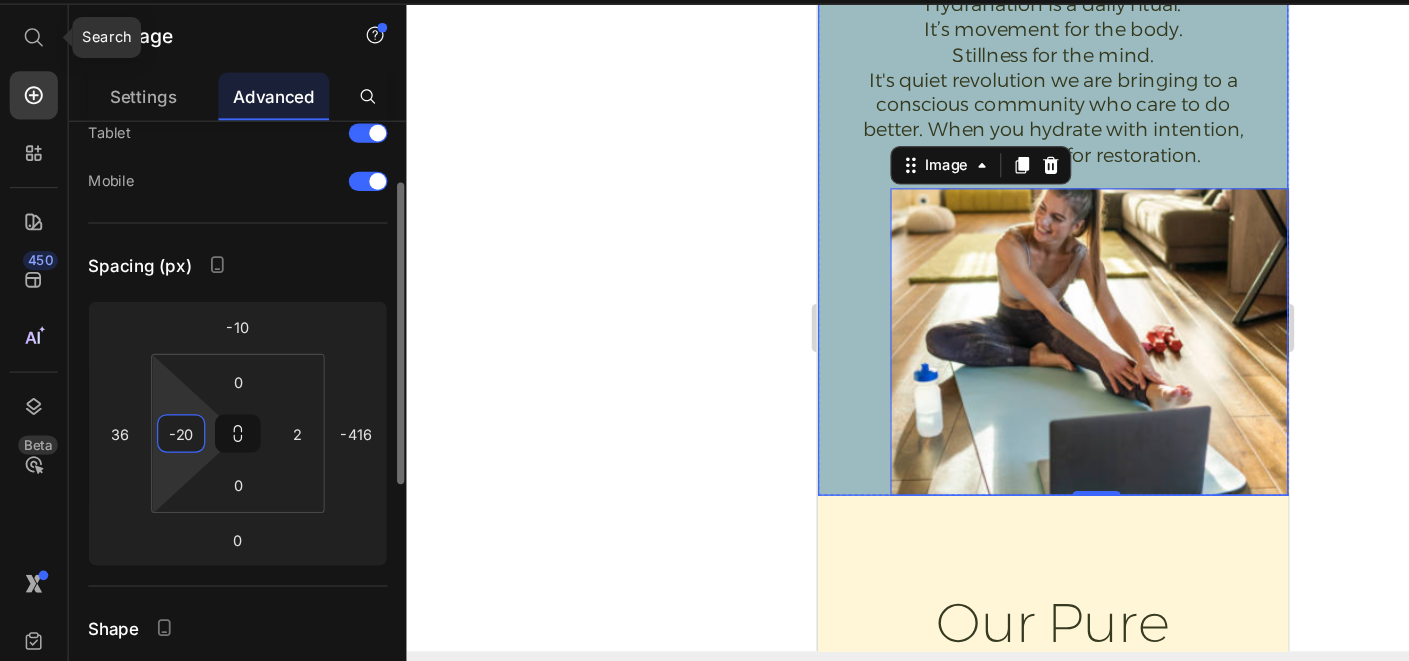 type on "-2" 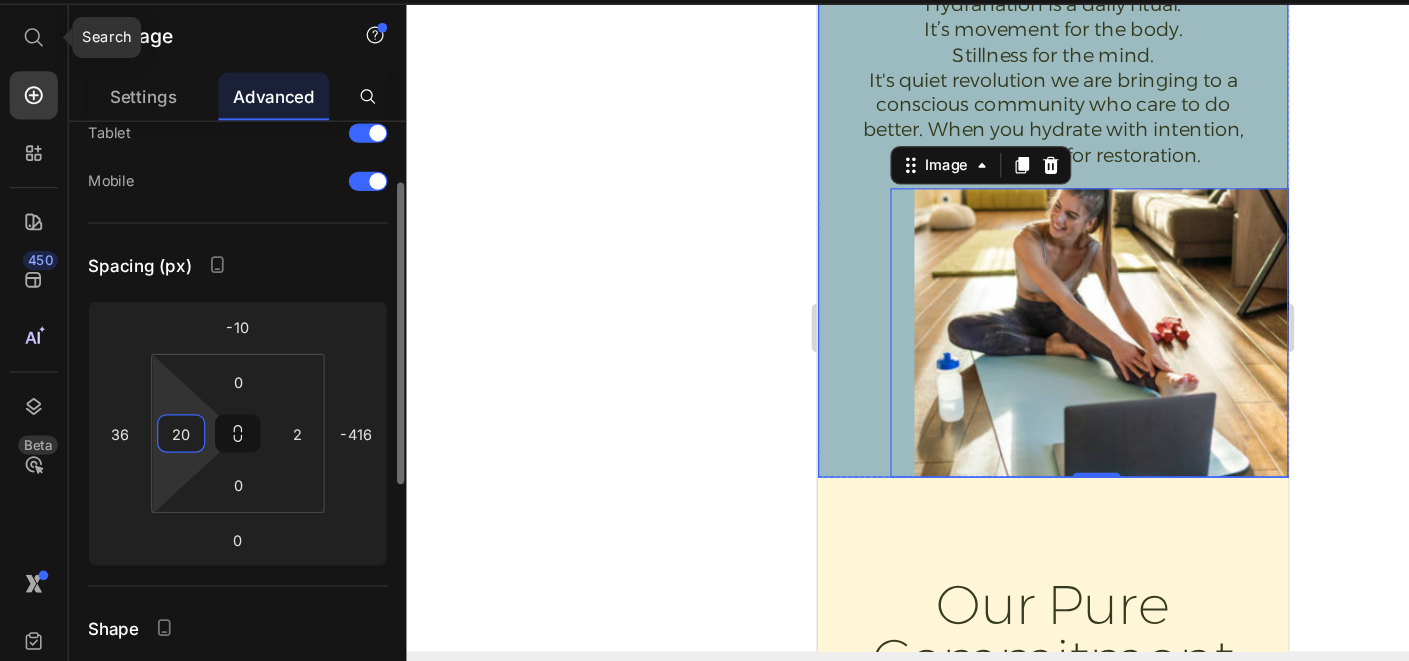 type on "2" 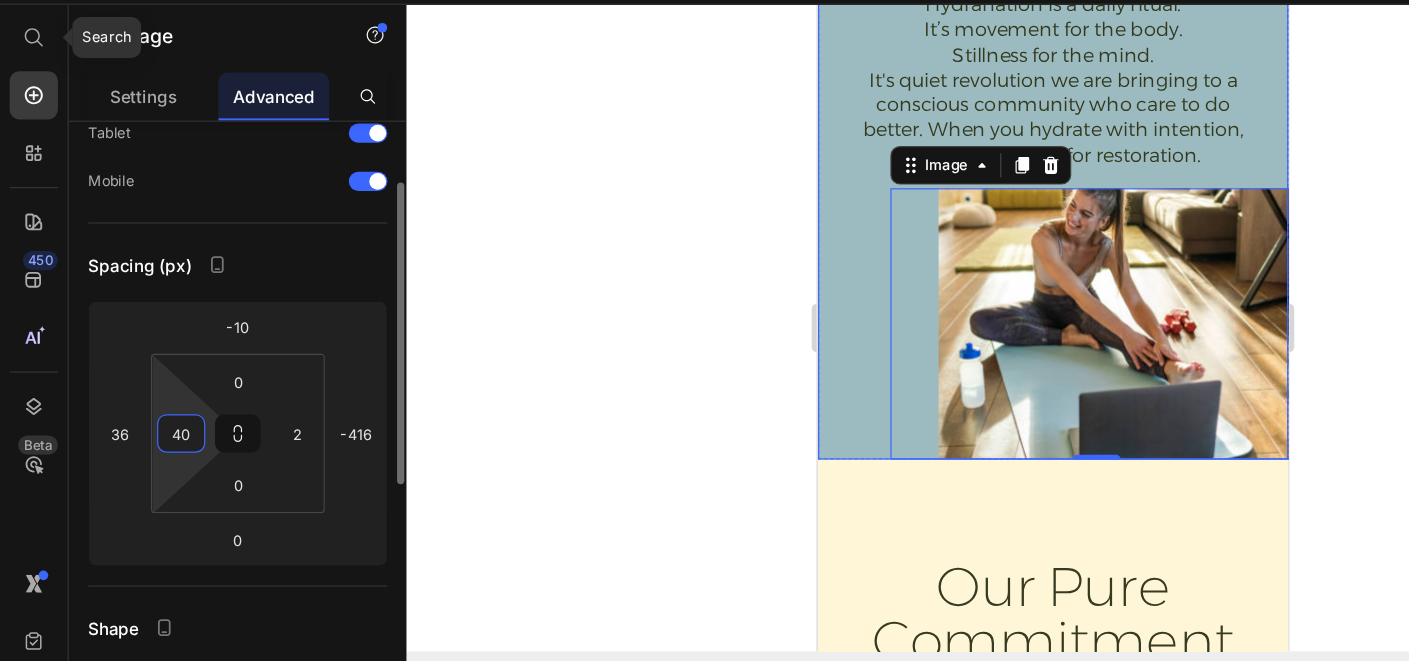 type on "4" 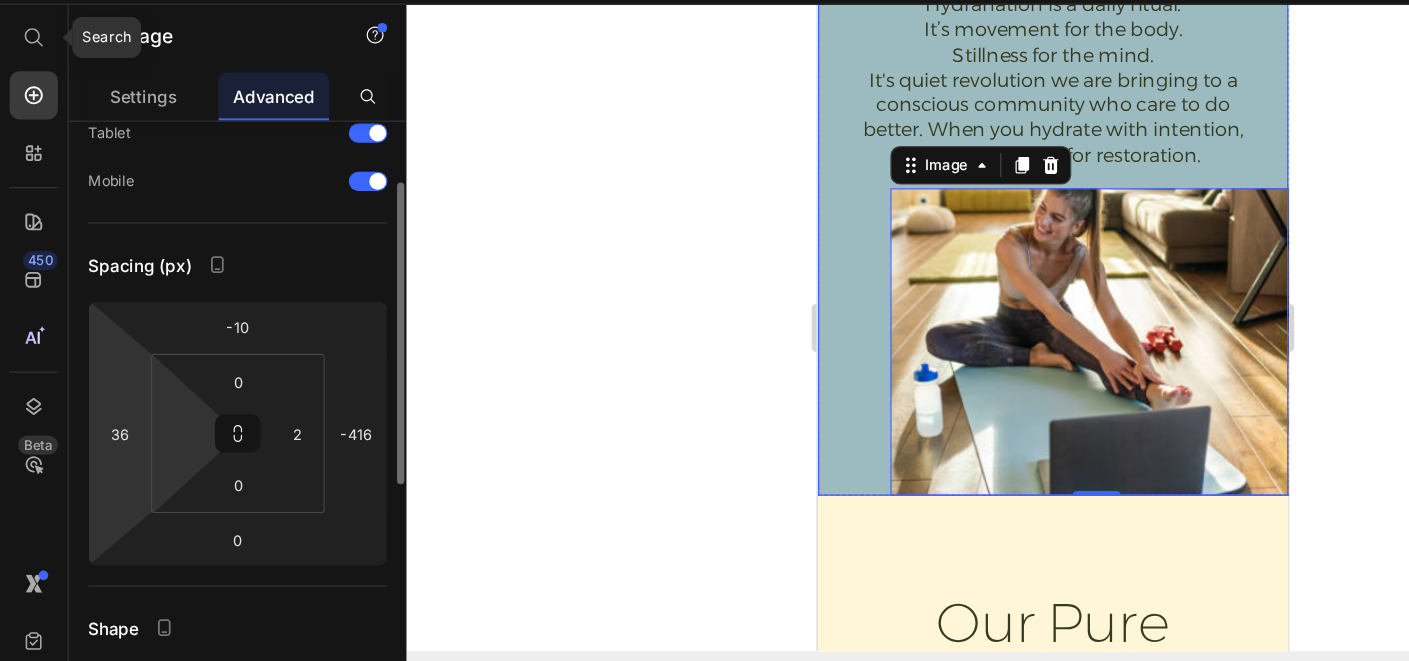 type on "0" 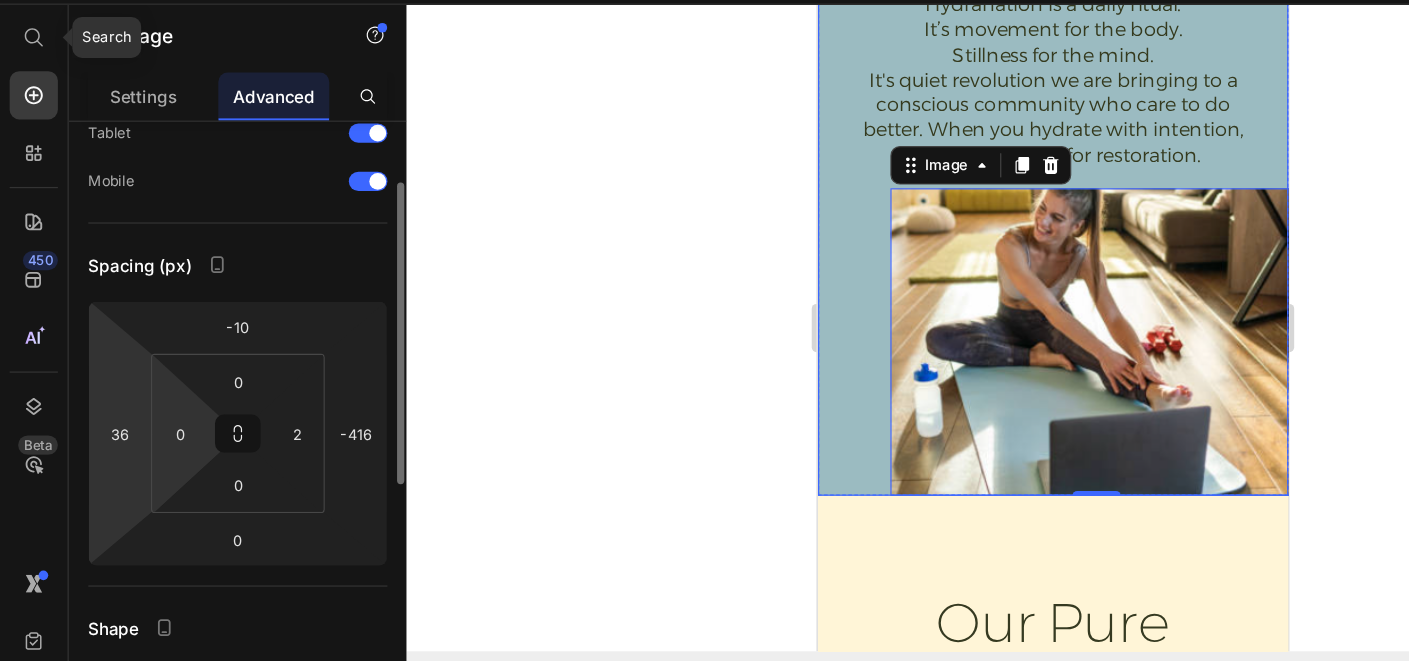 drag, startPoint x: 73, startPoint y: 400, endPoint x: 78, endPoint y: 380, distance: 20.615528 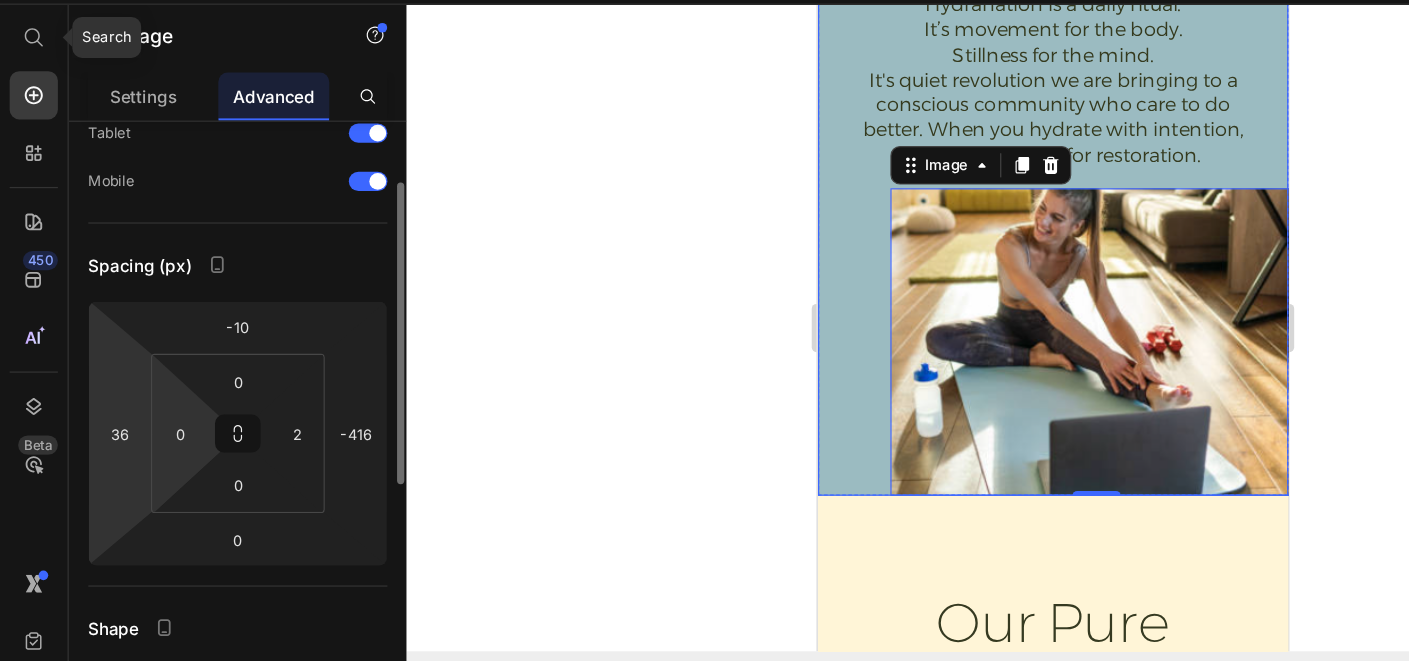 click 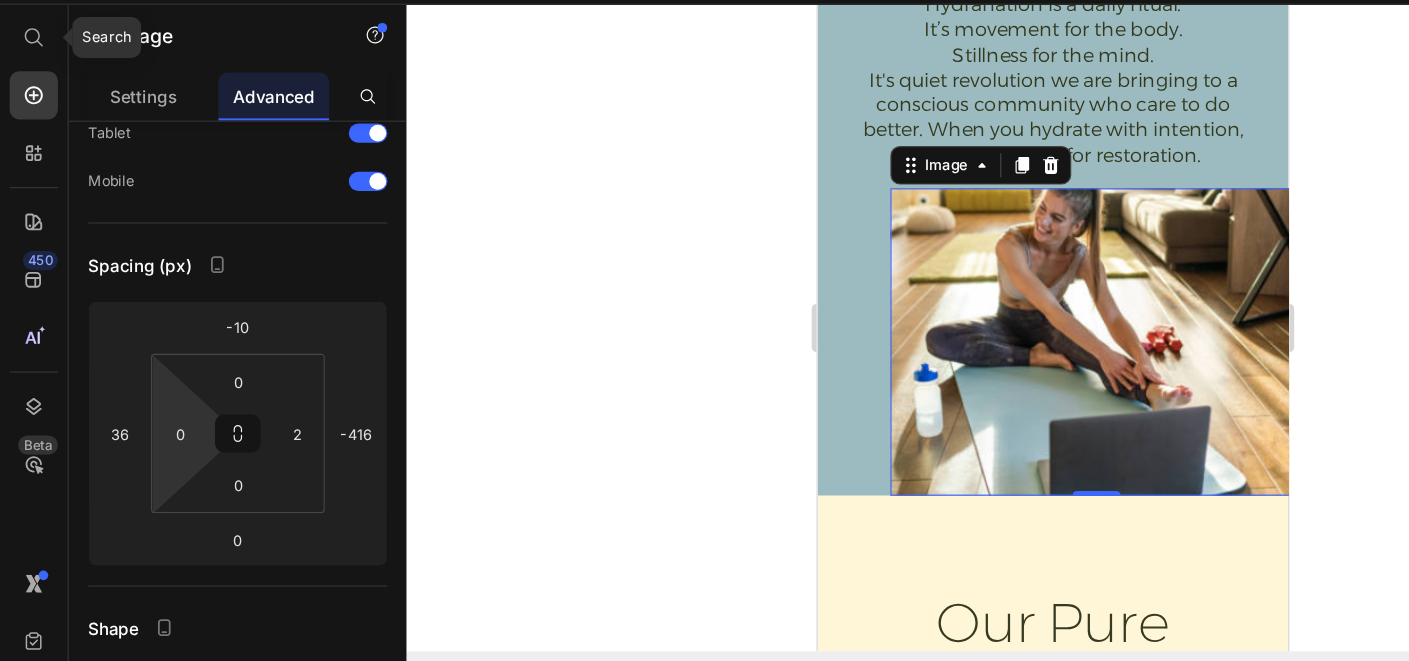 click at bounding box center [1048, 283] 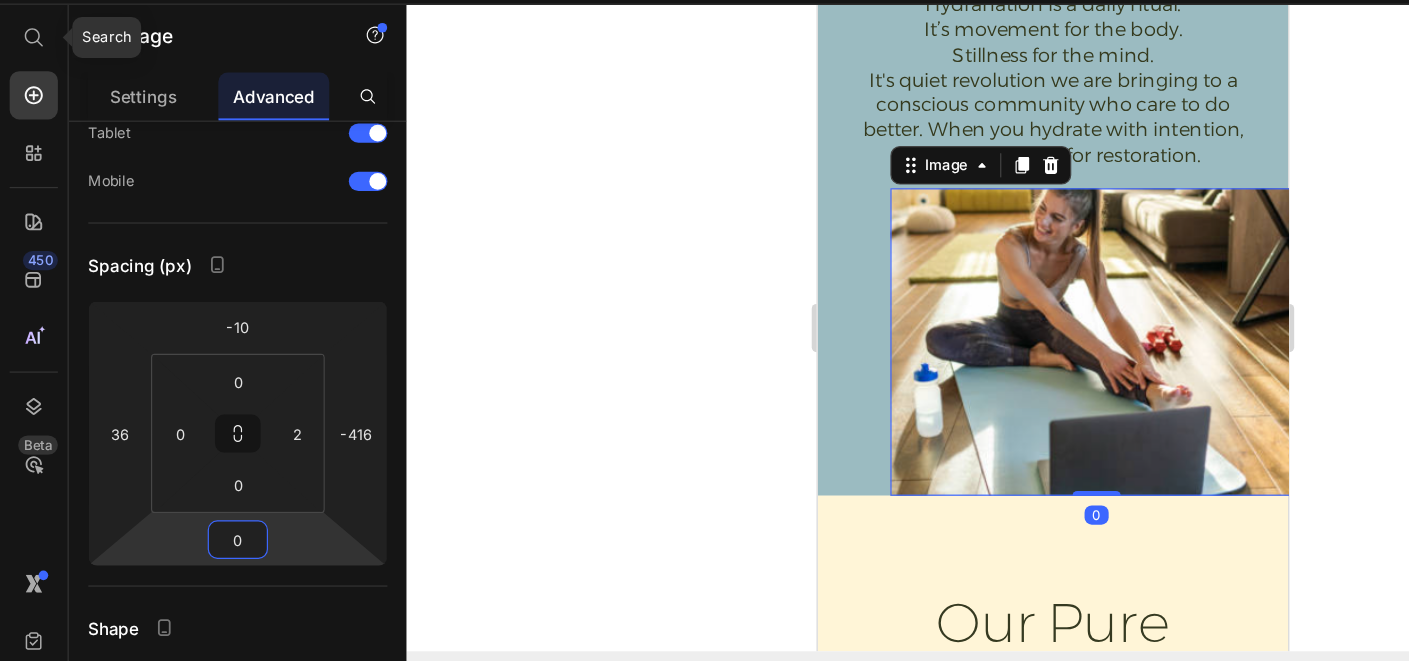 type on "-2" 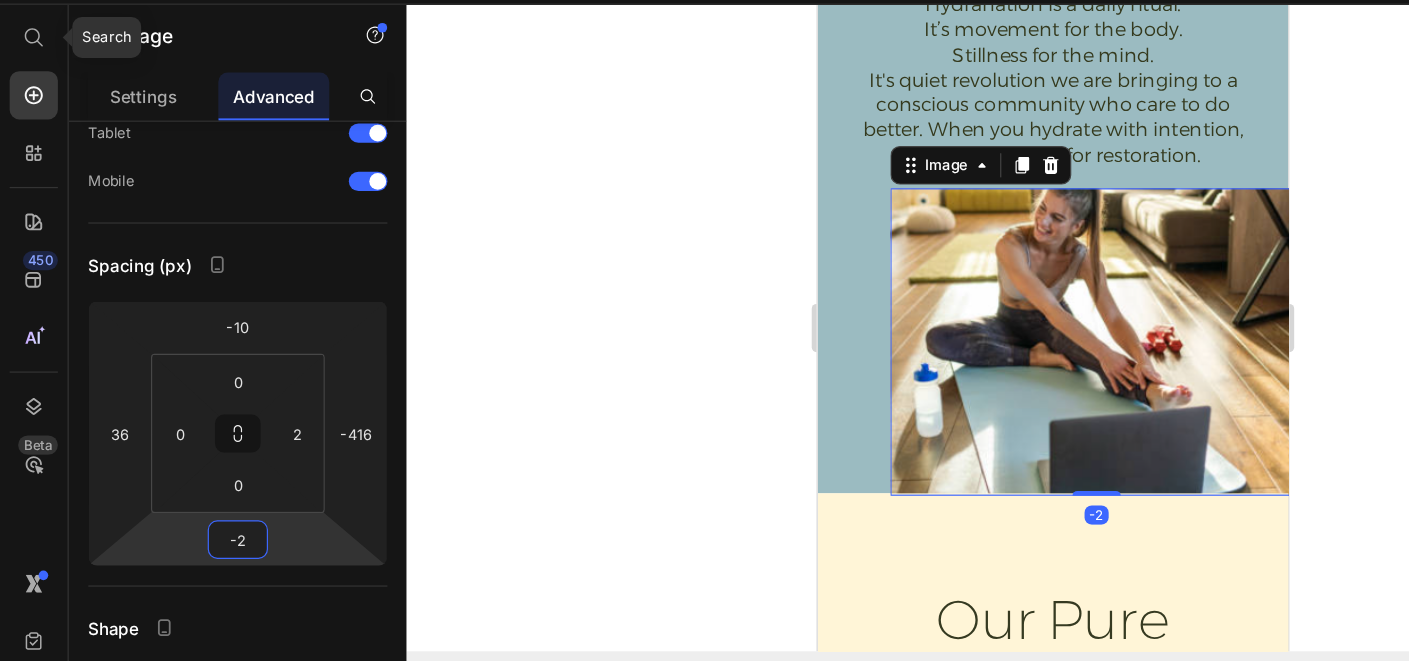 click on "7  Version history  /  correct Duplicate from  [Hydranation] About Us Page TEST Need republishing Preview  Save   Publish  Search 450 Beta Start with Sections Elements Hero Section Product Detail Brands Trusted Badges Guarantee Product Breakdown How to use Testimonials Compare Bundle FAQs Social Proof Brand Story Product List Collection Blog List Contact Sticky Add to Cart Custom Footer Browse Library 450 Layout
Row
Row
Row
Row Text
Heading
Text Block Button
Button
Button
Sticky Back to top Media" at bounding box center [704, 0] 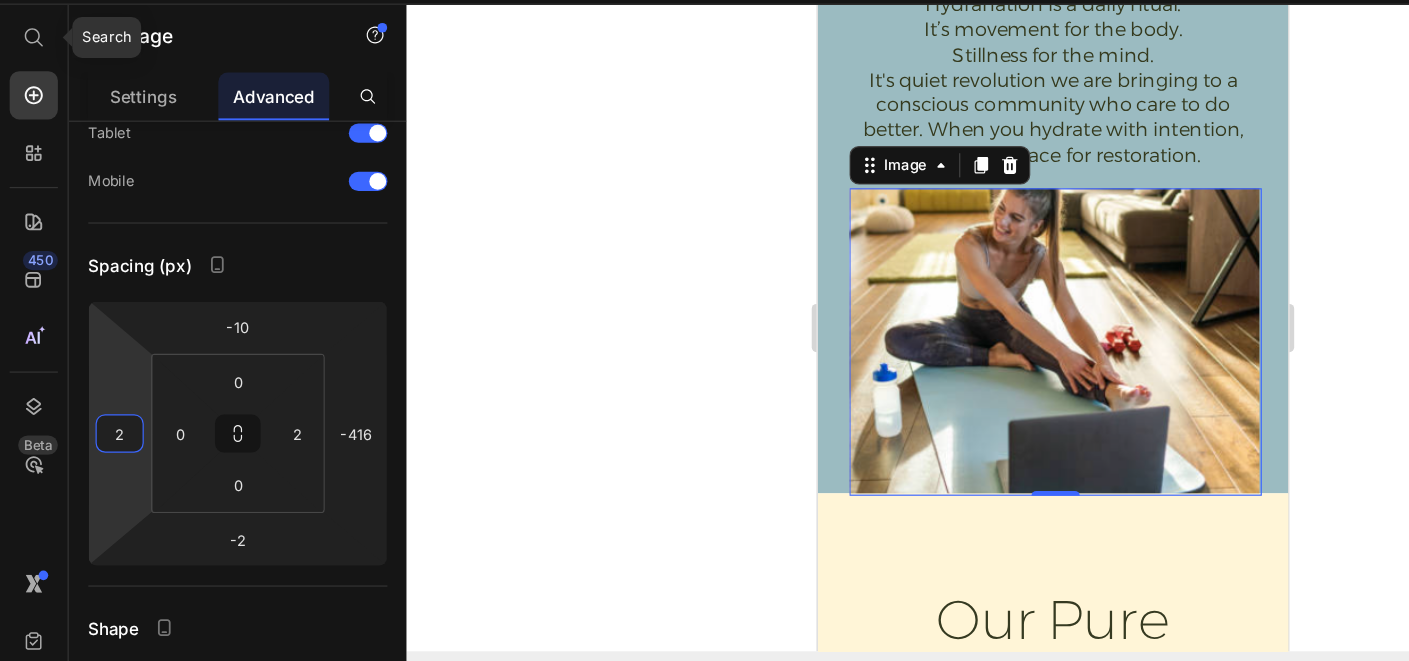 type on "0" 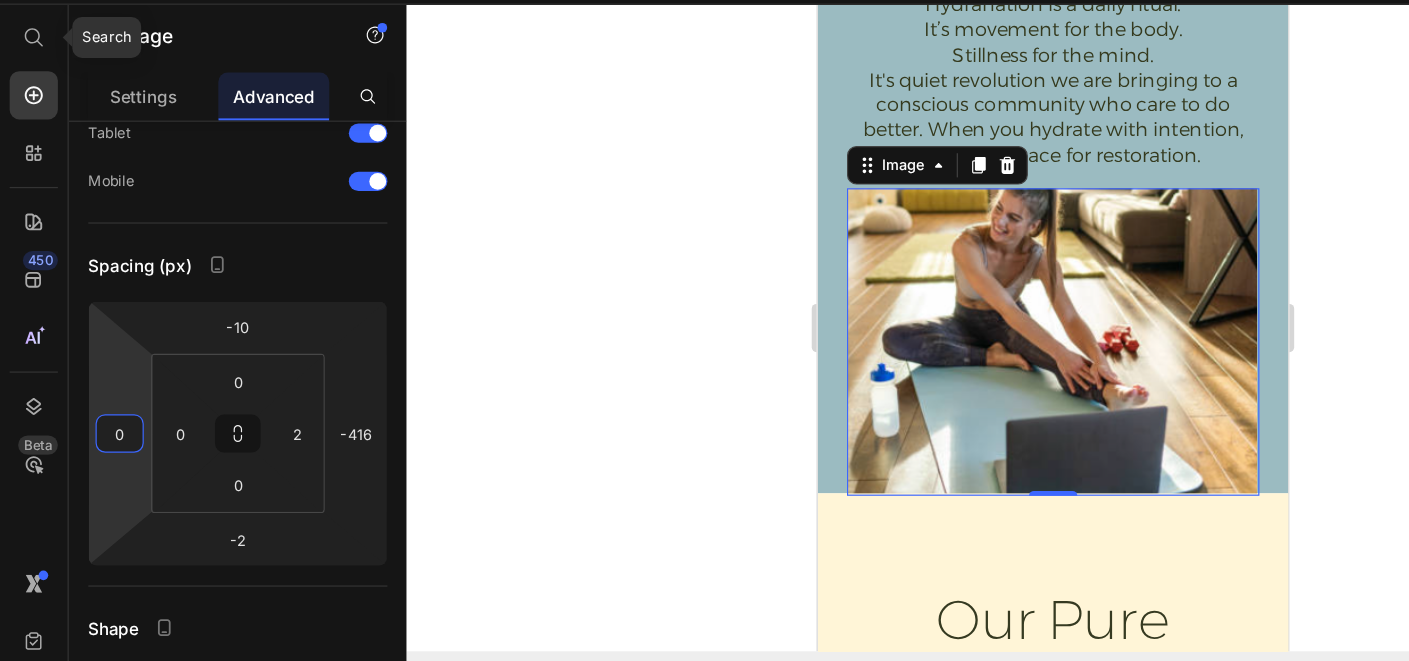 drag, startPoint x: 75, startPoint y: 403, endPoint x: 93, endPoint y: 418, distance: 23.43075 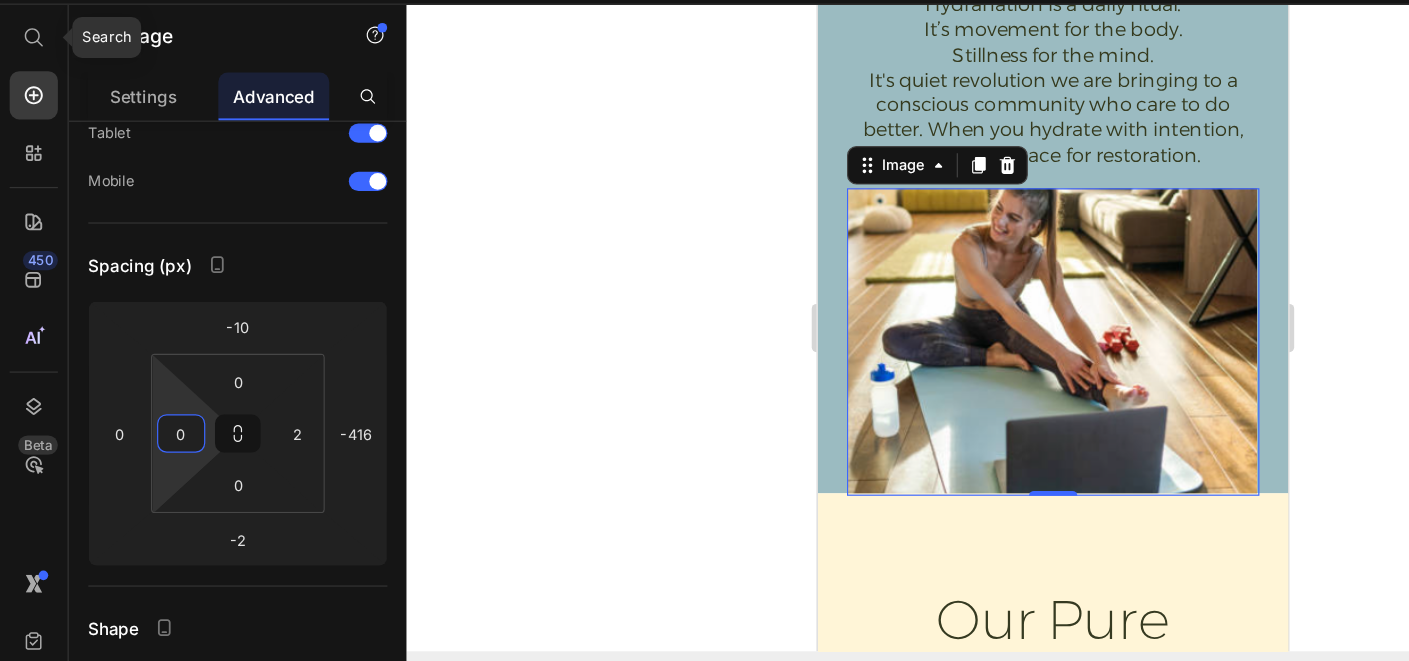 drag, startPoint x: 128, startPoint y: 415, endPoint x: 136, endPoint y: 444, distance: 30.083218 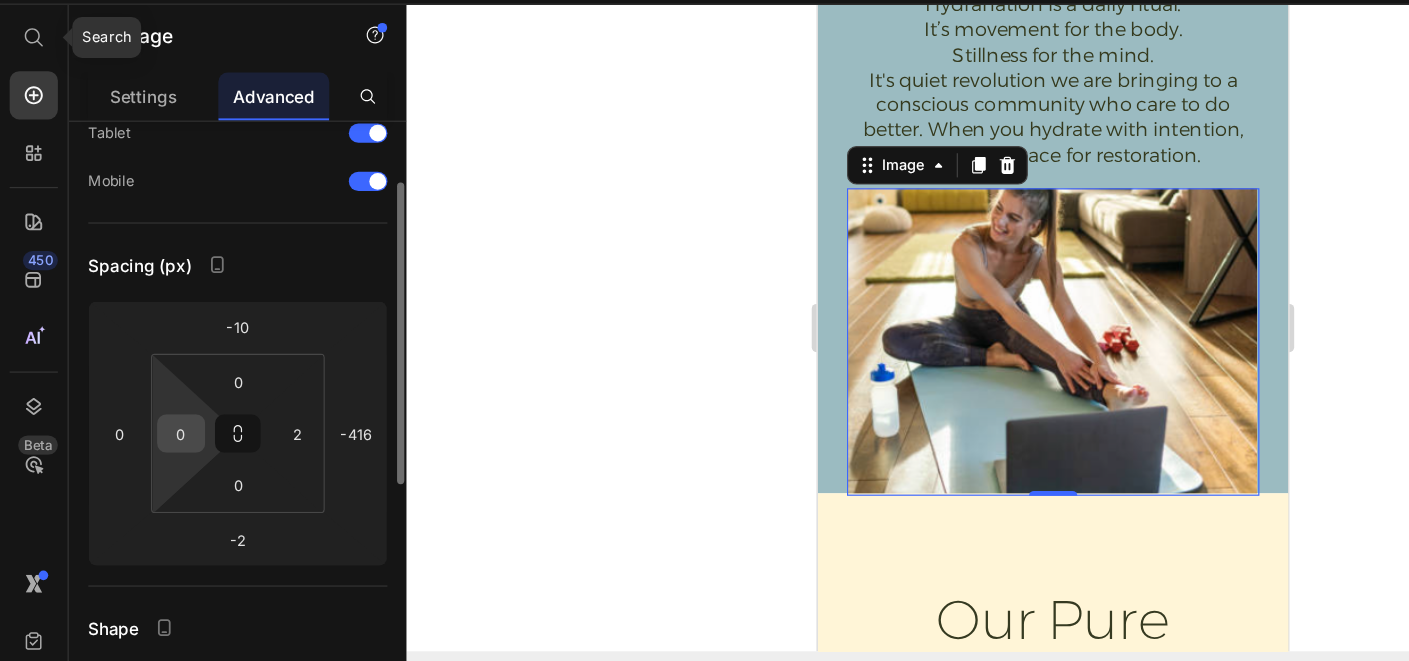 drag, startPoint x: 169, startPoint y: 425, endPoint x: 152, endPoint y: 395, distance: 34.48188 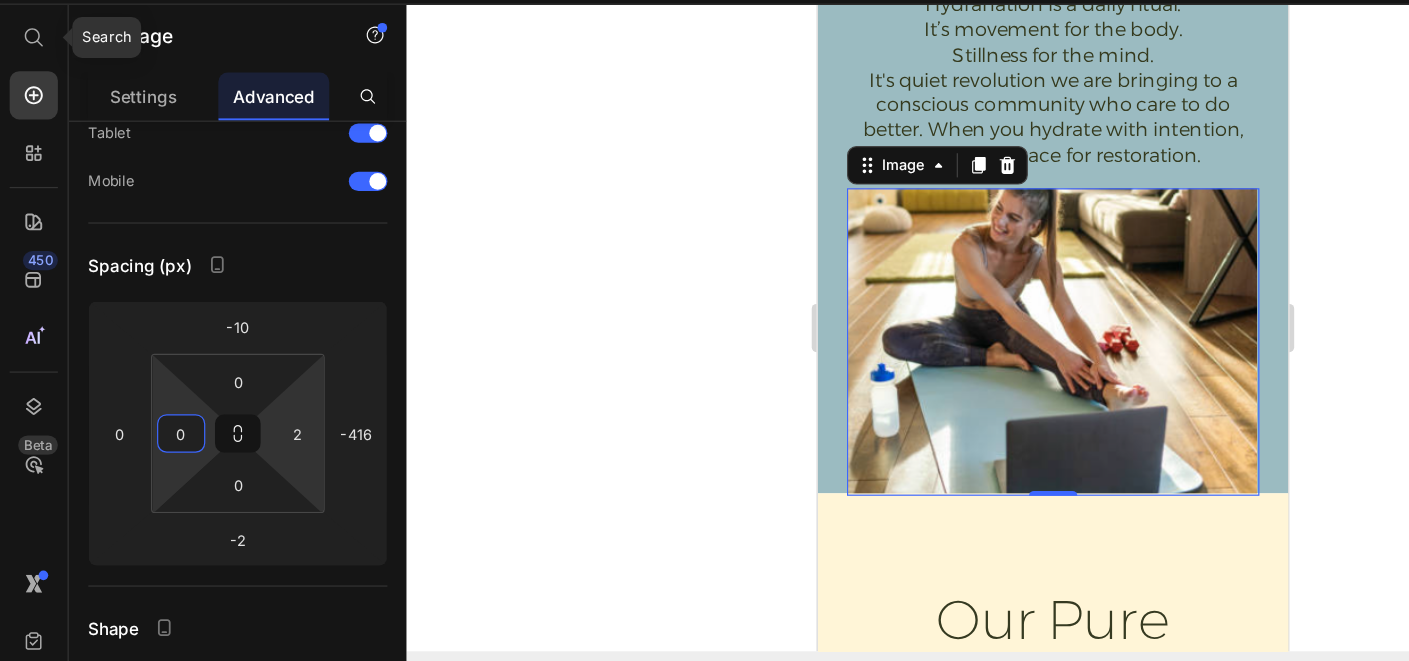 scroll, scrollTop: 413, scrollLeft: 0, axis: vertical 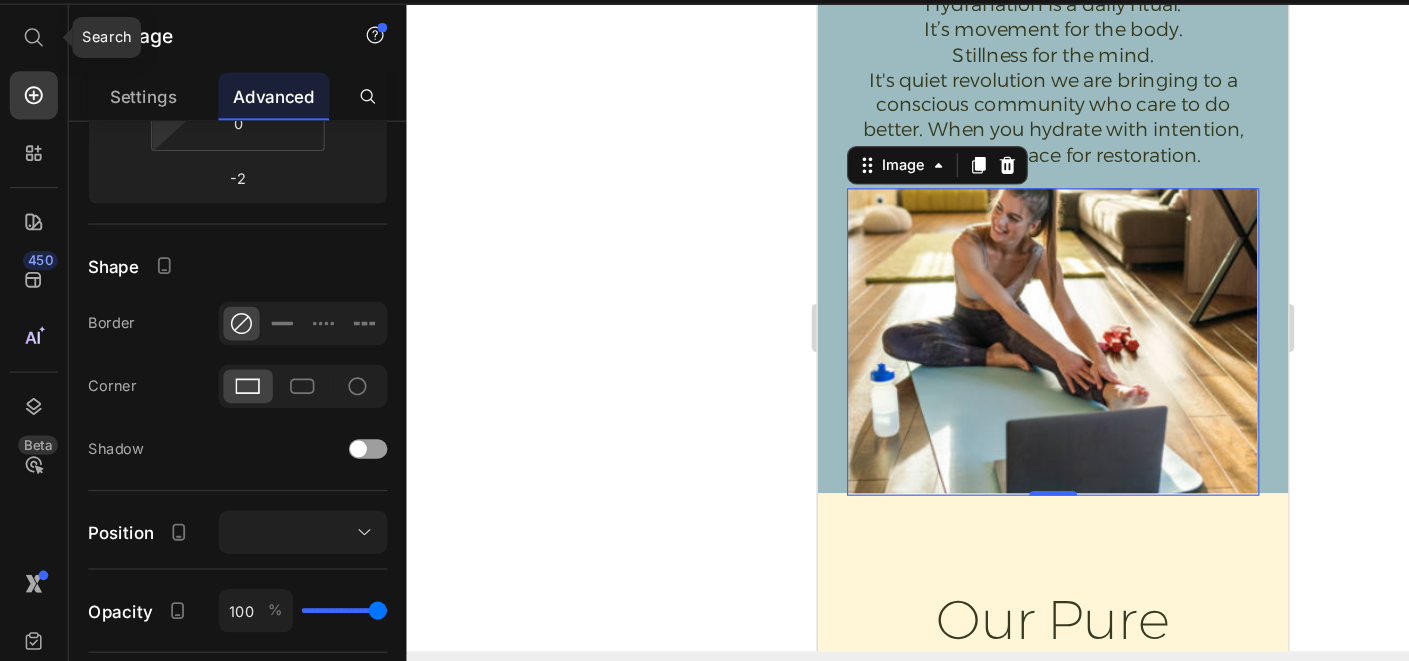 click 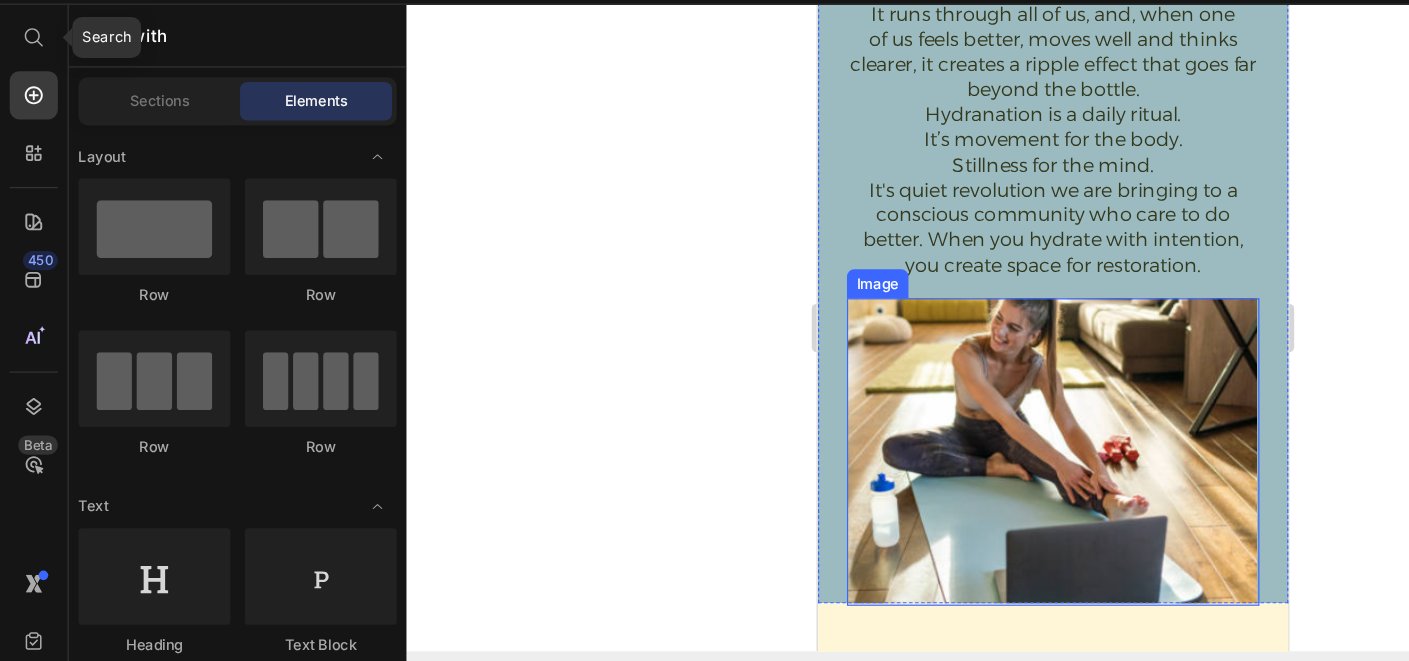 scroll, scrollTop: 2991, scrollLeft: 0, axis: vertical 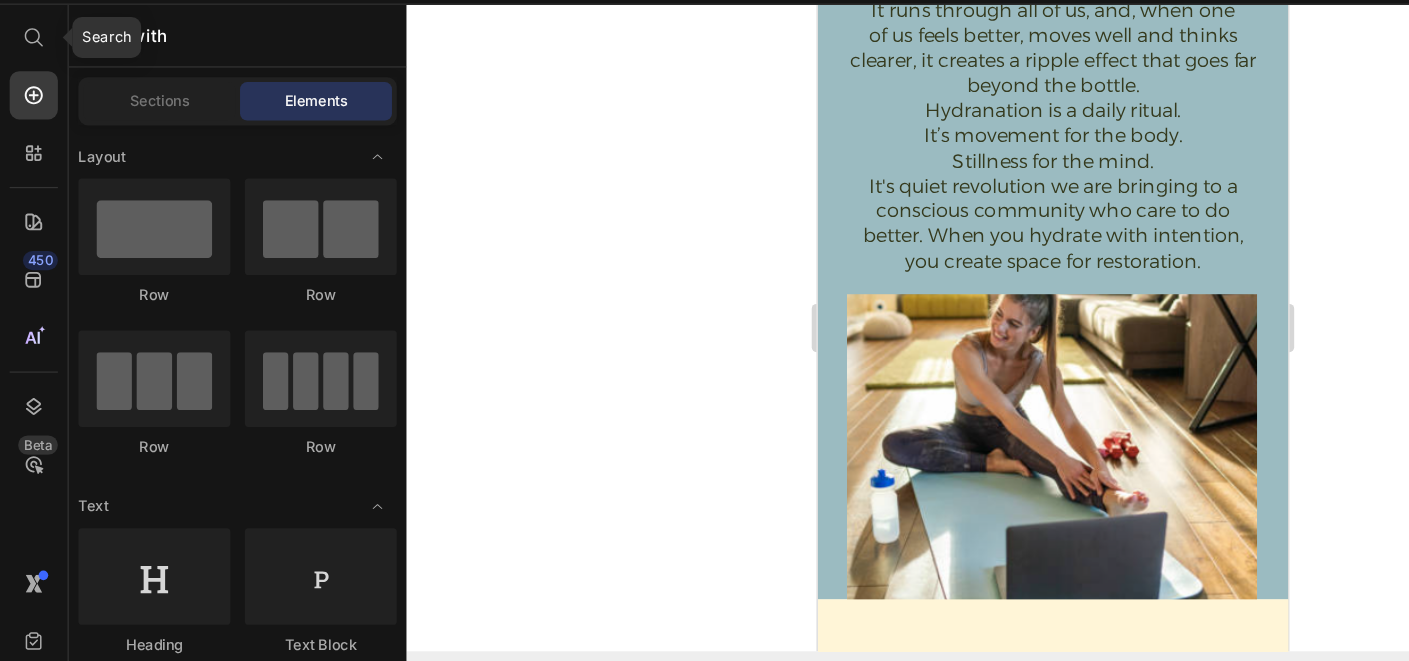 click 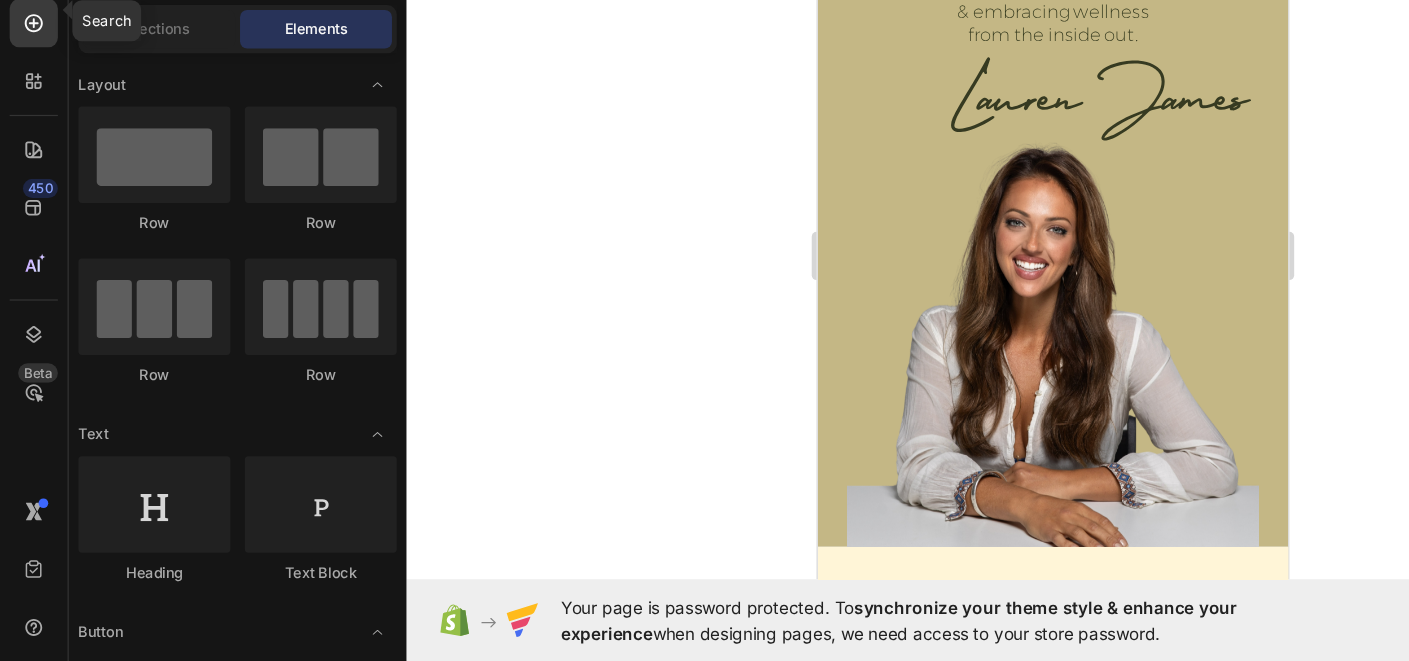scroll, scrollTop: 791, scrollLeft: 0, axis: vertical 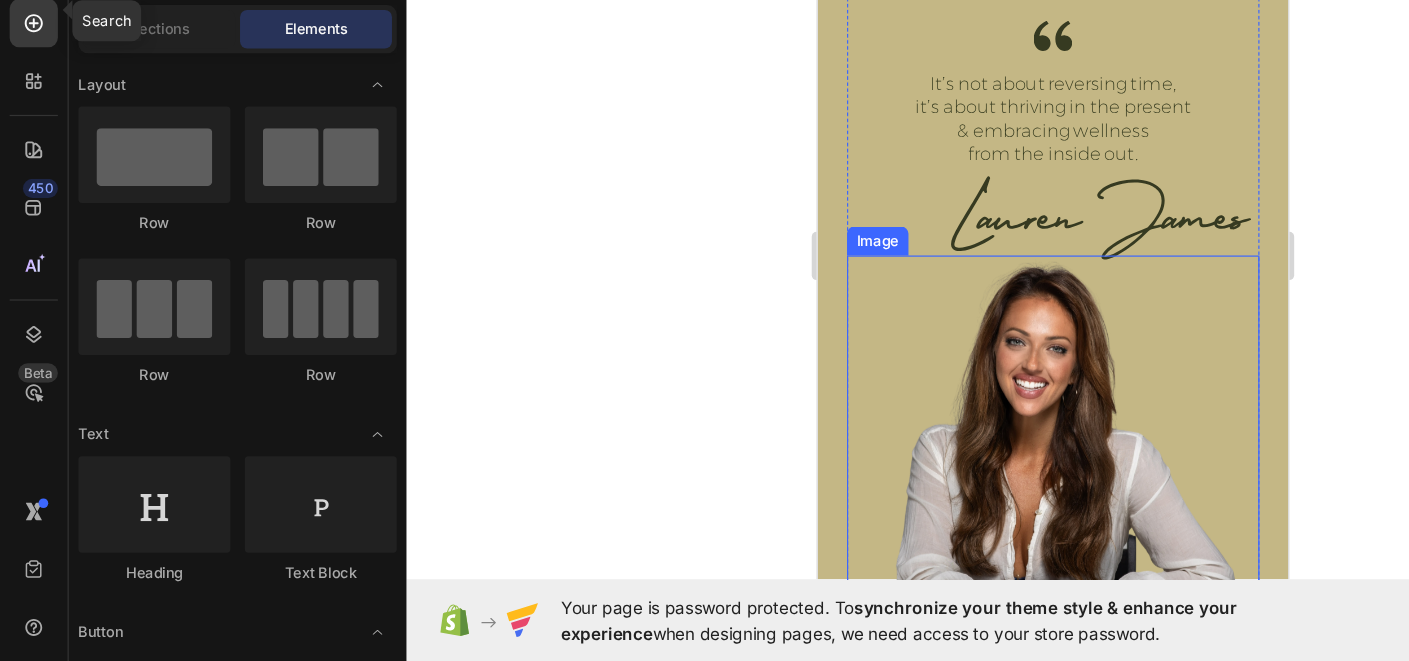 click at bounding box center [1012, 372] 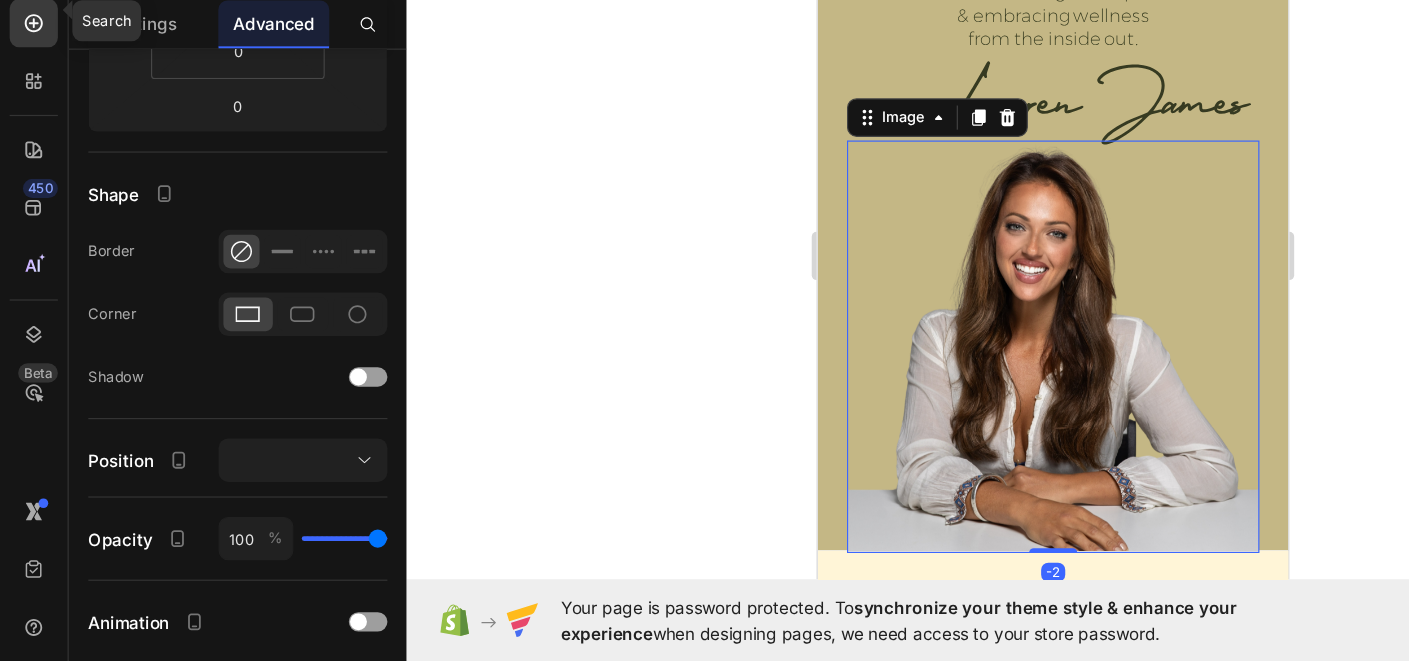 scroll, scrollTop: 896, scrollLeft: 0, axis: vertical 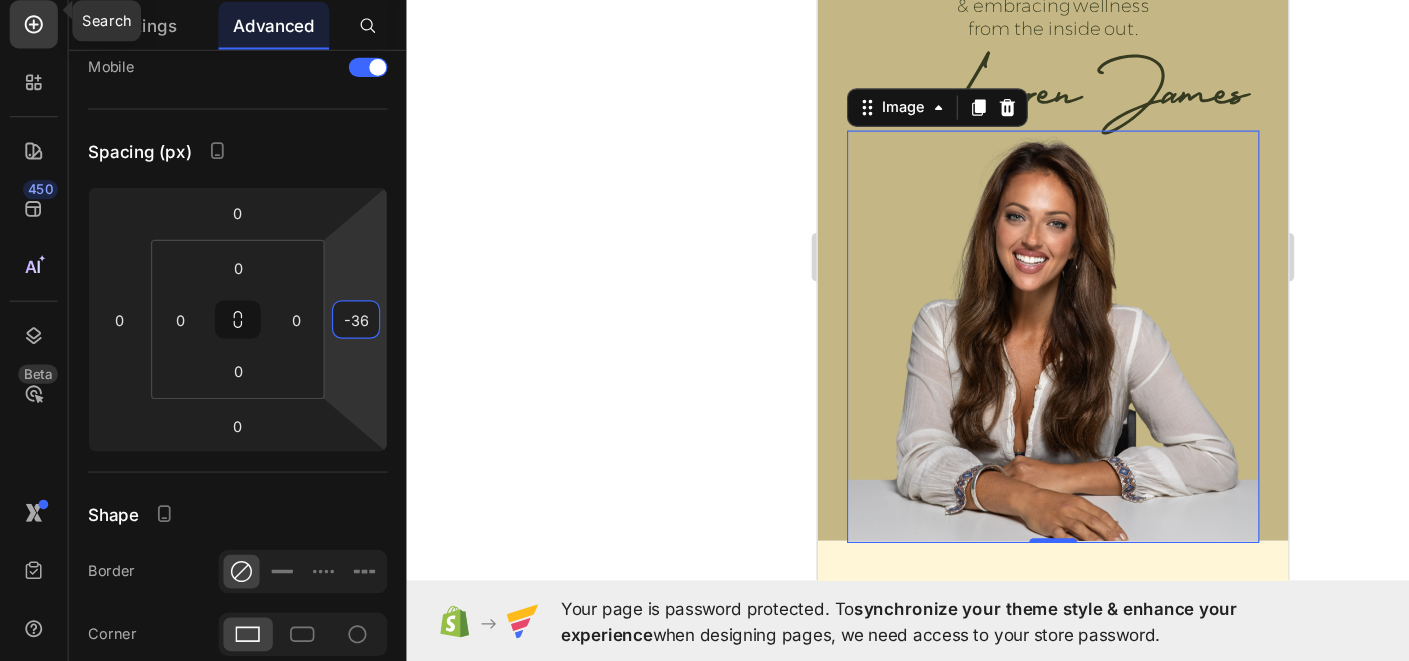 type on "-38" 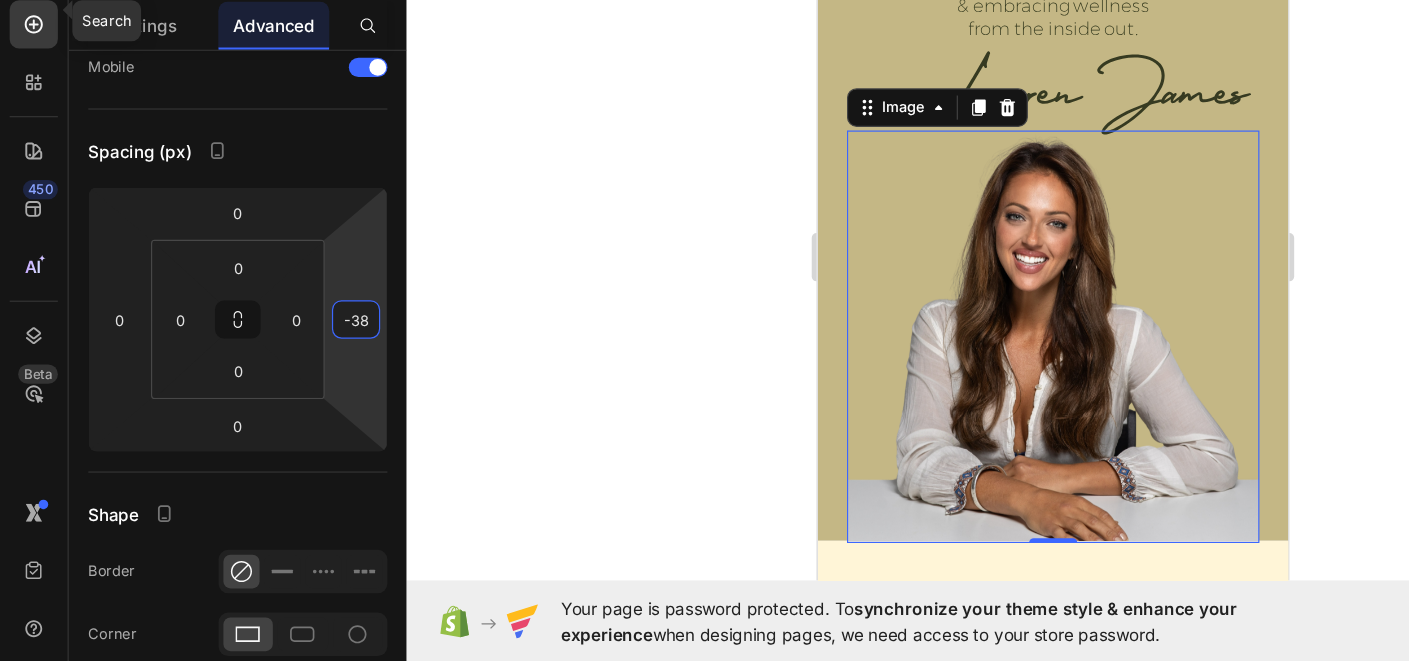 click on "7  Version history  /  correct Duplicate from  [Hydranation] About Us Page TEST Need republishing Preview  Save   Publish  Search 450 Beta Start with Sections Elements Hero Section Product Detail Brands Trusted Badges Guarantee Product Breakdown How to use Testimonials Compare Bundle FAQs Social Proof Brand Story Product List Collection Blog List Contact Sticky Add to Cart Custom Footer Browse Library 450 Layout
Row
Row
Row
Row Text
Heading
Text Block Button
Button
Button
Sticky Back to top Media" at bounding box center [704, 0] 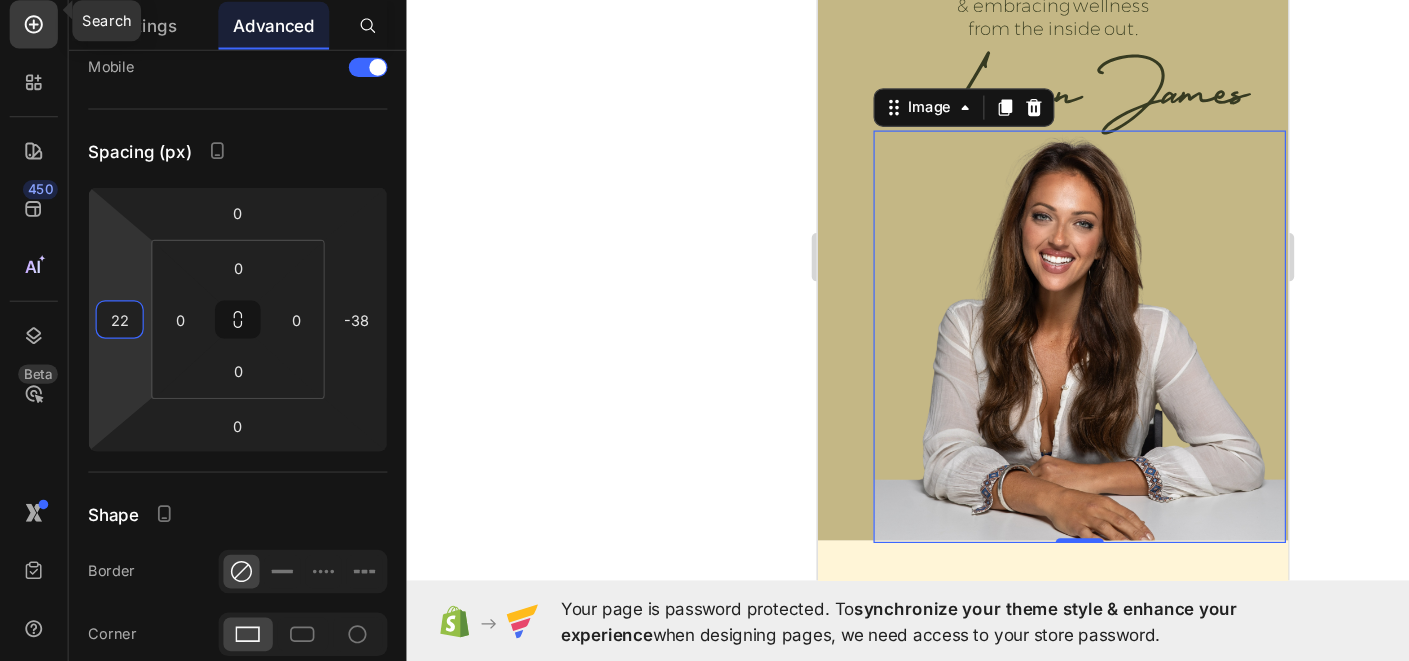 type on "24" 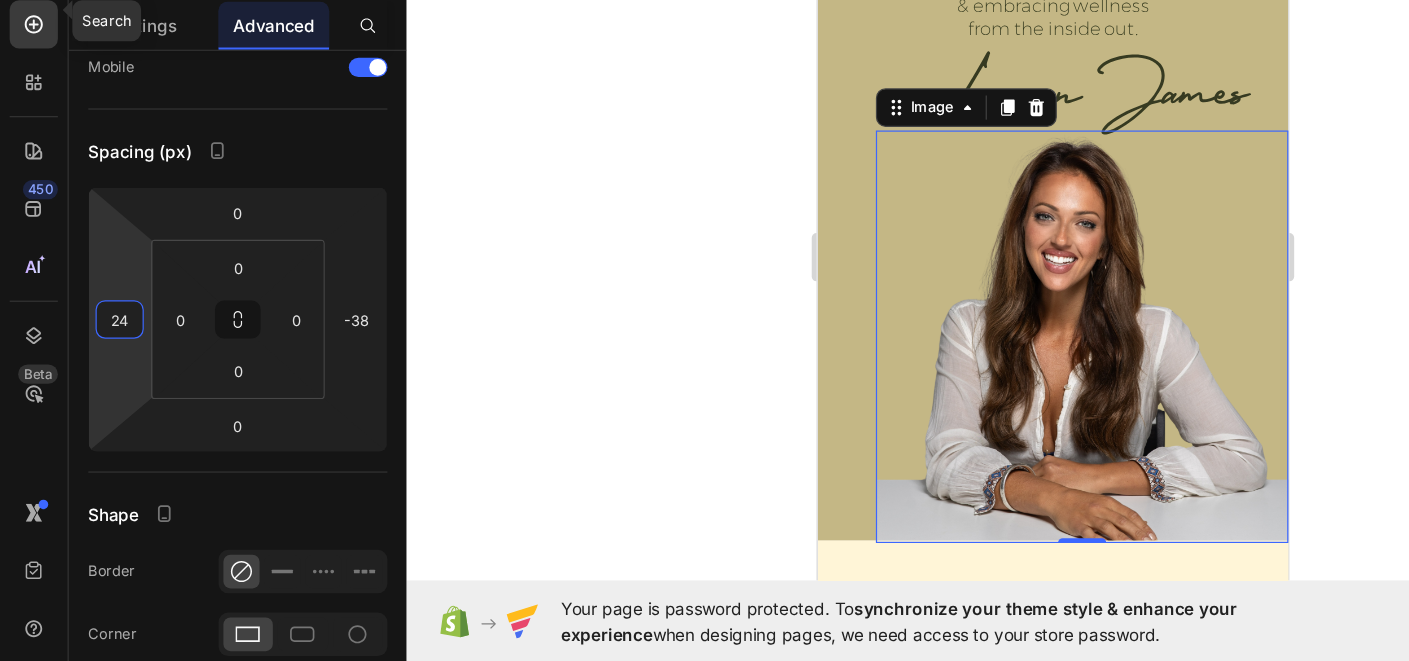 drag, startPoint x: 76, startPoint y: 374, endPoint x: 96, endPoint y: 365, distance: 21.931713 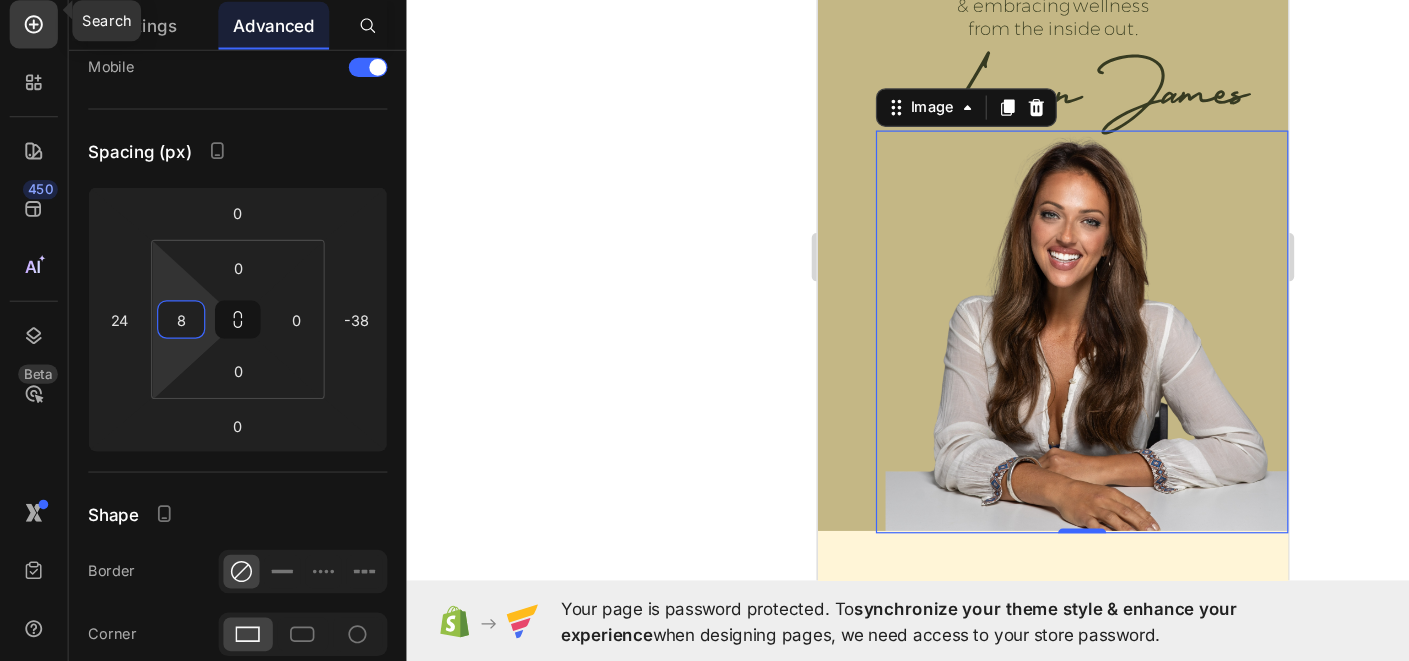 type on "0" 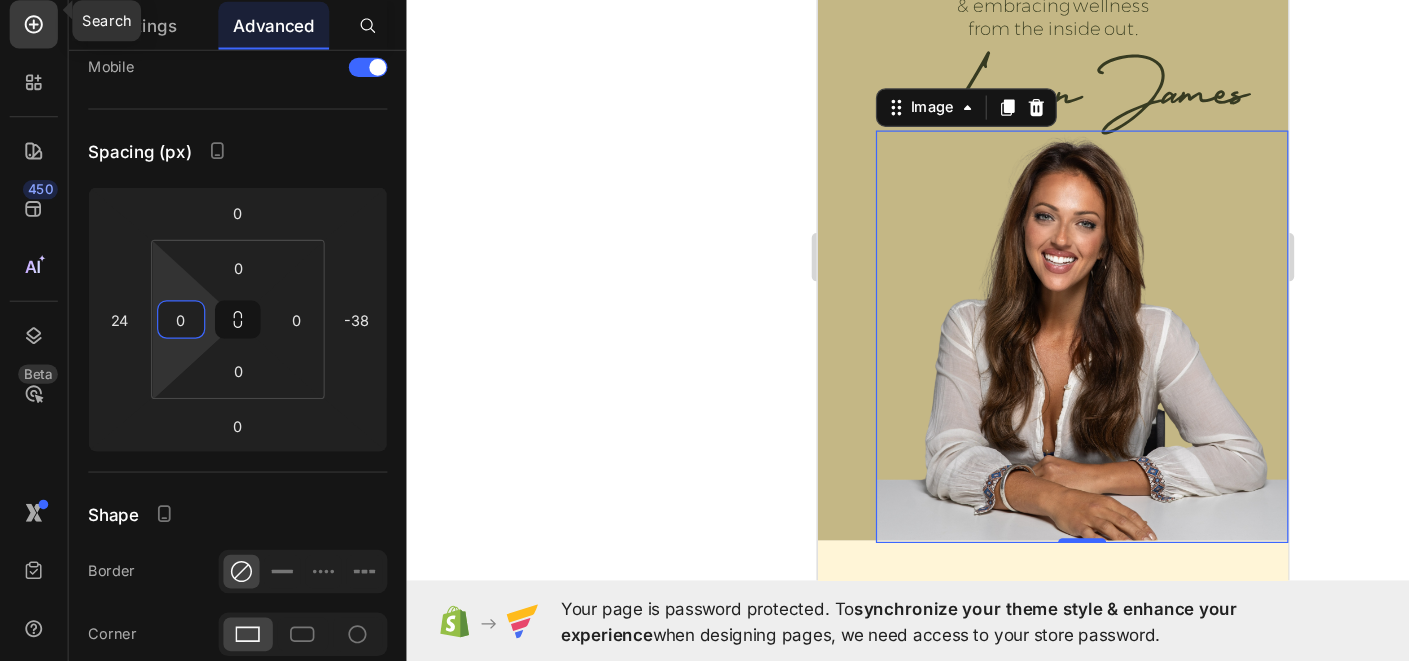drag, startPoint x: 127, startPoint y: 373, endPoint x: 73, endPoint y: 613, distance: 246 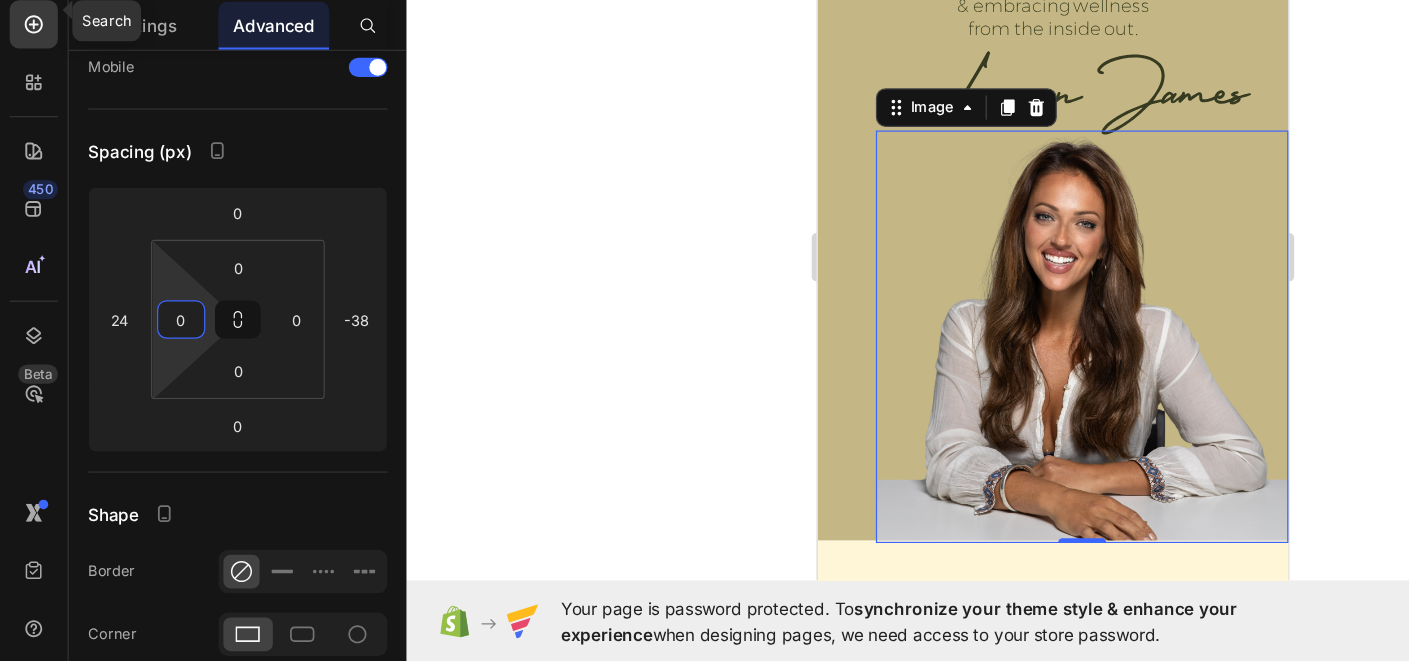 click on "7  Version history  /  correct Duplicate from  [Hydranation] About Us Page TEST Need republishing Preview  Save   Publish  Search 450 Beta Start with Sections Elements Hero Section Product Detail Brands Trusted Badges Guarantee Product Breakdown How to use Testimonials Compare Bundle FAQs Social Proof Brand Story Product List Collection Blog List Contact Sticky Add to Cart Custom Footer Browse Library 450 Layout
Row
Row
Row
Row Text
Heading
Text Block Button
Button
Button
Sticky Back to top Media" at bounding box center [704, 0] 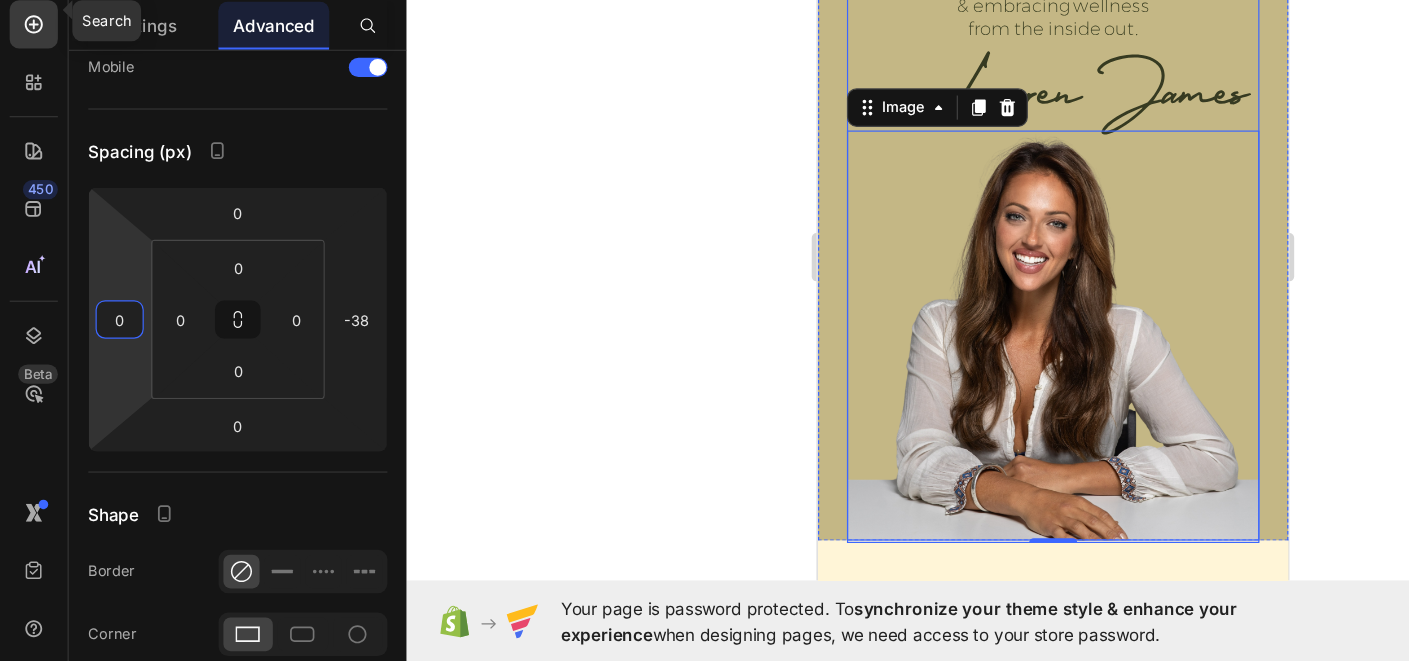 drag, startPoint x: 73, startPoint y: 384, endPoint x: 64, endPoint y: 395, distance: 14.21267 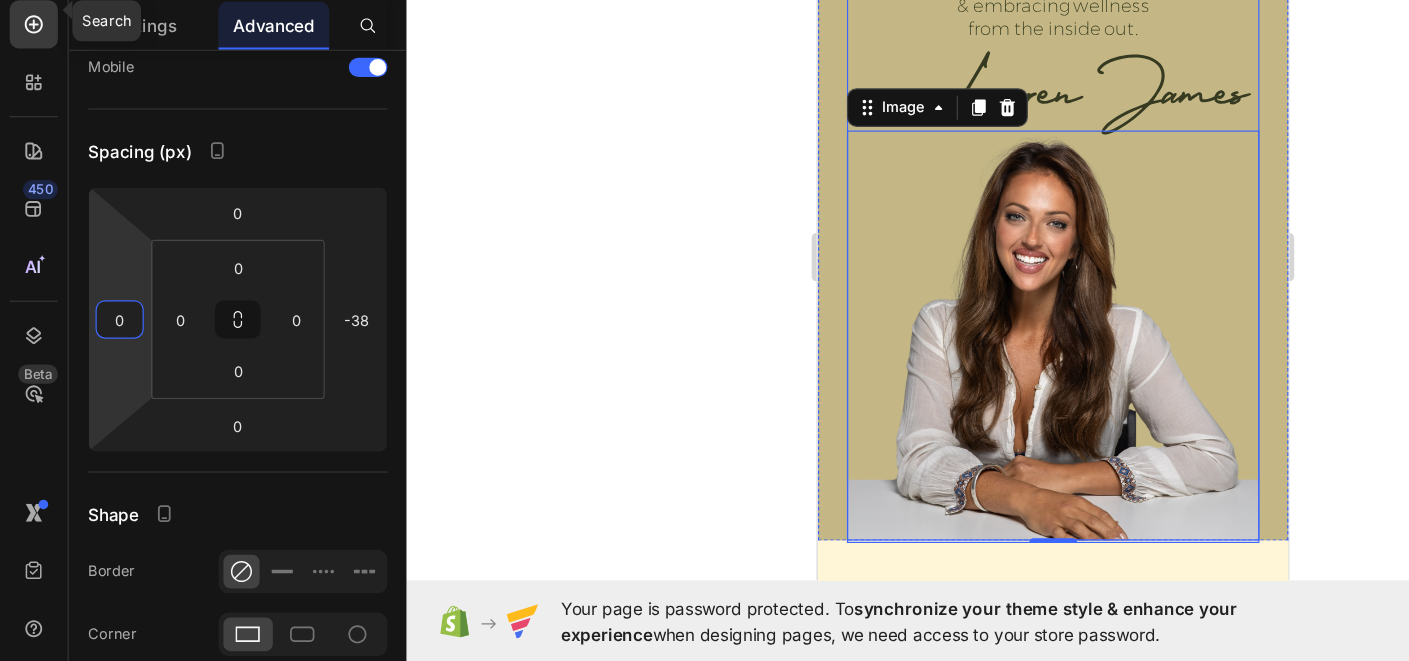 click on "7  Version history  /  correct Duplicate from  [Hydranation] About Us Page TEST Need republishing Preview  Save   Publish  Search 450 Beta Start with Sections Elements Hero Section Product Detail Brands Trusted Badges Guarantee Product Breakdown How to use Testimonials Compare Bundle FAQs Social Proof Brand Story Product List Collection Blog List Contact Sticky Add to Cart Custom Footer Browse Library 450 Layout
Row
Row
Row
Row Text
Heading
Text Block Button
Button
Button
Sticky Back to top Media" at bounding box center (704, 0) 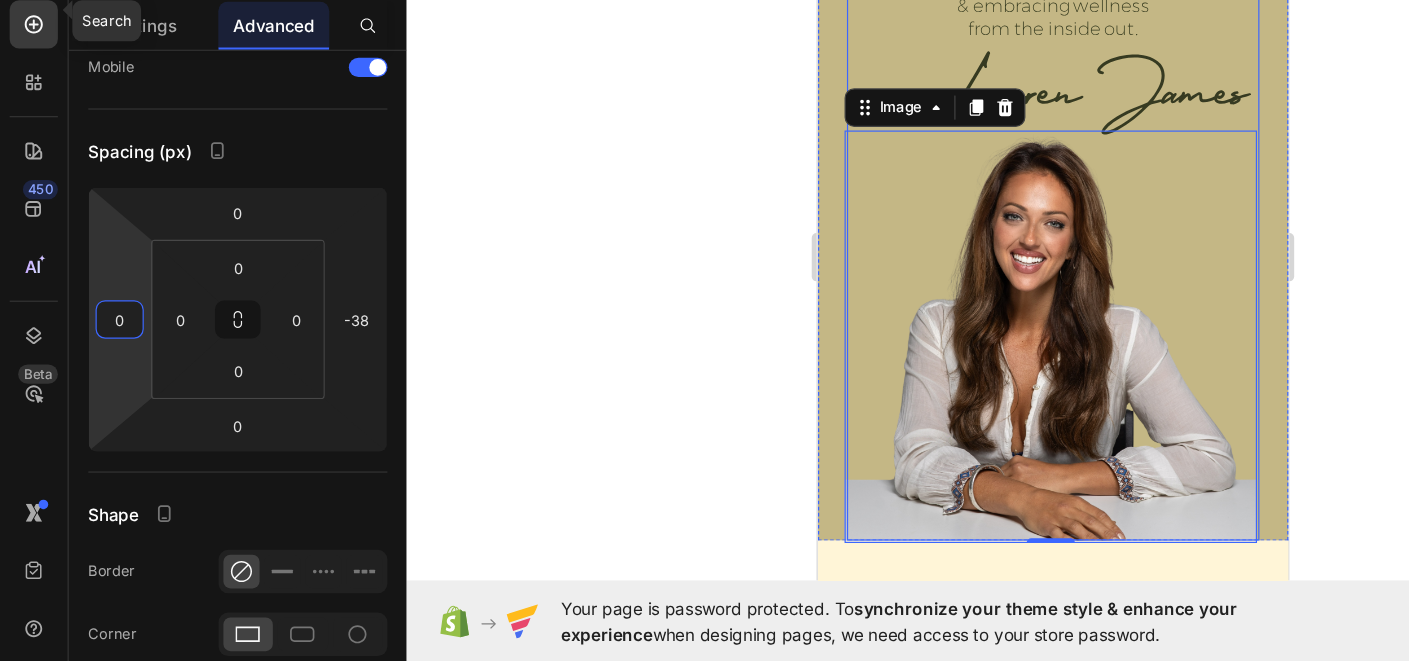 type on "-2" 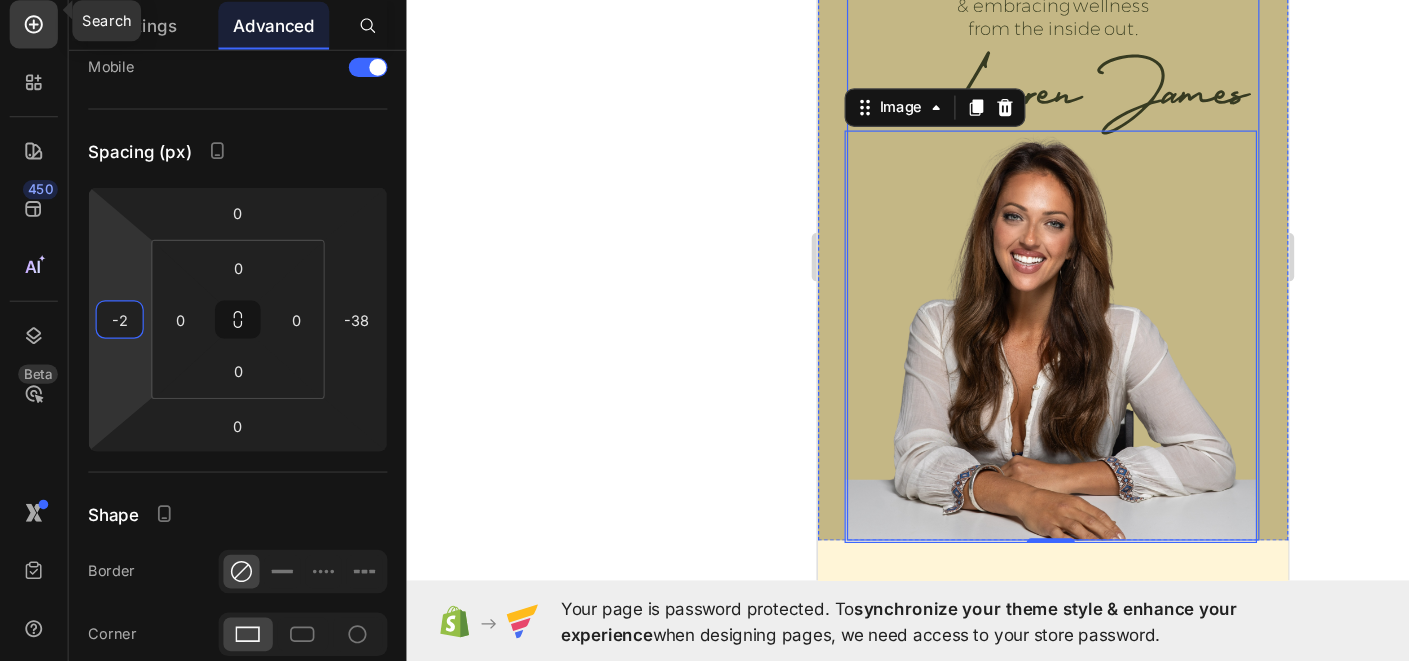 click 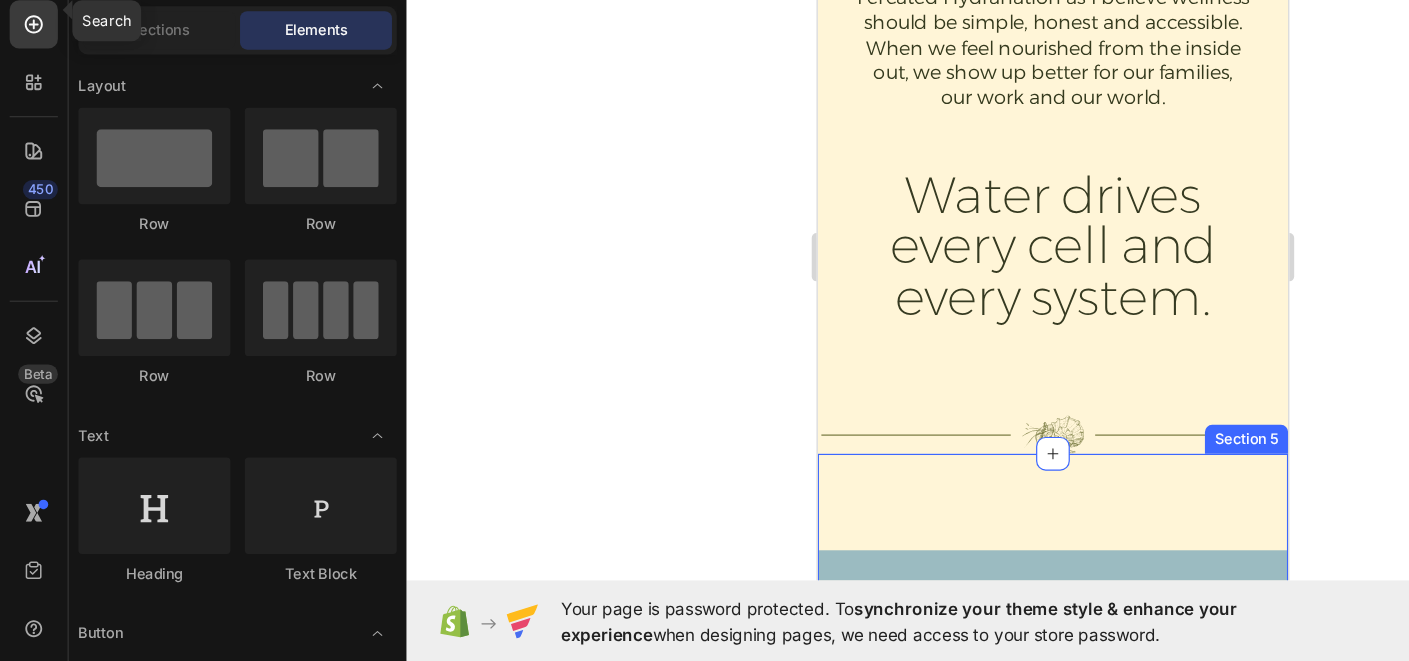 scroll, scrollTop: 1618, scrollLeft: 0, axis: vertical 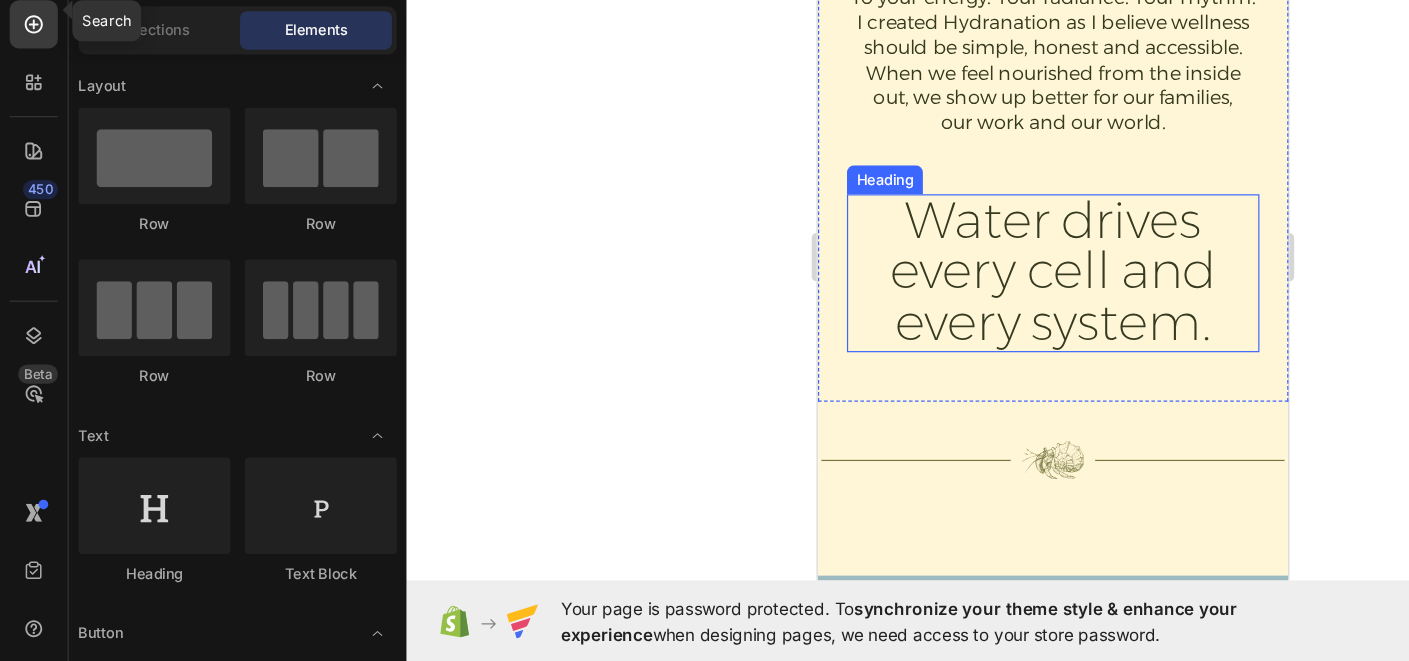 click on "Water drives every cell and every system." at bounding box center [1012, 213] 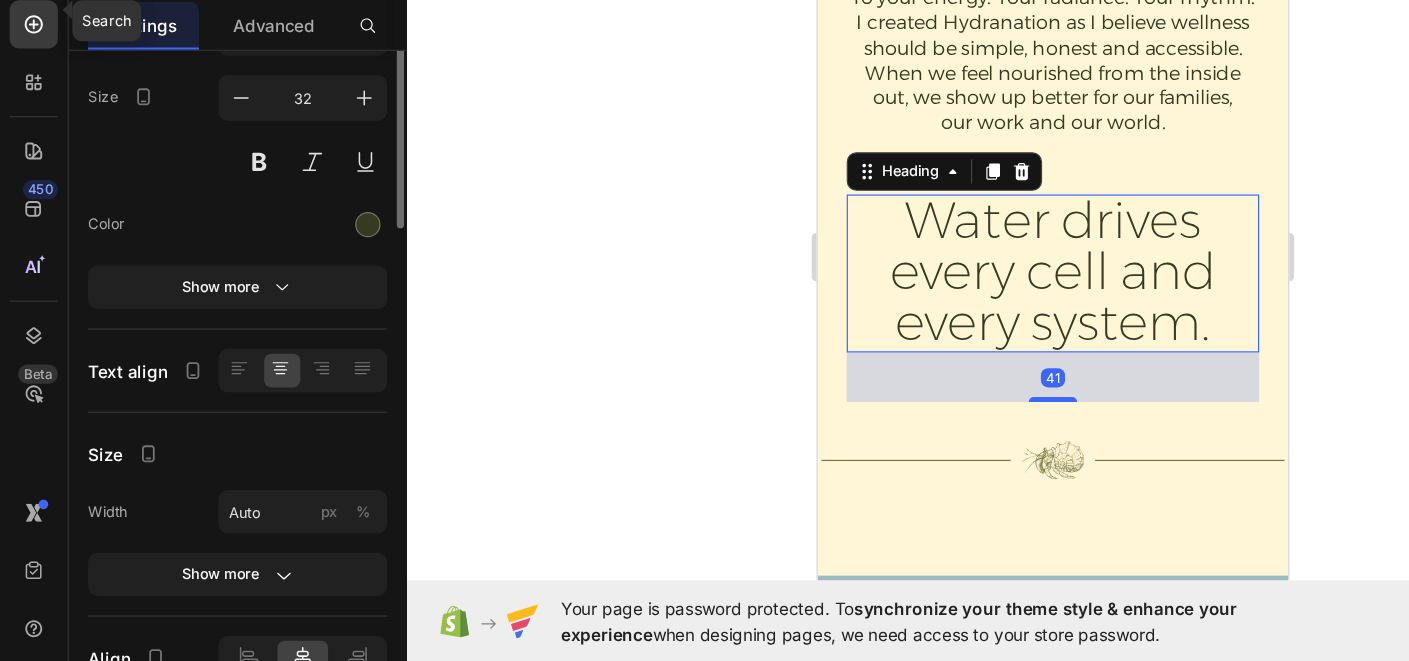 scroll, scrollTop: 0, scrollLeft: 0, axis: both 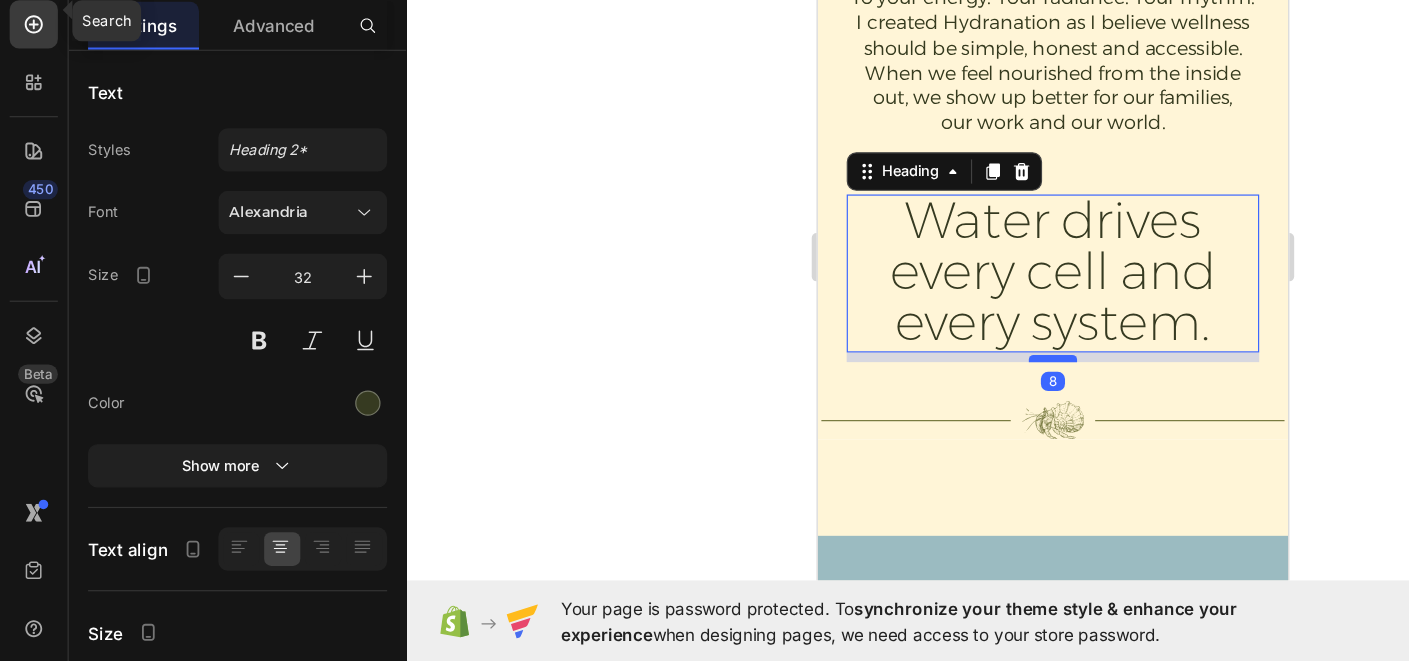 drag, startPoint x: 1015, startPoint y: 252, endPoint x: 1016, endPoint y: 219, distance: 33.01515 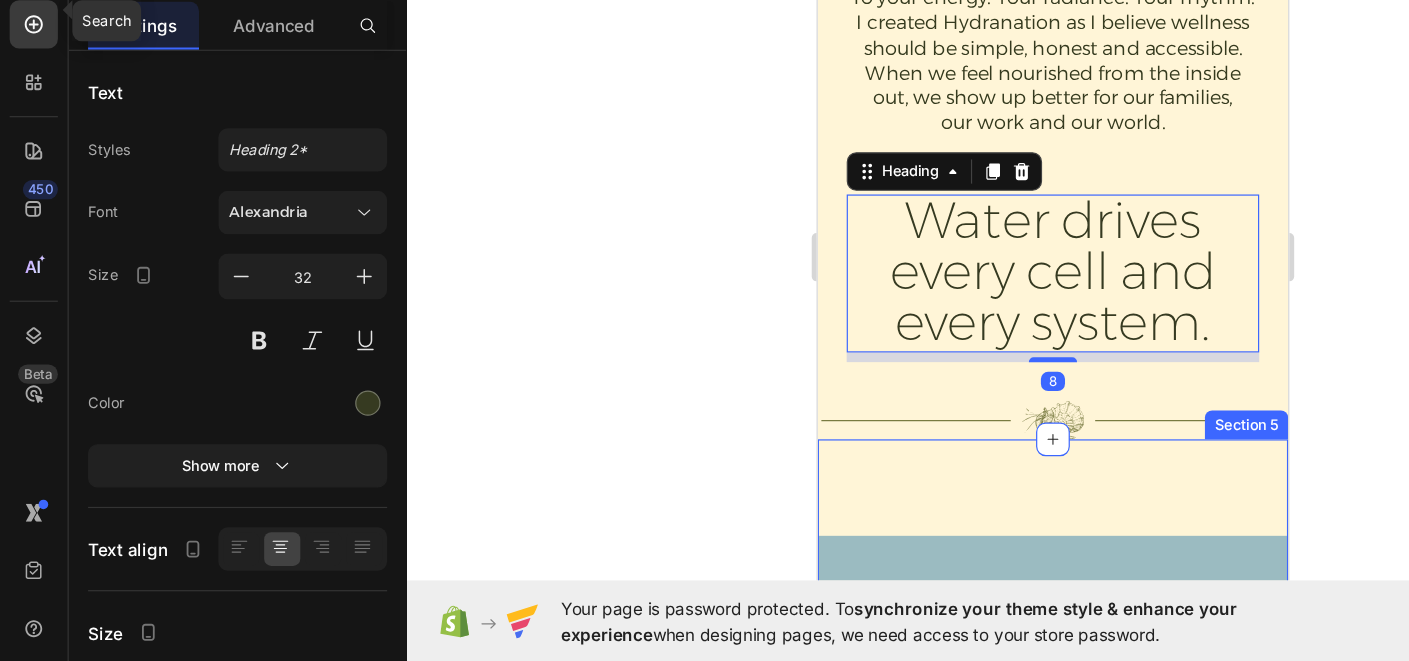 click on "Our Purpose Heading What if water could bring us together? It runs through all of us, and, when one  of us feels better, moves well and thinks clearer, it creates a ripple effect that goes far beyond the bottle.  Hydranation is a daily ritual. It’s movement for the body.  Stillness for the mind.  It's quiet revolution we are bringing to a conscious community who care to do better. When you hydrate with intention, you create space for restoration. Text Block Row Image Row Section 5" at bounding box center (1012, 722) 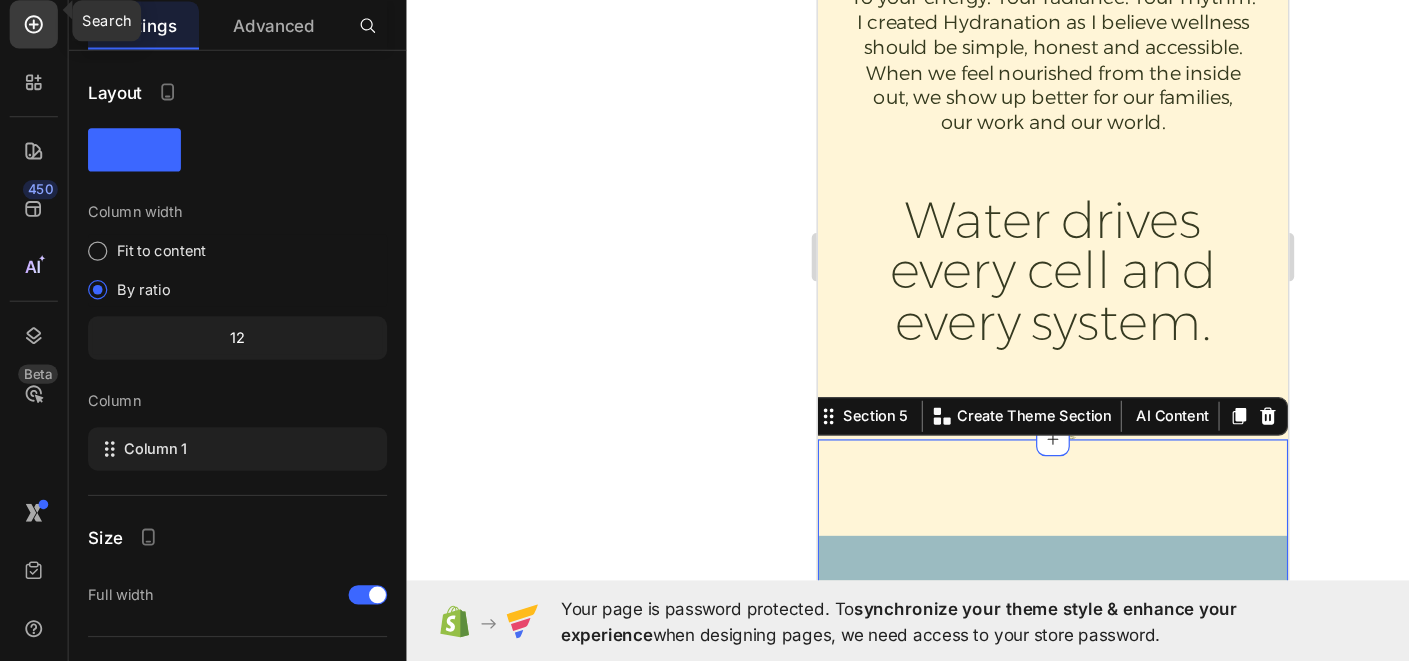 click on "Our Purpose Heading What if water could bring us together? It runs through all of us, and, when one  of us feels better, moves well and thinks clearer, it creates a ripple effect that goes far beyond the bottle.  Hydranation is a daily ritual. It’s movement for the body.  Stillness for the mind.  It's quiet revolution we are bringing to a conscious community who care to do better. When you hydrate with intention, you create space for restoration. Text Block Row Image Row Section 5   Create Theme Section AI Content Write with GemAI What would you like to describe here? Tone and Voice Persuasive Product Membrane Show more Generate" at bounding box center [1012, 722] 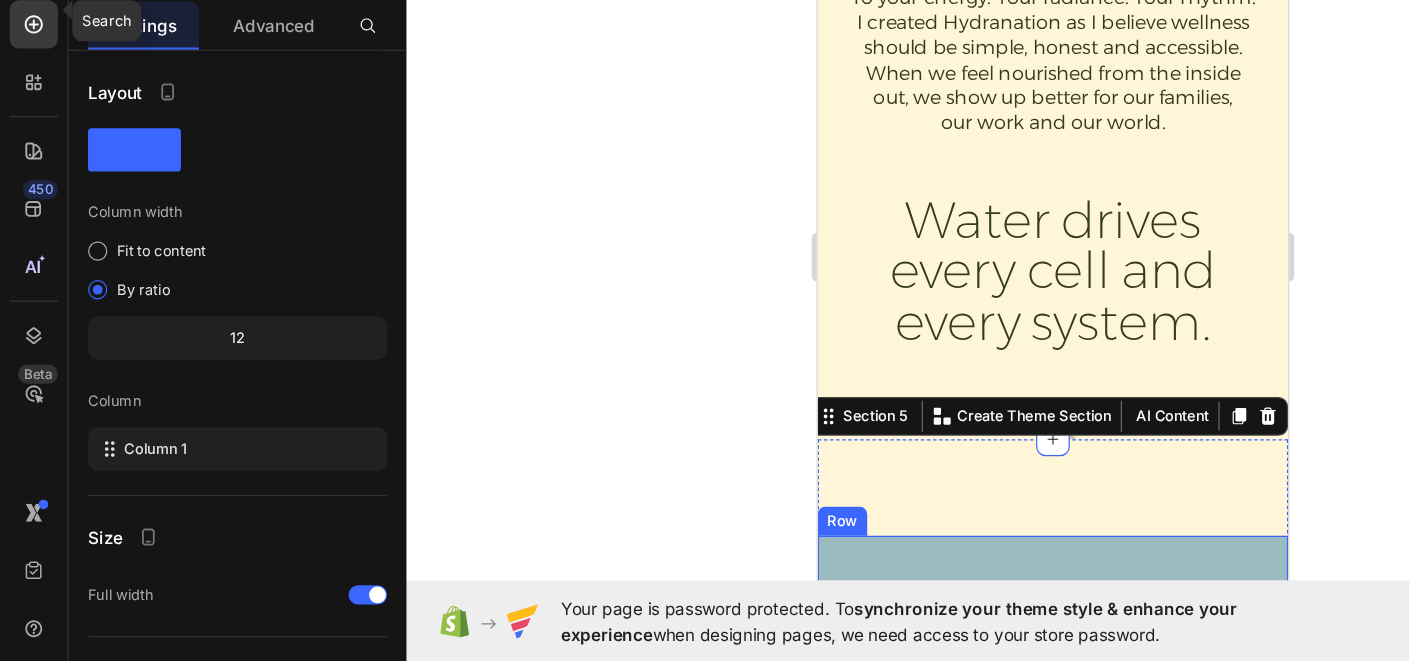 click on "Our Purpose Heading What if water could bring us together? It runs through all of us, and, when one  of us feels better, moves well and thinks clearer, it creates a ripple effect that goes far beyond the bottle.  Hydranation is a daily ritual. It’s movement for the body.  Stillness for the mind.  It's quiet revolution we are bringing to a conscious community who care to do better. When you hydrate with intention, you create space for restoration. Text Block Row Image Row" at bounding box center (1012, 762) 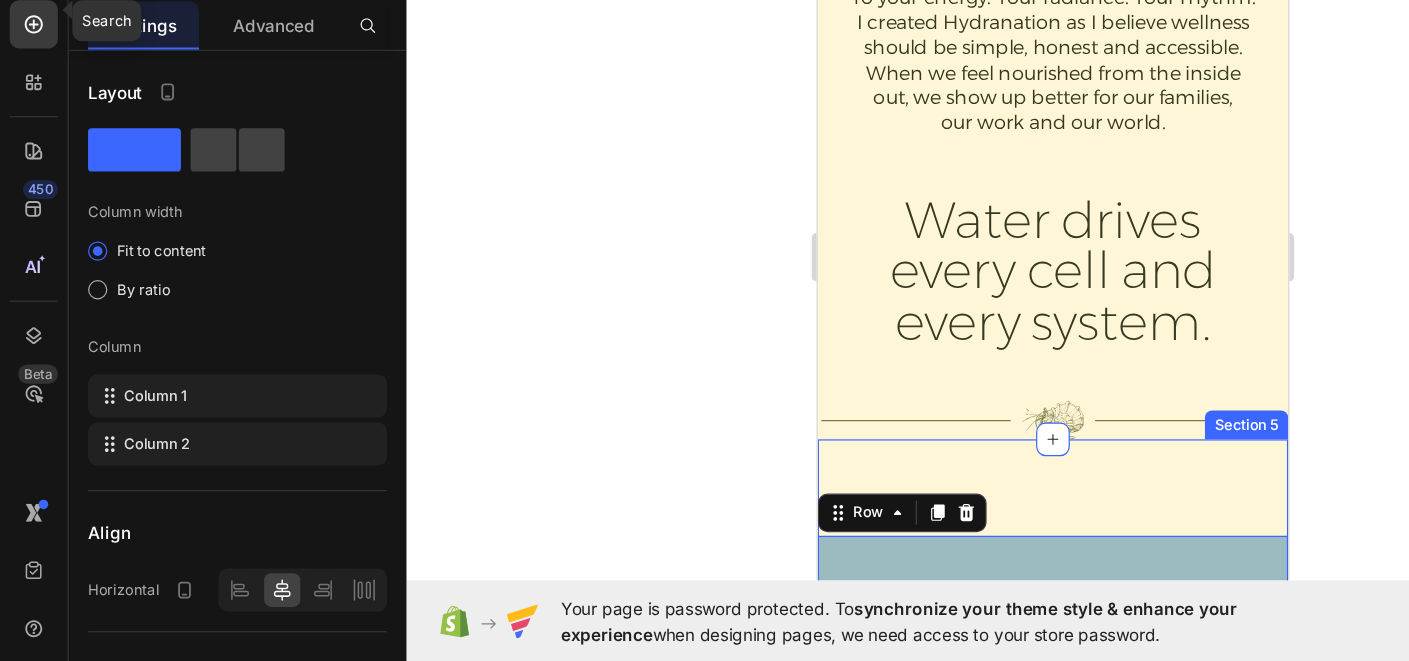click on "Our Purpose Heading What if water could bring us together? It runs through all of us, and, when one  of us feels better, moves well and thinks clearer, it creates a ripple effect that goes far beyond the bottle.  Hydranation is a daily ritual. It’s movement for the body.  Stillness for the mind.  It's quiet revolution we are bringing to a conscious community who care to do better. When you hydrate with intention, you create space for restoration. Text Block Row Image Row   0 Section 5" at bounding box center [1012, 722] 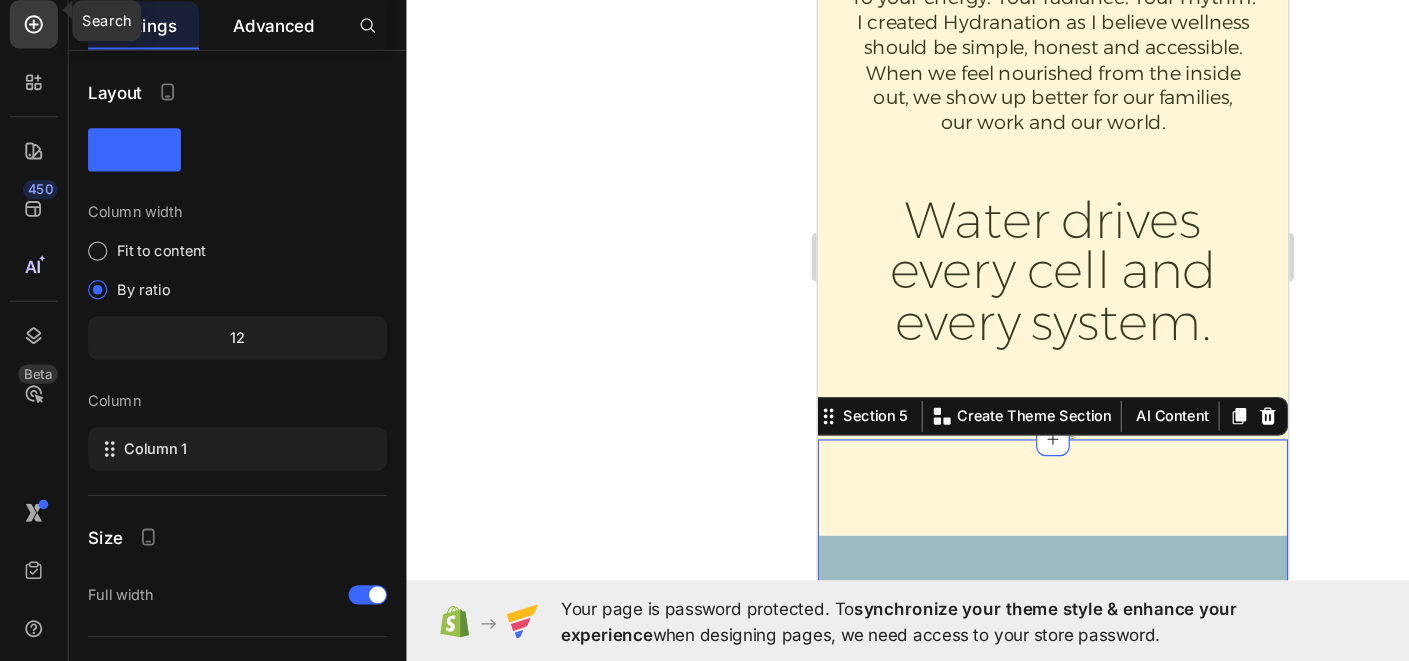 click on "Advanced" at bounding box center [227, 132] 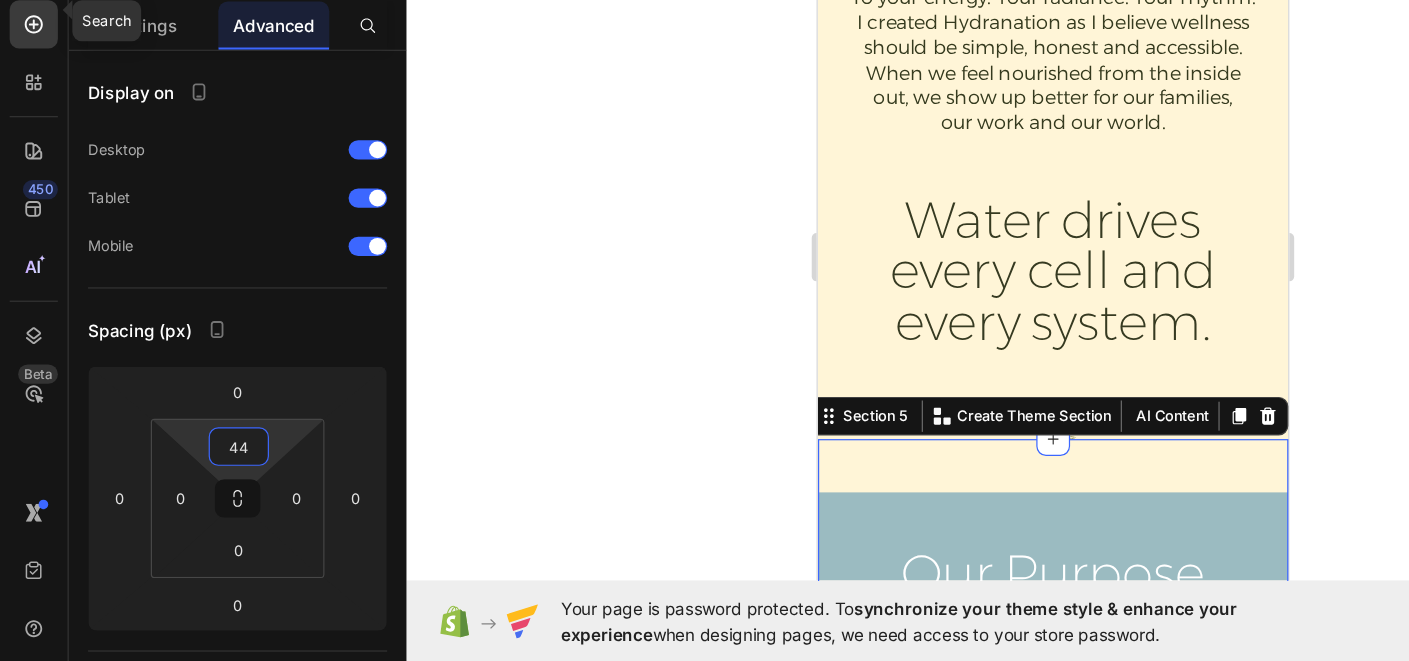 type on "42" 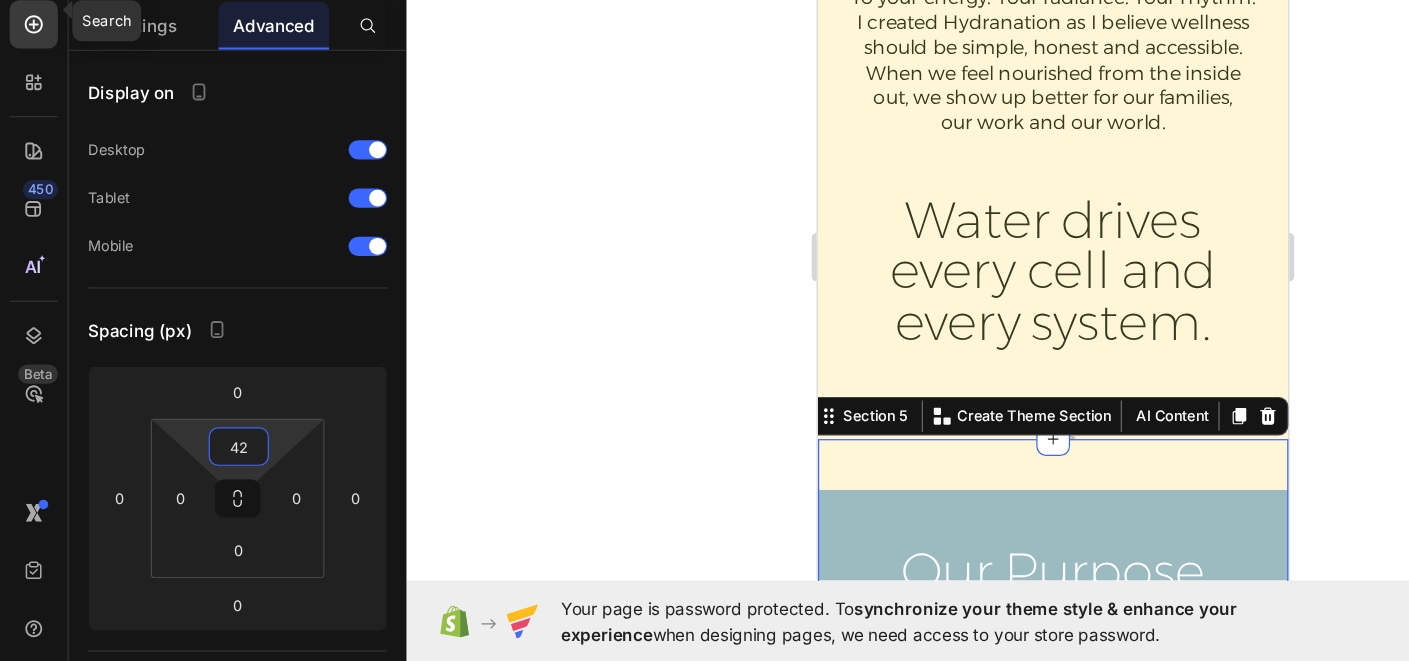 drag, startPoint x: 198, startPoint y: 493, endPoint x: 199, endPoint y: 519, distance: 26.019224 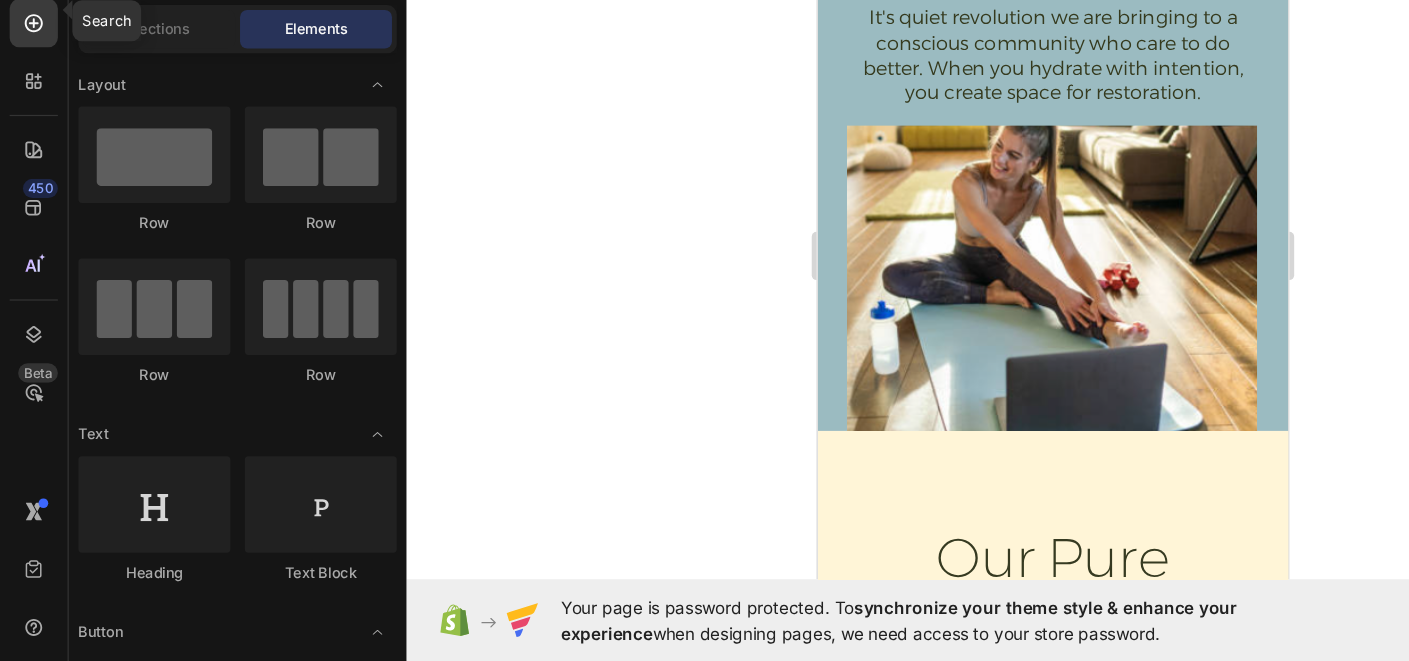 scroll, scrollTop: 2260, scrollLeft: 0, axis: vertical 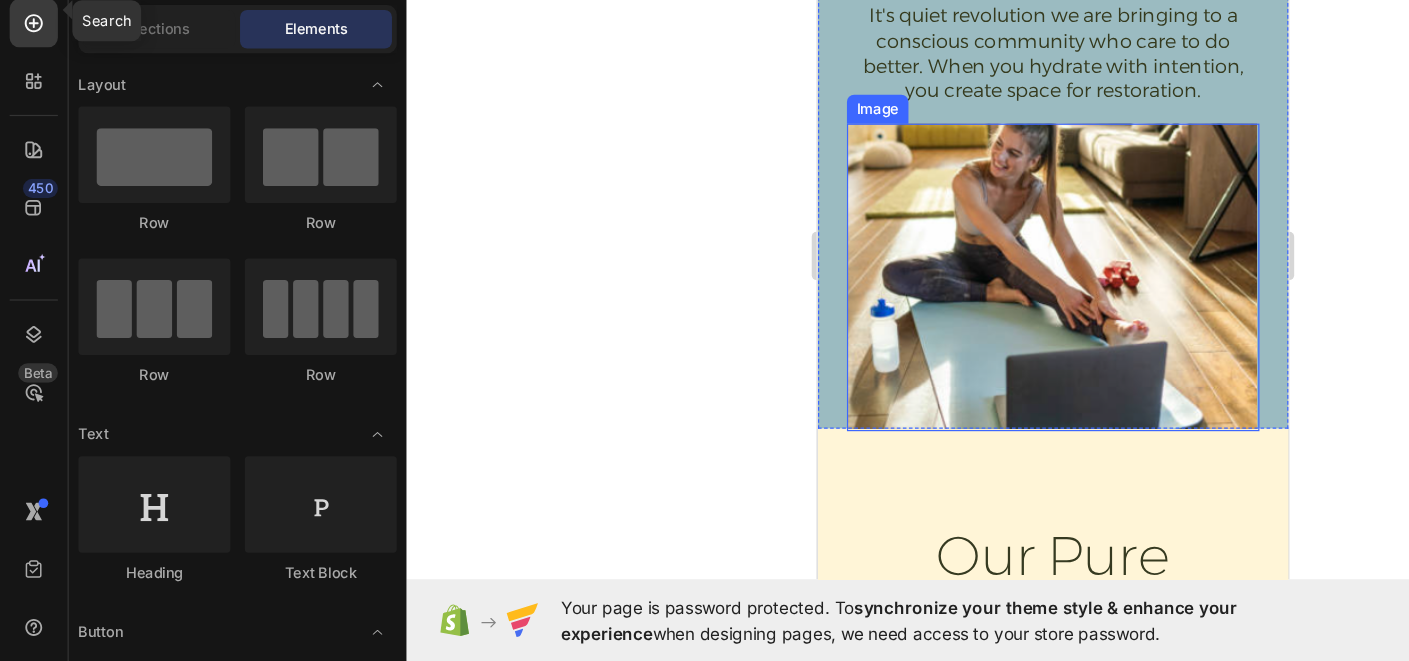 click at bounding box center (1012, 218) 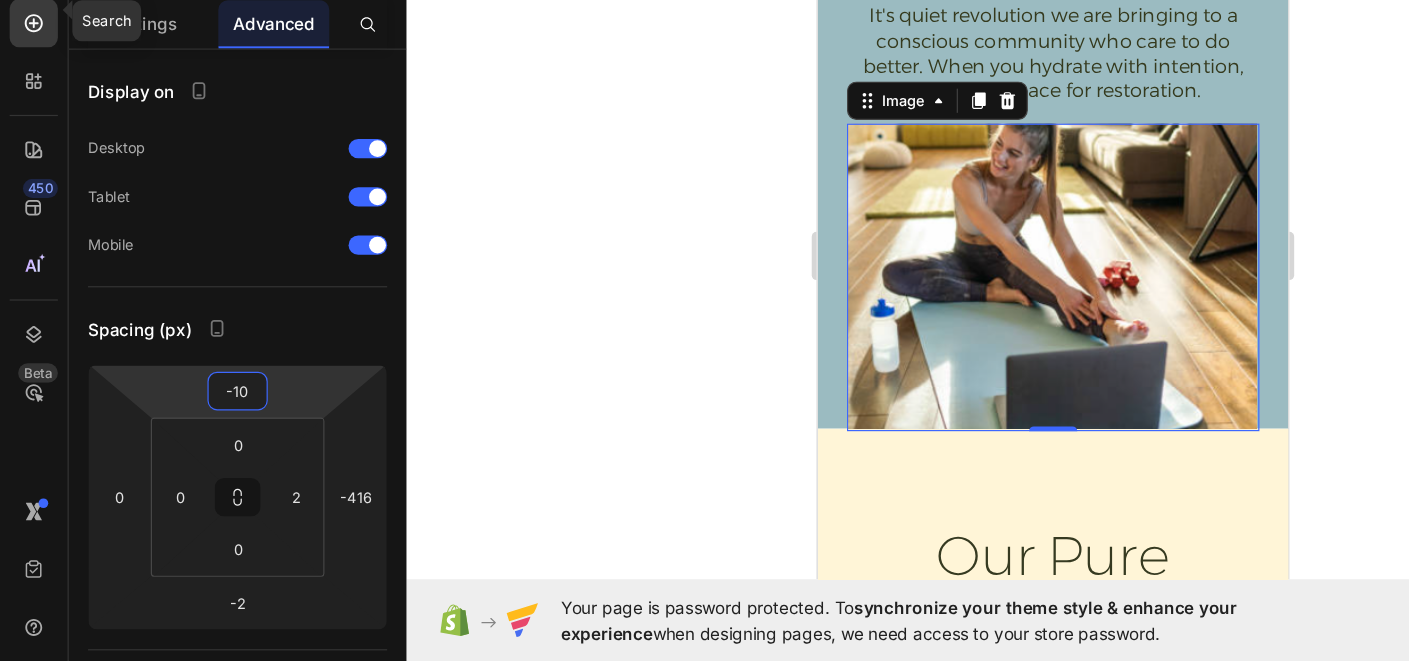 type on "-8" 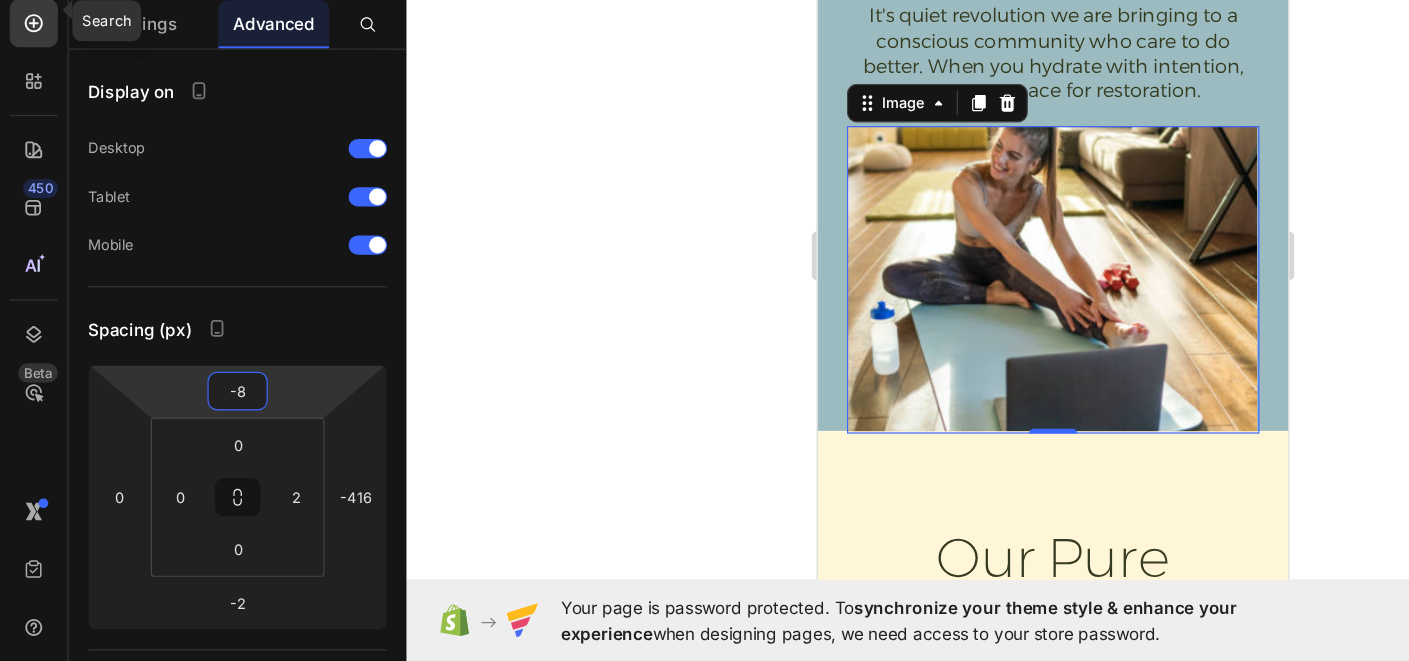 click on "7  Version history  /  correct Duplicate from  [Hydranation] About Us Page TEST Need republishing Preview  Save   Publish  Search 450 Beta Start with Sections Elements Hero Section Product Detail Brands Trusted Badges Guarantee Product Breakdown How to use Testimonials Compare Bundle FAQs Social Proof Brand Story Product List Collection Blog List Contact Sticky Add to Cart Custom Footer Browse Library 450 Layout
Row
Row
Row
Row Text
Heading
Text Block Button
Button
Button
Sticky Back to top Media" at bounding box center [704, 0] 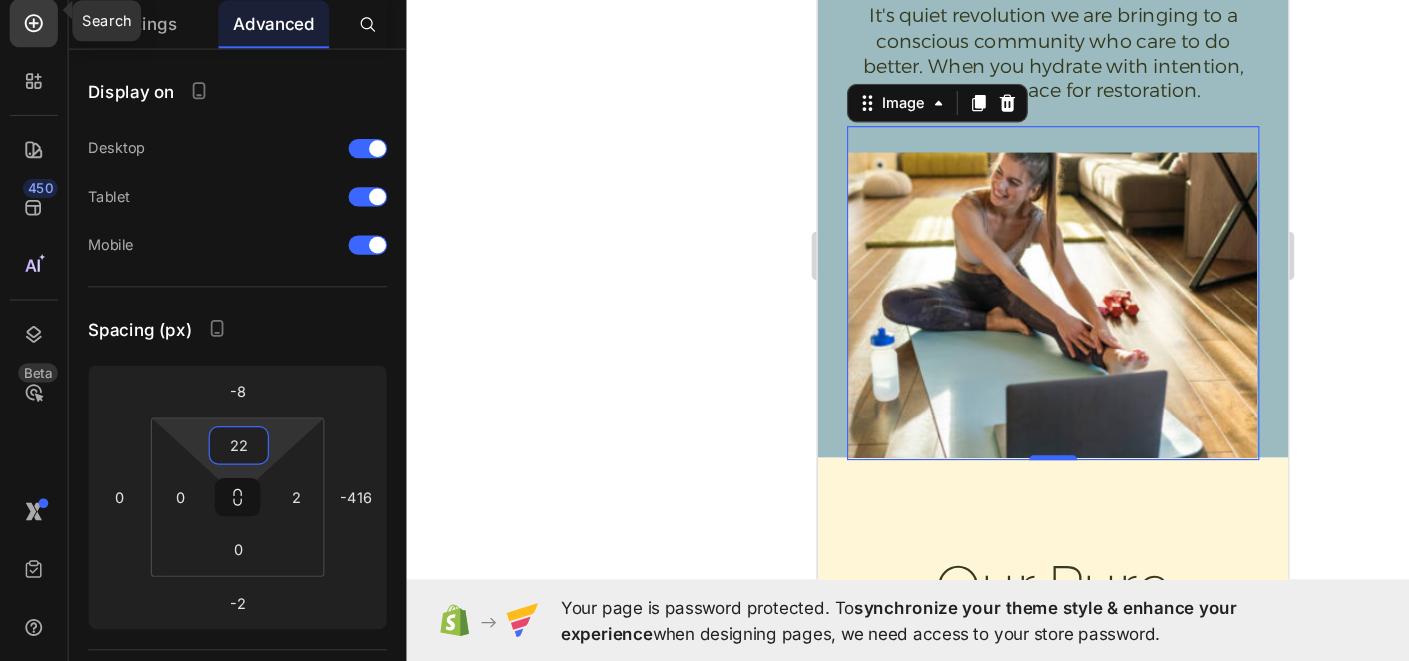 type on "20" 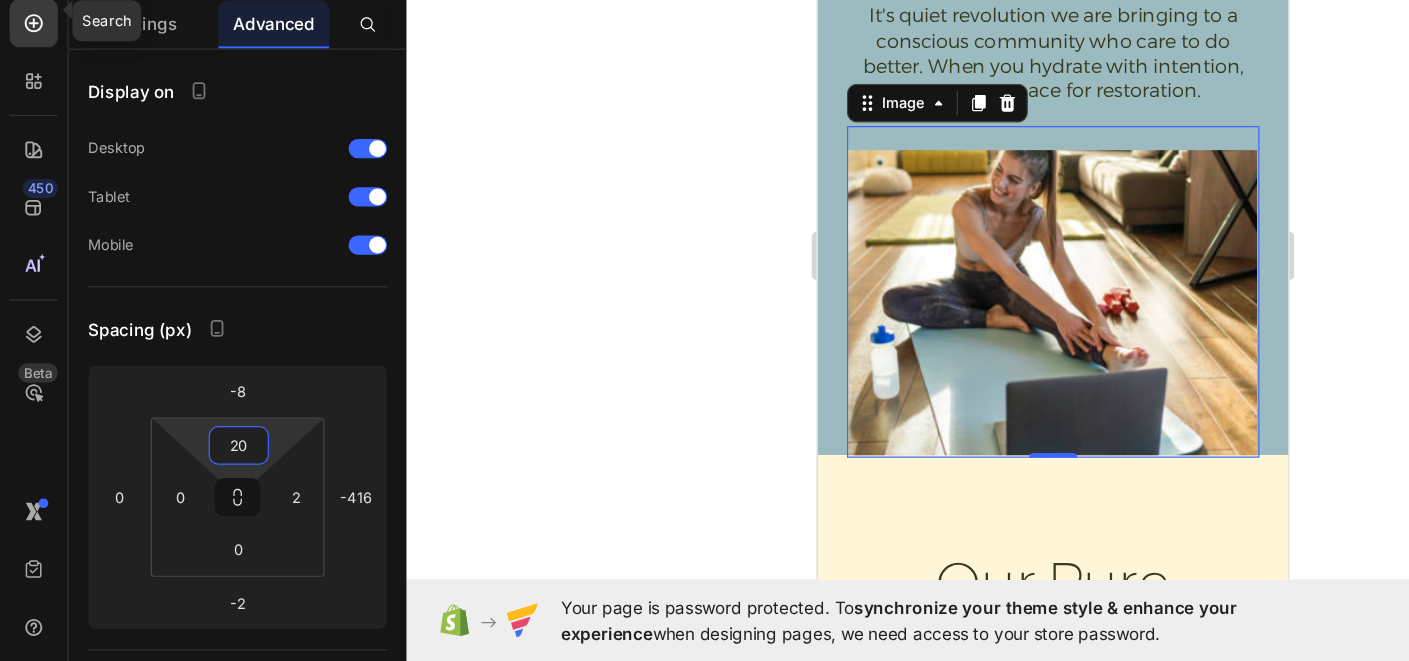 click on "7  Version history  /  correct Duplicate from  [Hydranation] About Us Page TEST Need republishing Preview  Save   Publish  Search 450 Beta Start with Sections Elements Hero Section Product Detail Brands Trusted Badges Guarantee Product Breakdown How to use Testimonials Compare Bundle FAQs Social Proof Brand Story Product List Collection Blog List Contact Sticky Add to Cart Custom Footer Browse Library 450 Layout
Row
Row
Row
Row Text
Heading
Text Block Button
Button
Button
Sticky Back to top Media" at bounding box center [704, 0] 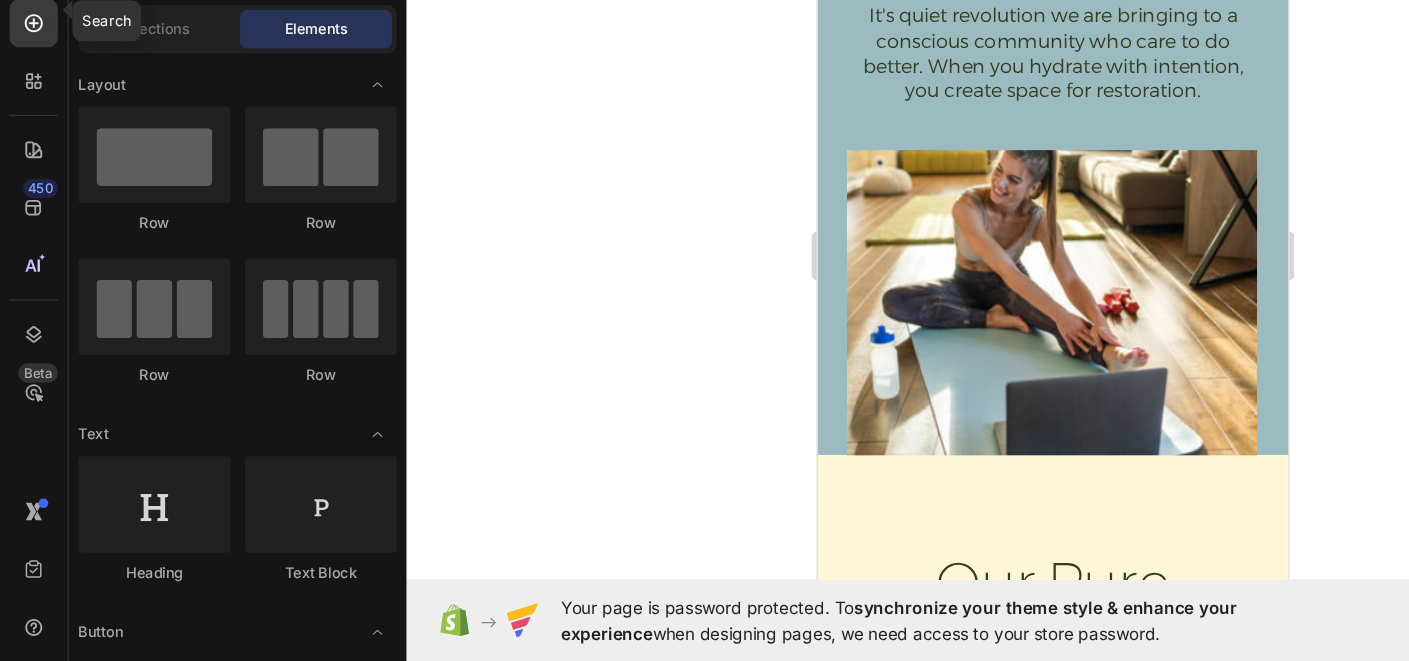 click 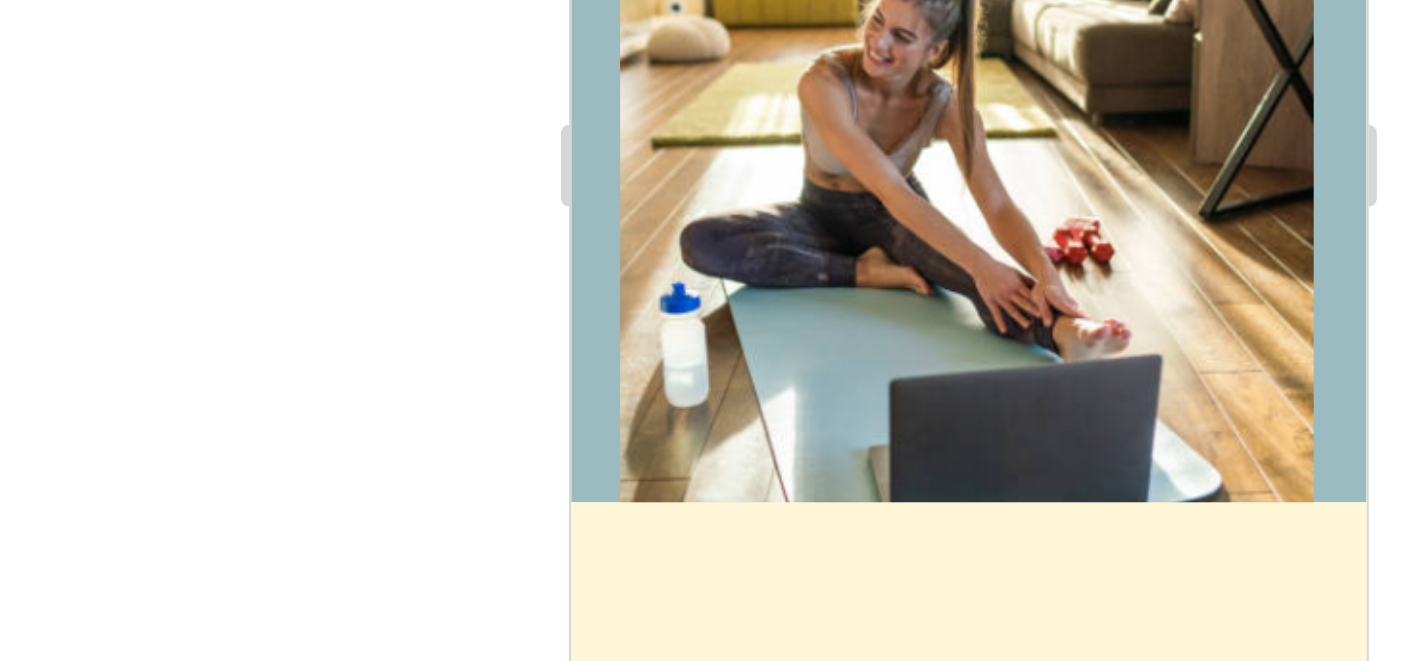 click 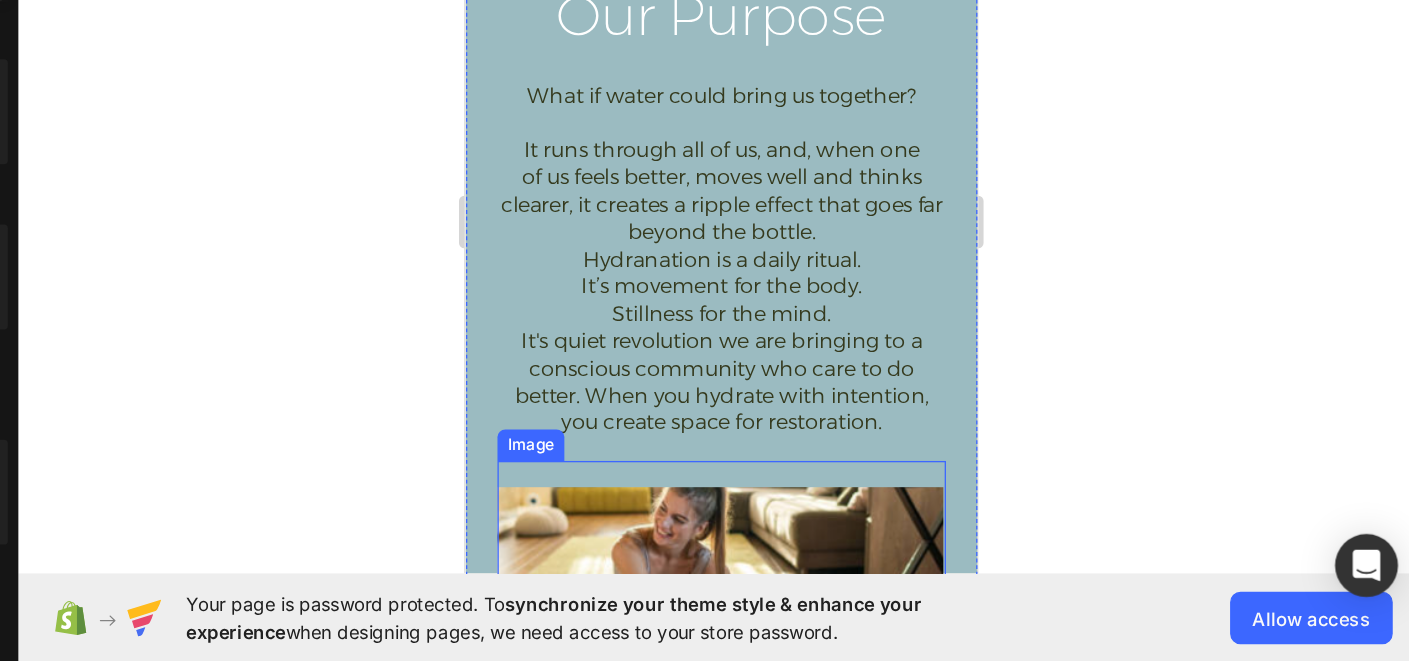 scroll, scrollTop: 1953, scrollLeft: 0, axis: vertical 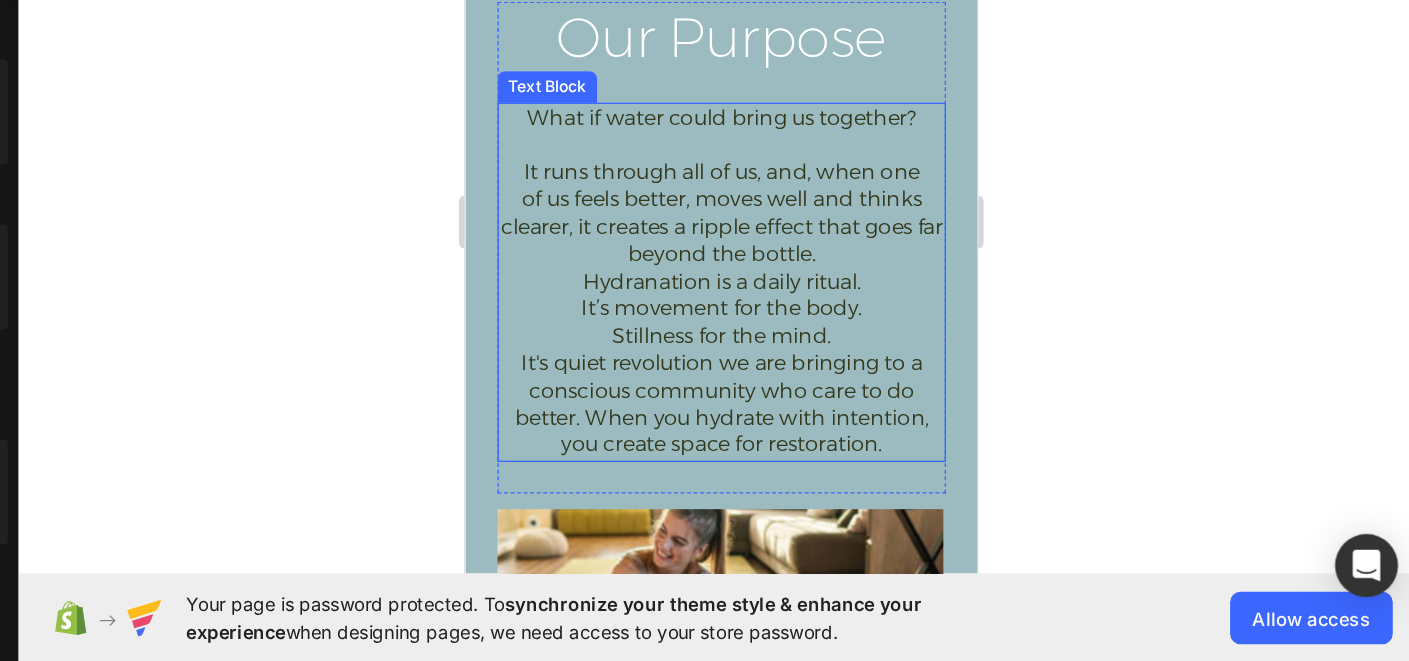 click on "What if water could bring us together? It runs through all of us, and, when one  of us feels better, moves well and thinks clearer, it creates a ripple effect that goes far beyond the bottle.  Hydranation is a daily ritual. It’s movement for the body.  Stillness for the mind.  It's quiet revolution we are bringing to a conscious community who care to do better. When you hydrate with intention, you create space for restoration." at bounding box center (660, 185) 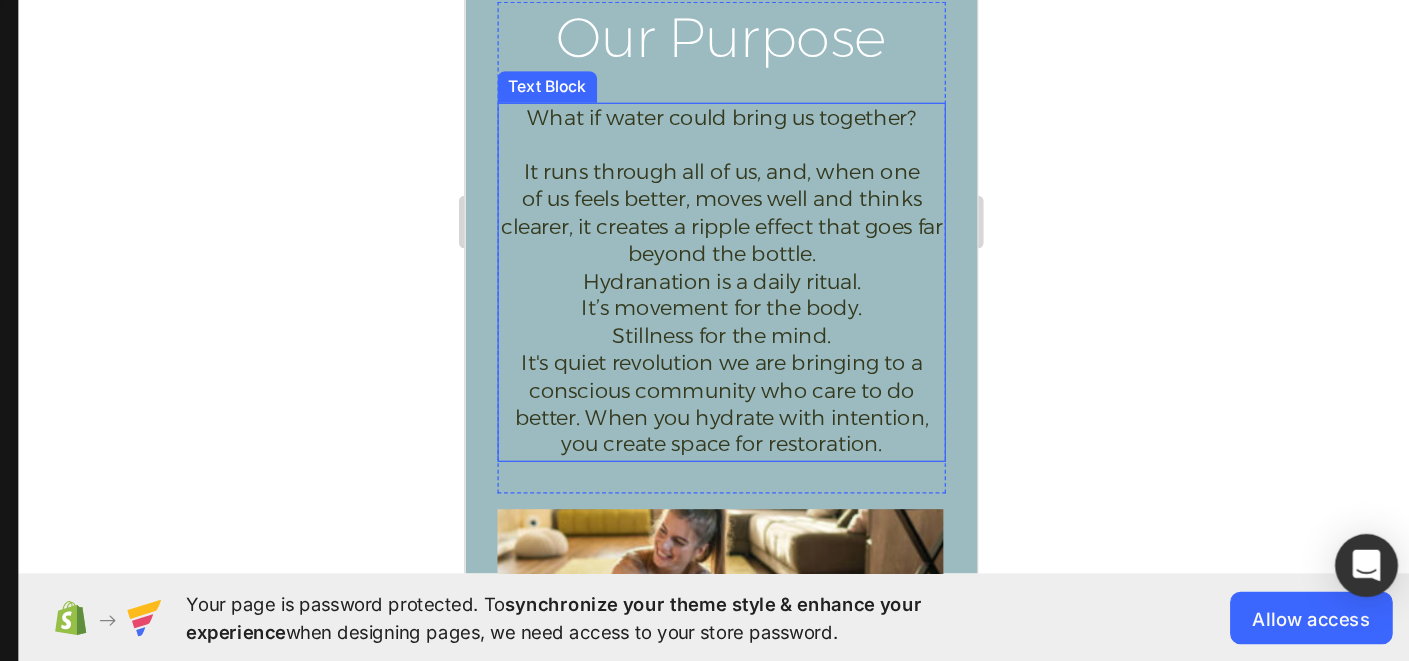 click on "What if water could bring us together? It runs through all of us, and, when one  of us feels better, moves well and thinks clearer, it creates a ripple effect that goes far beyond the bottle.  Hydranation is a daily ritual. It’s movement for the body.  Stillness for the mind.  It's quiet revolution we are bringing to a conscious community who care to do better. When you hydrate with intention, you create space for restoration." at bounding box center [660, 185] 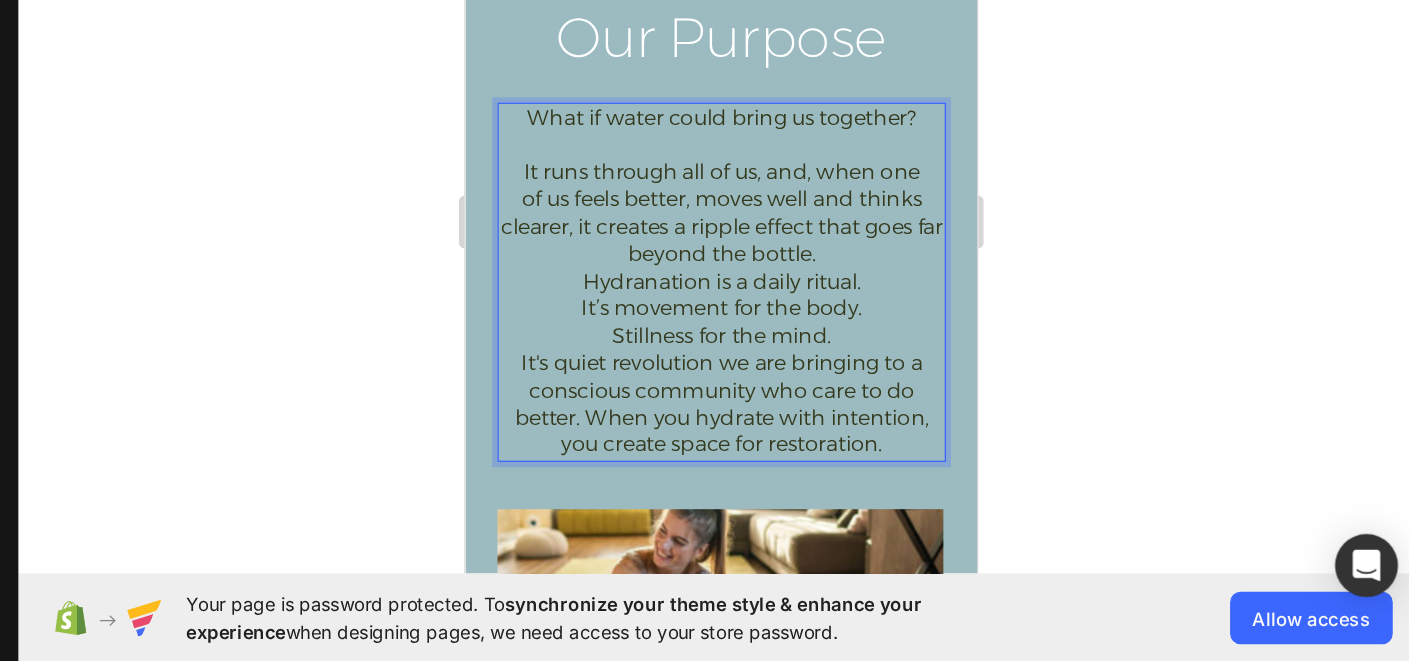 click on "What if water could bring us together? It runs through all of us, and, when one  of us feels better, moves well and thinks clearer, it creates a ripple effect that goes far beyond the bottle.  Hydranation is a daily ritual. It’s movement for the body.  Stillness for the mind.  It's quiet revolution we are bringing to a conscious community who care to do better. When you hydrate with intention, you create space for restoration." at bounding box center [660, 185] 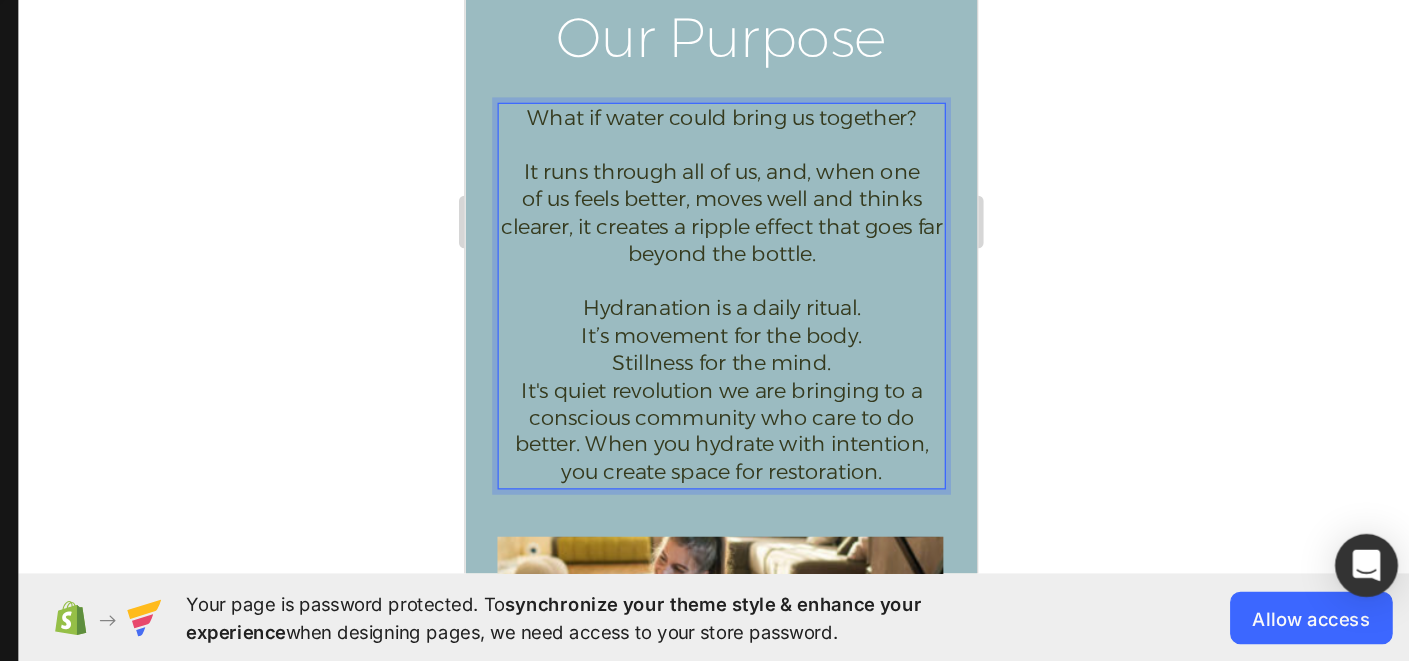 click on "What if water could bring us together? It runs through all of us, and, when one  of us feels better, moves well and thinks clearer, it creates a ripple effect that goes far beyond the bottle.  ⁠⁠⁠⁠⁠⁠⁠ Hydranation is a daily ritual. It’s movement for the body.  Stillness for the mind.  It's quiet revolution we are bringing to a conscious community who care to do better. When you hydrate with intention, you create space for restoration." at bounding box center [660, 195] 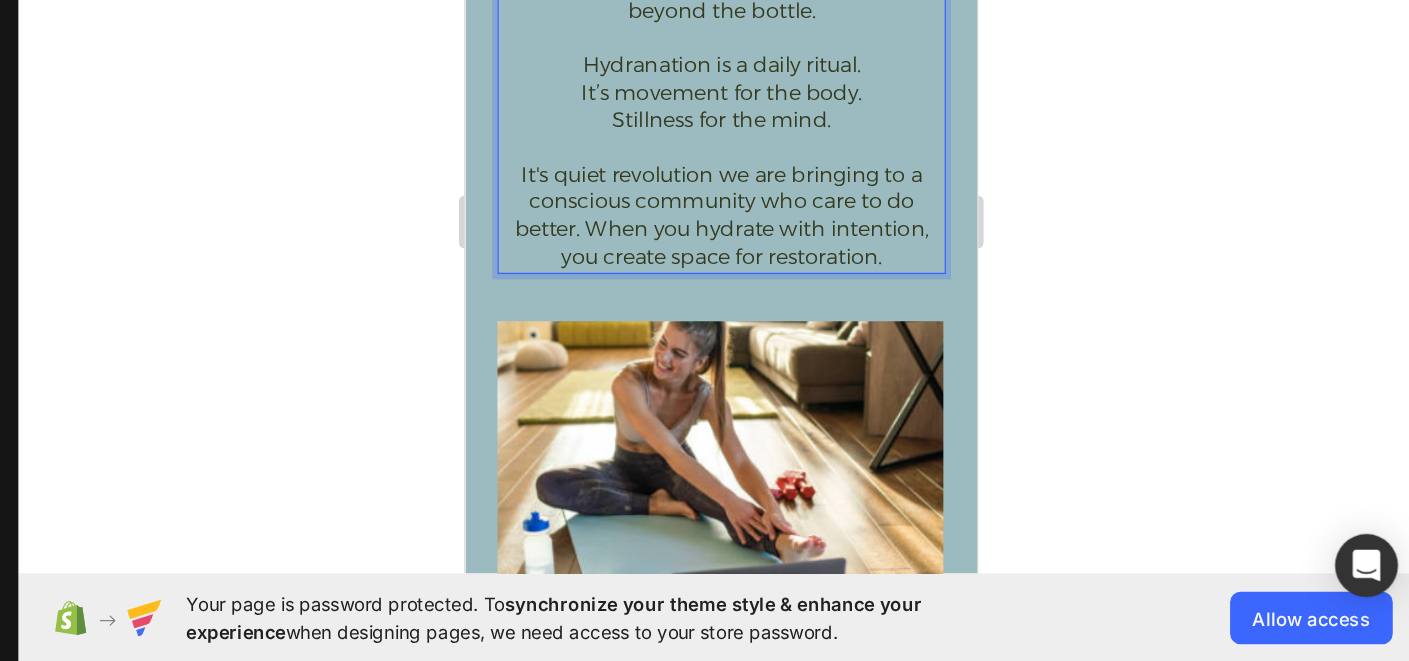 scroll, scrollTop: 2140, scrollLeft: 0, axis: vertical 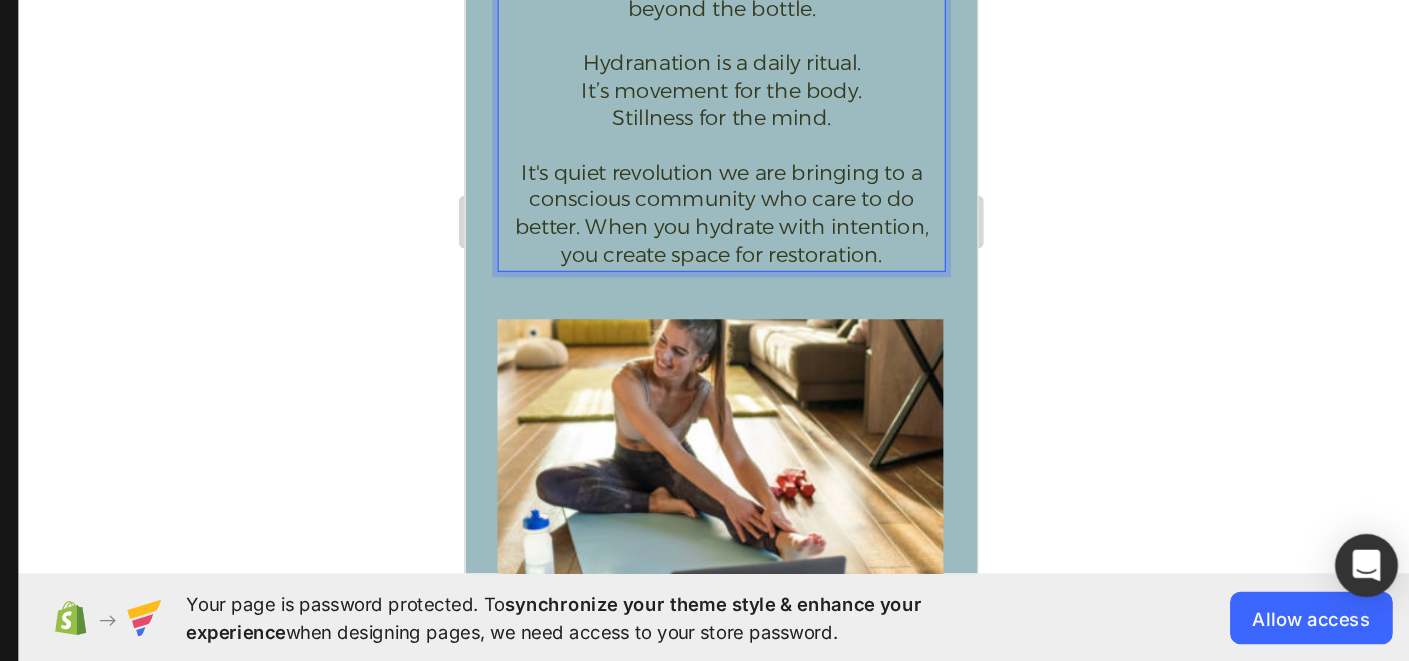 click on "What if water could bring us together? It runs through all of us, and, when one  of us feels better, moves well and thinks clearer, it creates a ripple effect that goes far beyond the bottle.  Hydranation is a daily ritual. It’s movement for the body.  Stillness for the mind.  ⁠⁠⁠⁠⁠⁠⁠ It's quiet revolution we are bringing to a conscious community who care to do better. When you hydrate with intention, you create space for restoration." at bounding box center [660, 19] 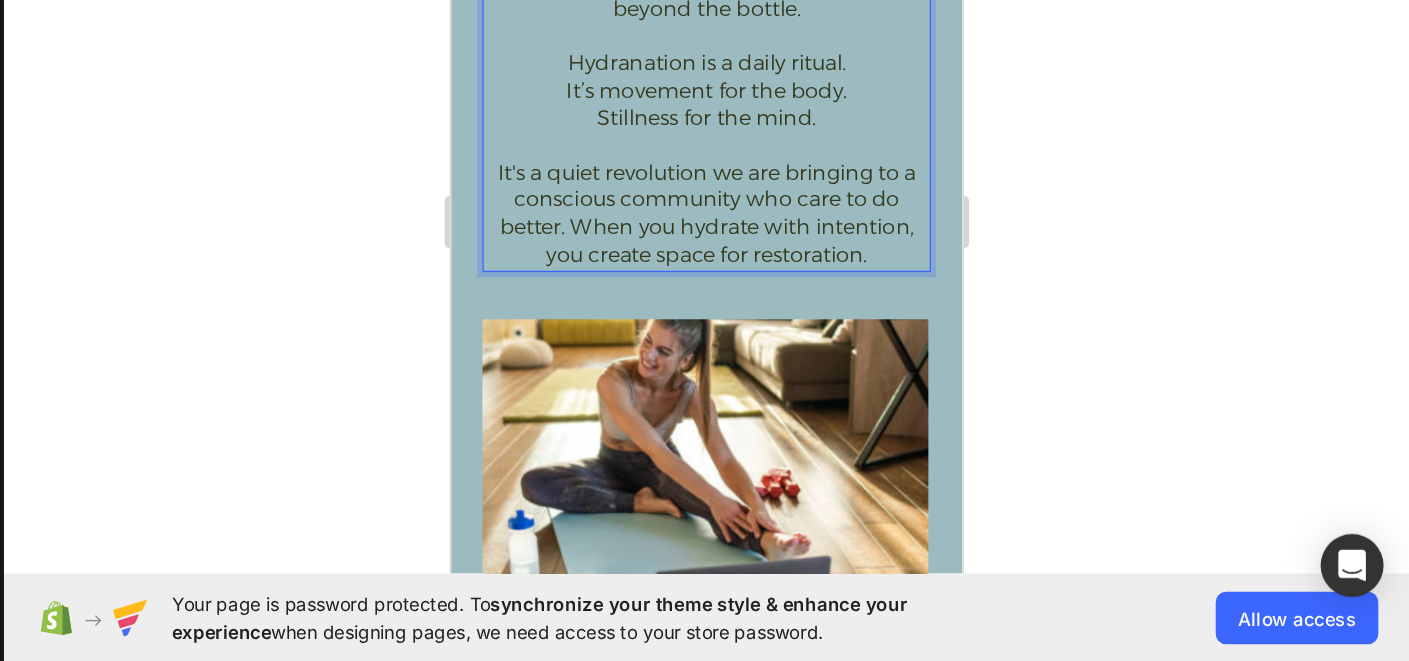 click 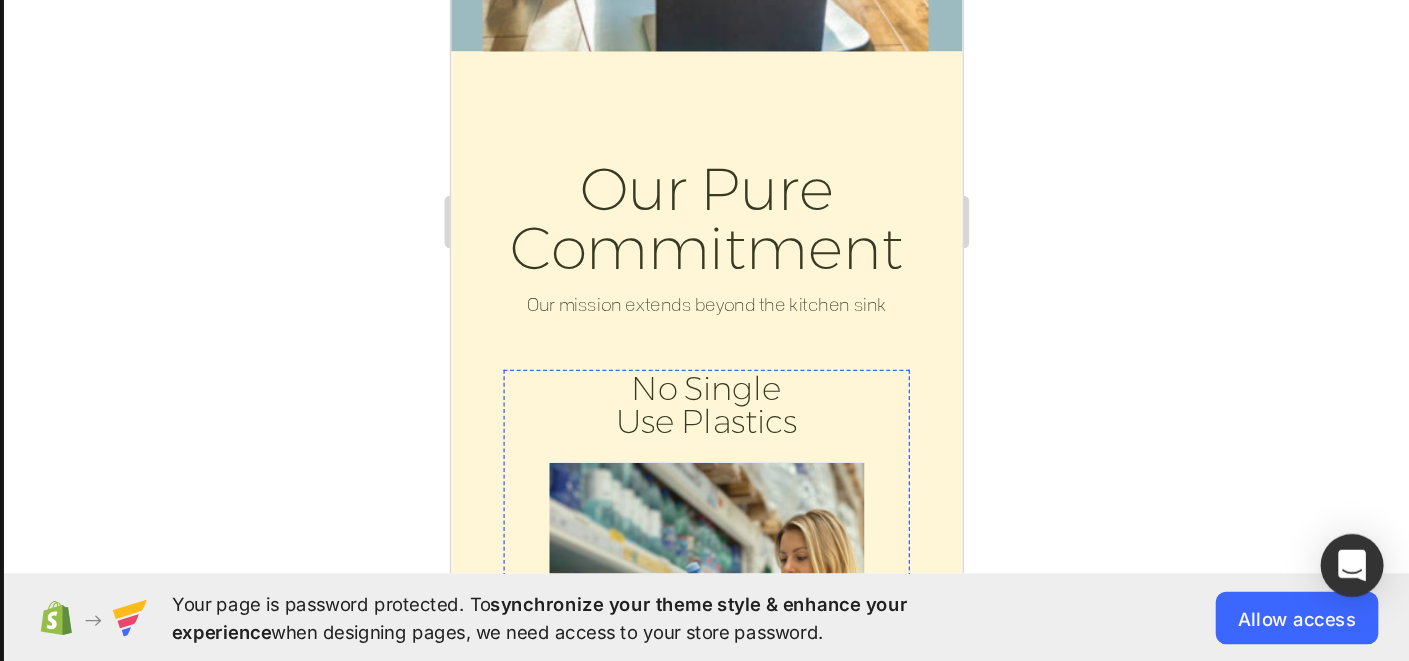 scroll, scrollTop: 2565, scrollLeft: 0, axis: vertical 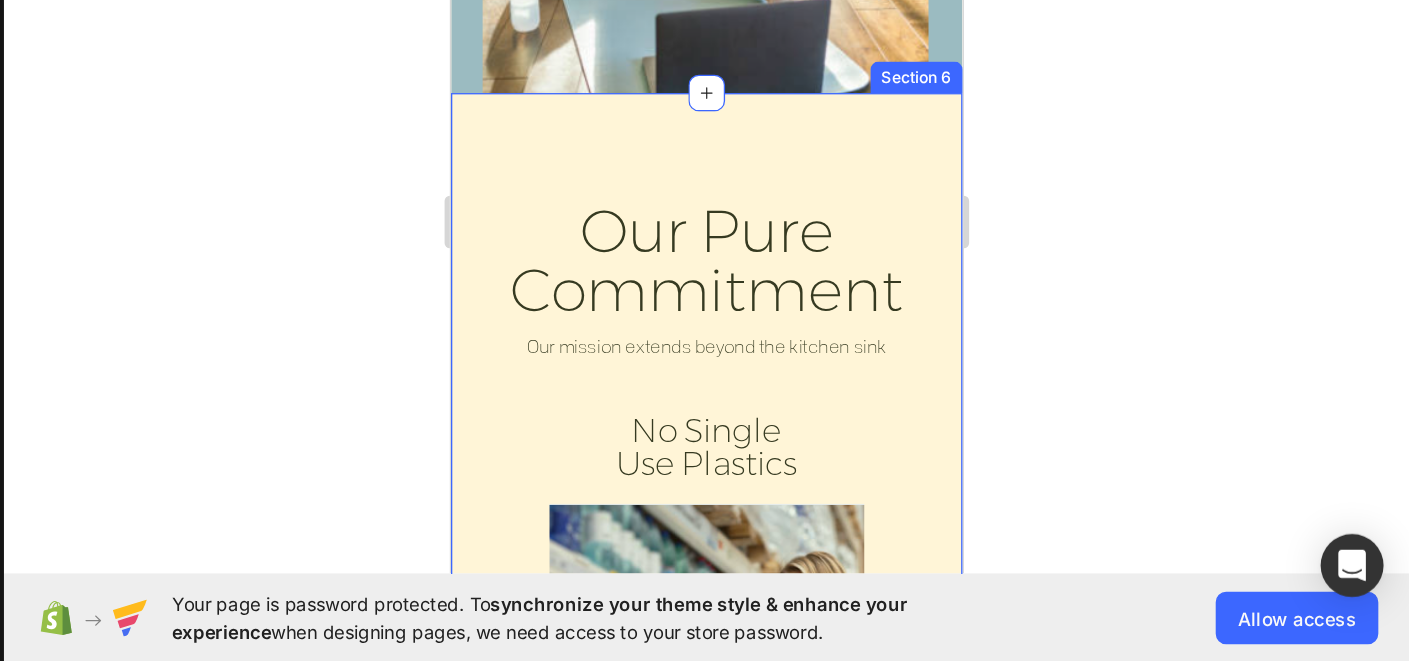 click on "Our Pure Commitment Heading Our mission extends beyond the kitchen sink  Text Block No Single Use Plastics Heading Image Supporting Greater Systems Heading Image Donating to  Clean up Coasts Heading Image Row Section 6" at bounding box center [646, 659] 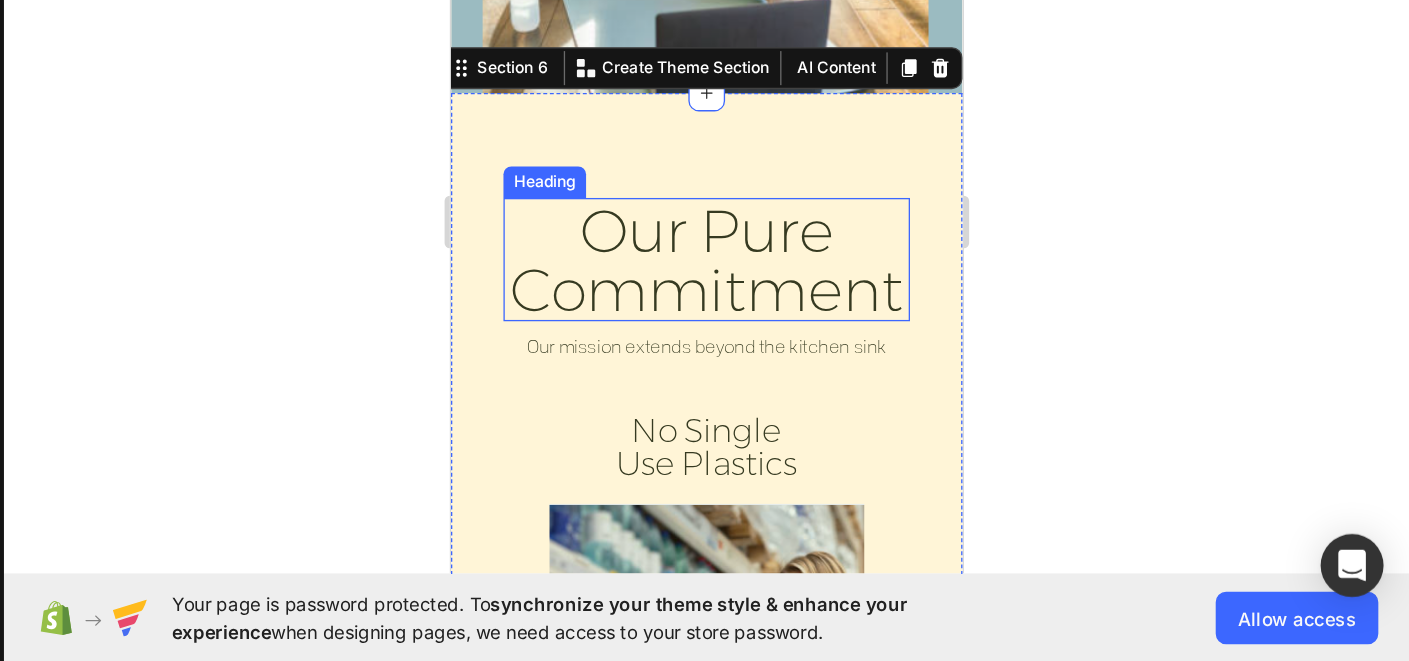 click on "Our Pure Commitment" at bounding box center [646, 168] 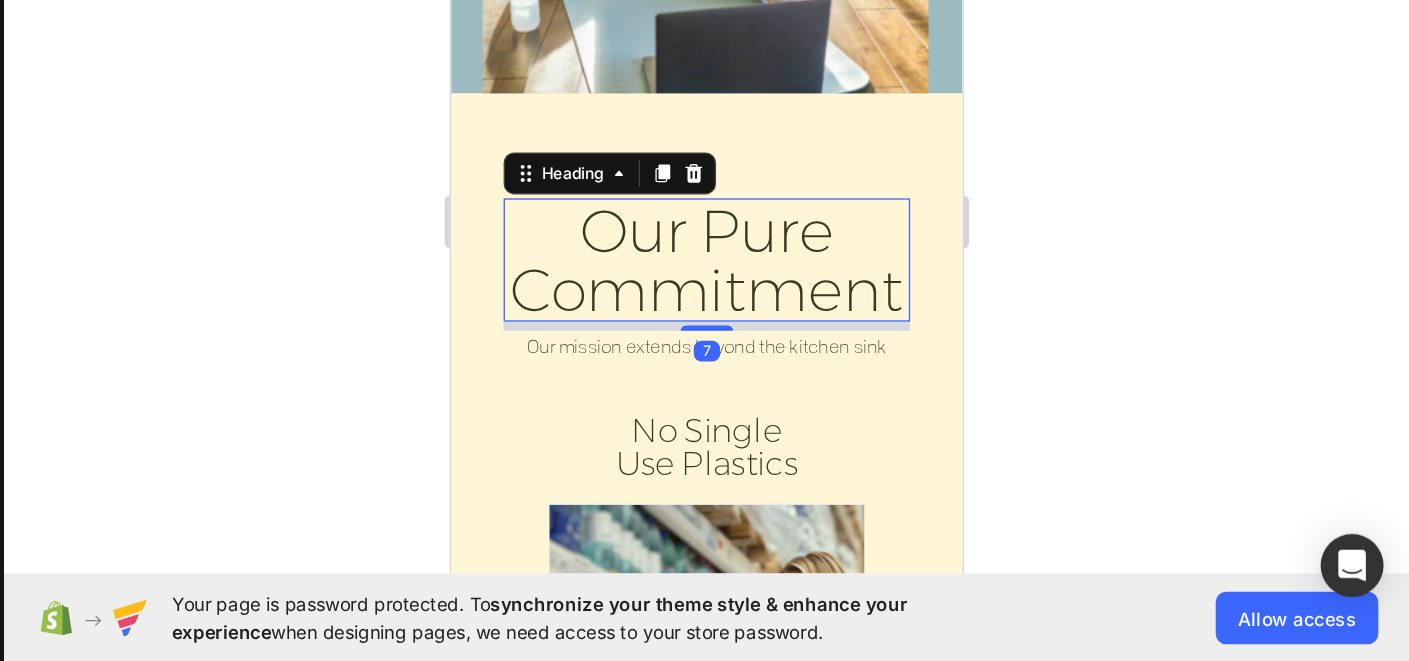 click on "Heading" at bounding box center (572, 102) 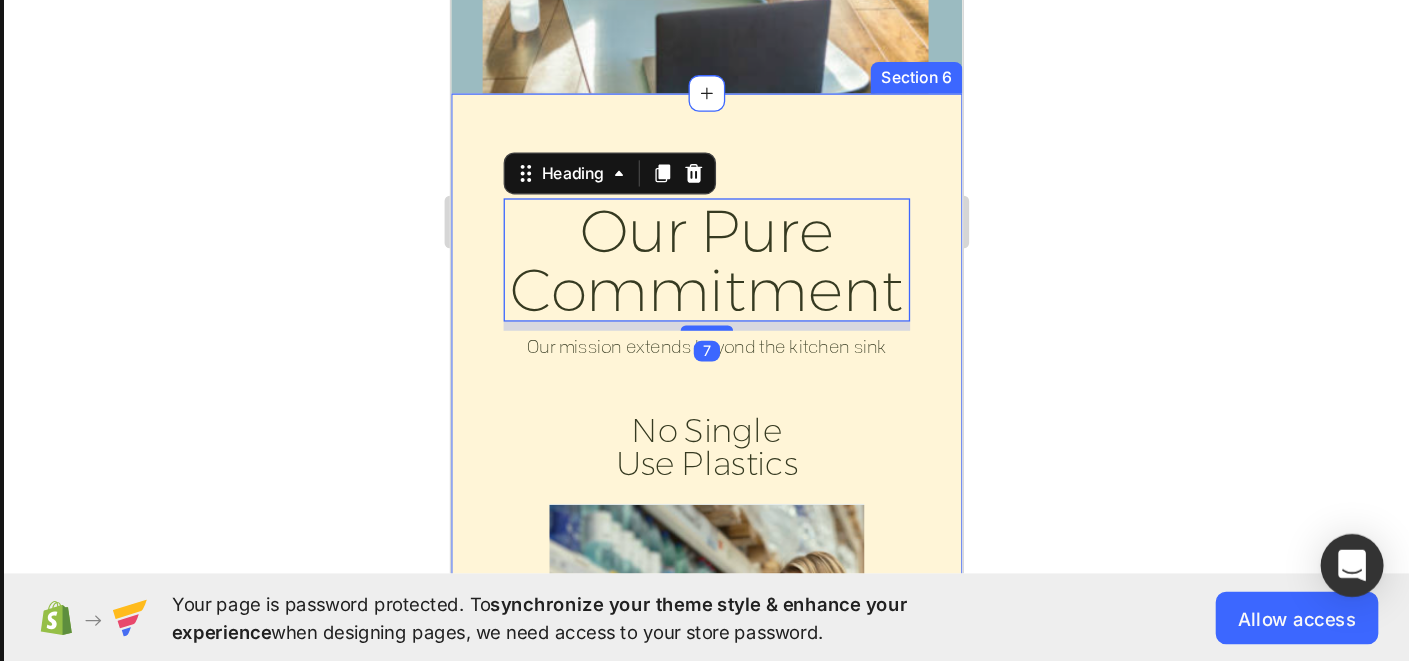 click on "Our Pure Commitment Heading   7 Our mission extends beyond the kitchen sink  Text Block No Single Use Plastics Heading Image Supporting Greater Systems Heading Image Donating to  Clean up Coasts Heading Image Row Section 6" at bounding box center [646, 659] 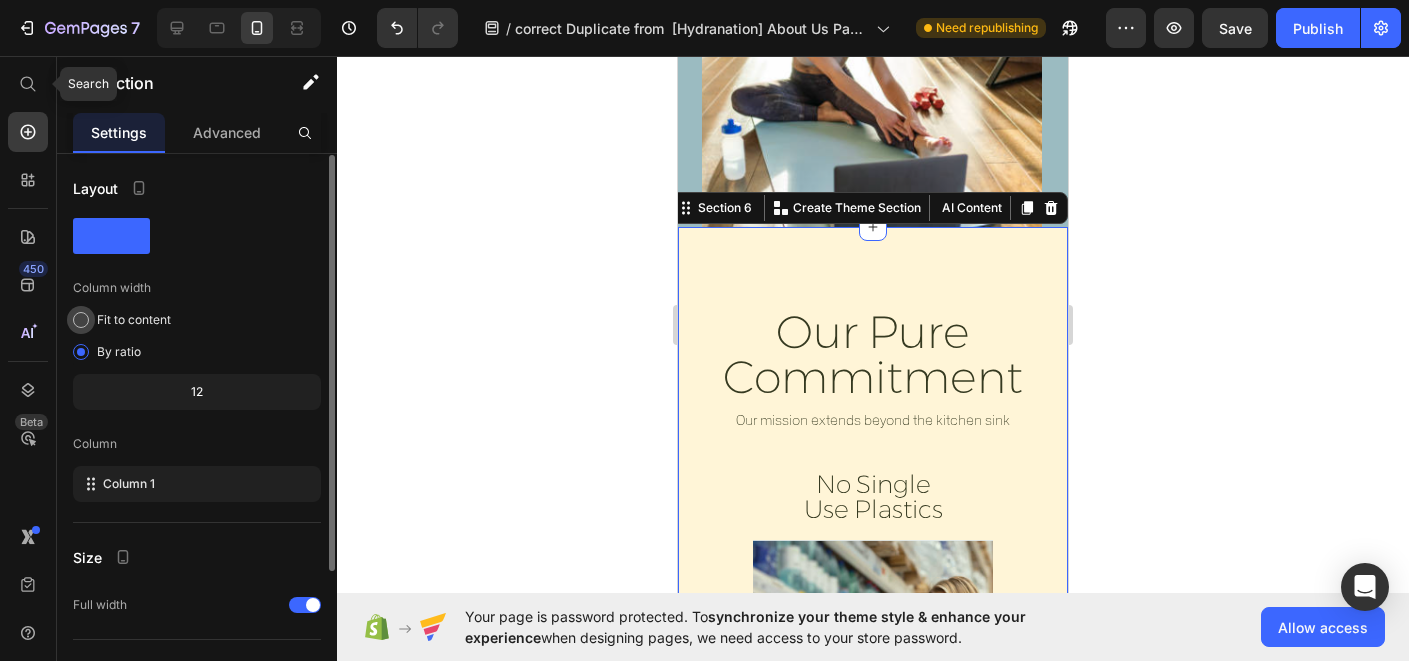 scroll, scrollTop: 89, scrollLeft: 0, axis: vertical 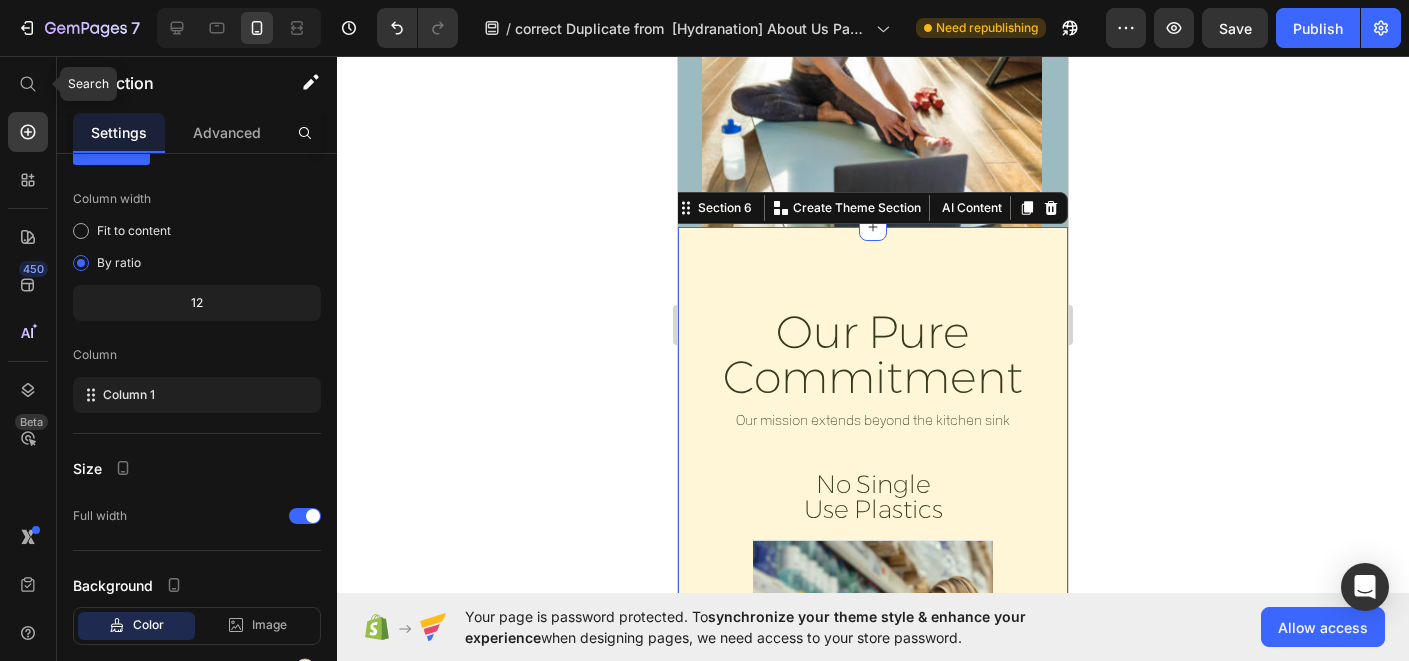 click on "Our Pure Commitment Heading Our mission extends beyond the kitchen sink  Text Block No Single Use Plastics Heading Image Supporting Greater Systems Heading Image Donating to  Clean up Coasts Heading Image Row Section 6   Create Theme Section AI Content Write with GemAI What would you like to describe here? Tone and Voice Persuasive Product Membrane Show more Generate" at bounding box center [873, 845] 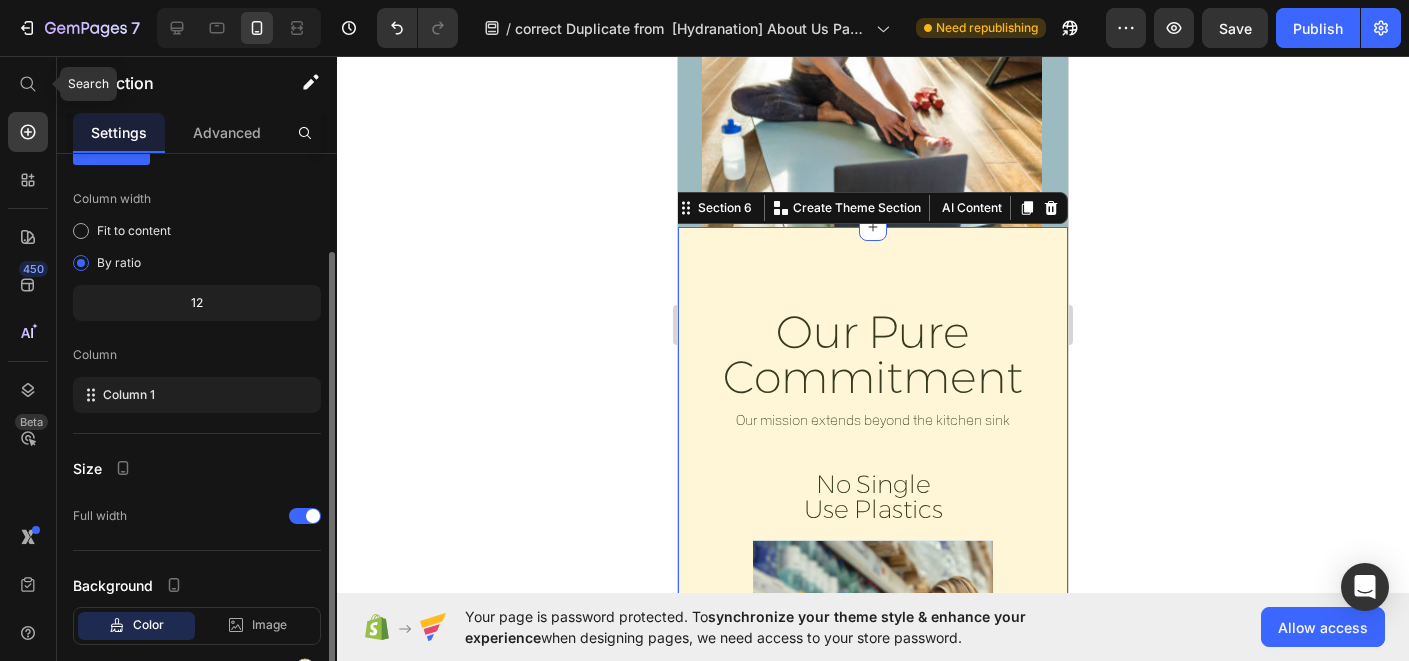 scroll, scrollTop: 160, scrollLeft: 0, axis: vertical 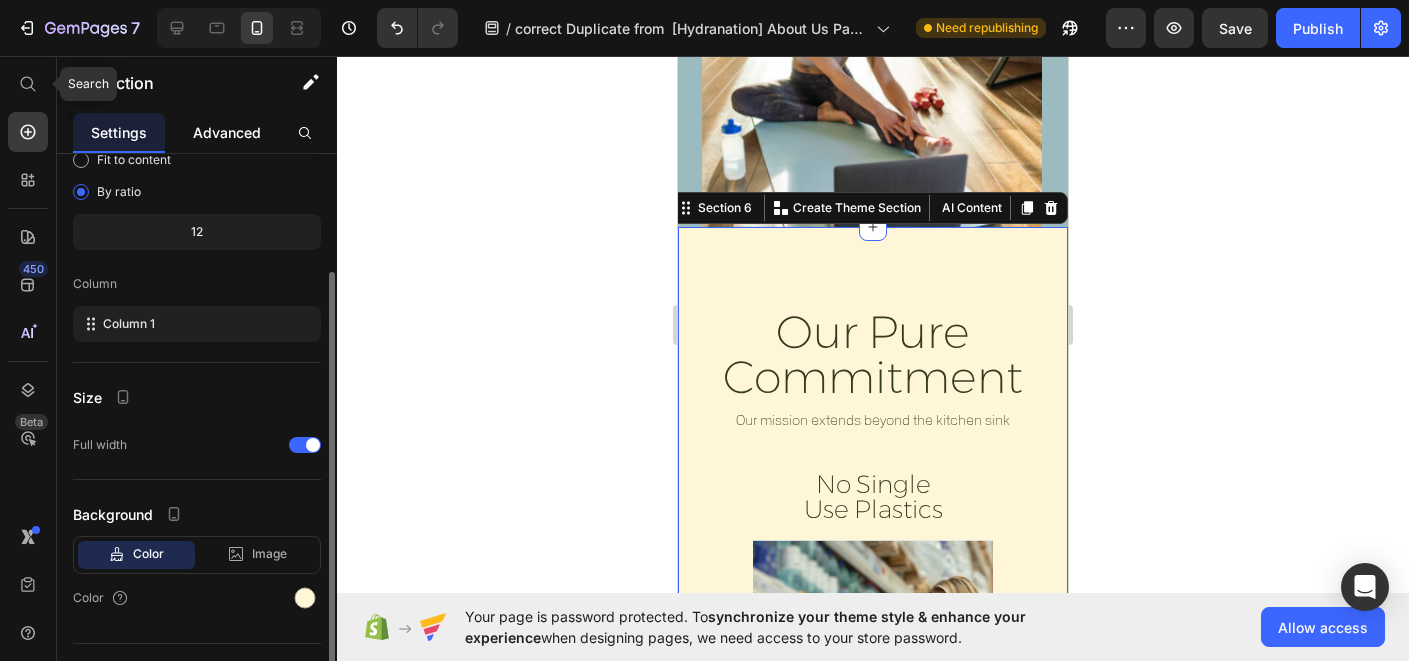 click on "Advanced" at bounding box center [227, 132] 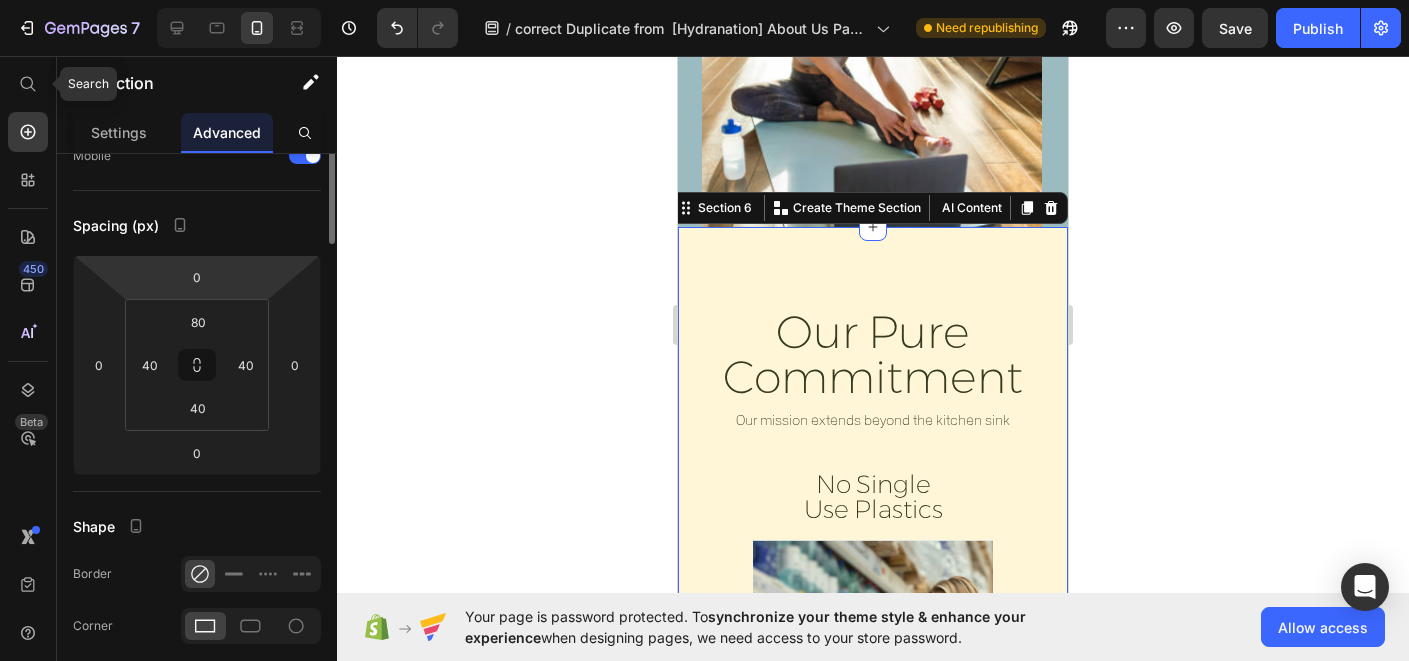scroll, scrollTop: 0, scrollLeft: 0, axis: both 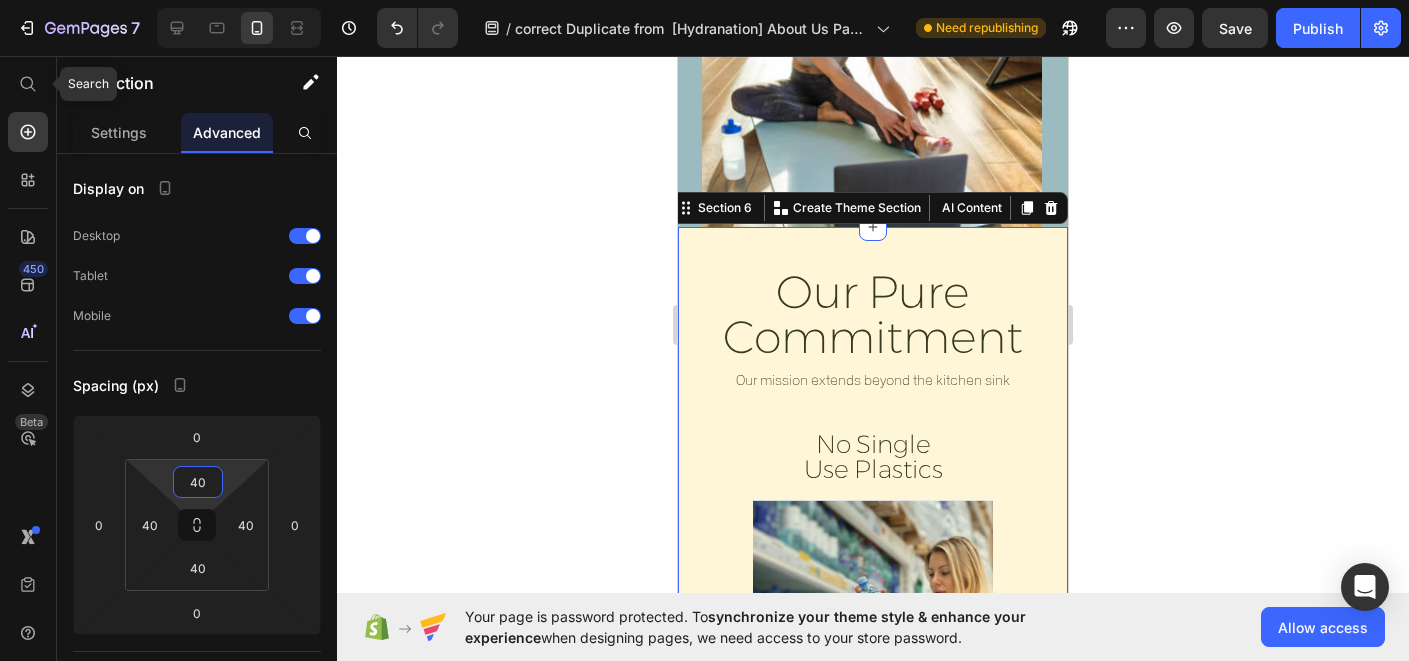 type on "38" 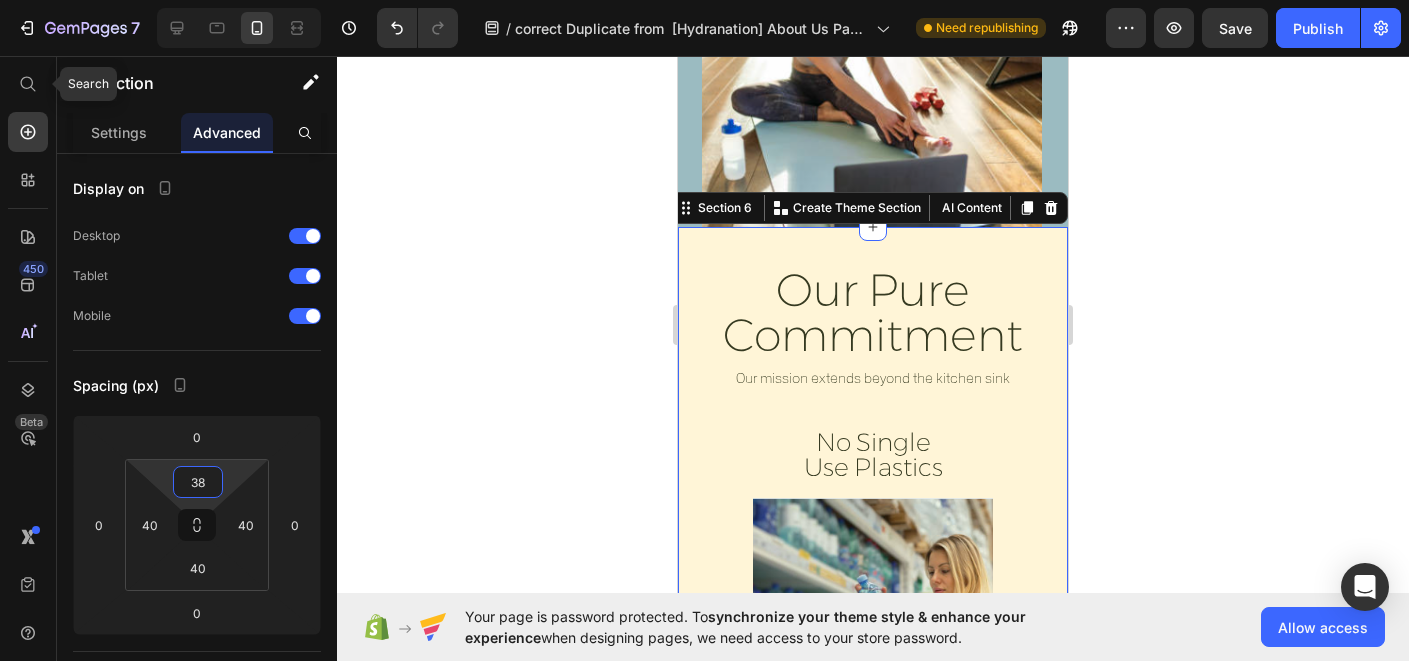 drag, startPoint x: 197, startPoint y: 460, endPoint x: 197, endPoint y: 443, distance: 17 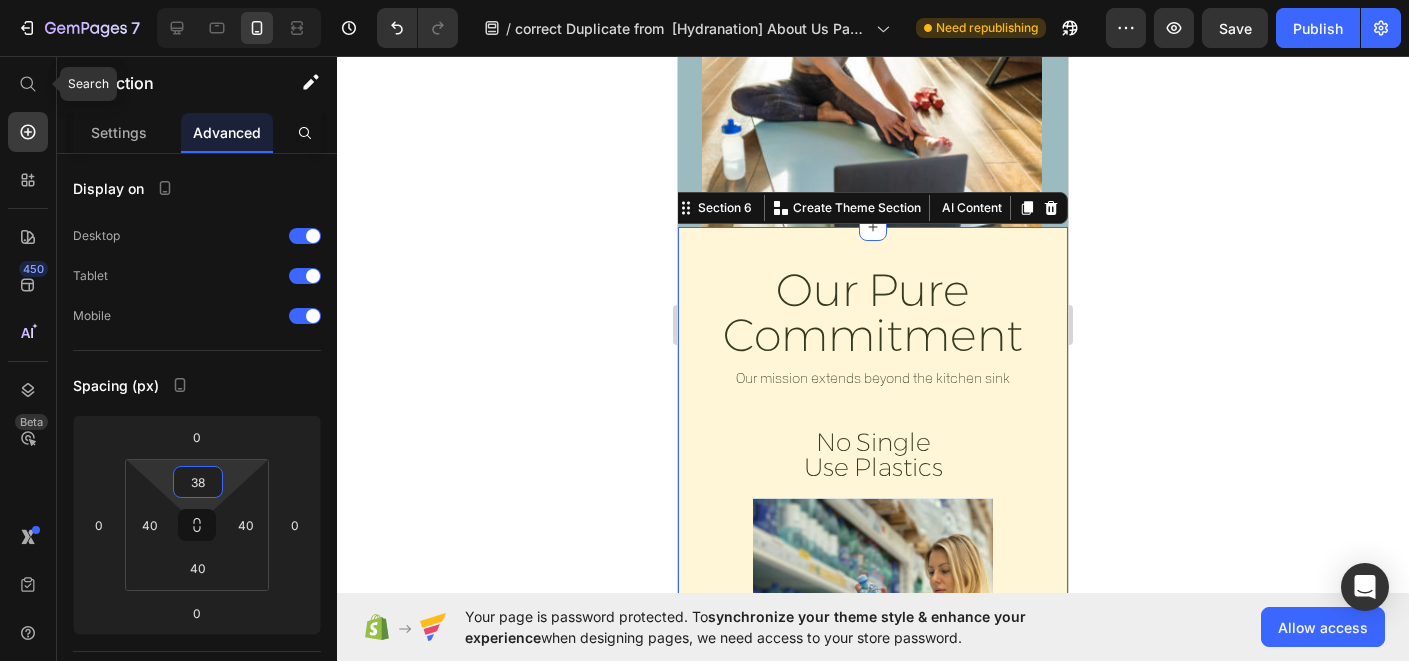 click on "7  Version history  /  correct Duplicate from  [Hydranation] About Us Page TEST Need republishing Preview  Save   Publish  Search 450 Beta Start with Sections Elements Hero Section Product Detail Brands Trusted Badges Guarantee Product Breakdown How to use Testimonials Compare Bundle FAQs Social Proof Brand Story Product List Collection Blog List Contact Sticky Add to Cart Custom Footer Browse Library 450 Layout
Row
Row
Row
Row Text
Heading
Text Block Button
Button
Button
Sticky Back to top Media" at bounding box center (704, 0) 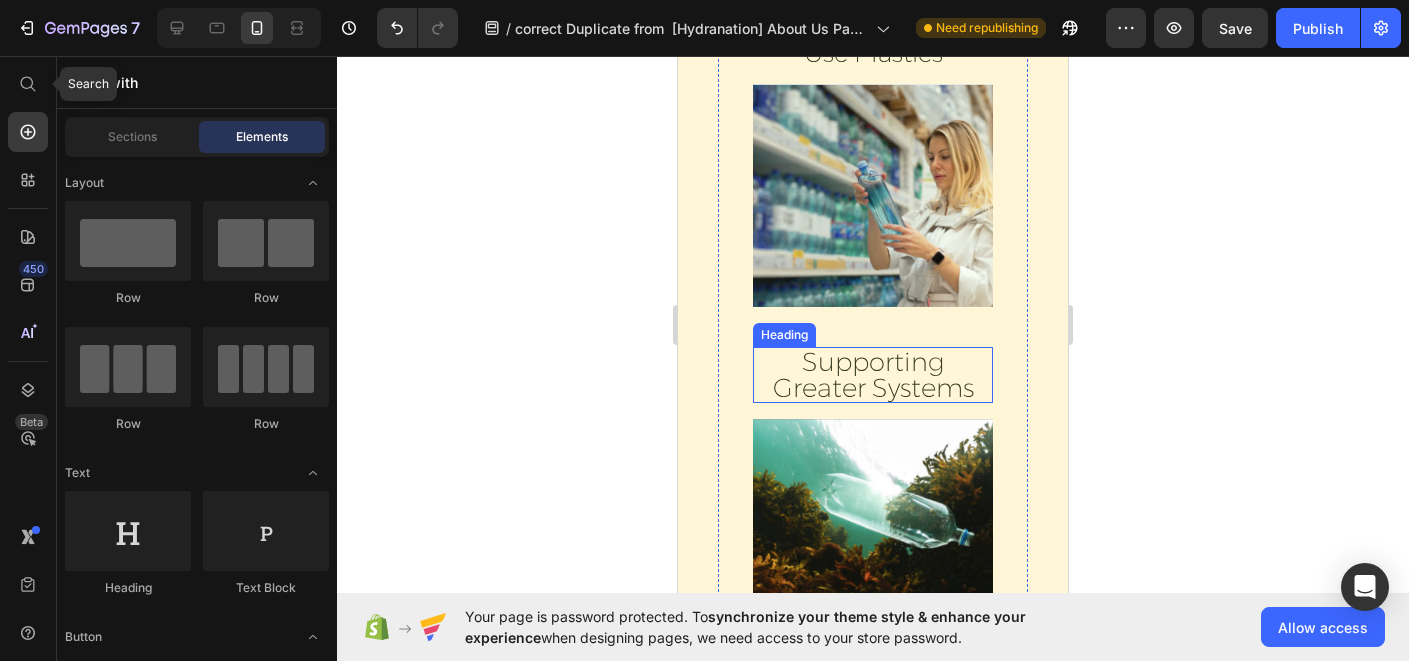 scroll, scrollTop: 3094, scrollLeft: 0, axis: vertical 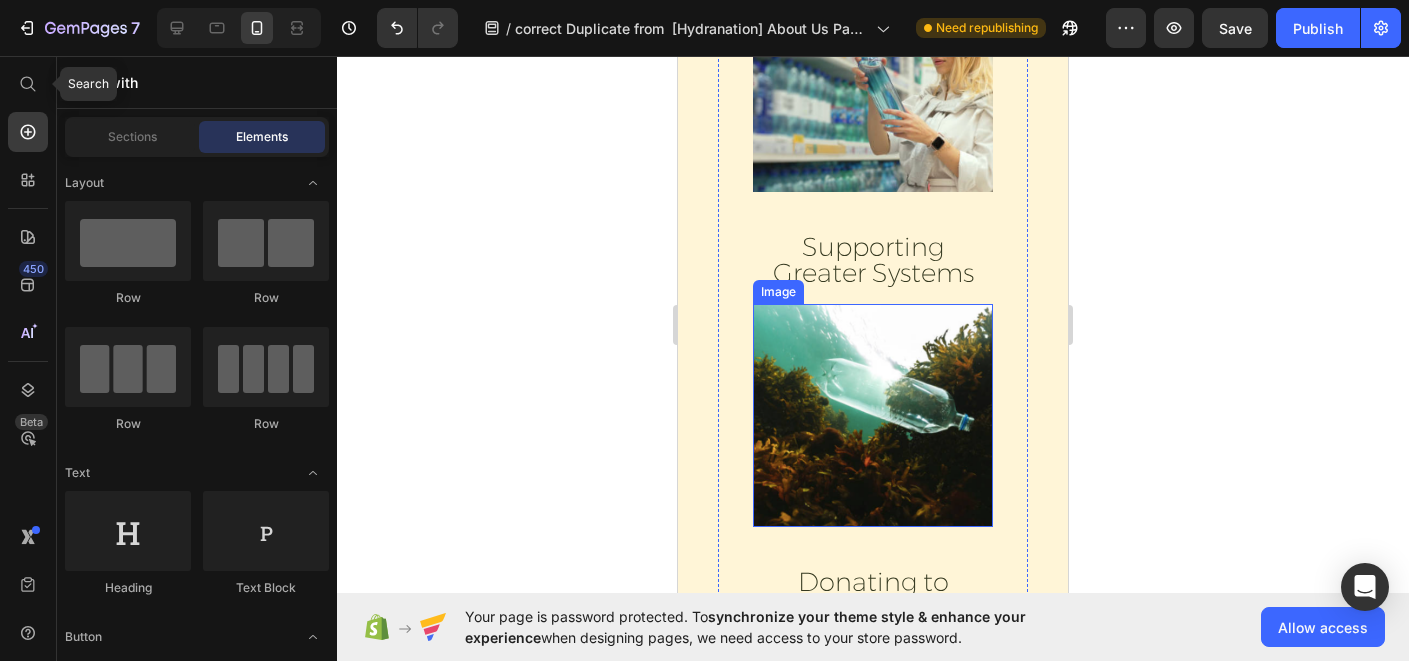 click at bounding box center [873, 415] 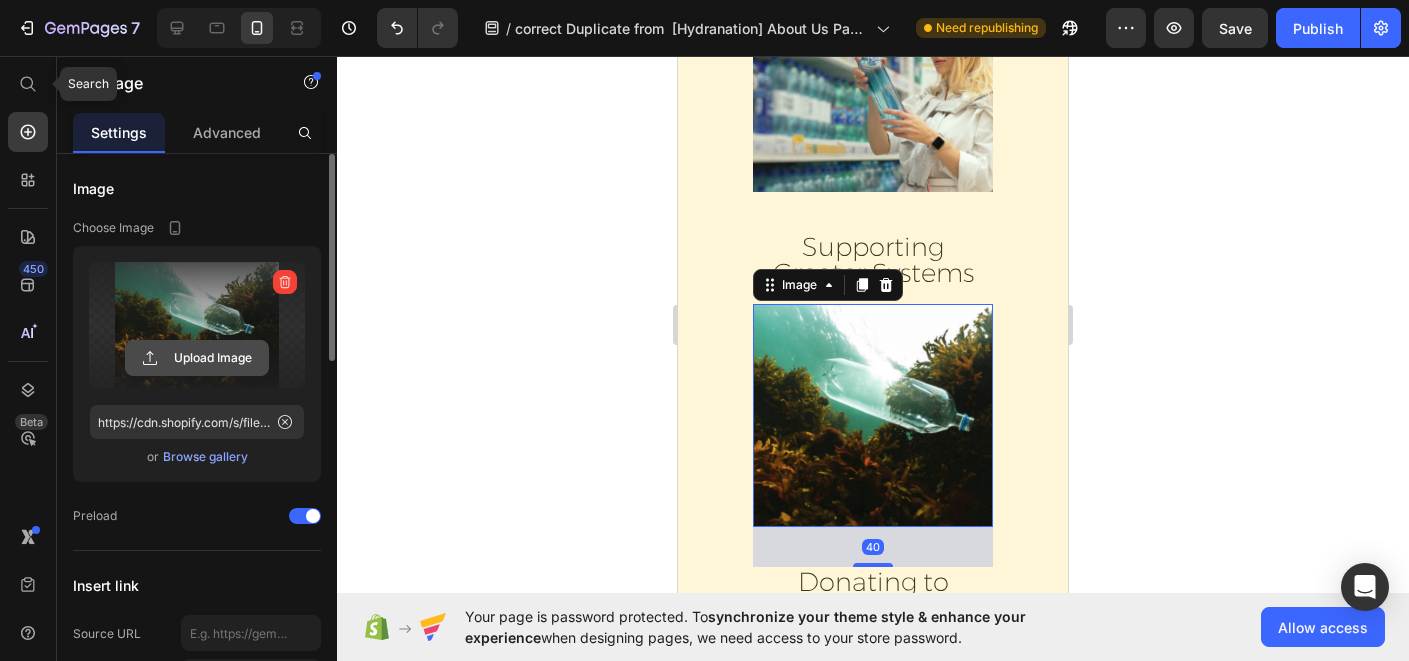 click 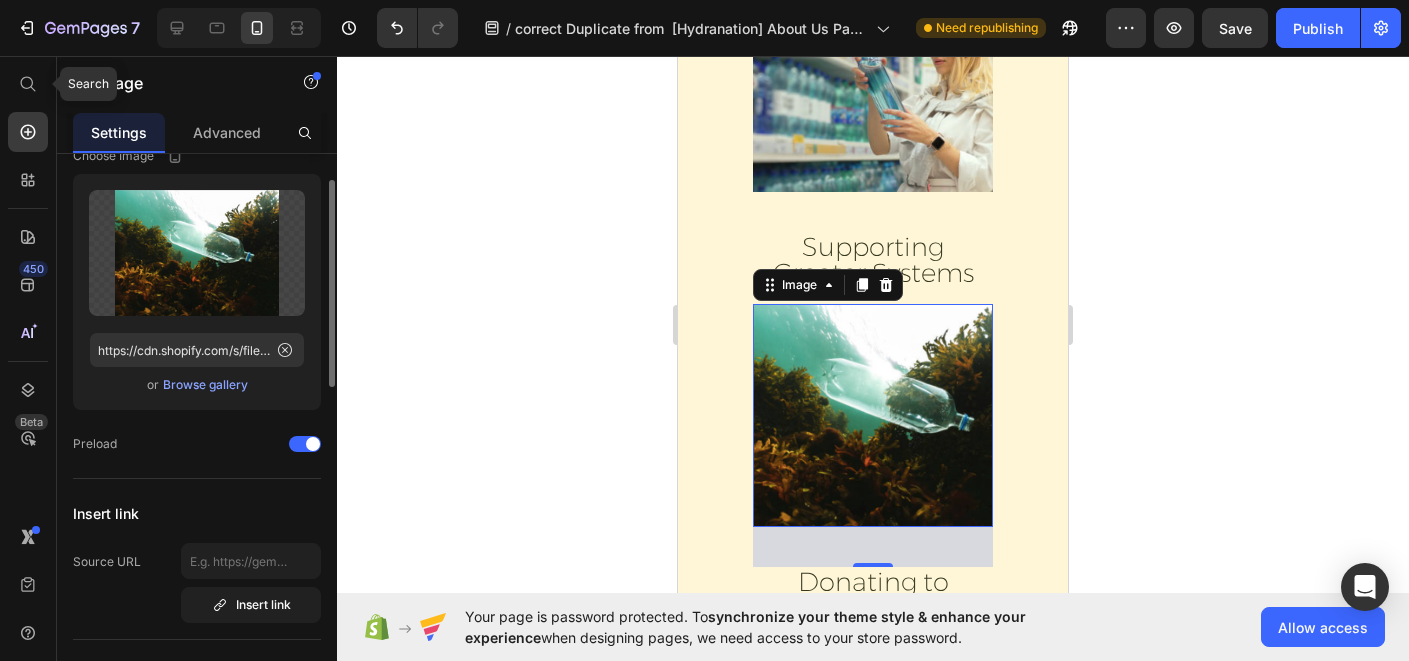 scroll, scrollTop: 61, scrollLeft: 0, axis: vertical 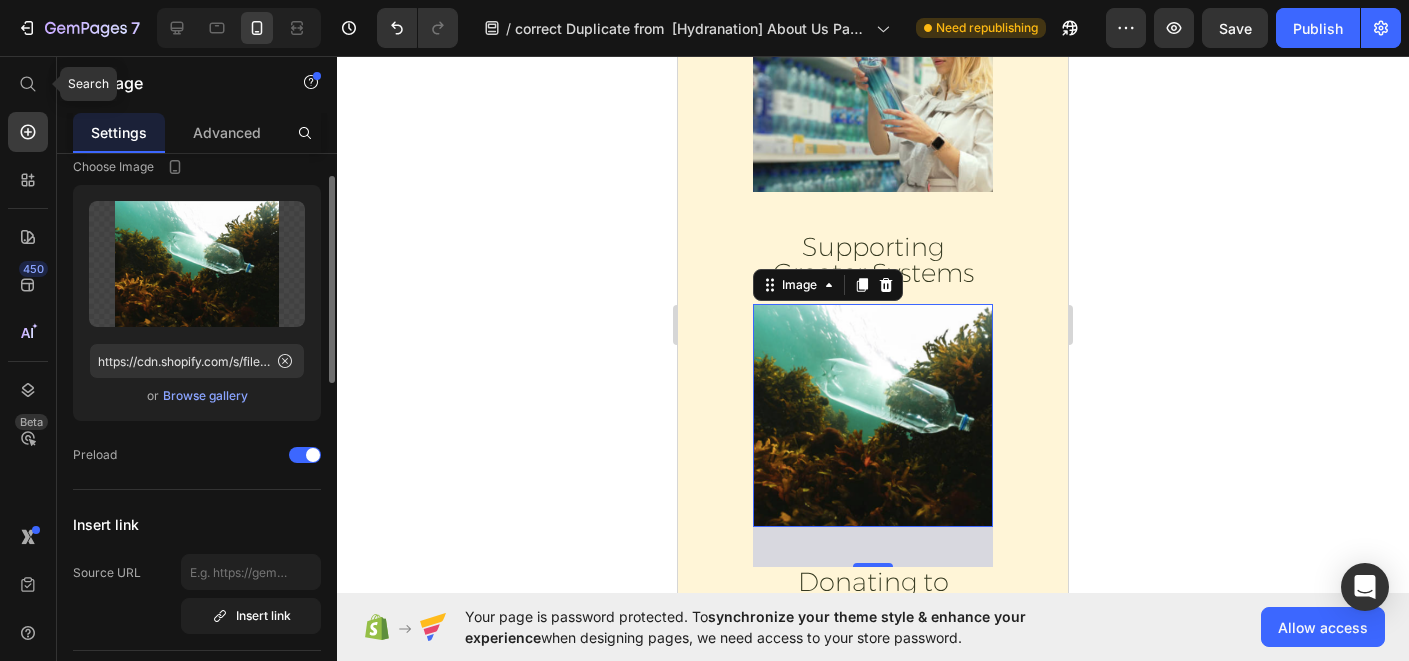 click on "Browse gallery" at bounding box center (205, 396) 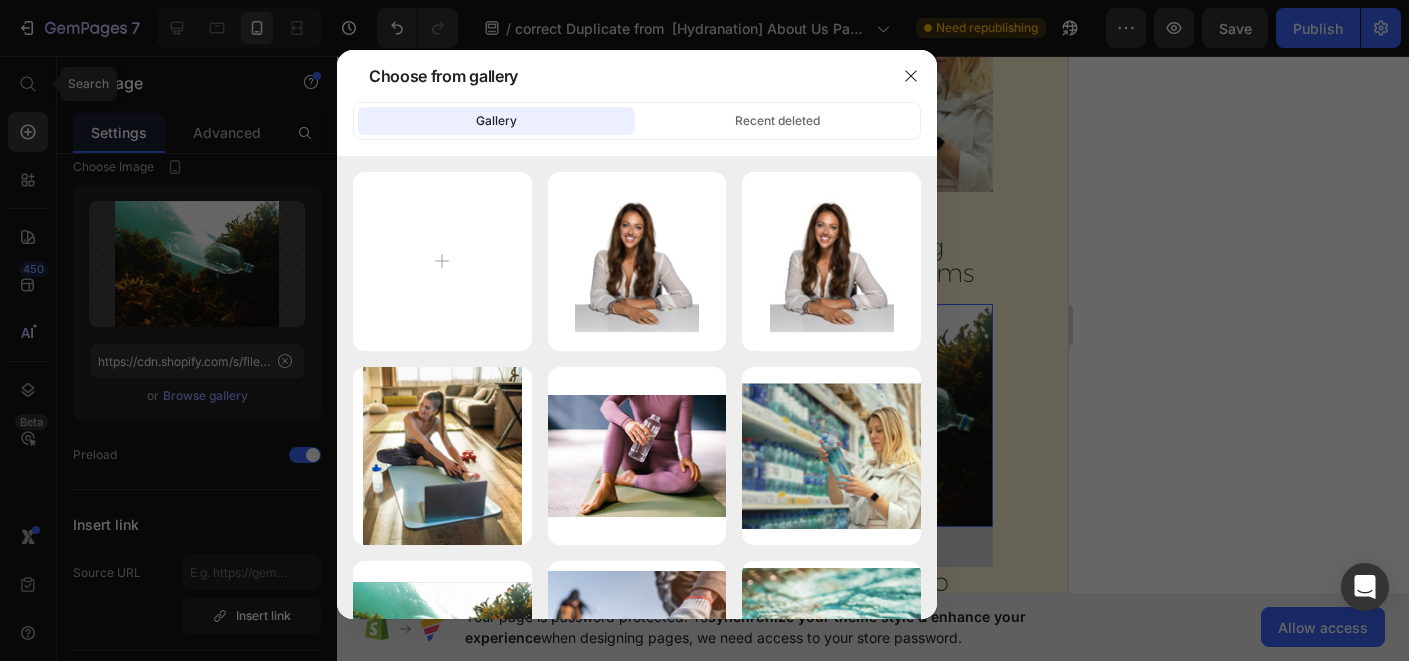 type on "C:\fakepath\exotic-fish-in-an-aquarium-on-the-red-sea-swimmin-2025-03-06-02-37-08-utc.jpg" 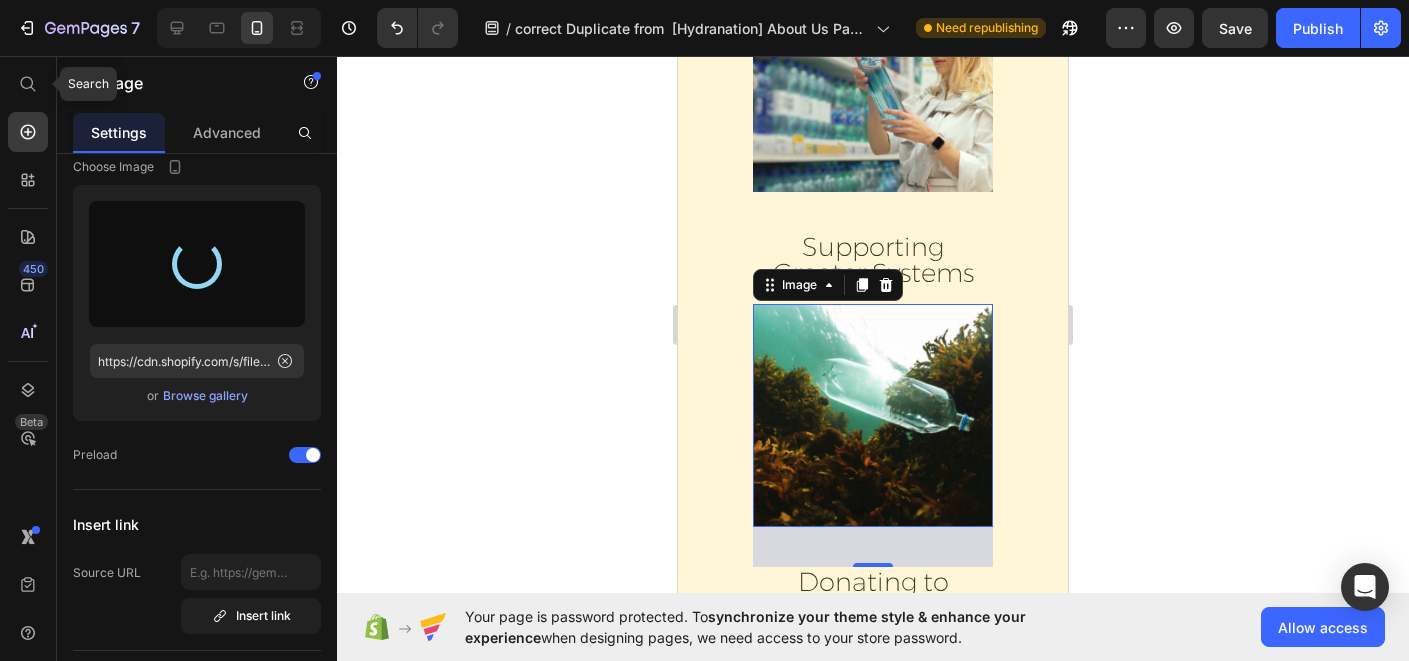 type on "https://cdn.shopify.com/s/files/1/0731/9630/6646/files/gempages_561576823972954992-429c6b04-e26b-4738-a7c8-e75367953d47.jpg" 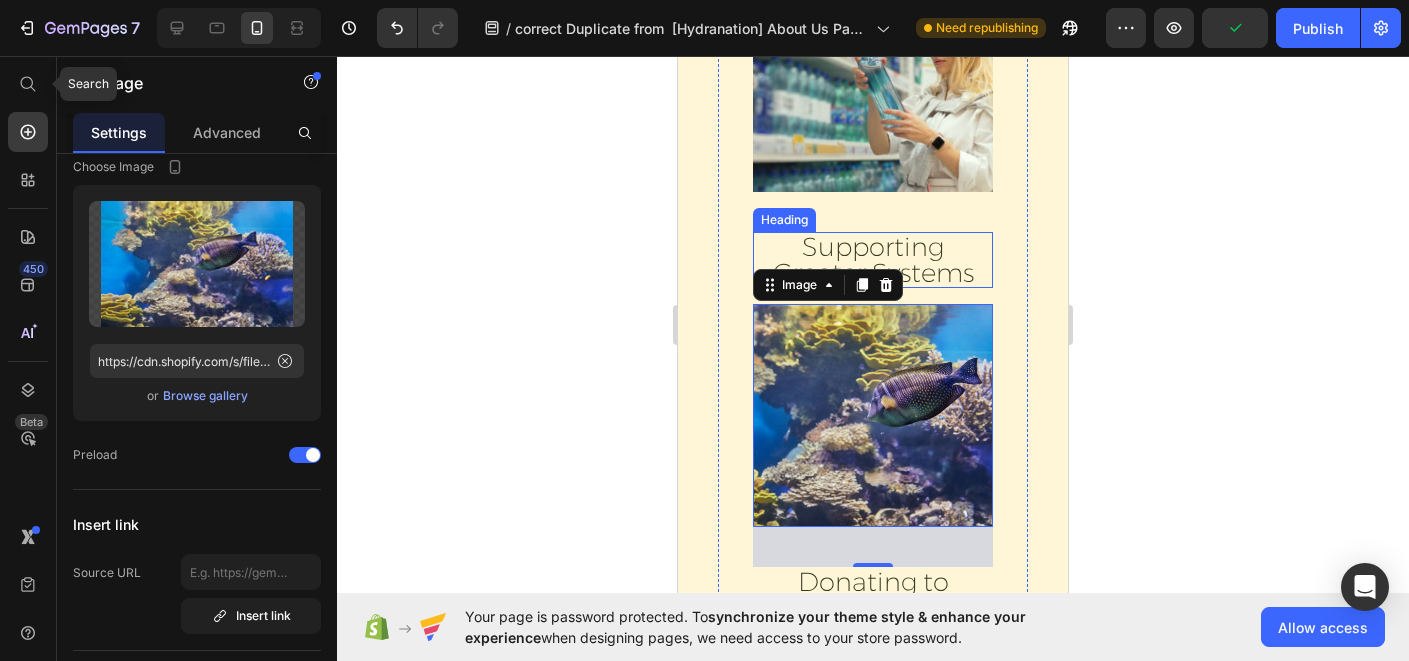 click on "Supporting Greater Systems" at bounding box center (873, 260) 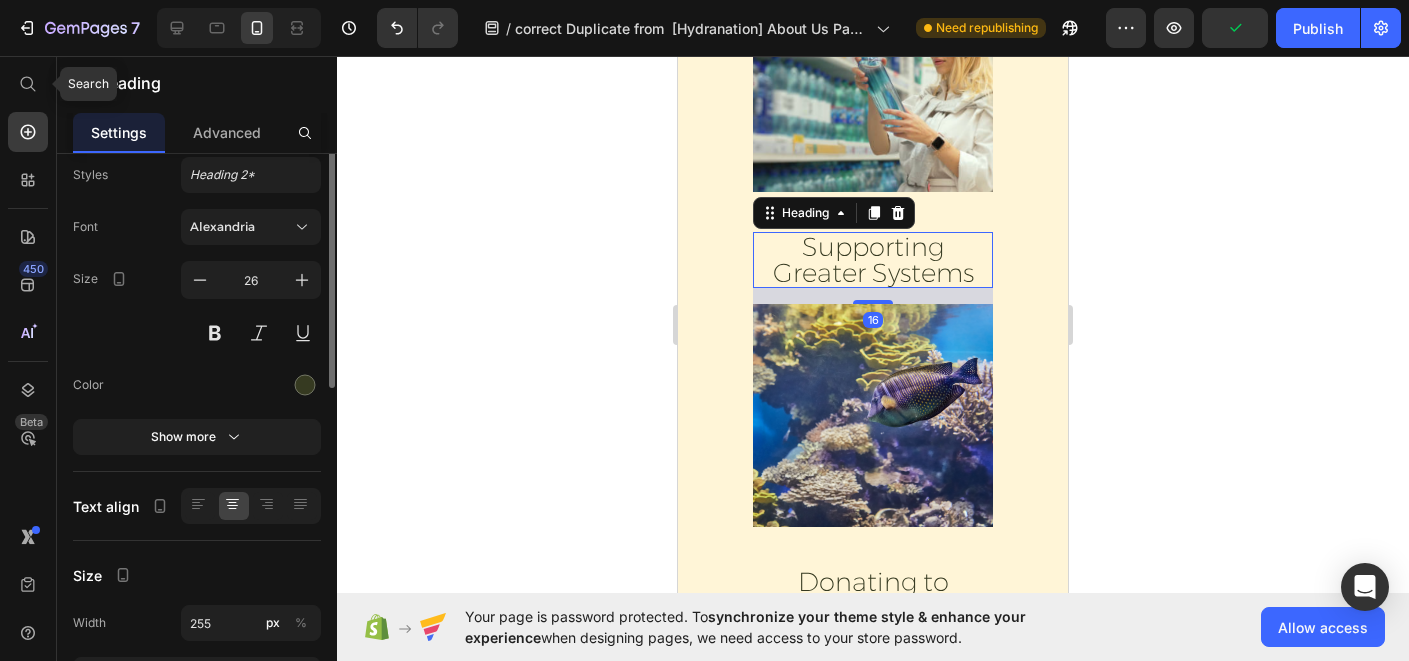 scroll, scrollTop: 0, scrollLeft: 0, axis: both 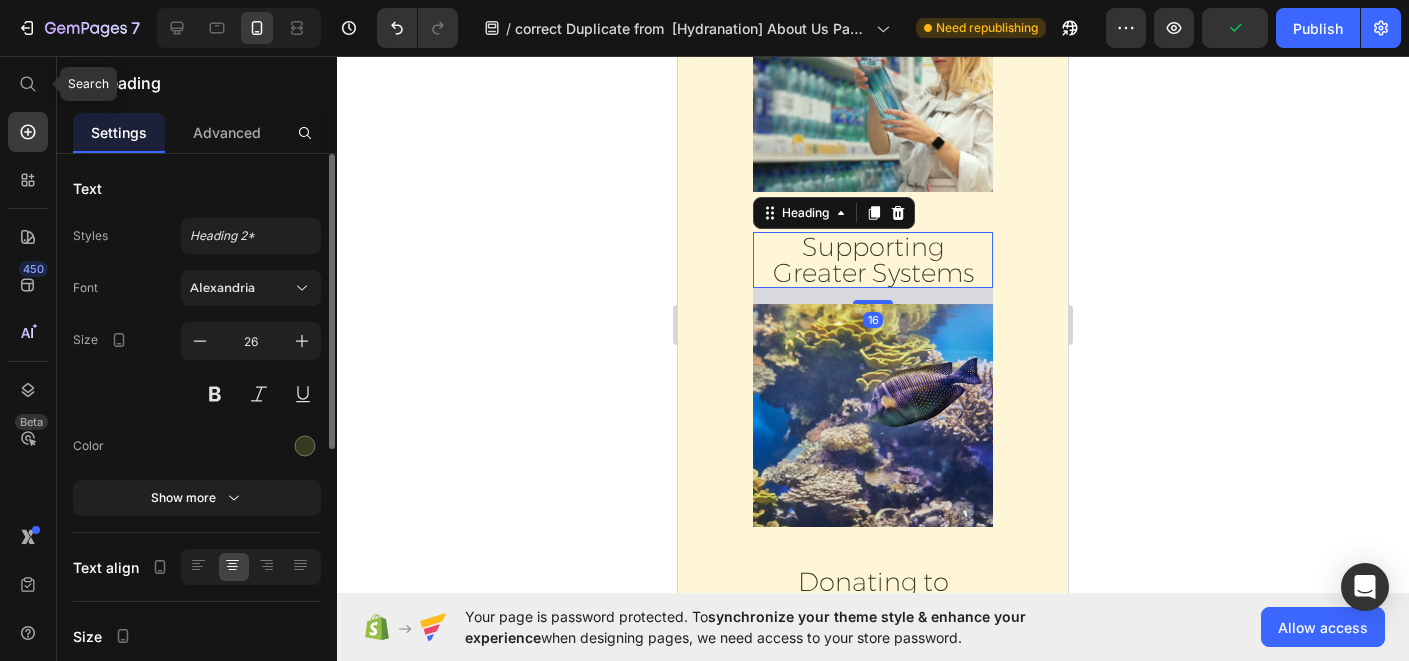 click on "Supporting Greater Systems" at bounding box center (873, 260) 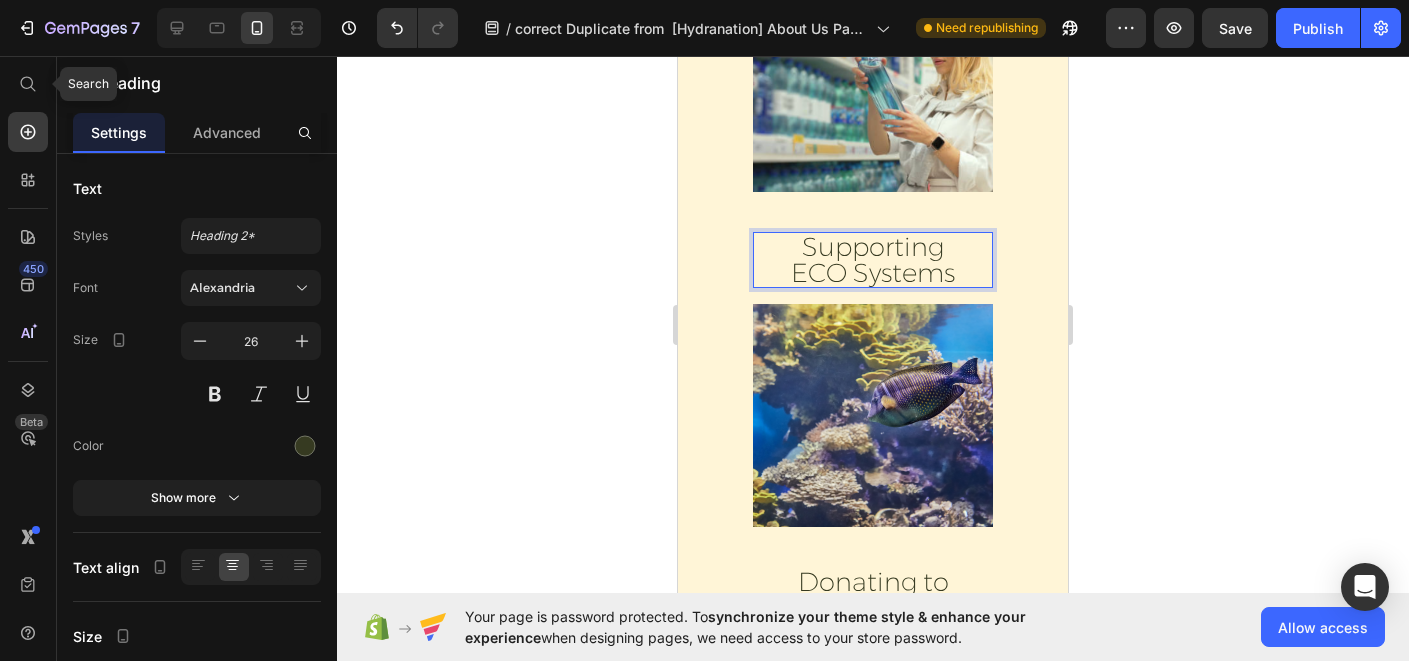 scroll, scrollTop: 1, scrollLeft: 0, axis: vertical 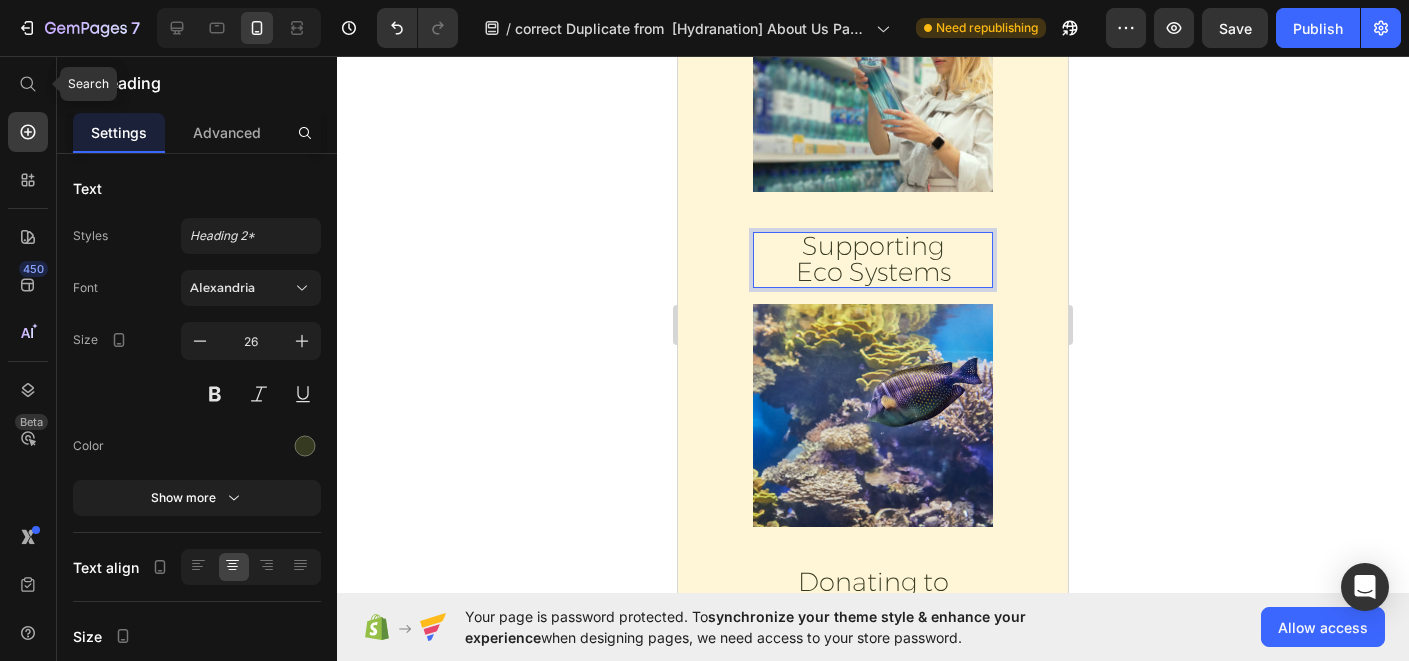 click 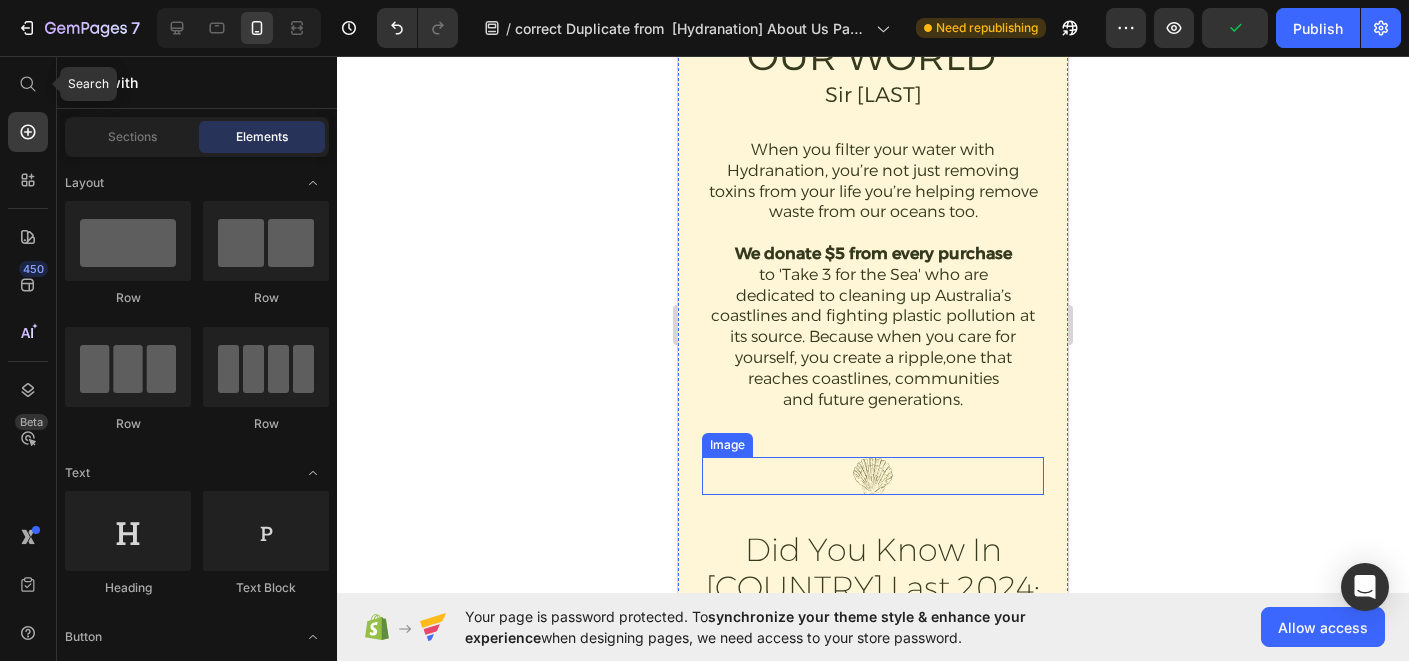 scroll, scrollTop: 4137, scrollLeft: 0, axis: vertical 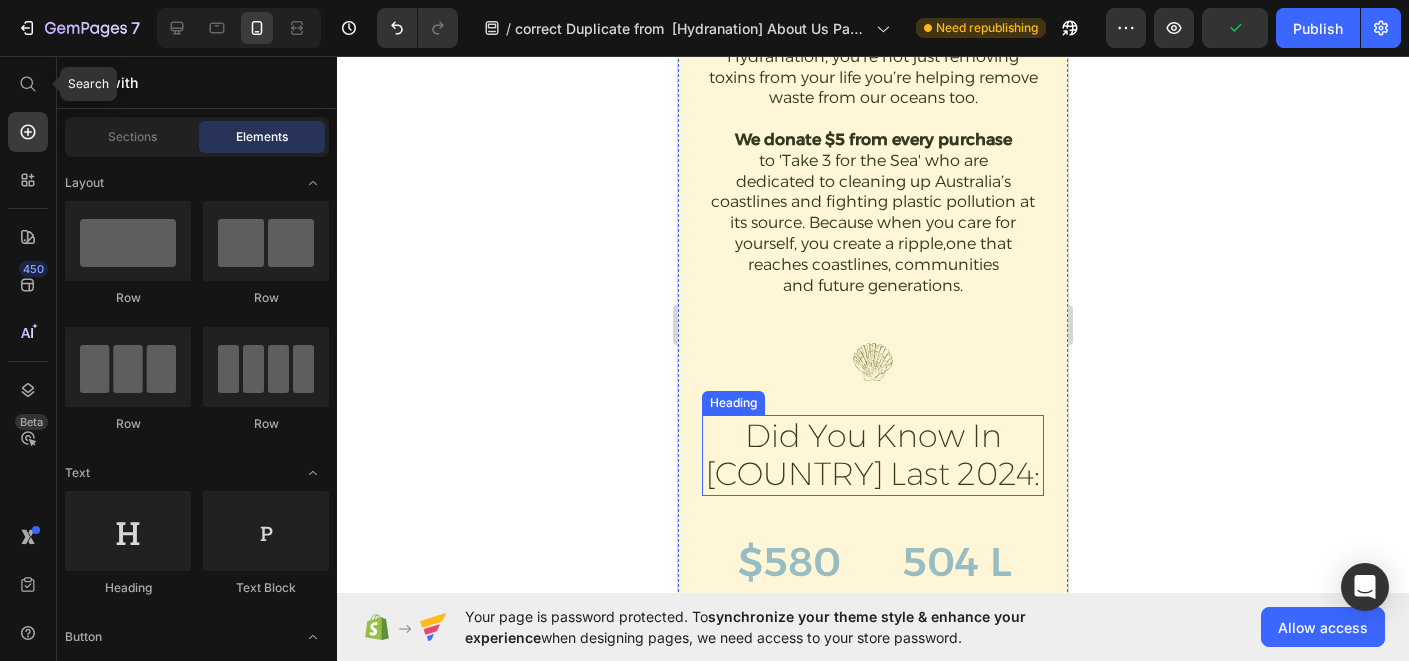 click on "Did you know in [COUNTRY] last 2024:" at bounding box center [873, 455] 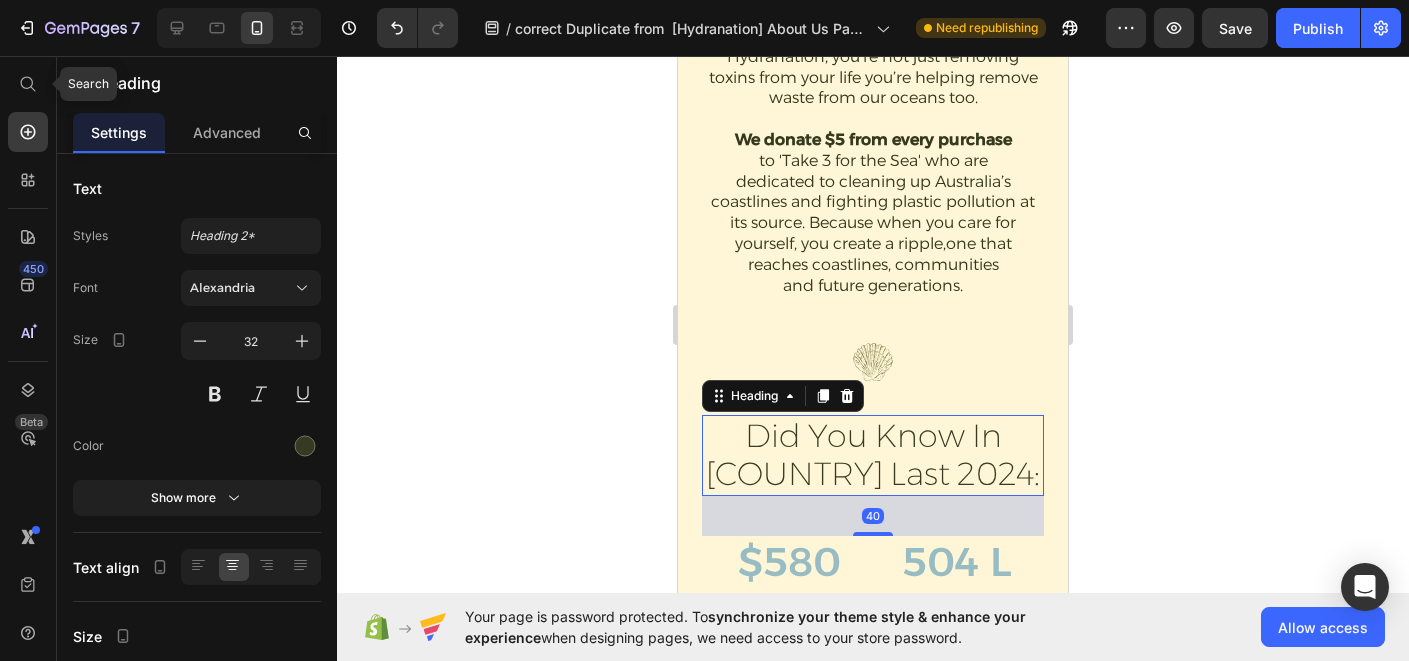 click on "Did you know in [COUNTRY] last 2024:" at bounding box center [873, 455] 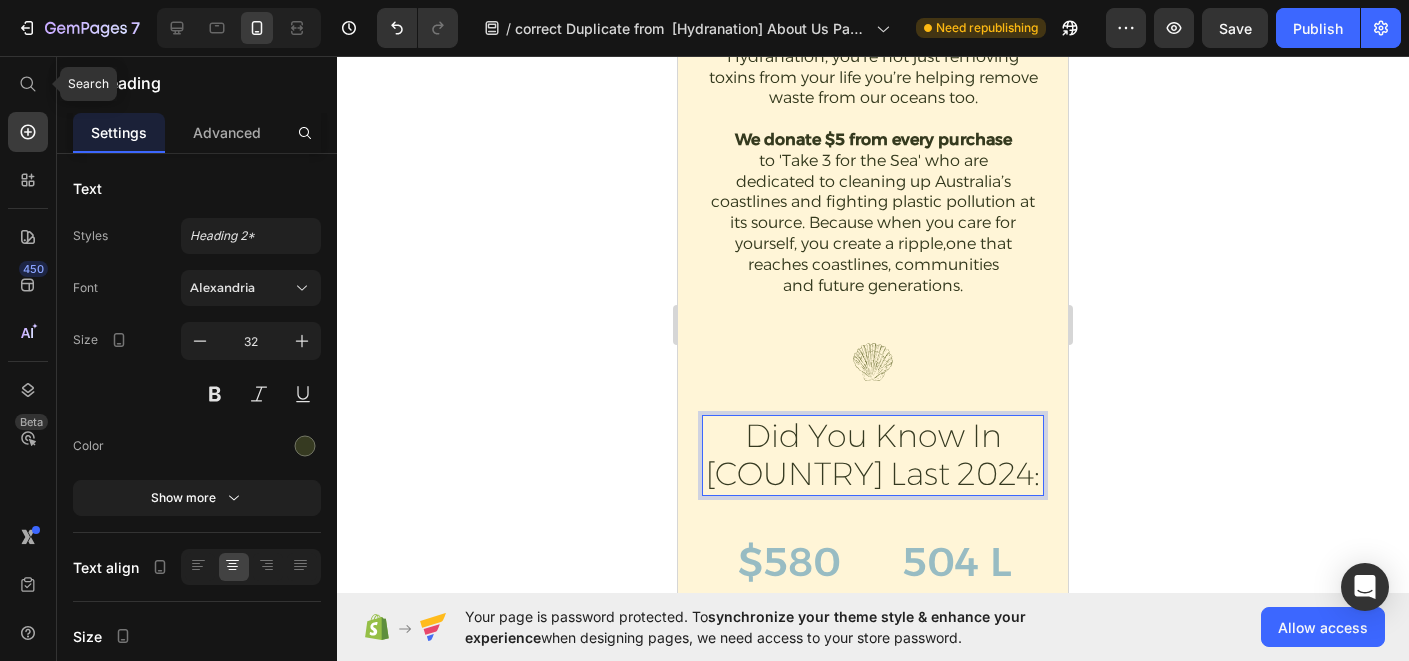 click on "Did you know in [COUNTRY] last 2024:" at bounding box center [873, 455] 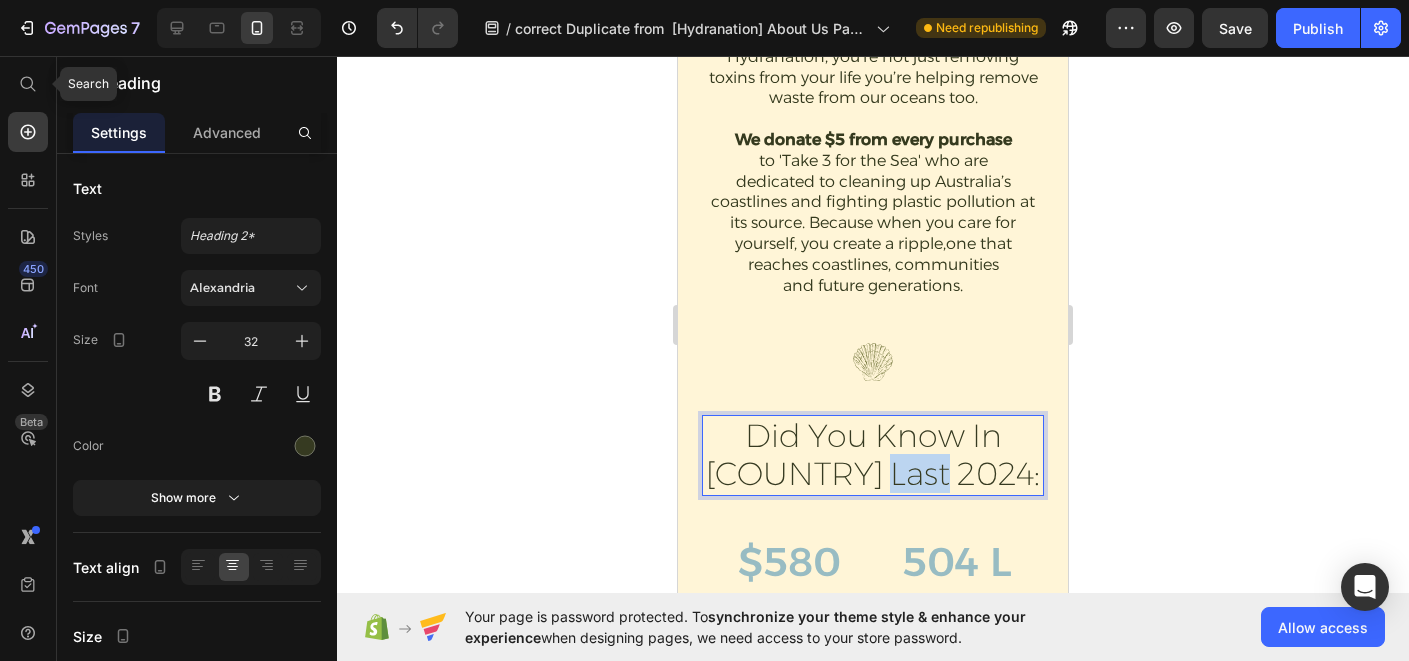 click on "Did you know in [COUNTRY] last 2024:" at bounding box center [873, 455] 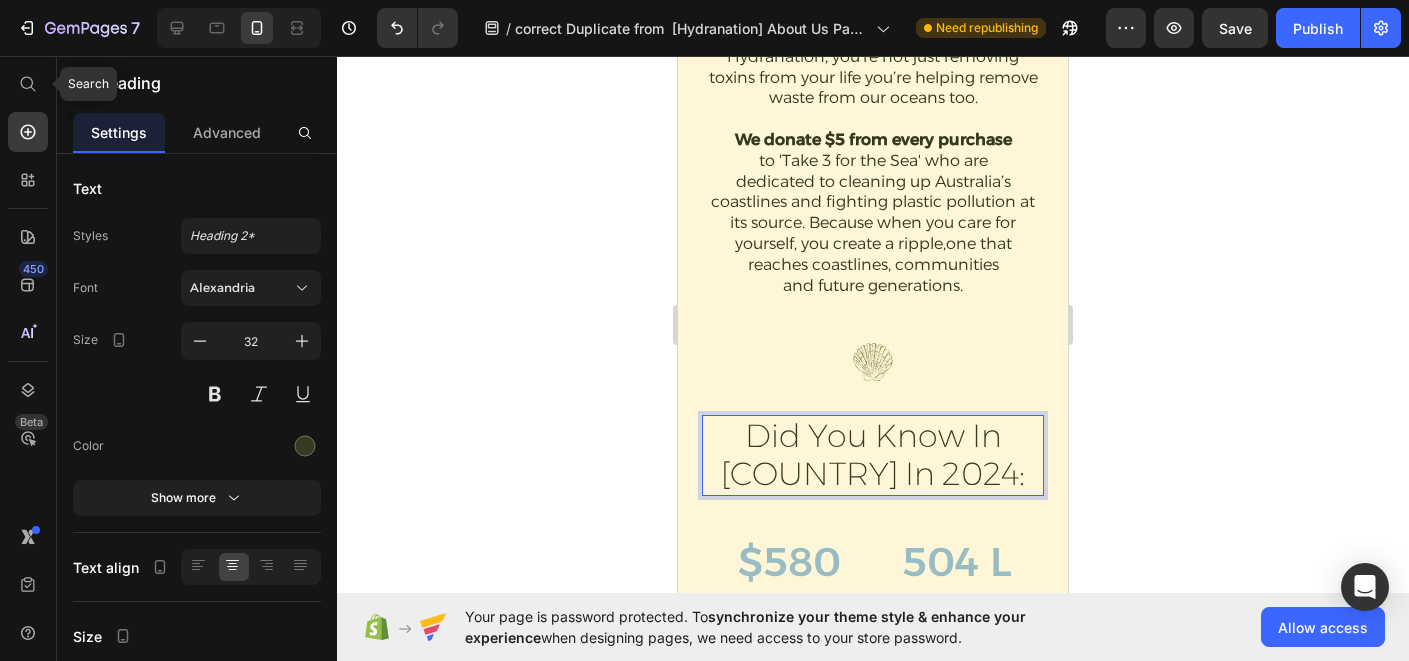 click on "Did you know in [COUNTRY] in 2024:" at bounding box center [873, 455] 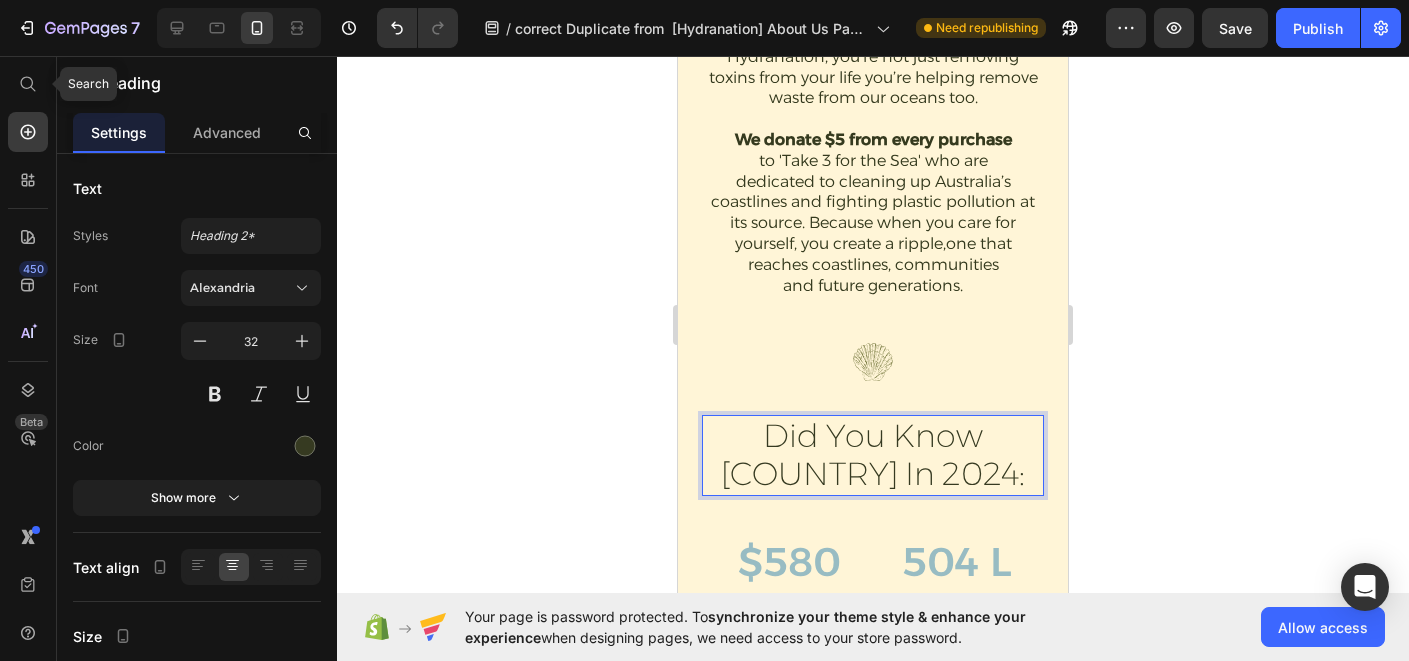 click on "Did you know [COUNTRY] in 2024:" at bounding box center [873, 455] 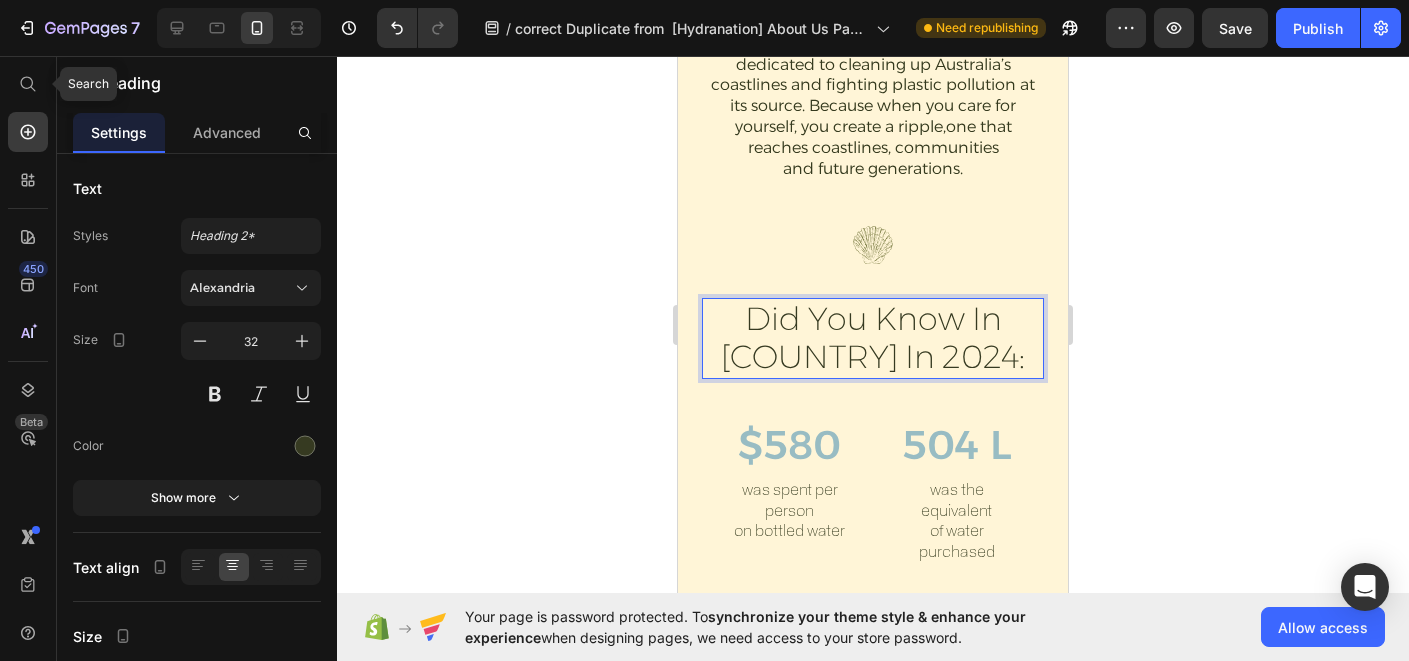 scroll, scrollTop: 4256, scrollLeft: 0, axis: vertical 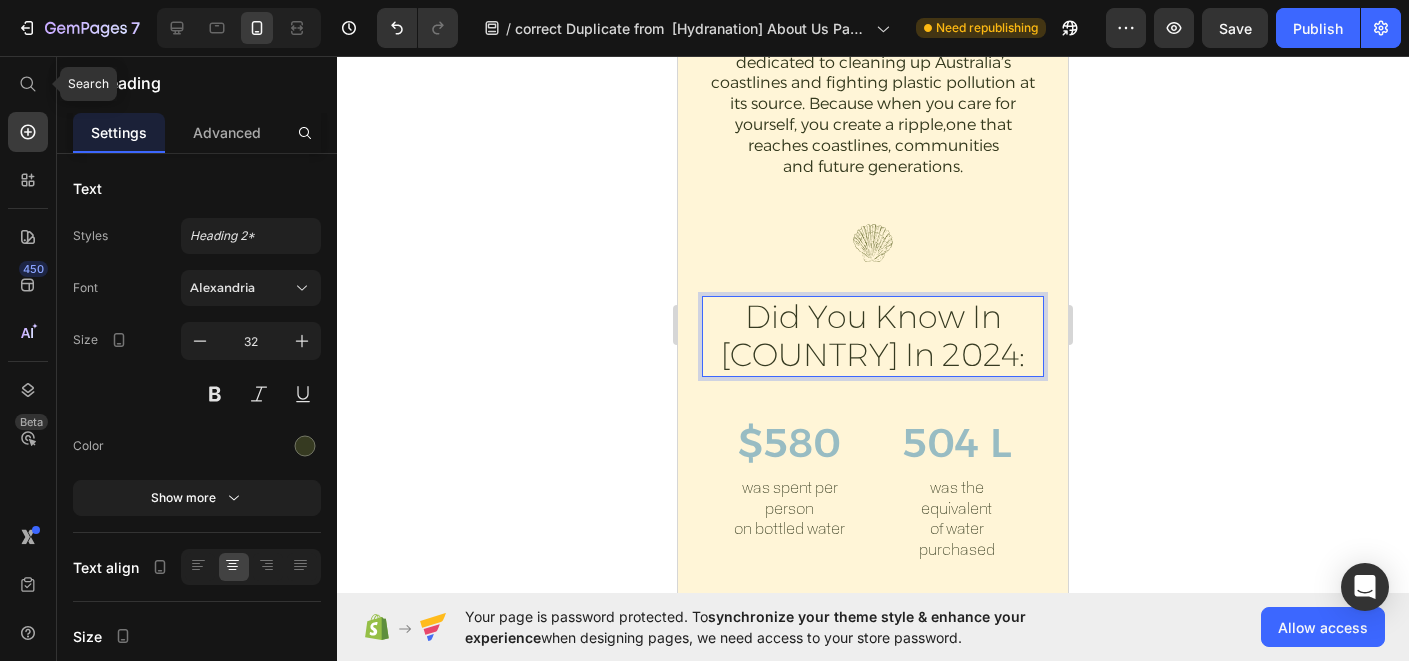 click 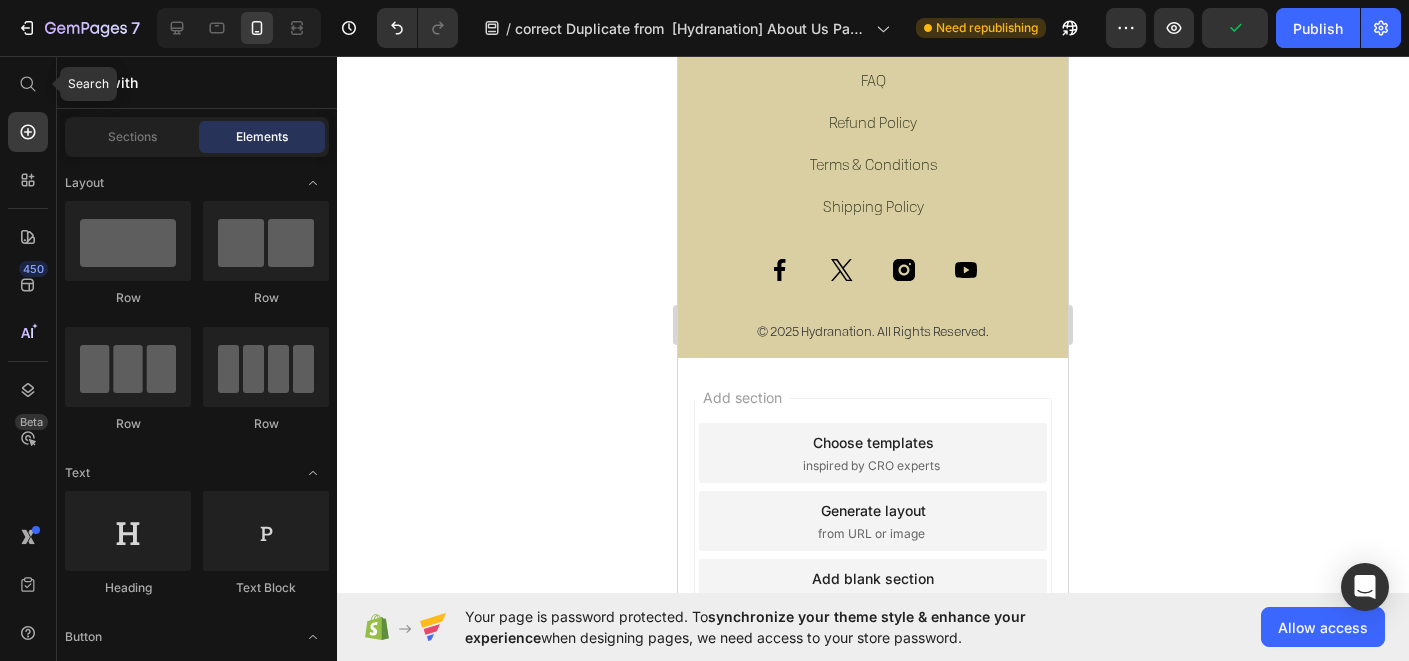 scroll, scrollTop: 6409, scrollLeft: 0, axis: vertical 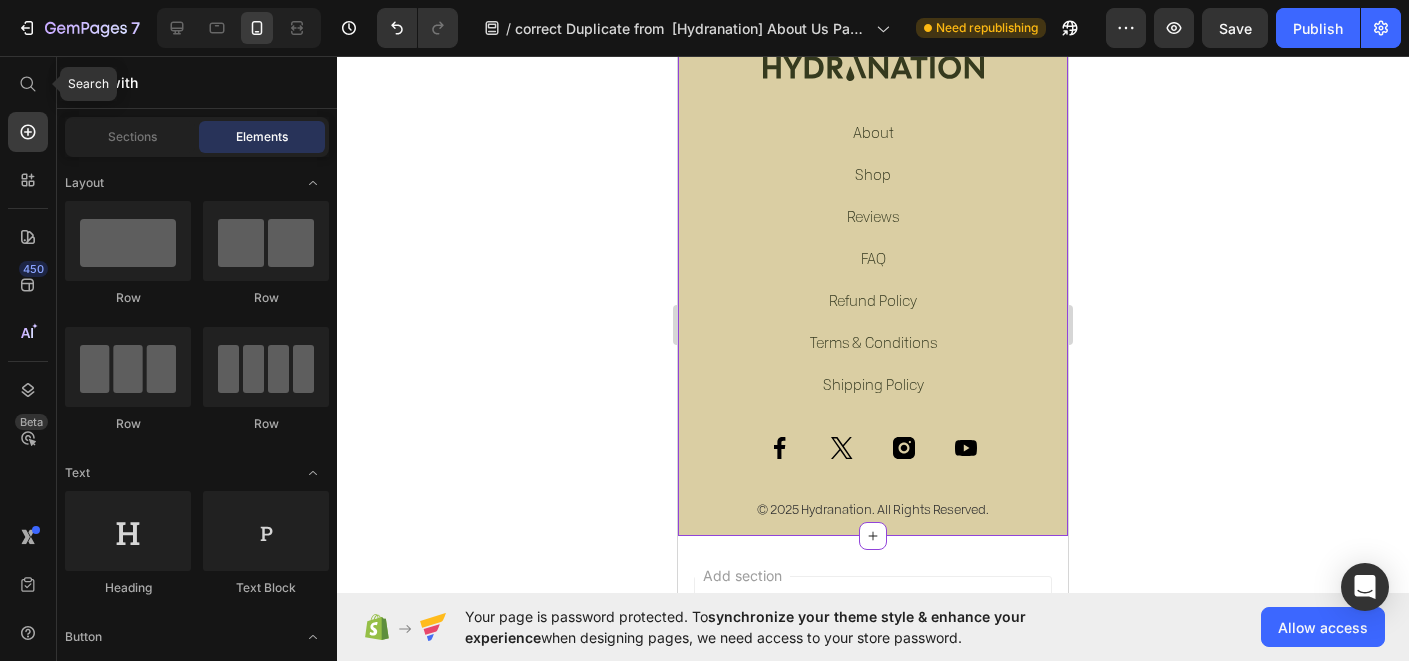 click on "FAQ Button" at bounding box center [873, 259] 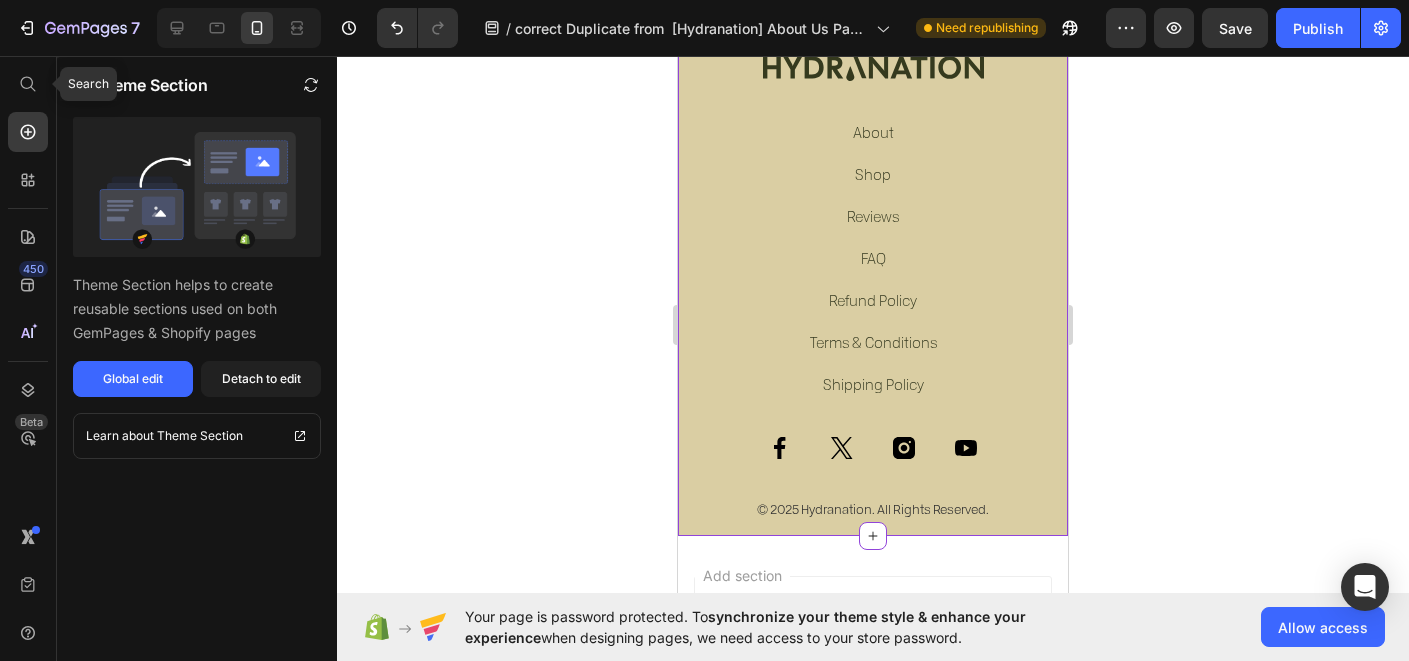 click on "Reviews Button" at bounding box center [873, 217] 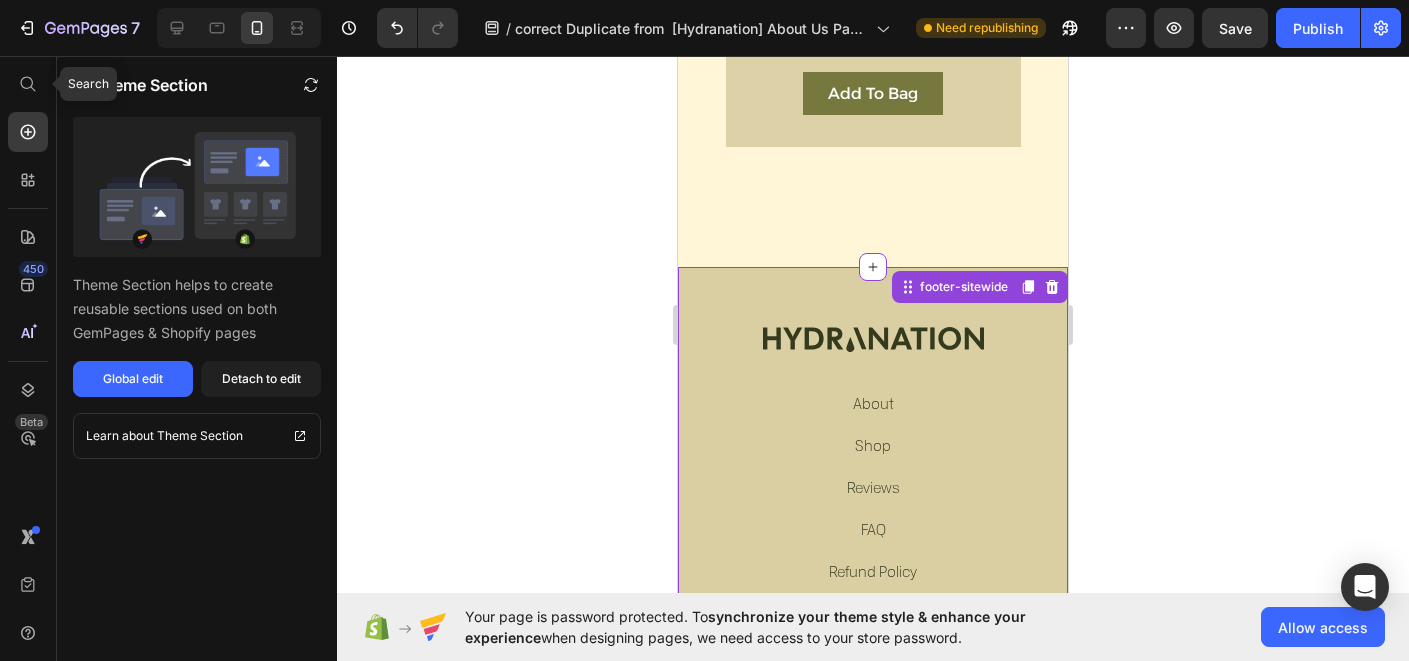 scroll, scrollTop: 6347, scrollLeft: 0, axis: vertical 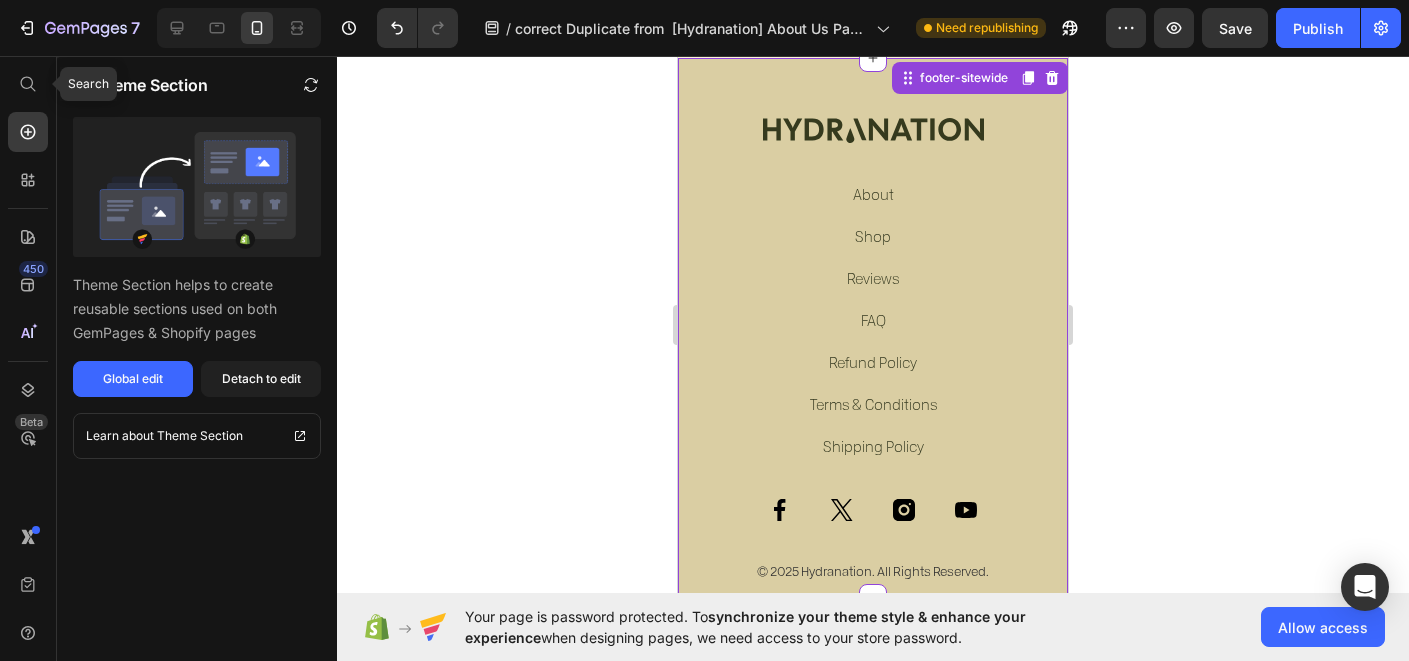 click on "Shop" at bounding box center [873, 236] 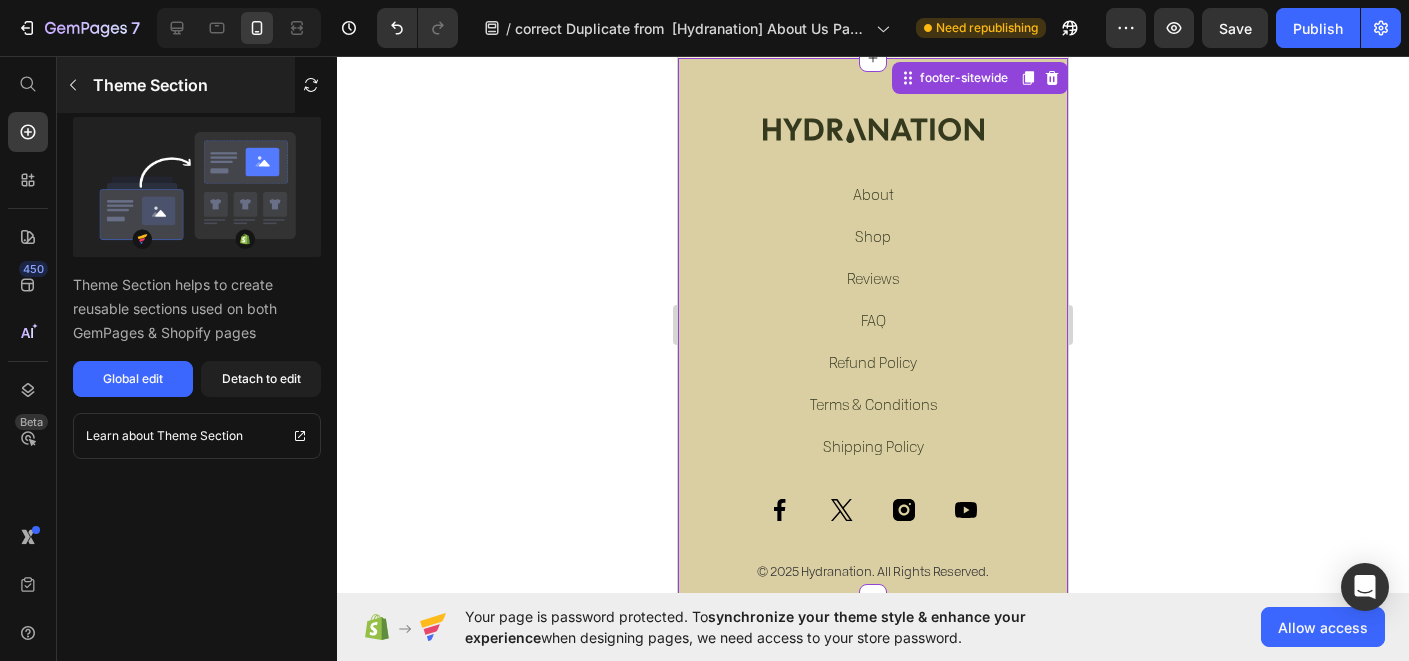 click 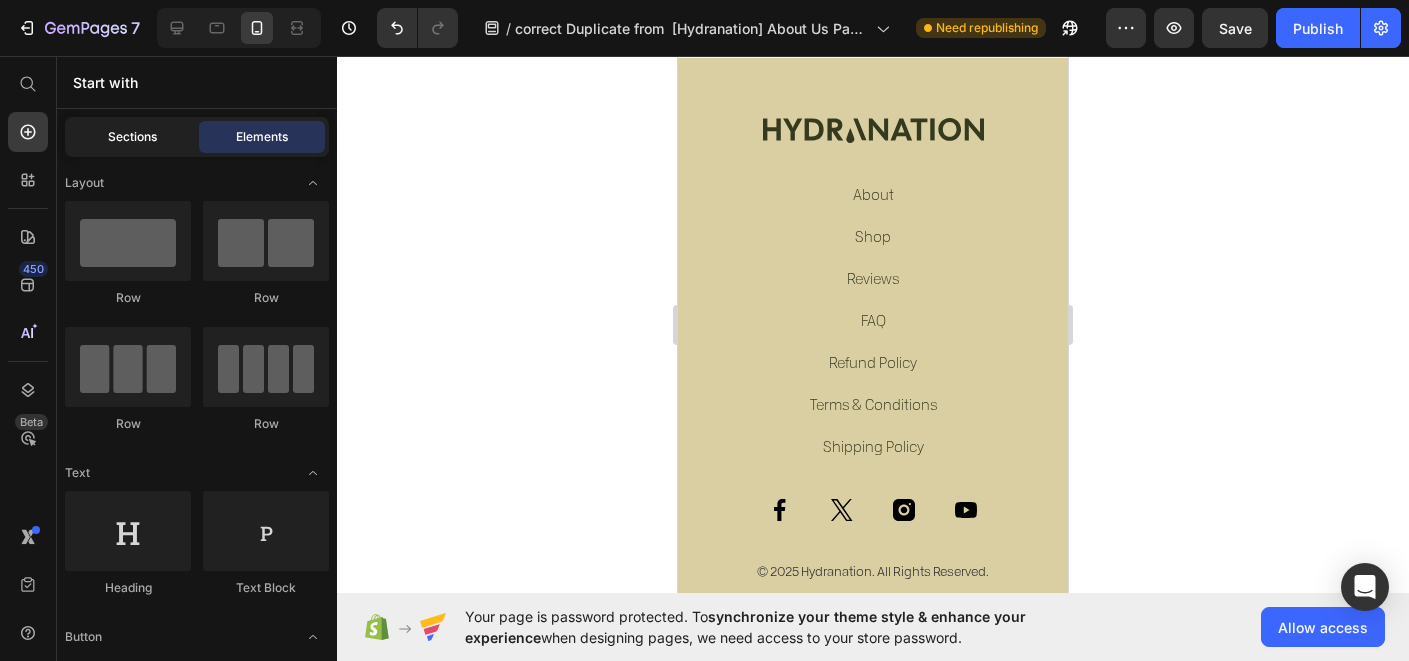 click on "Sections" 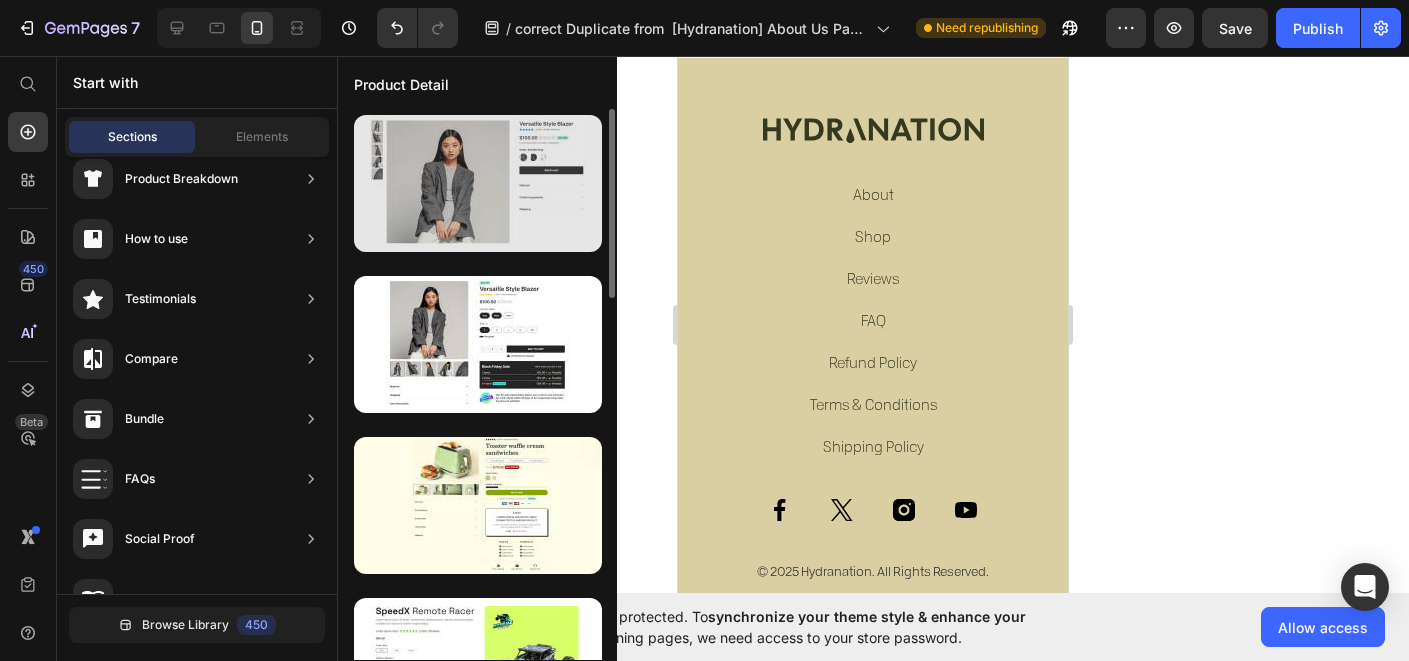 scroll, scrollTop: 552, scrollLeft: 0, axis: vertical 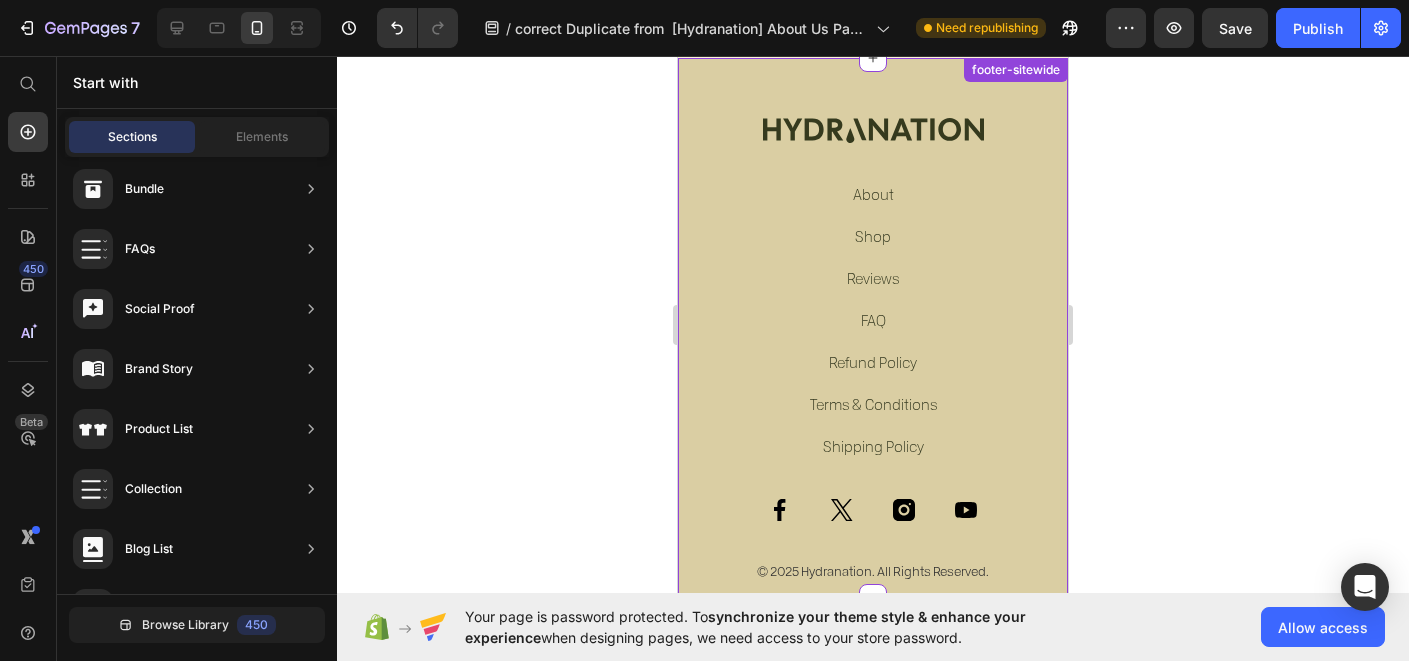 click on "Reviews Button" at bounding box center (873, 288) 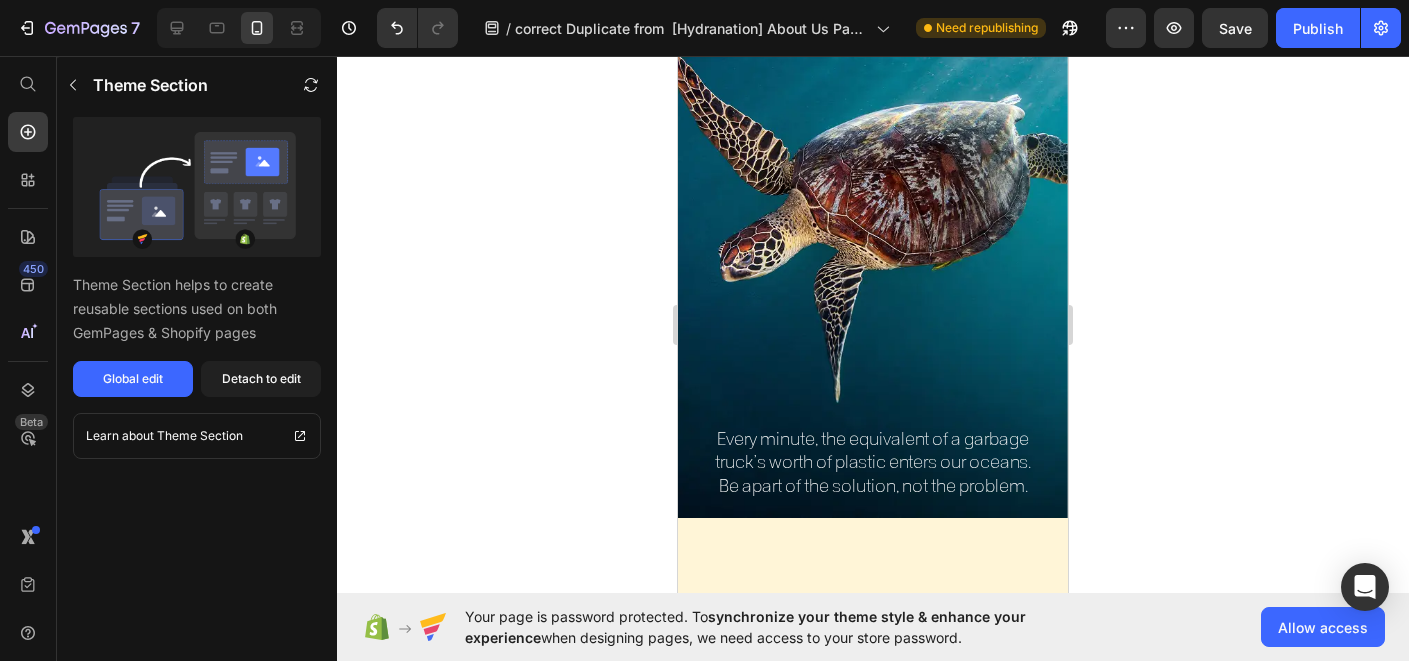 scroll, scrollTop: 5291, scrollLeft: 0, axis: vertical 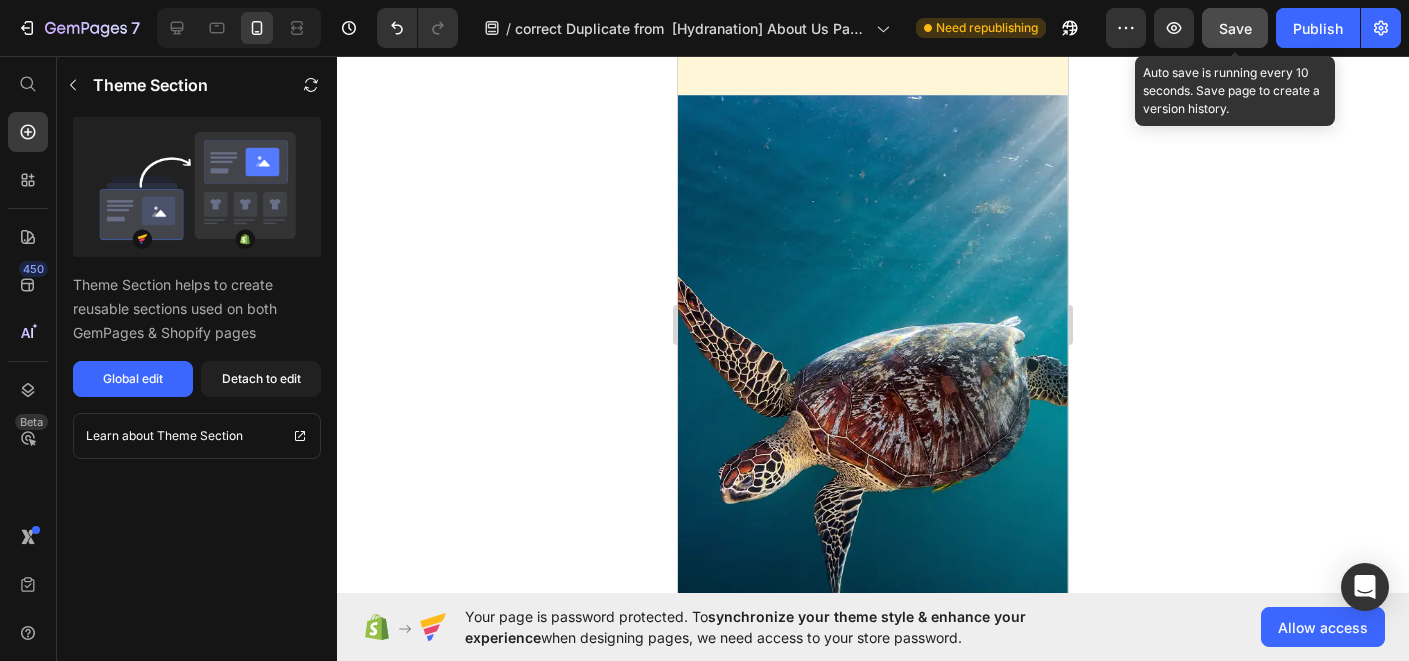 click on "Save" at bounding box center [1235, 28] 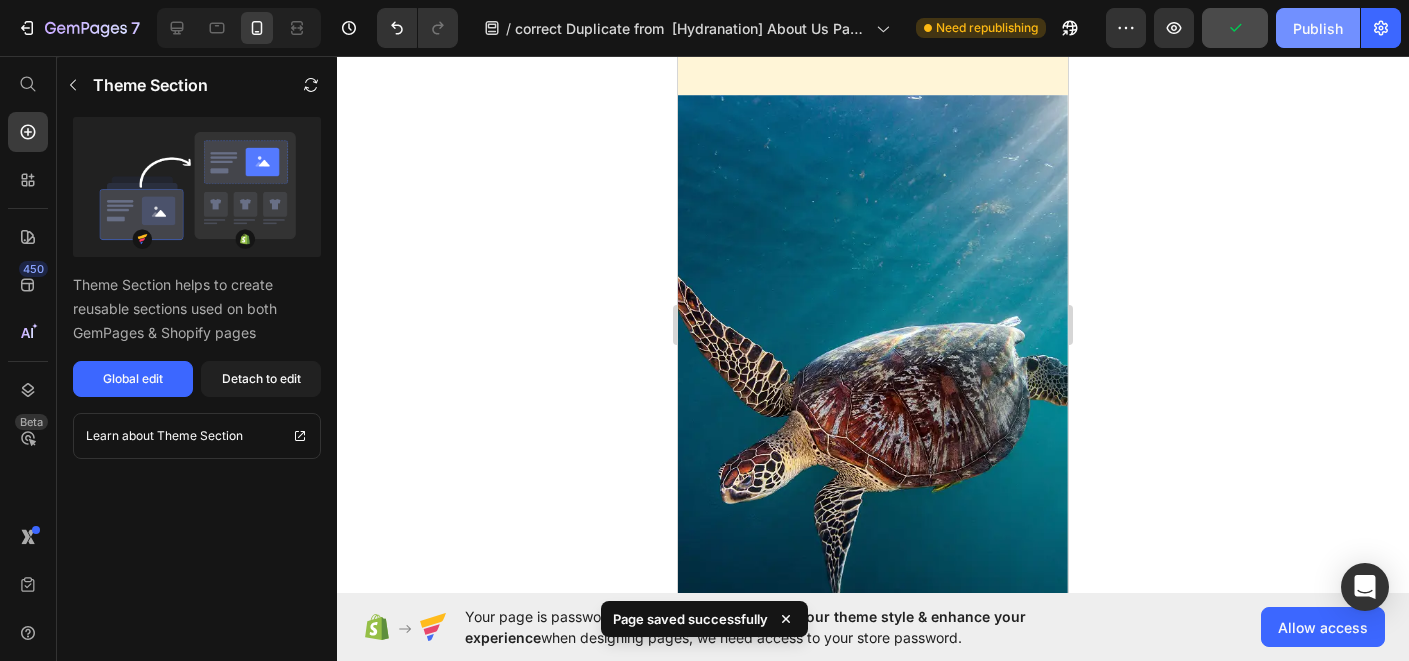click on "Publish" at bounding box center (1318, 28) 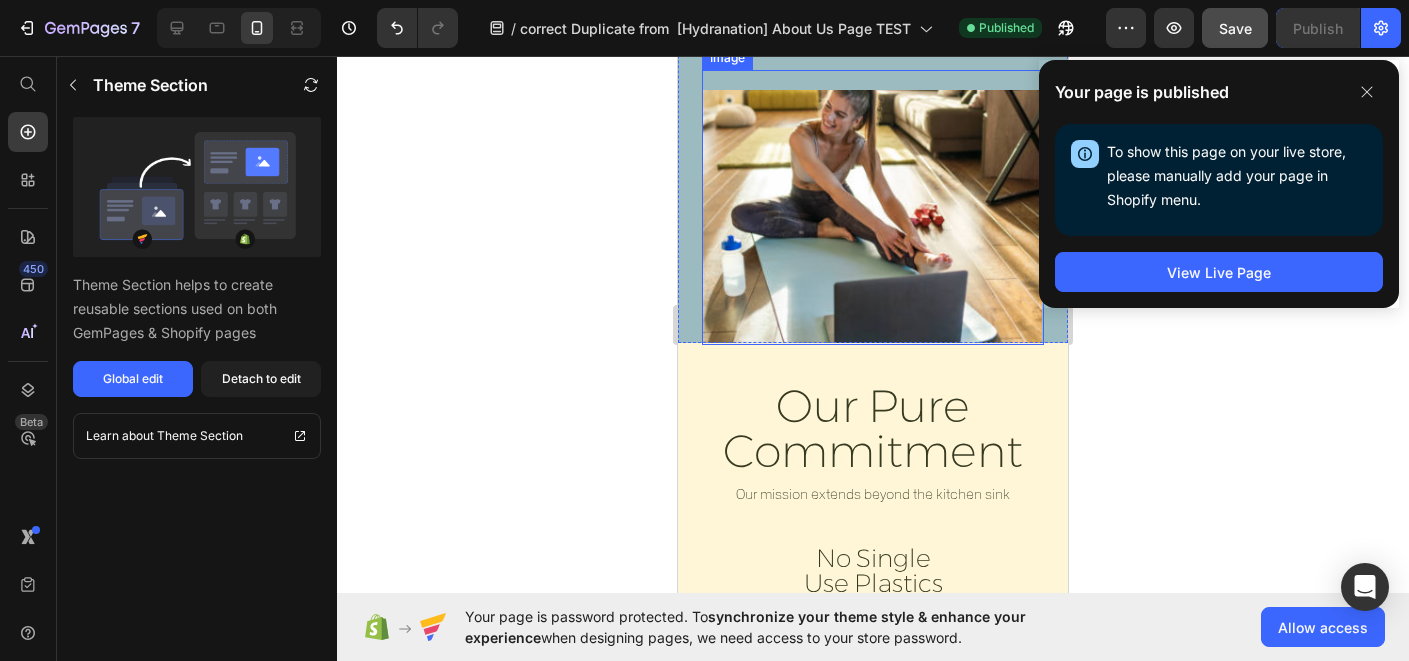 scroll, scrollTop: 2459, scrollLeft: 0, axis: vertical 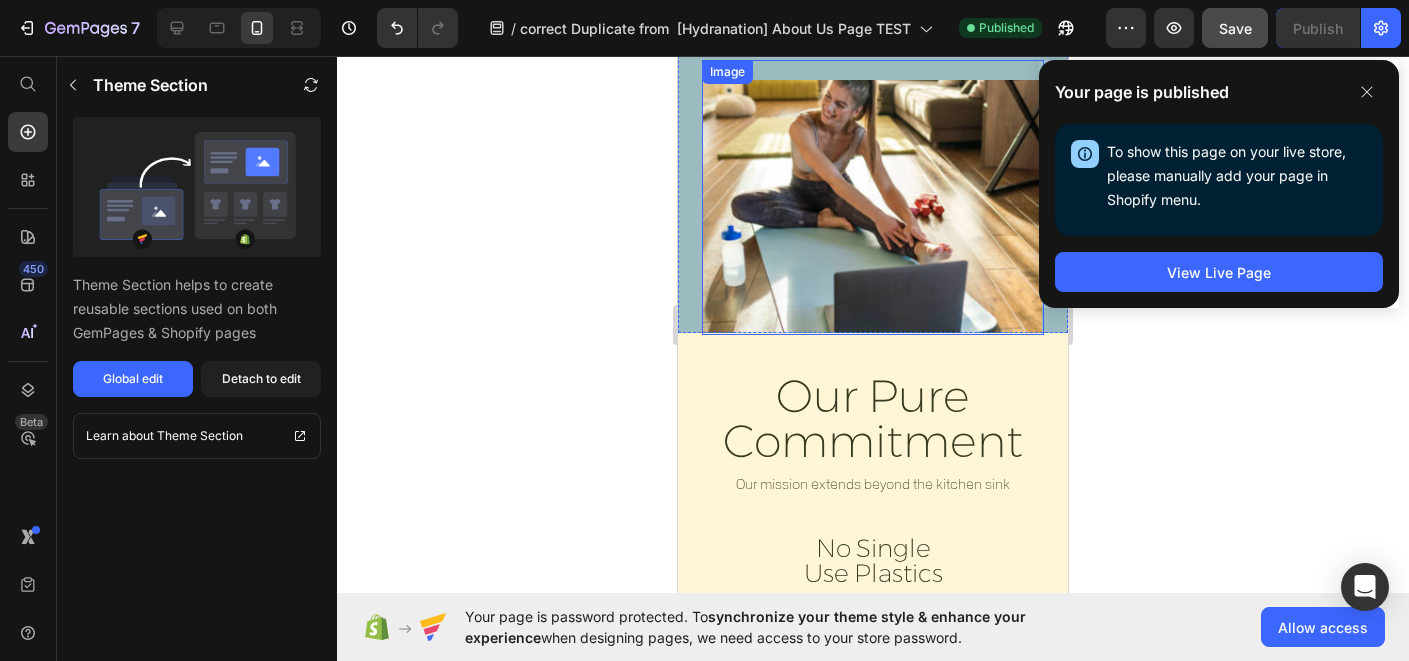 click at bounding box center (873, 197) 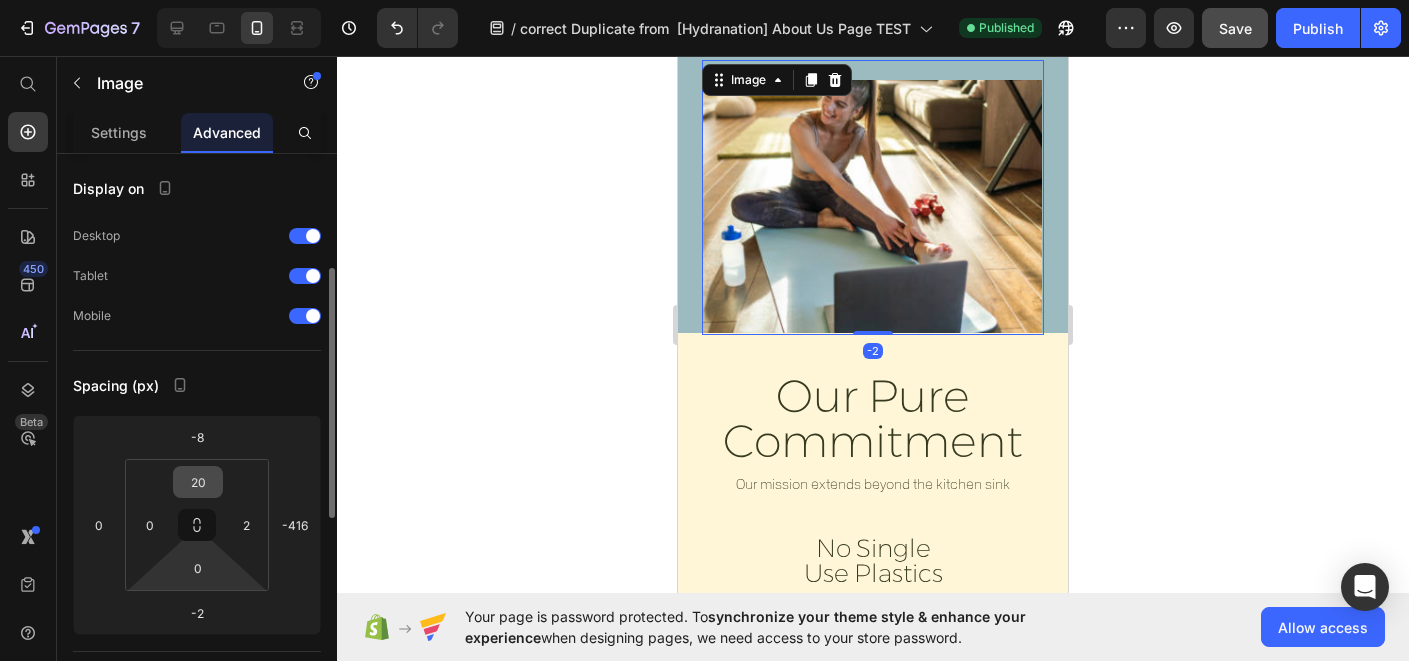 scroll, scrollTop: 79, scrollLeft: 0, axis: vertical 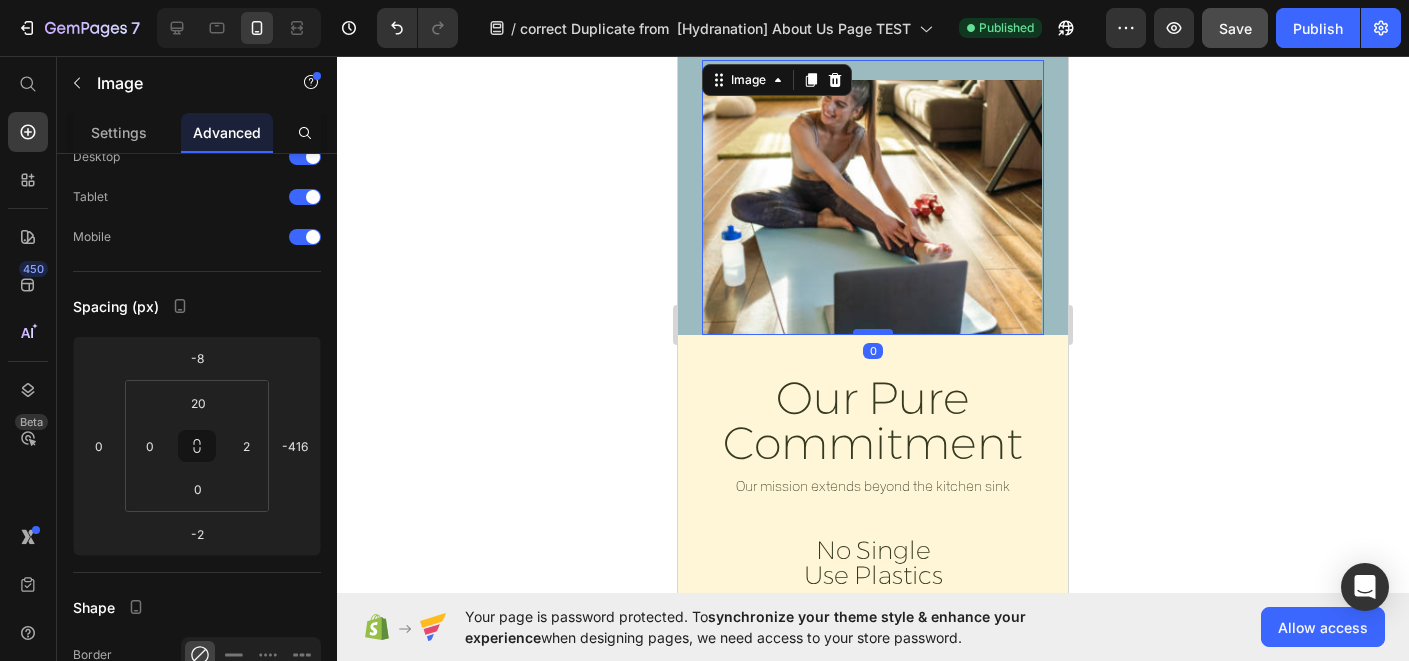 click at bounding box center (873, 332) 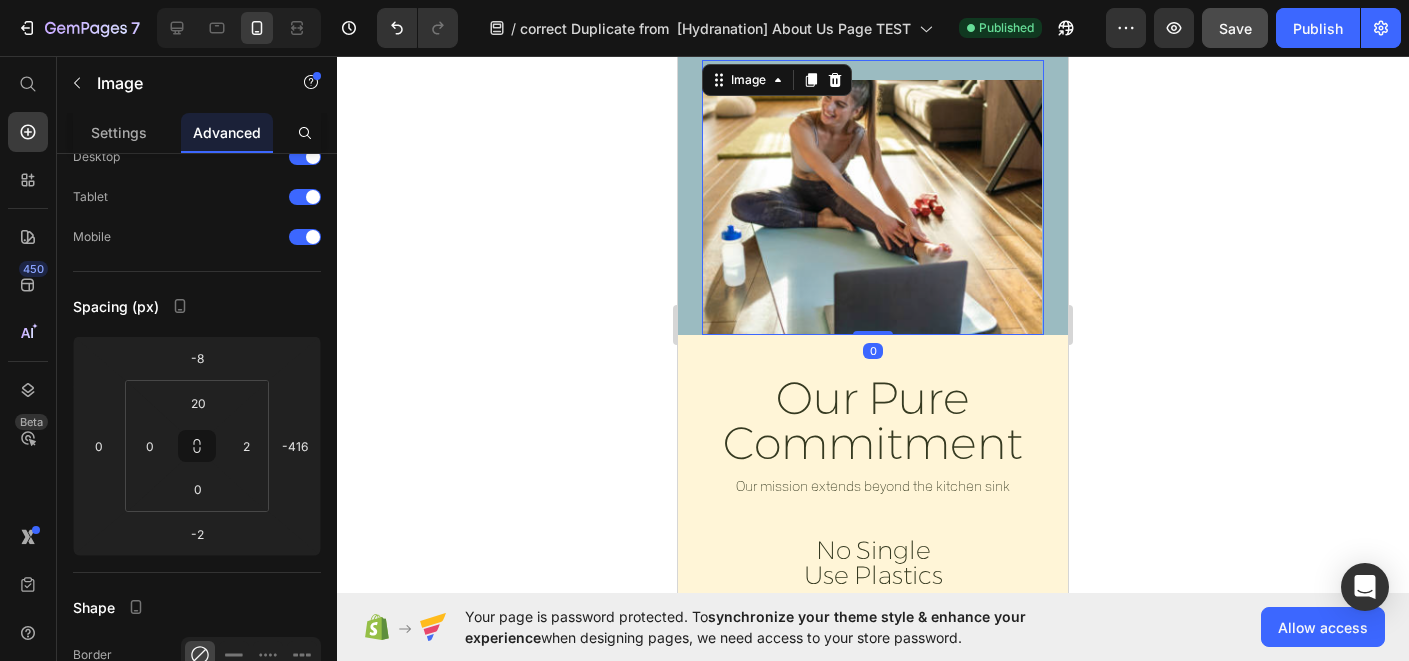 type on "0" 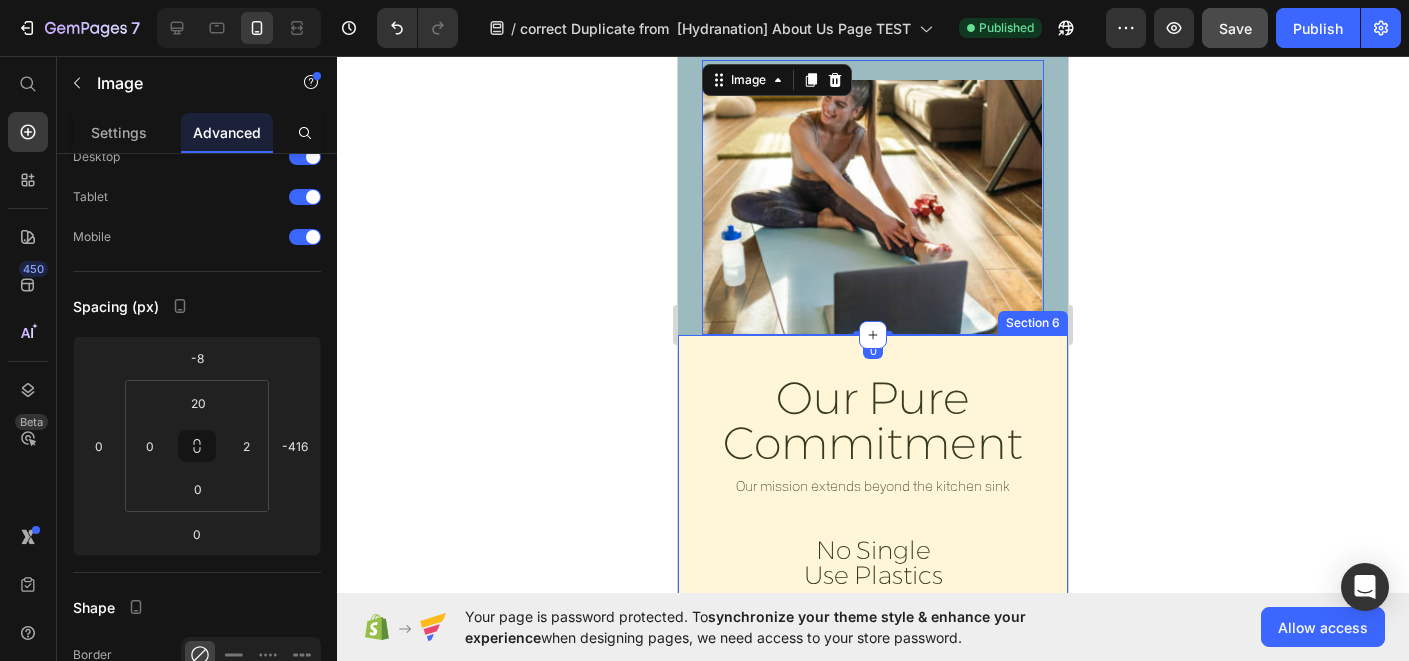 scroll, scrollTop: 0, scrollLeft: 0, axis: both 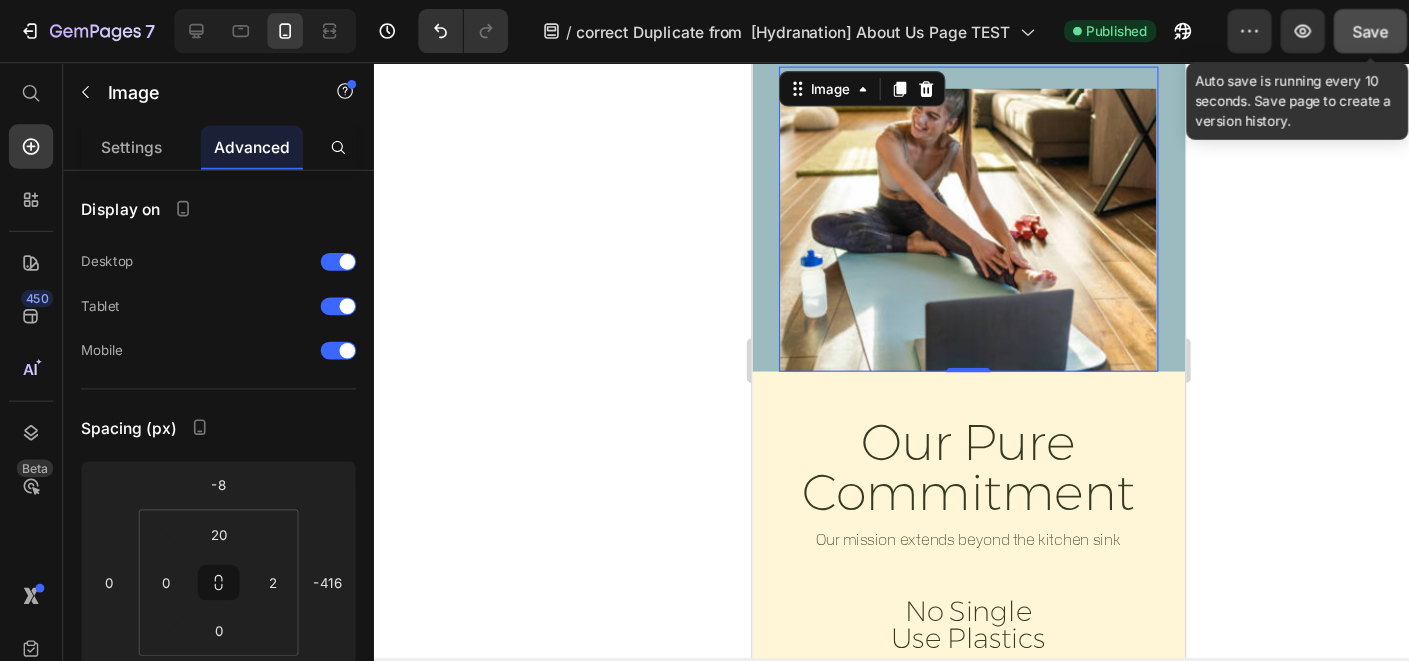 click on "Save" 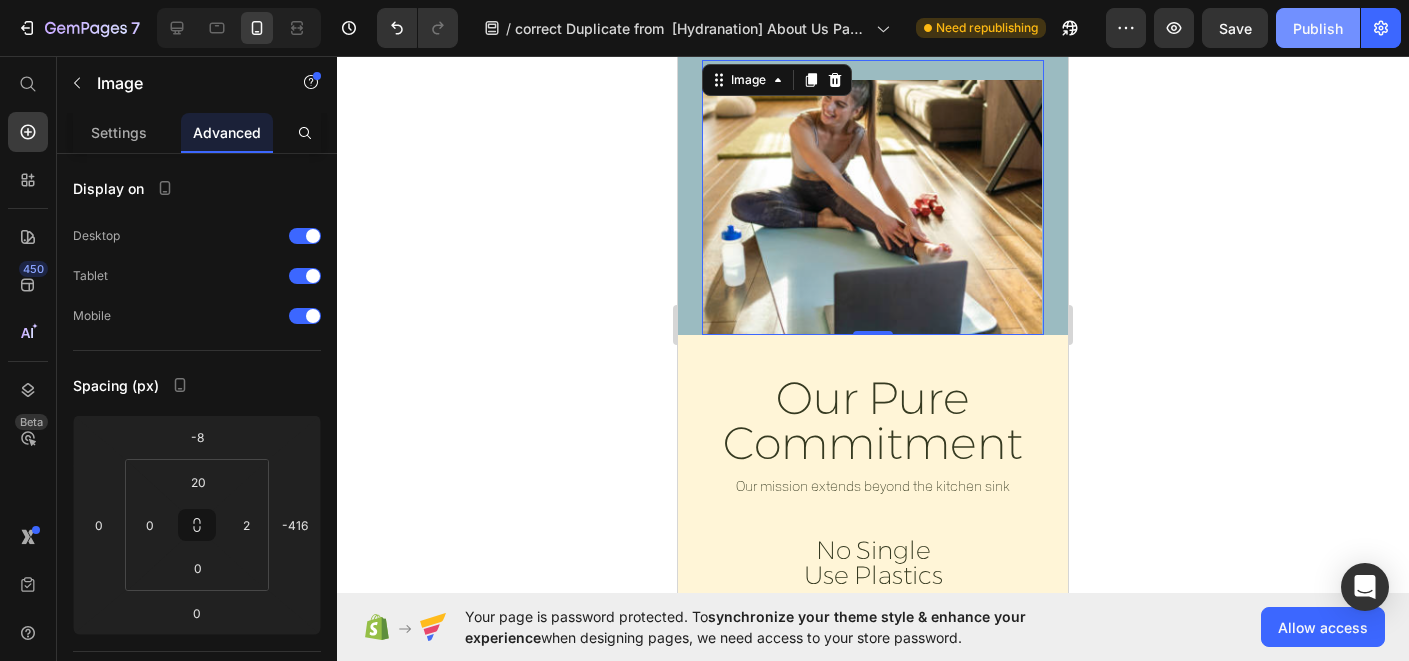 click on "Publish" at bounding box center (1318, 28) 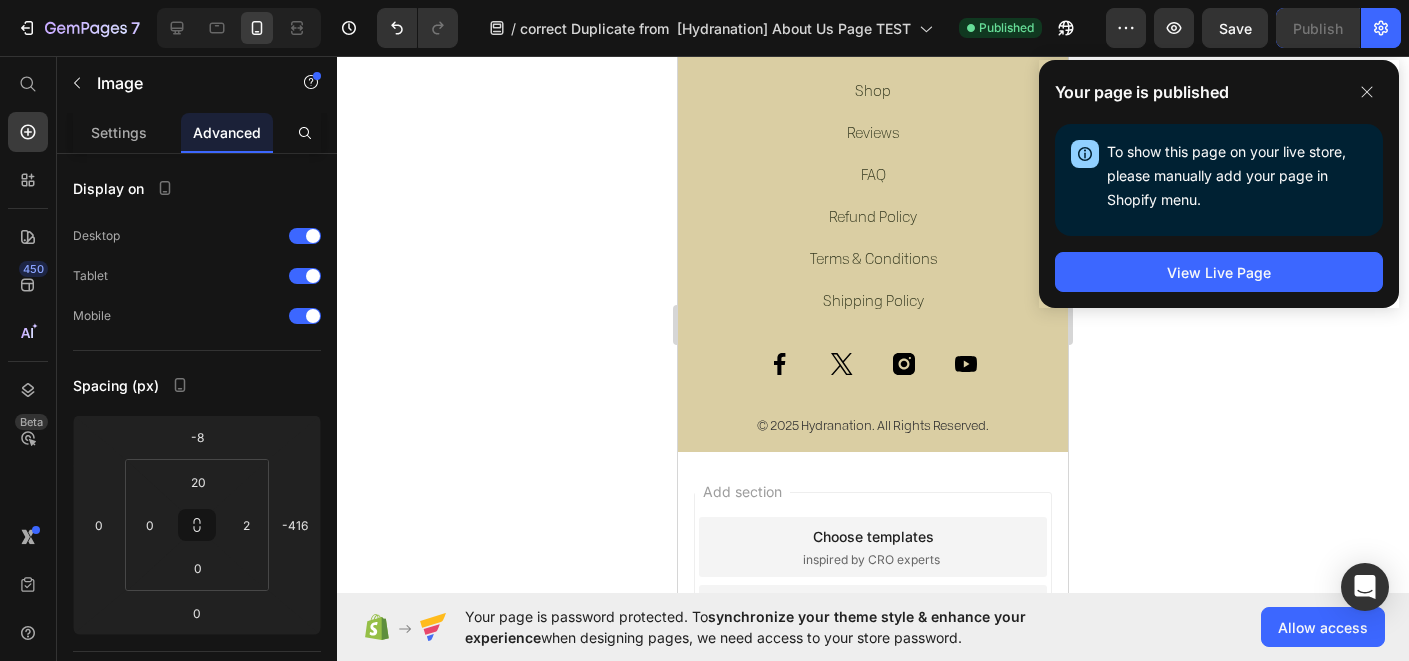 scroll, scrollTop: 6730, scrollLeft: 0, axis: vertical 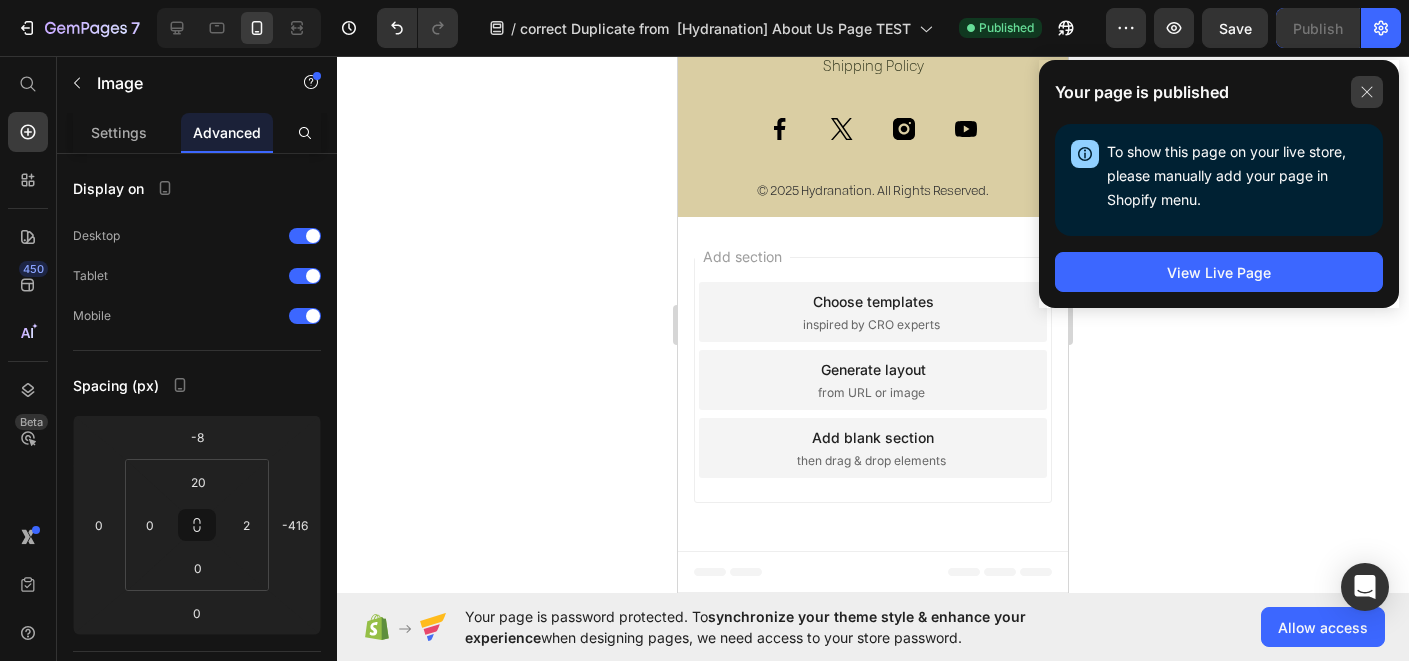 click 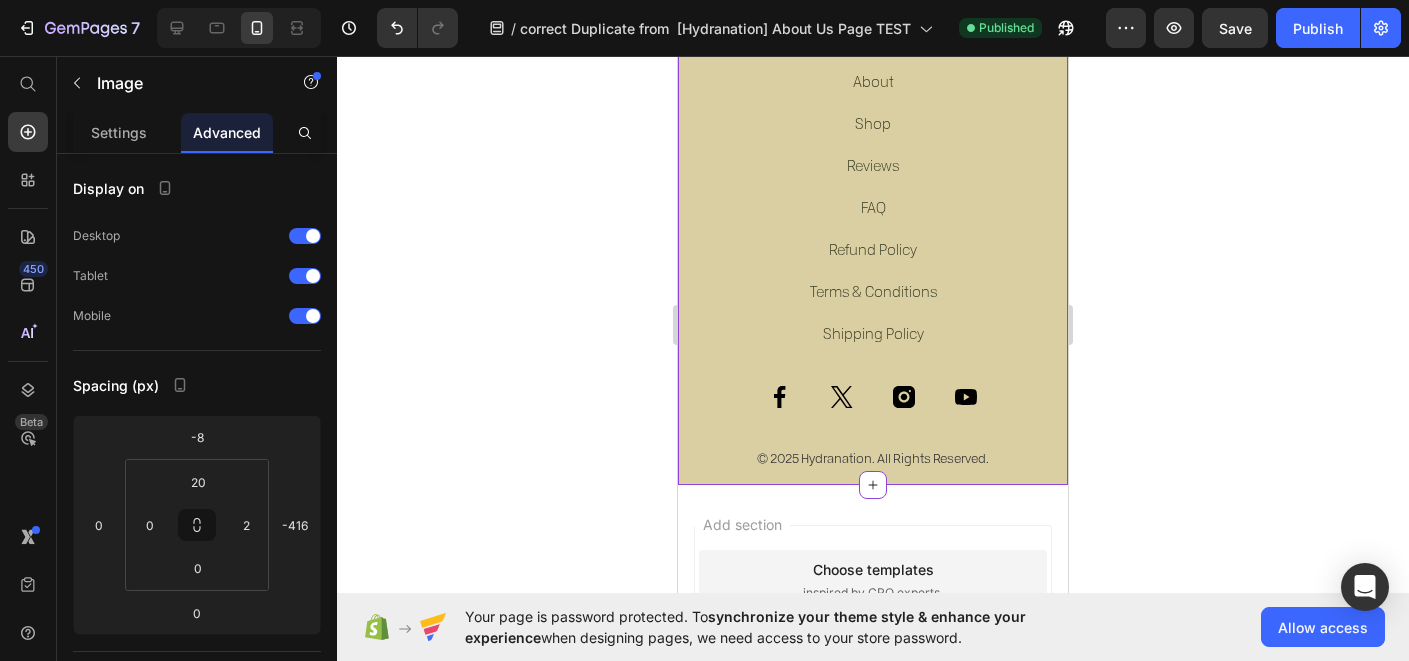 scroll, scrollTop: 6419, scrollLeft: 0, axis: vertical 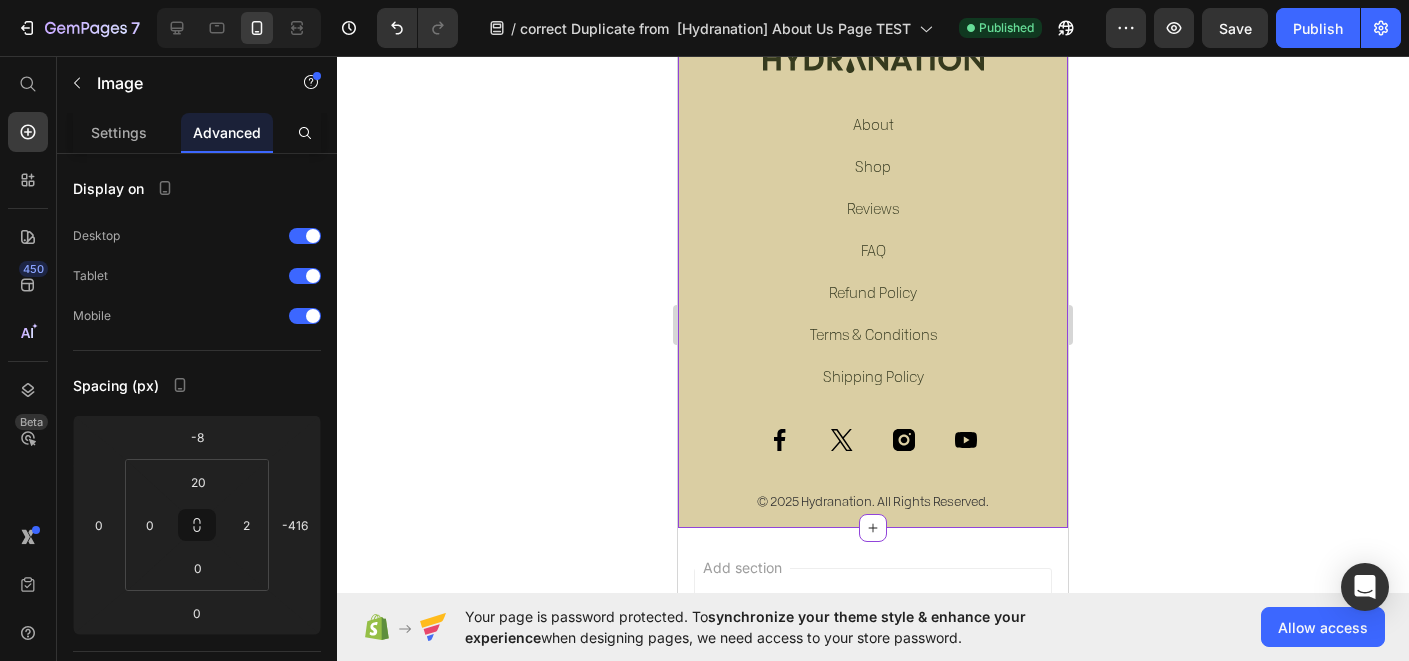 click on "Reviews" at bounding box center (873, 208) 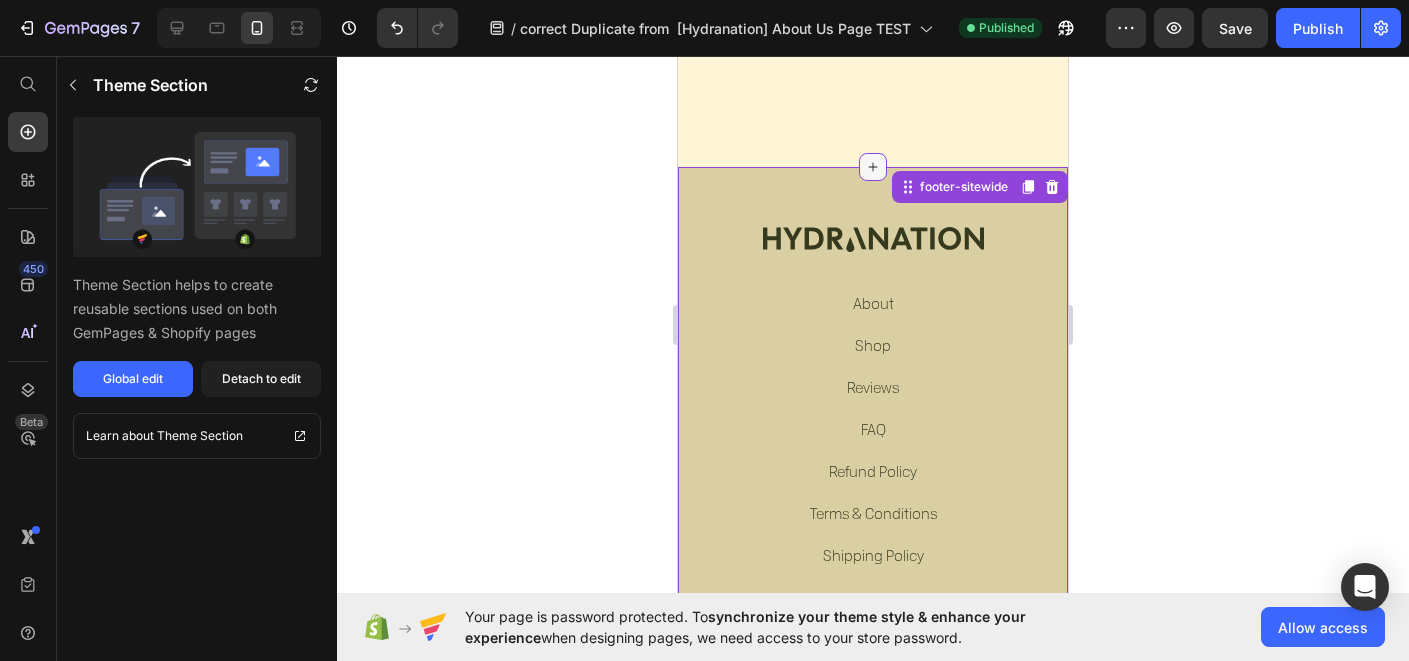 scroll, scrollTop: 6205, scrollLeft: 0, axis: vertical 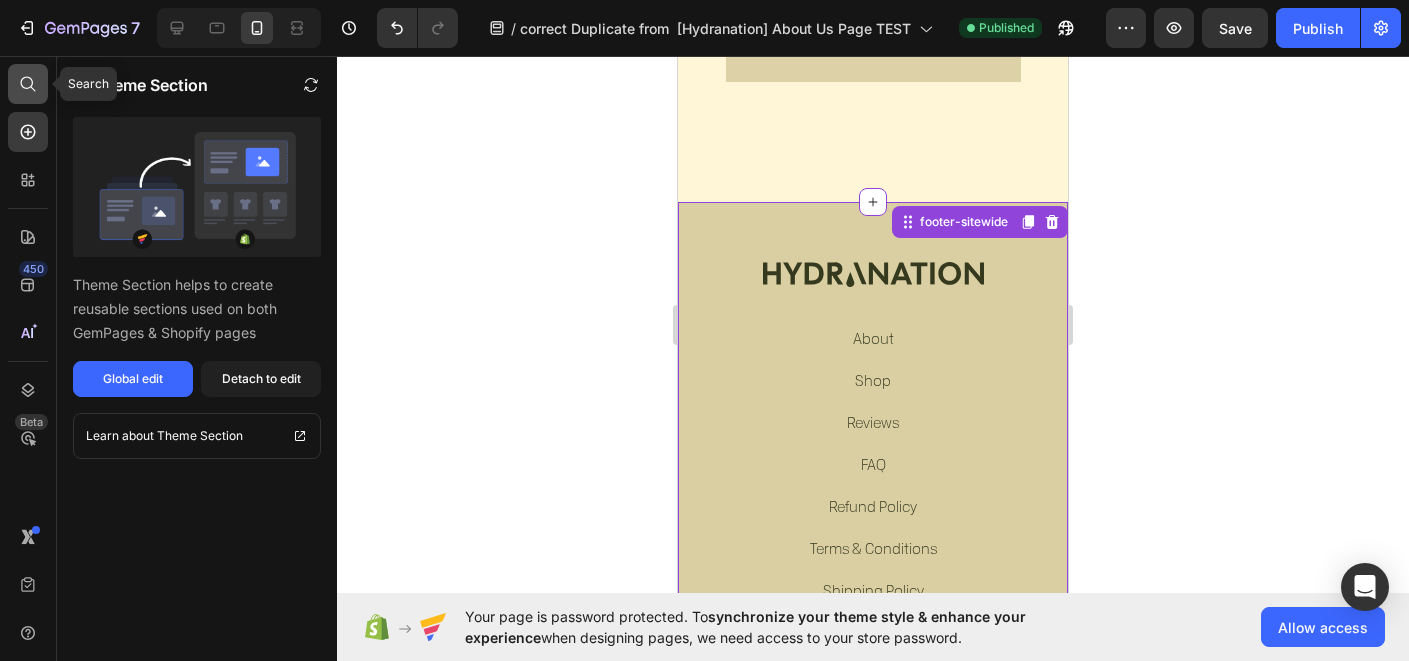 click 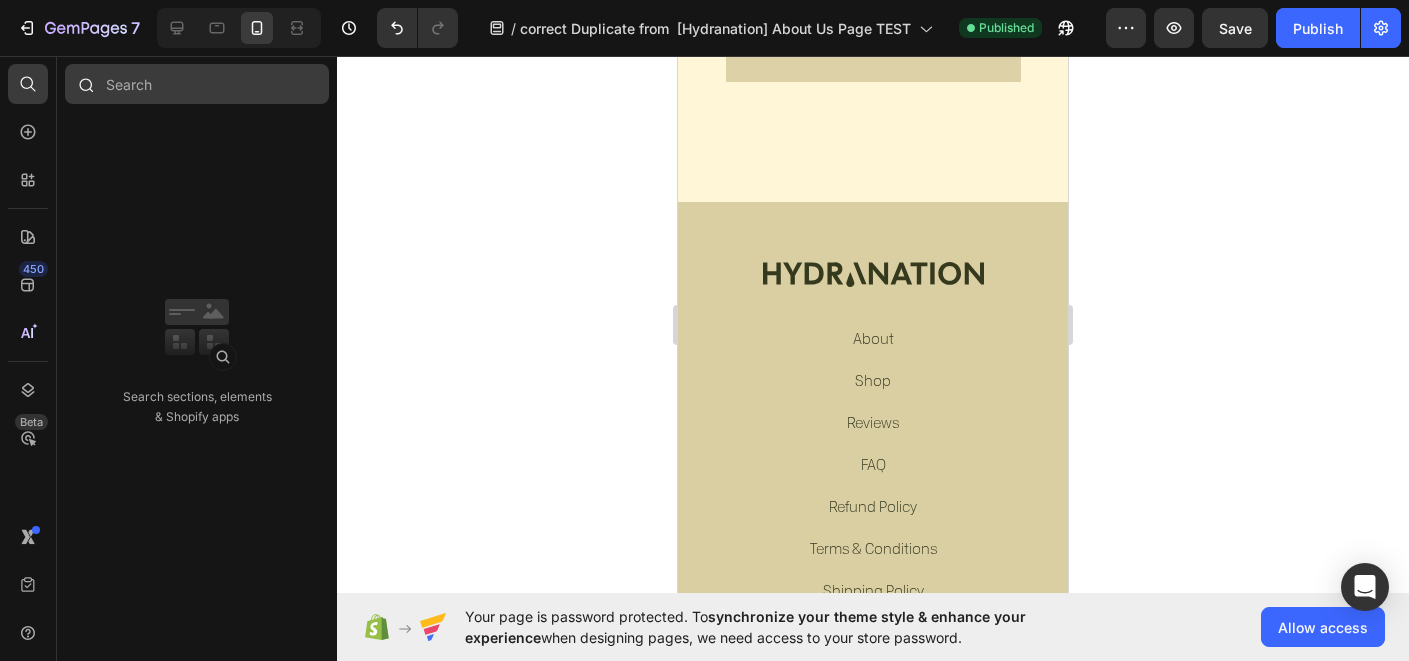 click at bounding box center (197, 84) 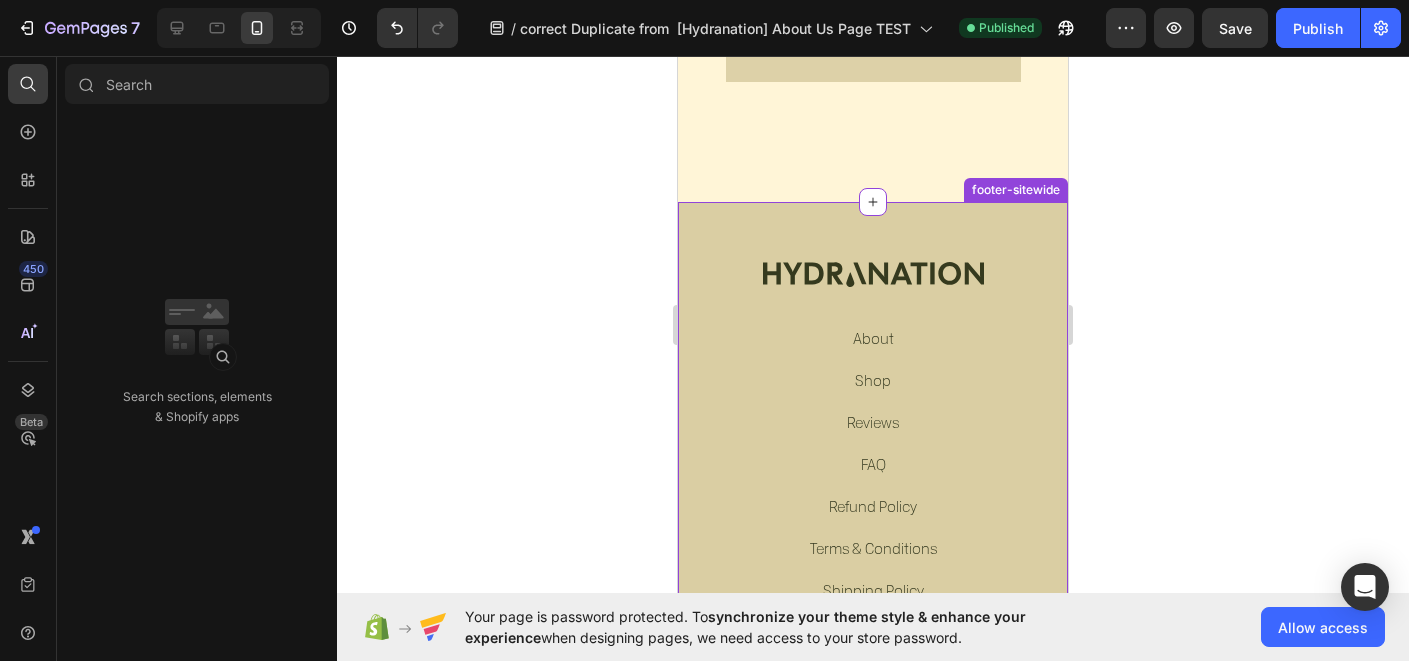 click on "Shop Button" at bounding box center [873, 381] 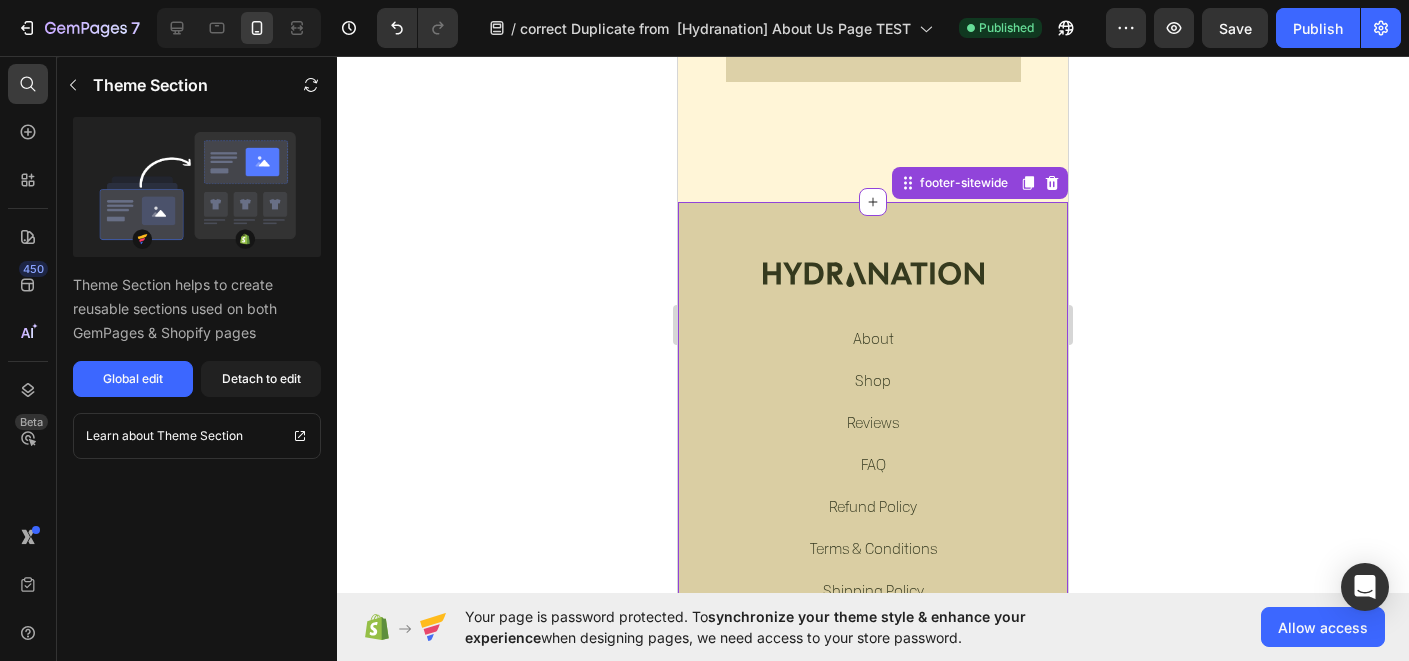 click on "About" at bounding box center (873, 338) 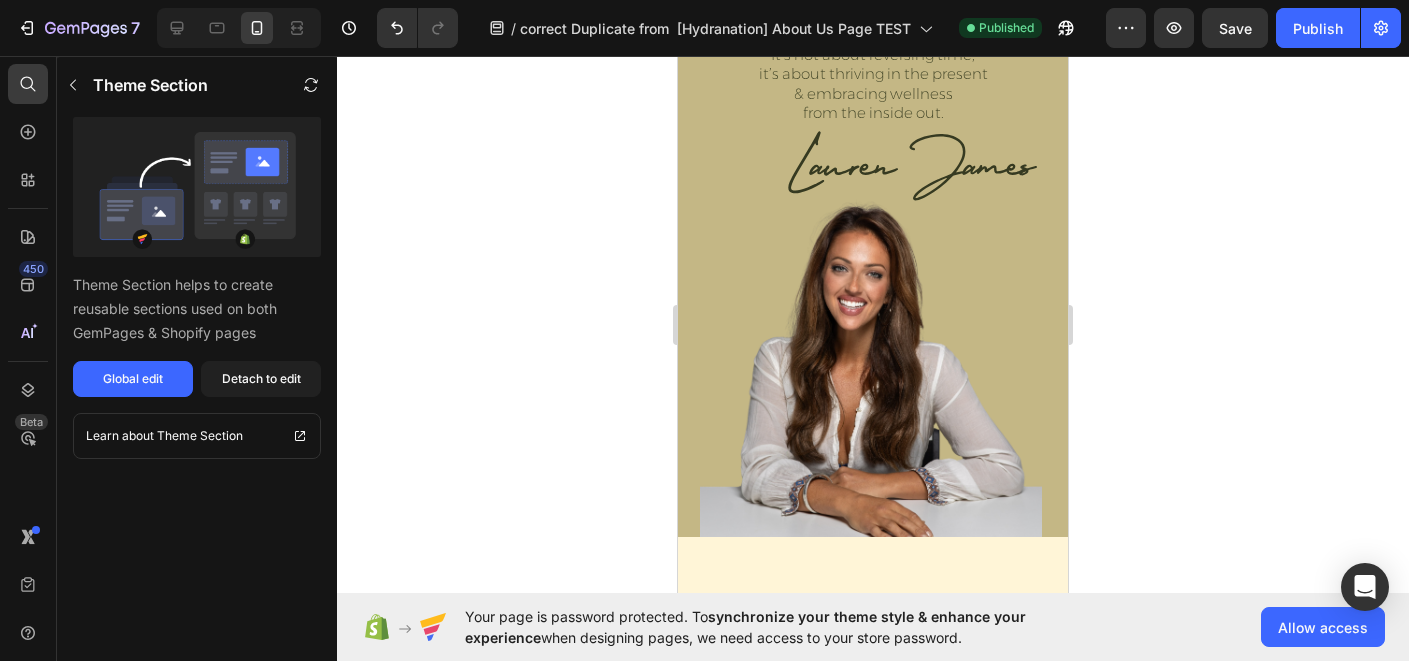 scroll, scrollTop: 926, scrollLeft: 0, axis: vertical 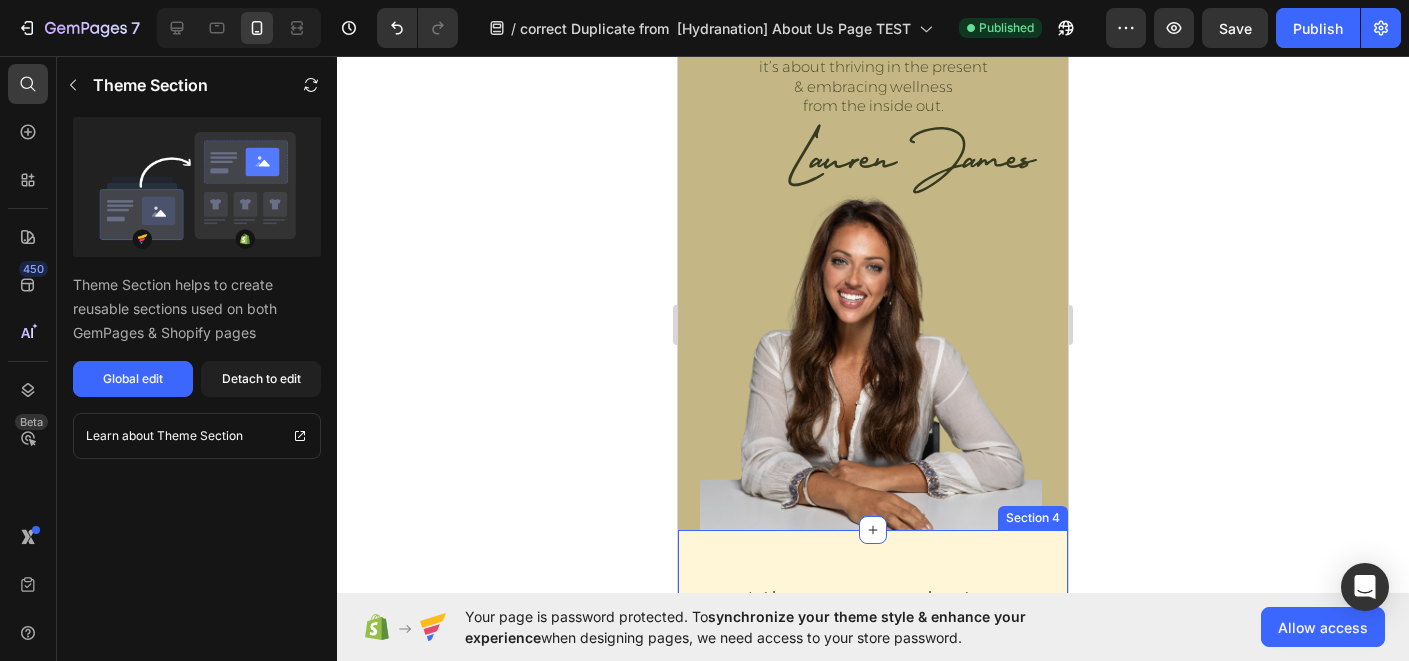 click on "Like water, clarity comes when we remove what we don't need. Heading Hydration is not about fixing yourself.  It’s about returning to yourself. To your energy. Your radiance. Your rhythm. I created Hydranation as I believe wellness should be simple, honest and accessible. When we feel nourished from the inside out, we show up better for our families,  our work and our world.  Text Block Water drives every cell and every system. Heading Row                Title Line Row Image                Title Line Row Row Section 4" at bounding box center [873, 849] 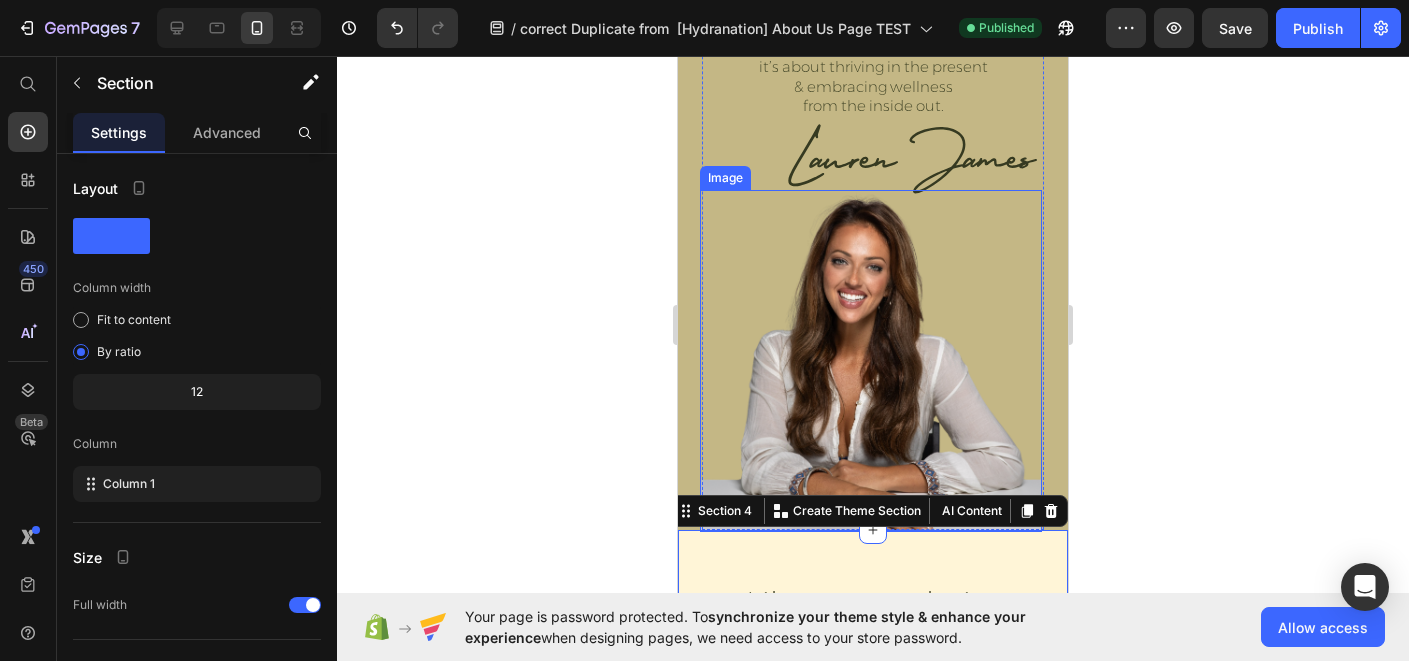 scroll, scrollTop: 911, scrollLeft: 0, axis: vertical 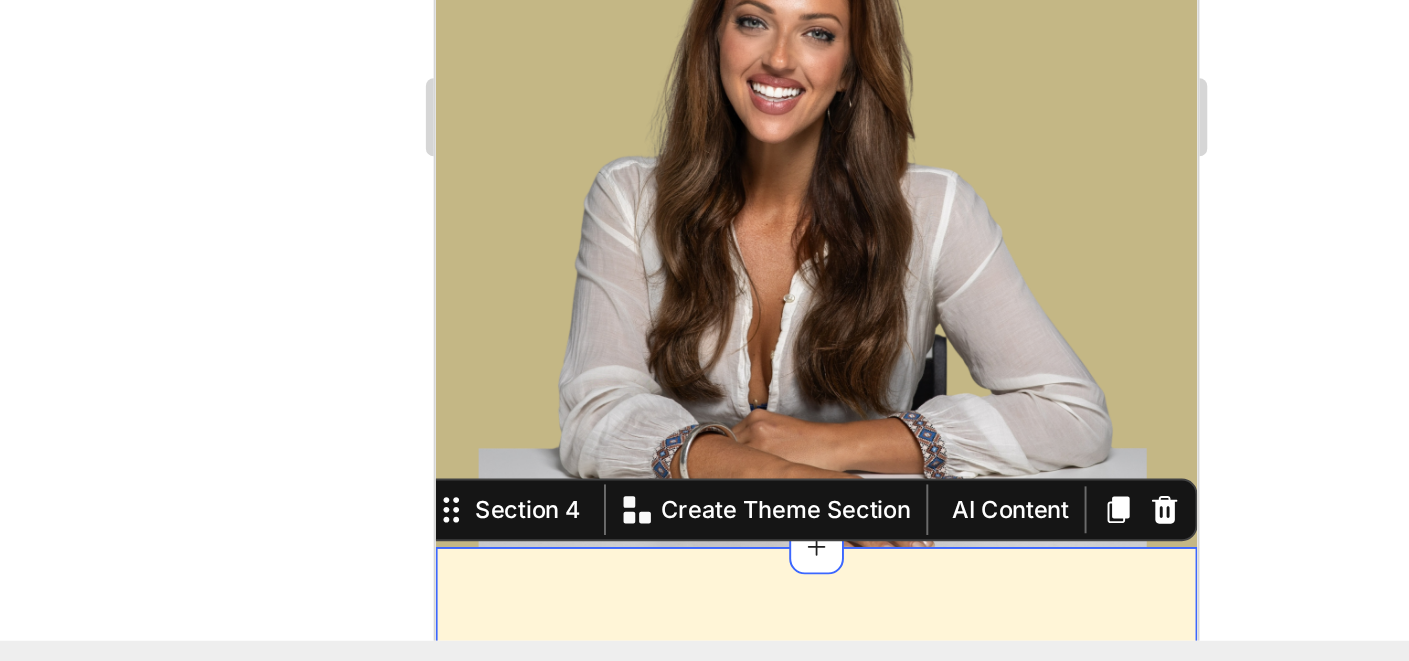 click on "Like water, clarity comes when we remove what we don't need. Heading Hydration is not about fixing yourself. It’s about returning to yourself. To your energy. Your radiance. Your rhythm. I created Hydranation as I believe wellness should be simple, honest and accessible. When we feel nourished from the inside out, we show up better for our families, our work and our world. Text Block Water drives every cell and every system. Heading Row Title Line Row Image Title Line Row Row Section 4 Create Theme Section AI Content Write with GemAI What would you like to describe here? Tone and Voice Persuasive Product Membrane Show more Generate" at bounding box center (630, 400) 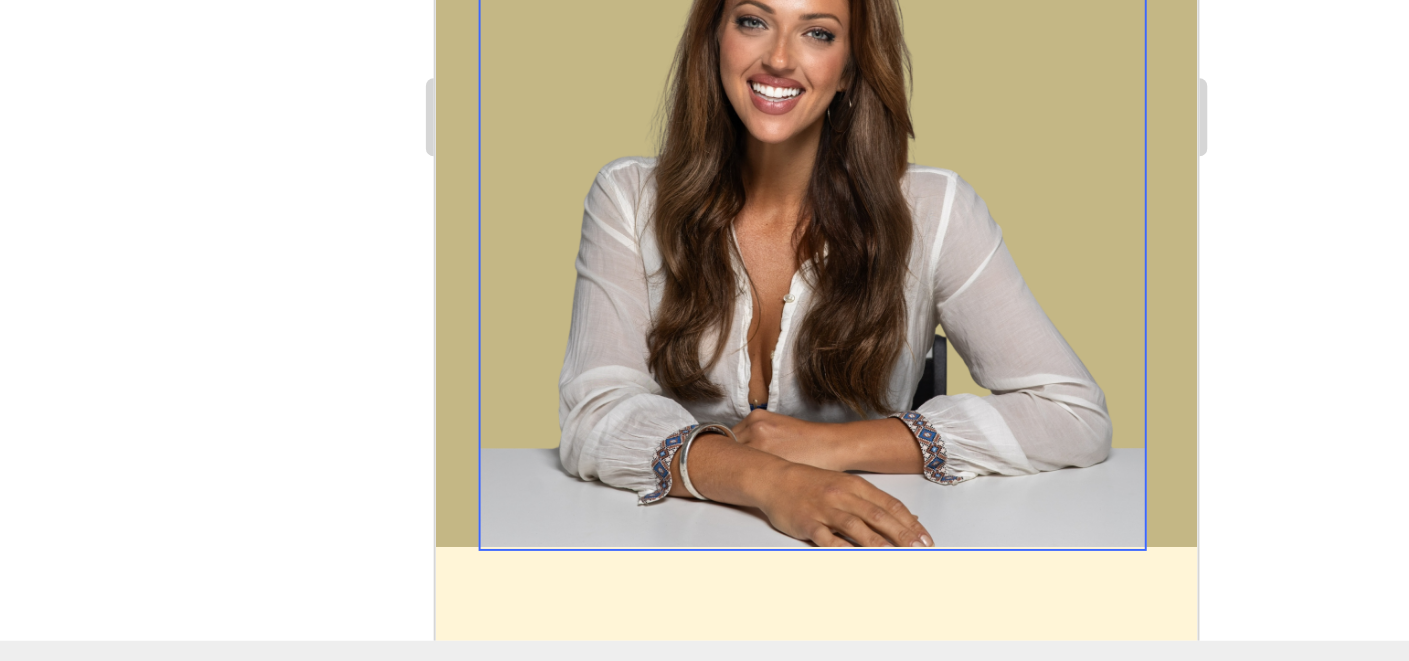 click on "Like water, clarity comes when we remove what we don't need. Heading Hydration is not about fixing yourself. It’s about returning to yourself. To your energy. Your radiance. Your rhythm. I created Hydranation as I believe wellness should be simple, honest and accessible. When we feel nourished from the inside out, we show up better for our families, our work and our world. Text Block Water drives every cell and every system. Heading Row Title Line Row Image Title Line Row Row Section 4 Create Theme Section AI Content Write with GemAI What would you like to describe here? Tone and Voice Persuasive Product Membrane Show more Generate" at bounding box center (630, 400) 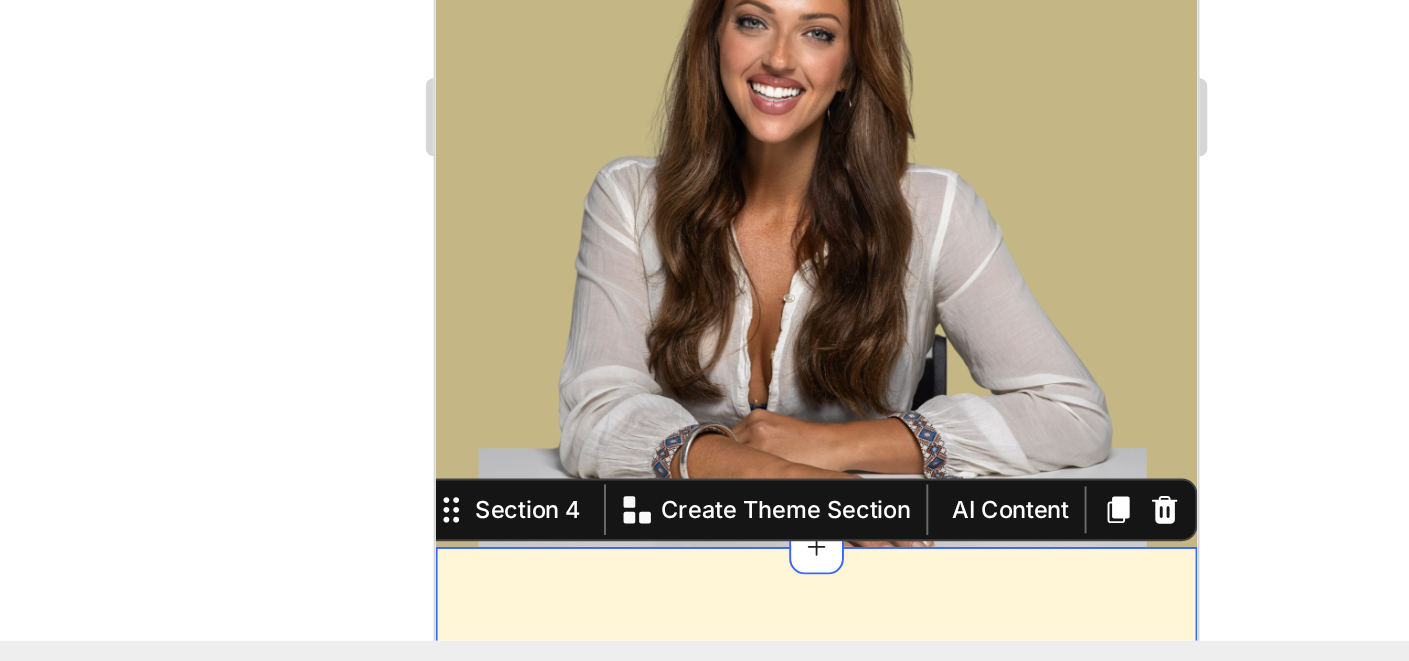 click 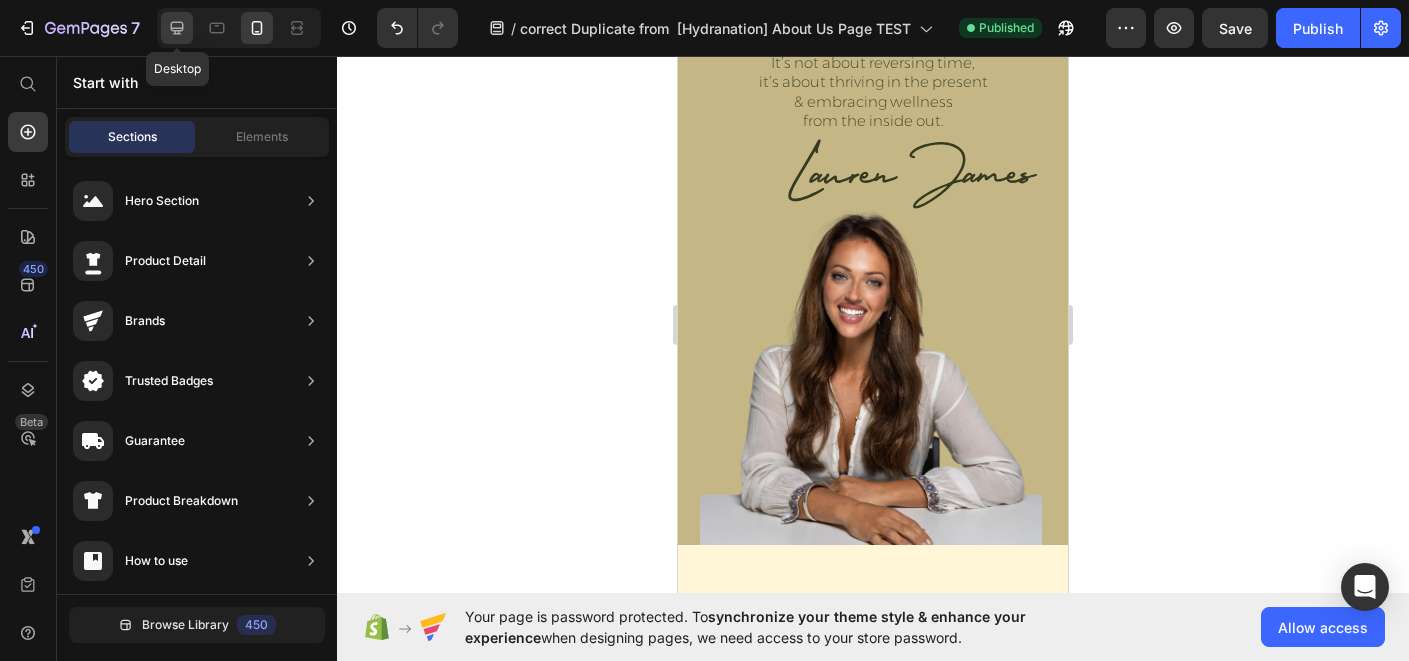 click 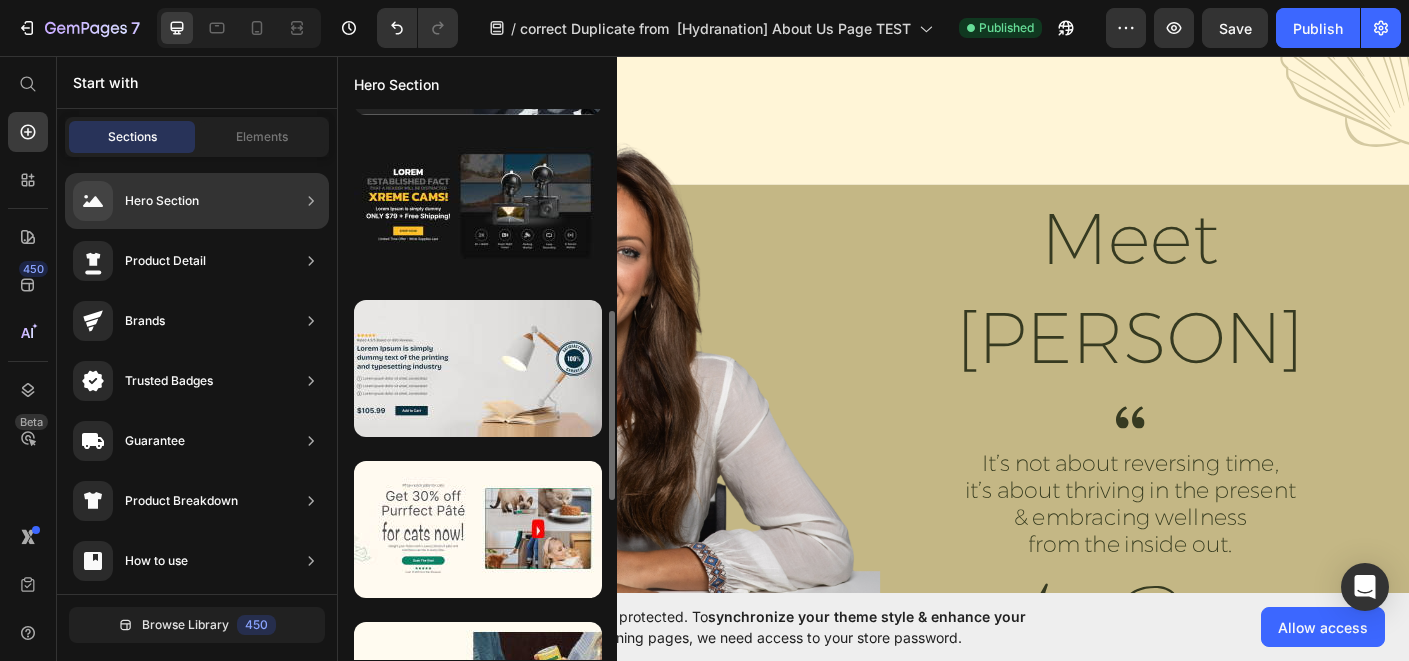 scroll, scrollTop: 0, scrollLeft: 0, axis: both 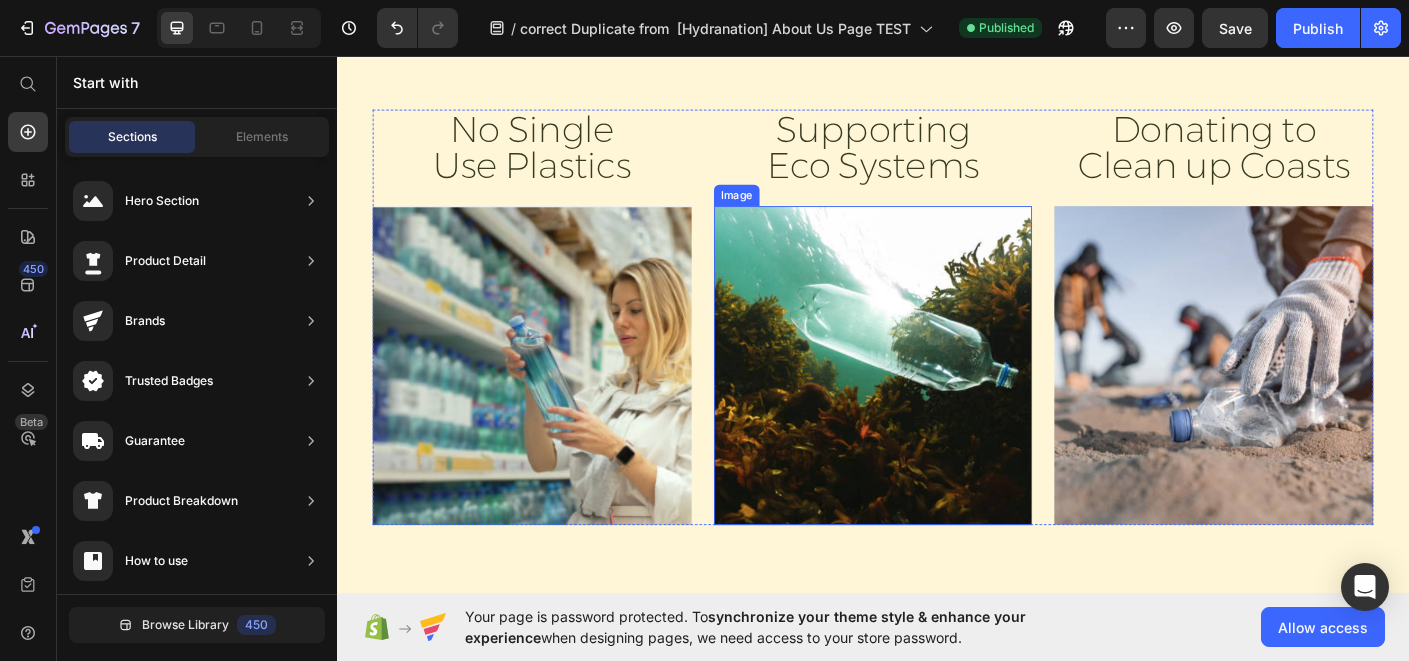 click at bounding box center (937, 402) 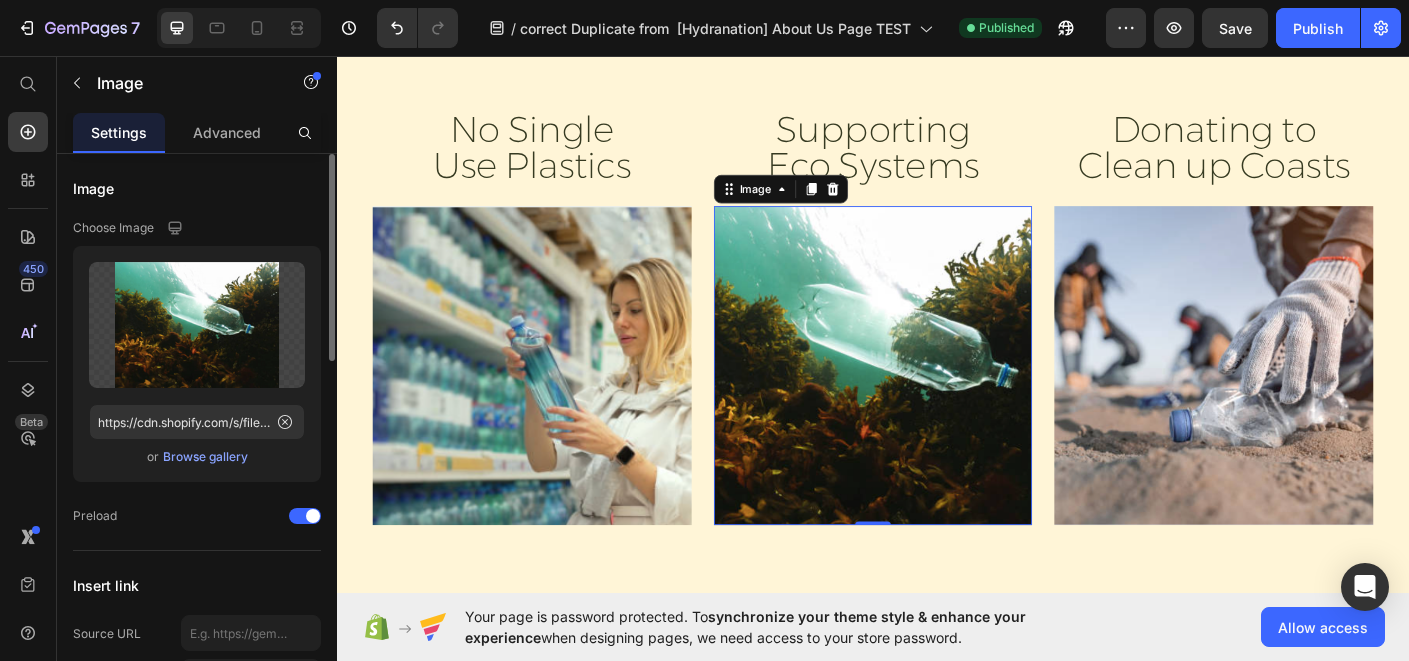 click on "Browse gallery" at bounding box center [205, 457] 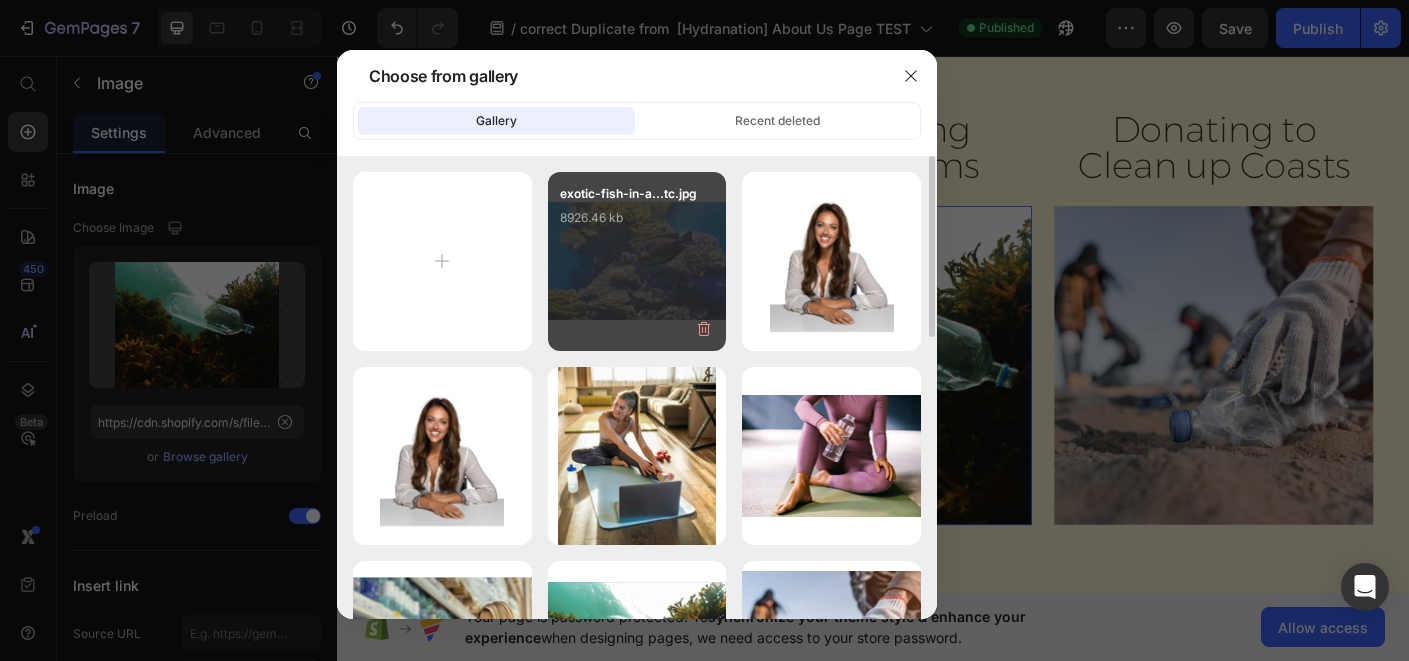 click on "8926.46 kb" at bounding box center (637, 218) 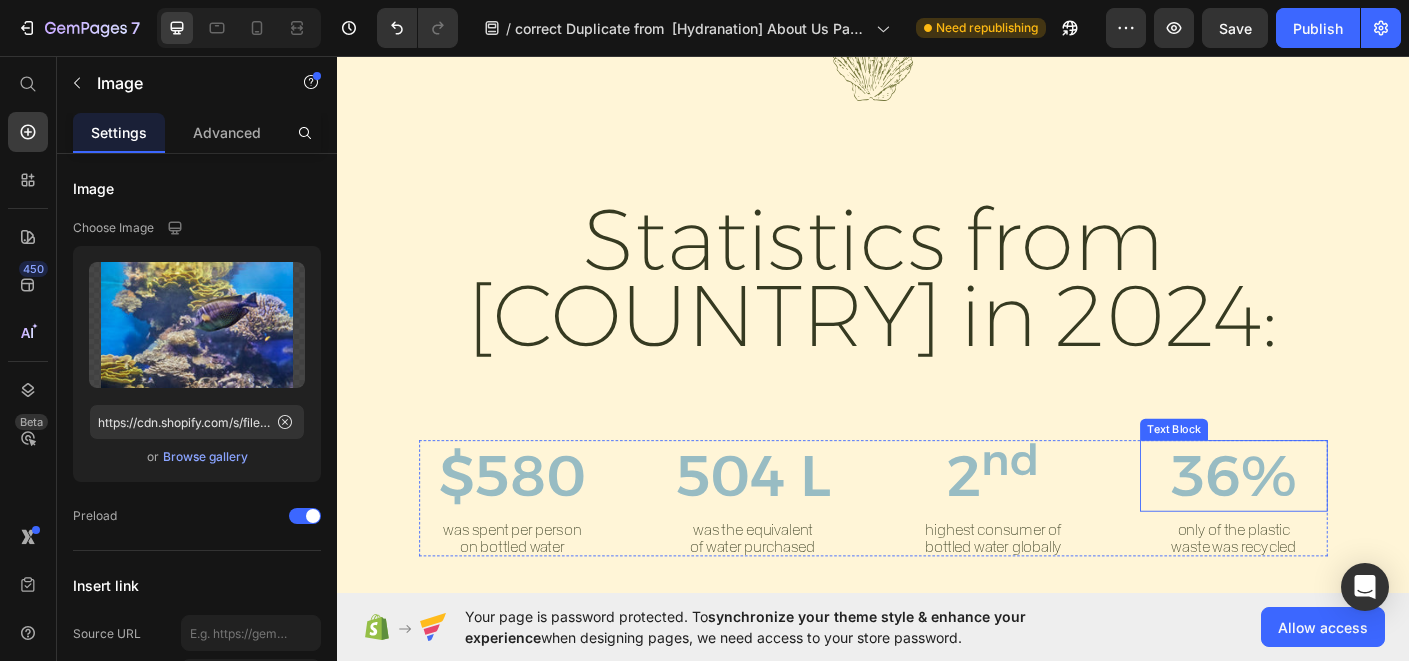 scroll, scrollTop: 4979, scrollLeft: 0, axis: vertical 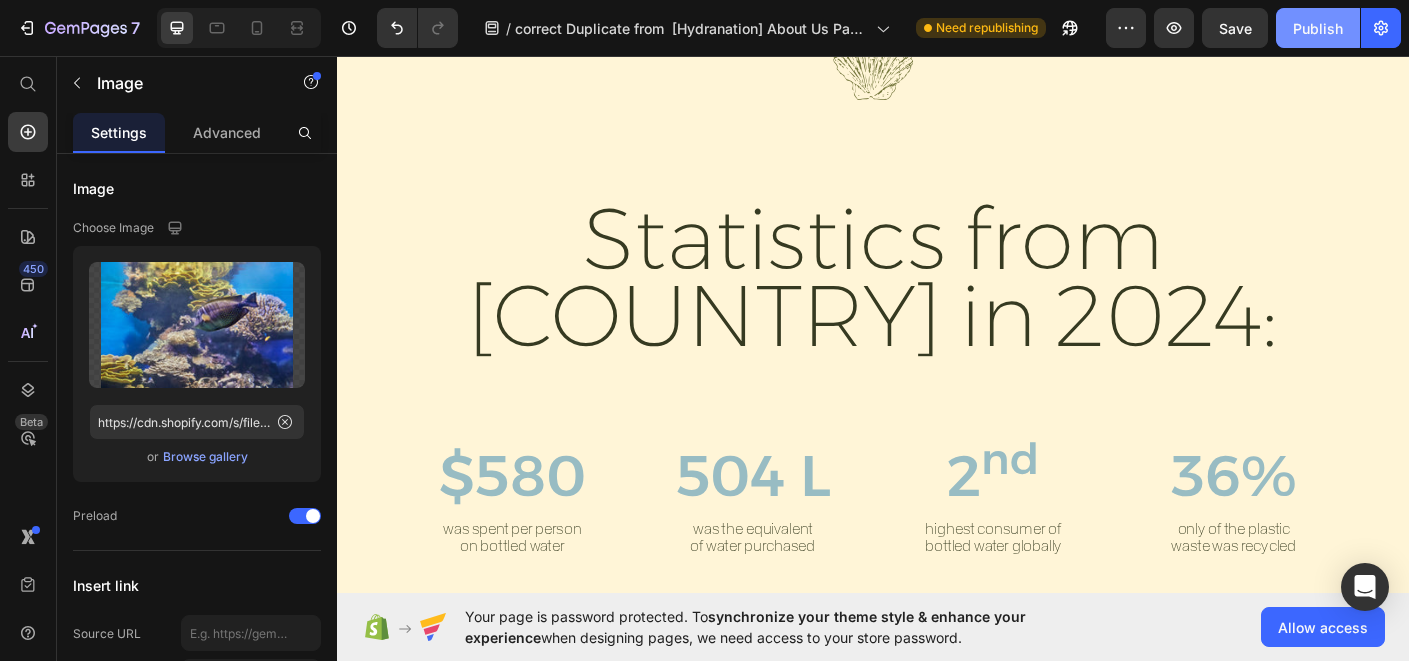 click on "Publish" at bounding box center [1318, 28] 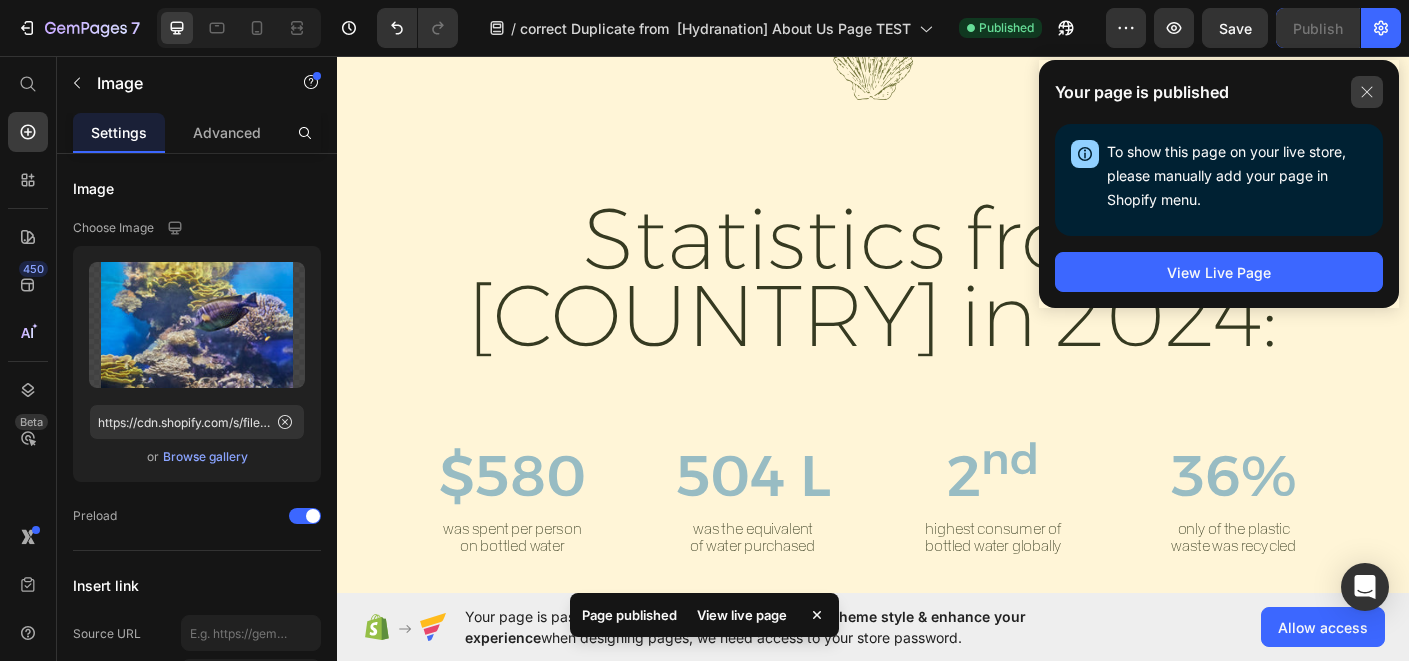 click 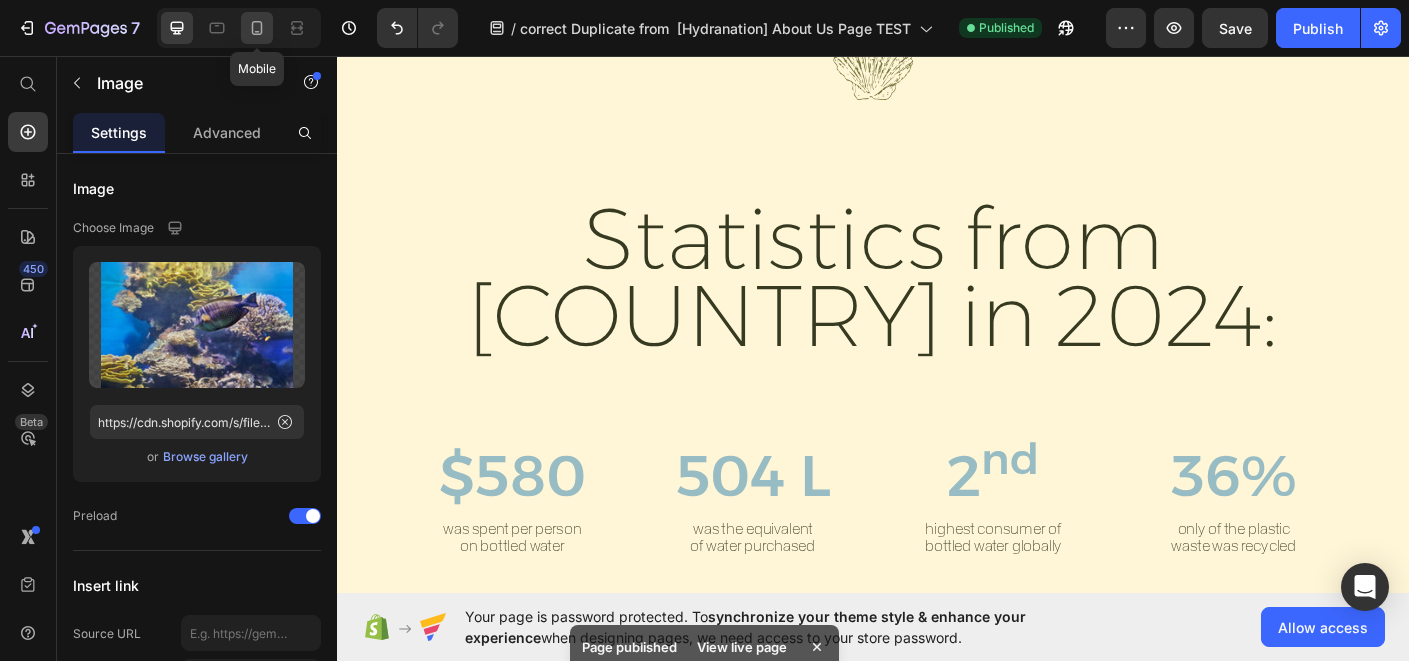 click 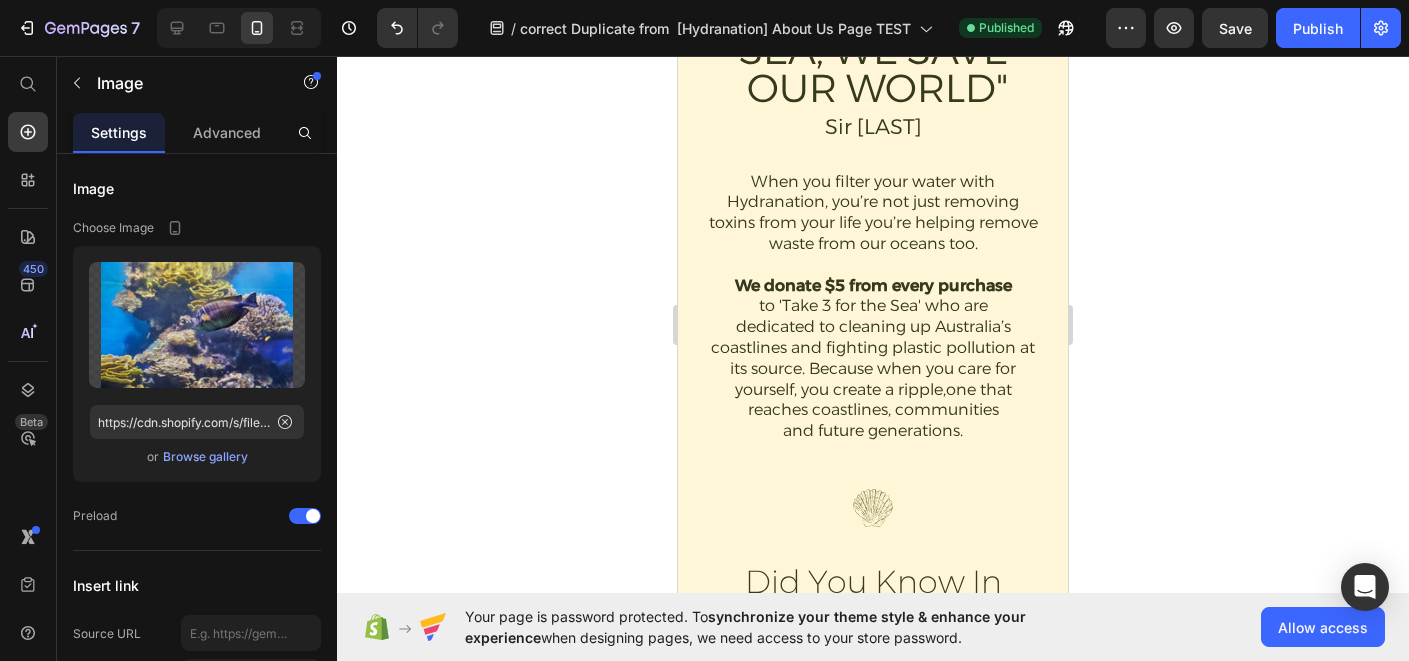 scroll, scrollTop: 4889, scrollLeft: 0, axis: vertical 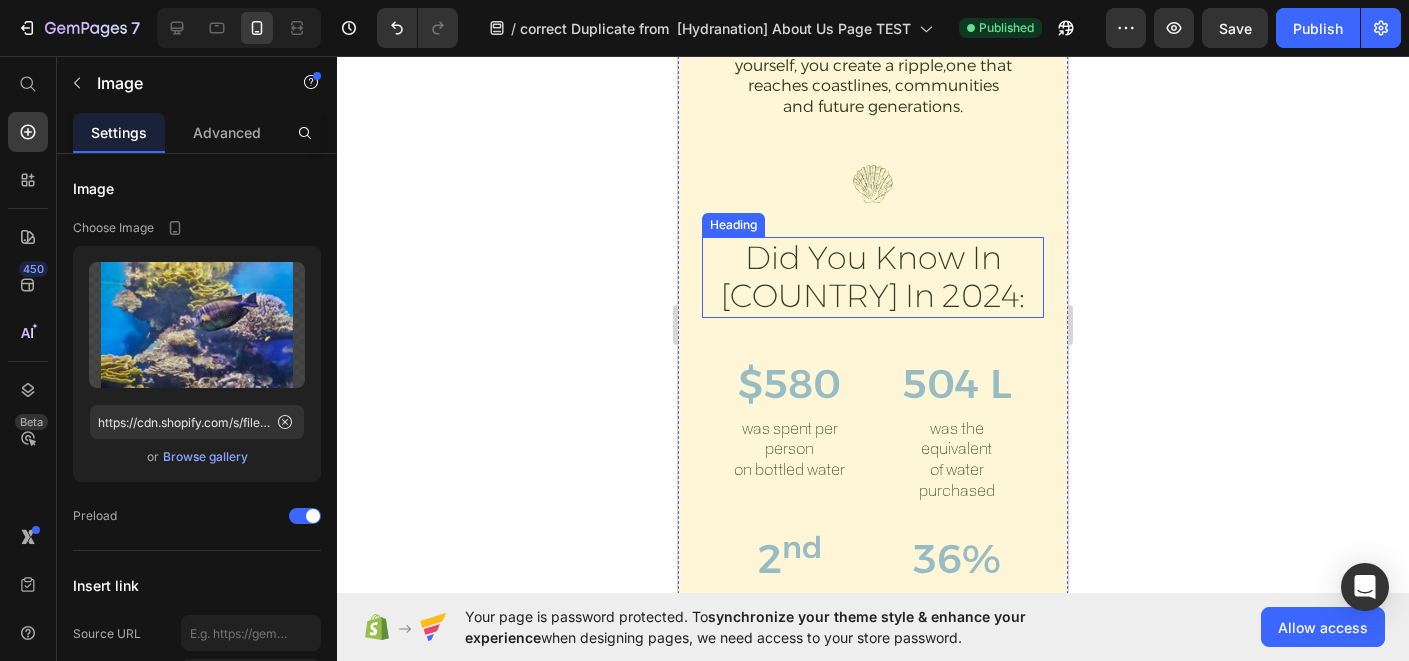 click on "Did you know in [COUNTRY] in 2024:" at bounding box center (873, 277) 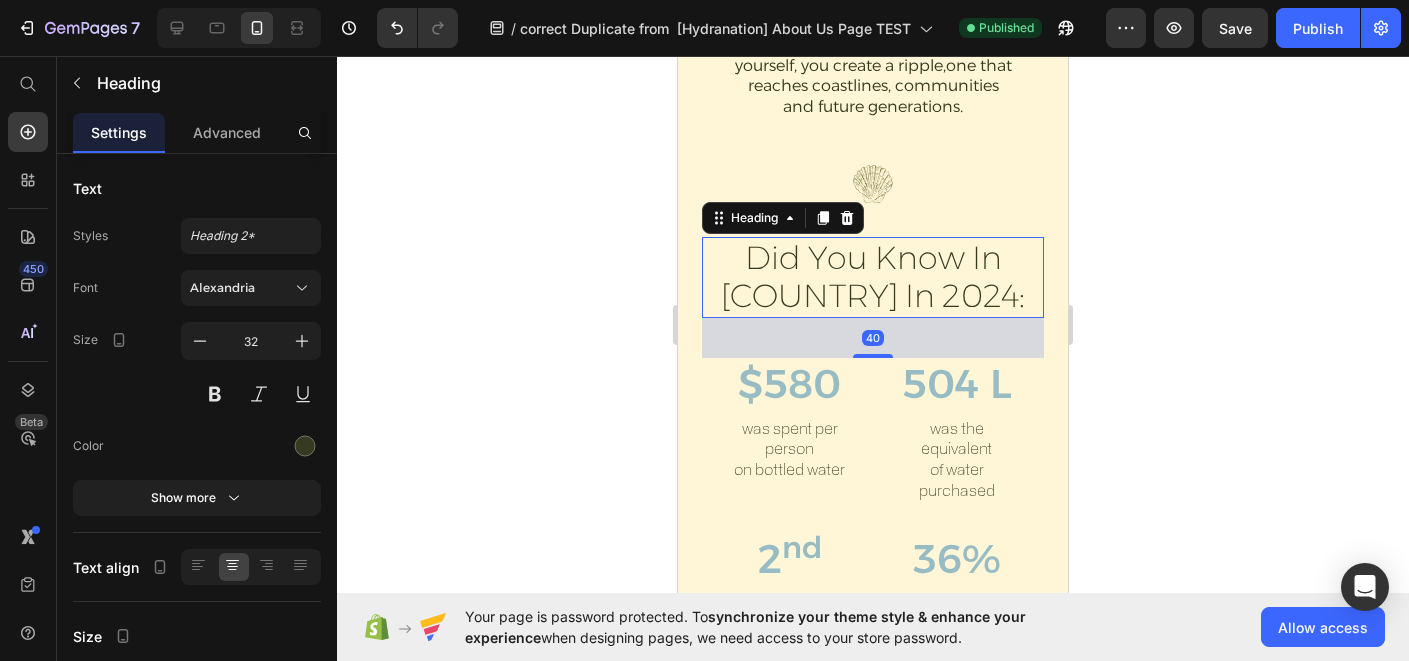 click on "Did you know in [COUNTRY] in 2024:" at bounding box center [873, 277] 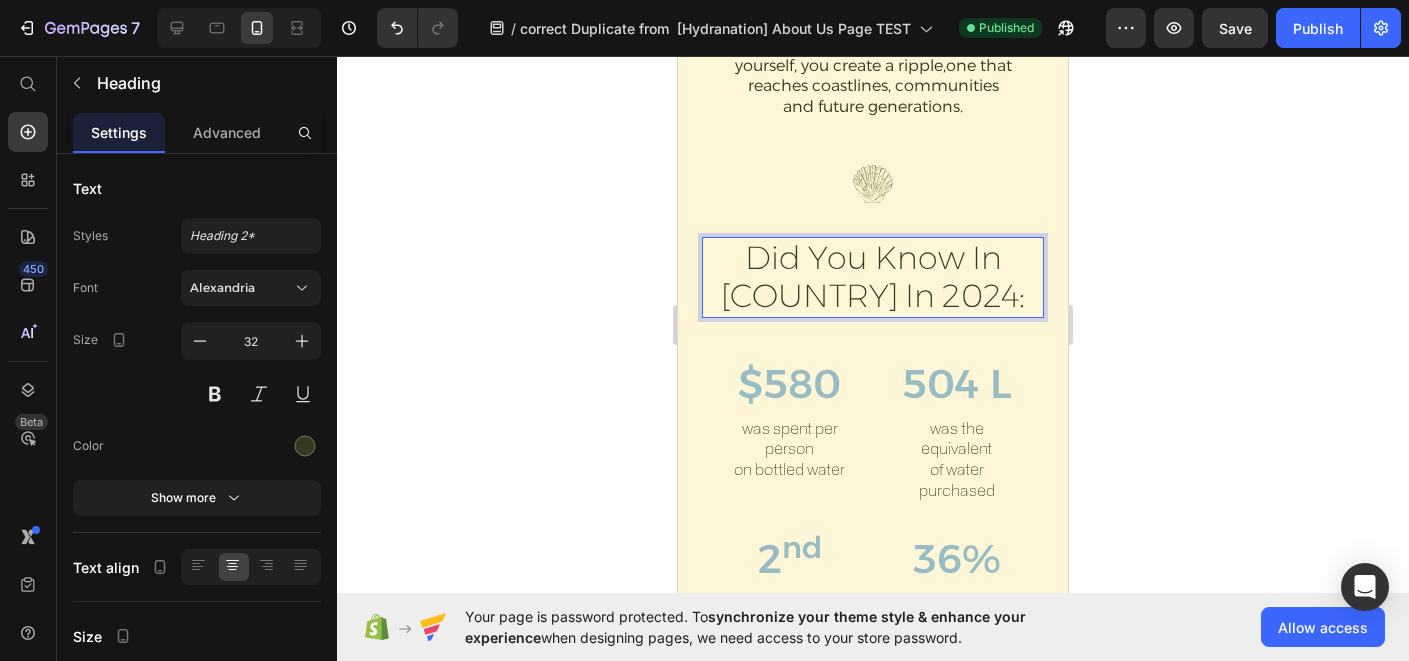 click on "Did you know in [COUNTRY] in 2024:" at bounding box center (873, 277) 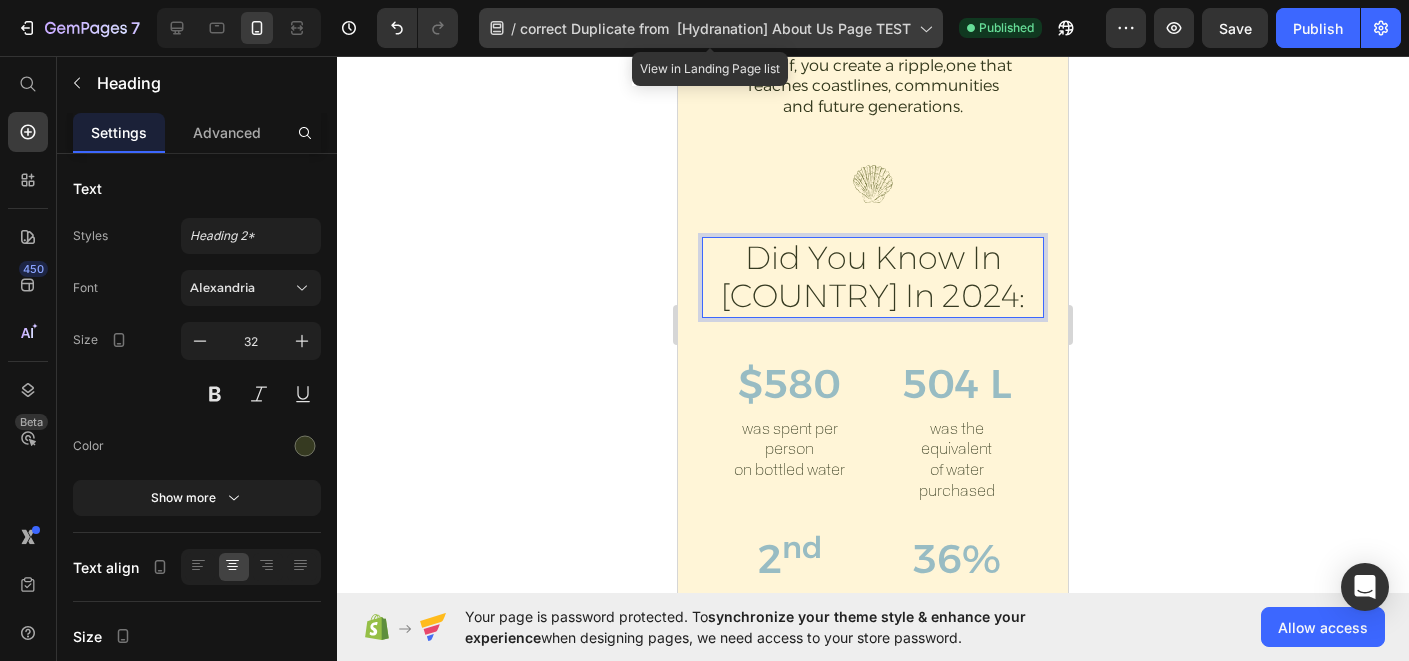 click on "correct Duplicate from  [Hydranation] About Us Page TEST" at bounding box center (715, 28) 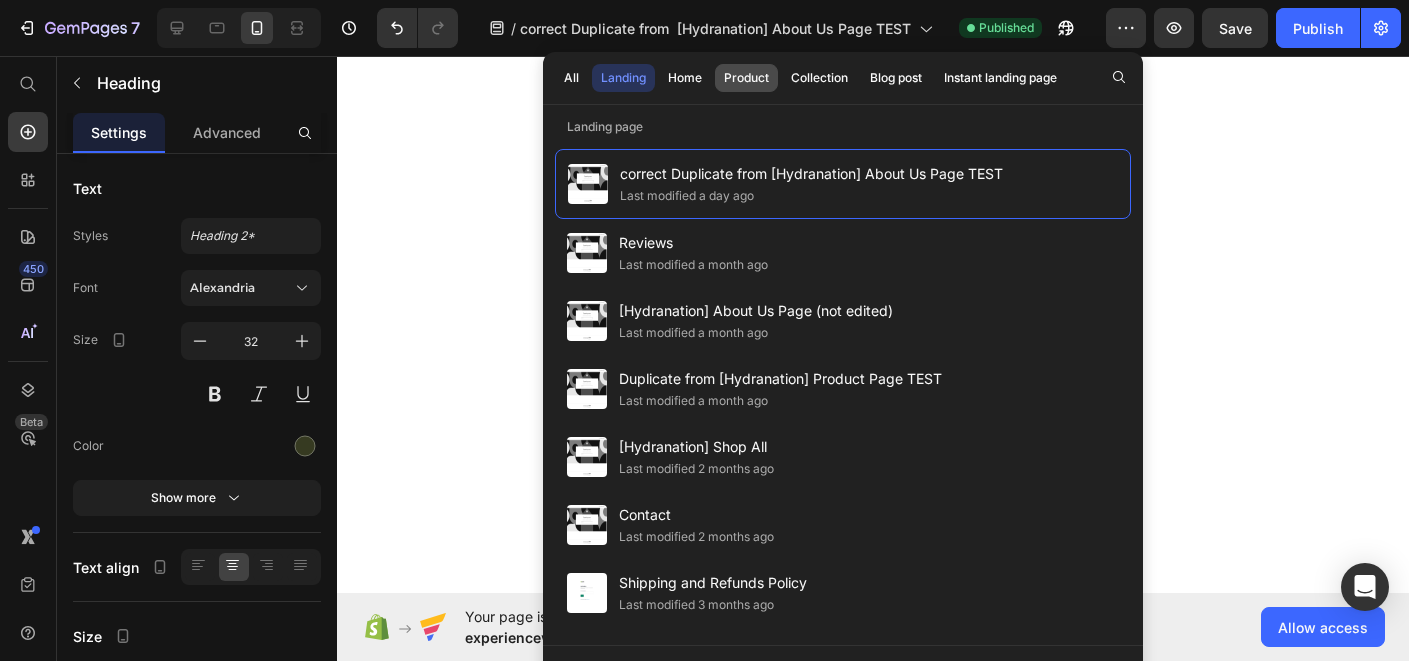 click on "Product" at bounding box center [746, 78] 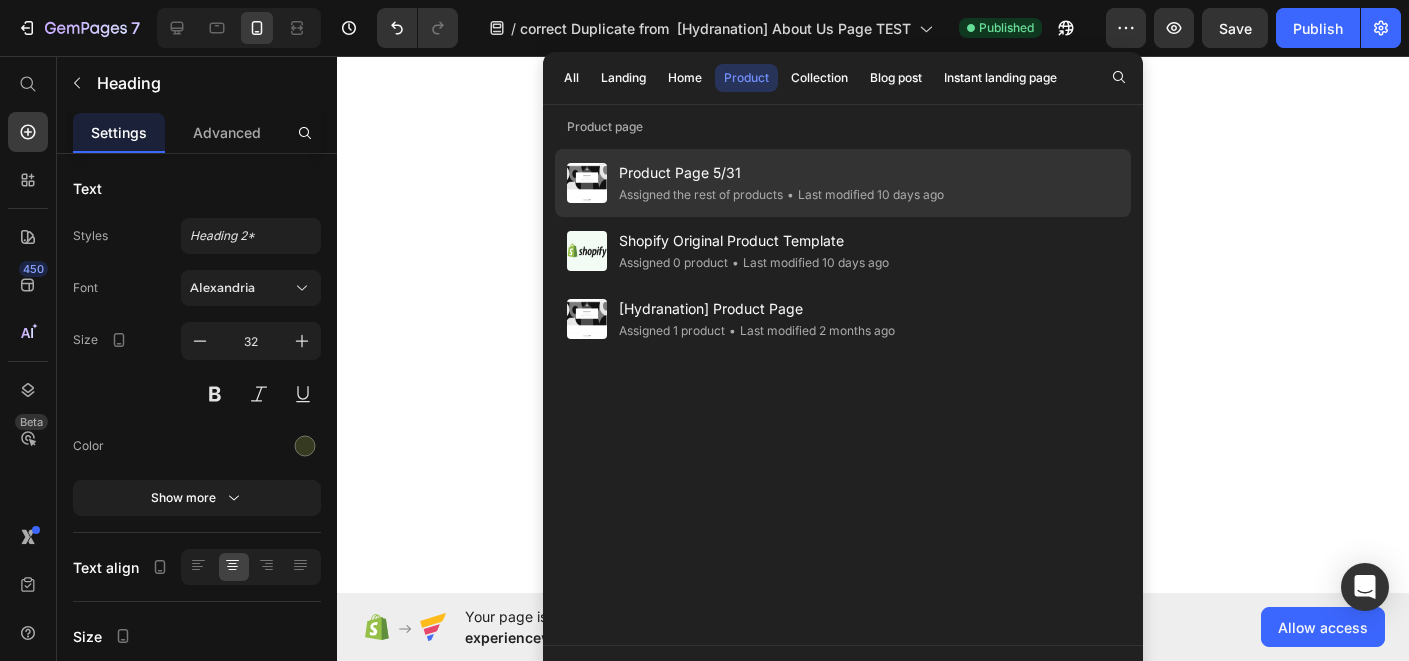 click on "Assigned the rest of products" 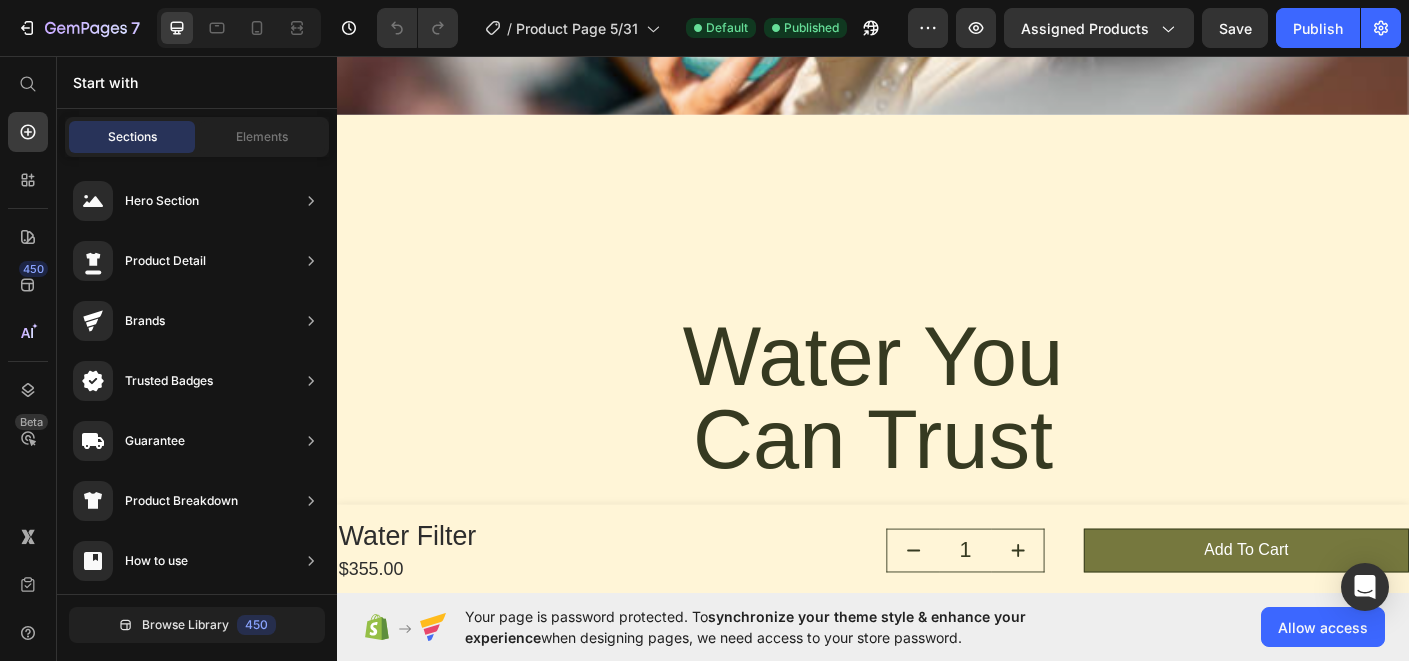 scroll, scrollTop: 3399, scrollLeft: 0, axis: vertical 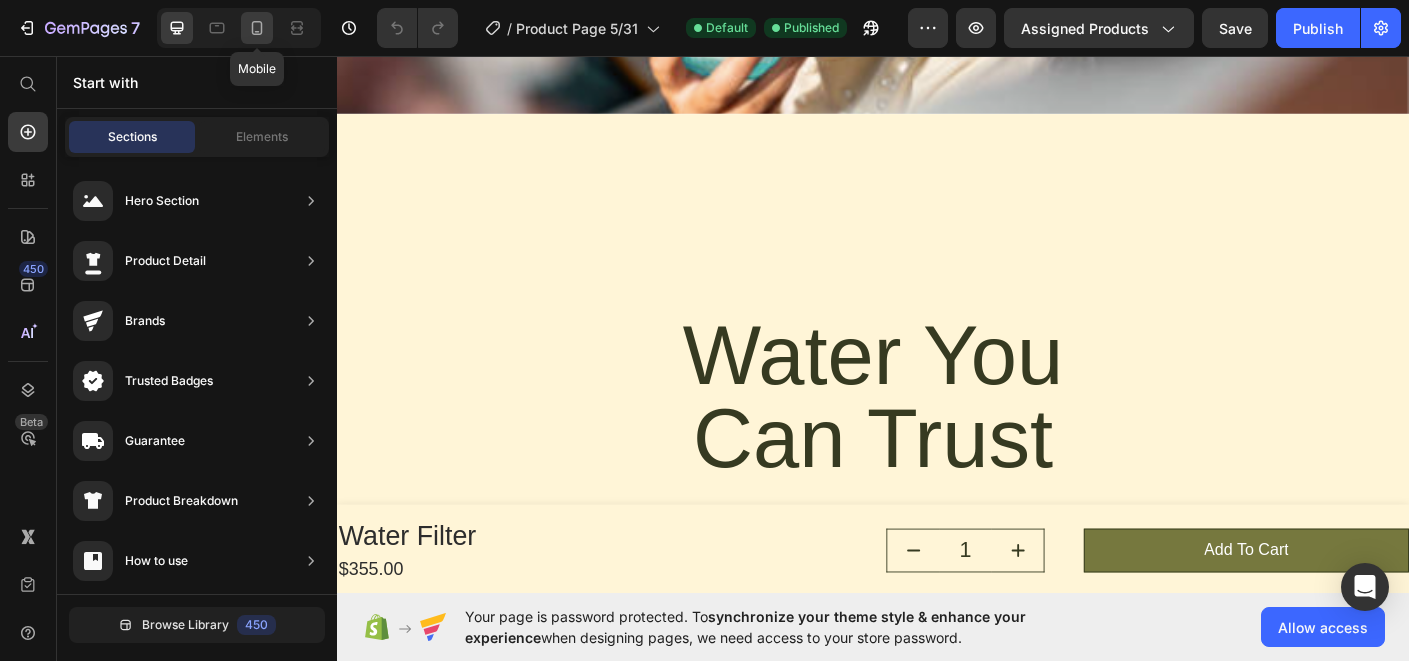 click 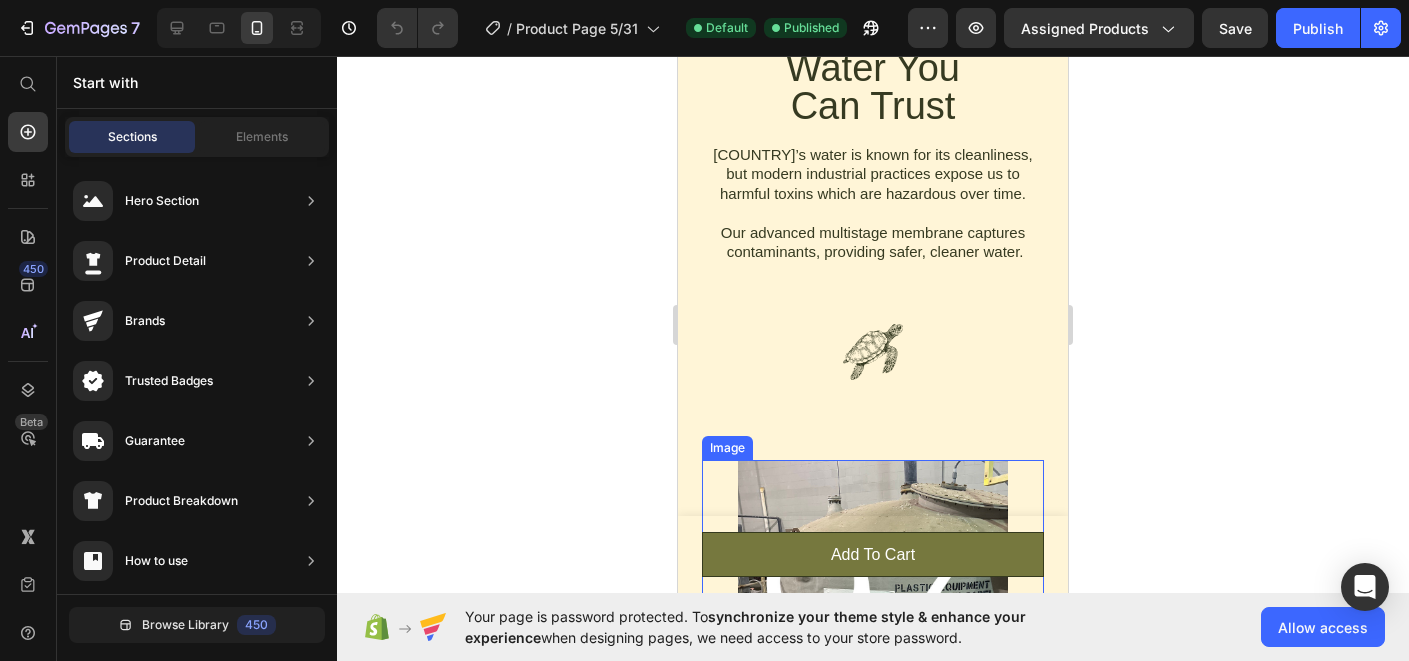 scroll, scrollTop: 2921, scrollLeft: 0, axis: vertical 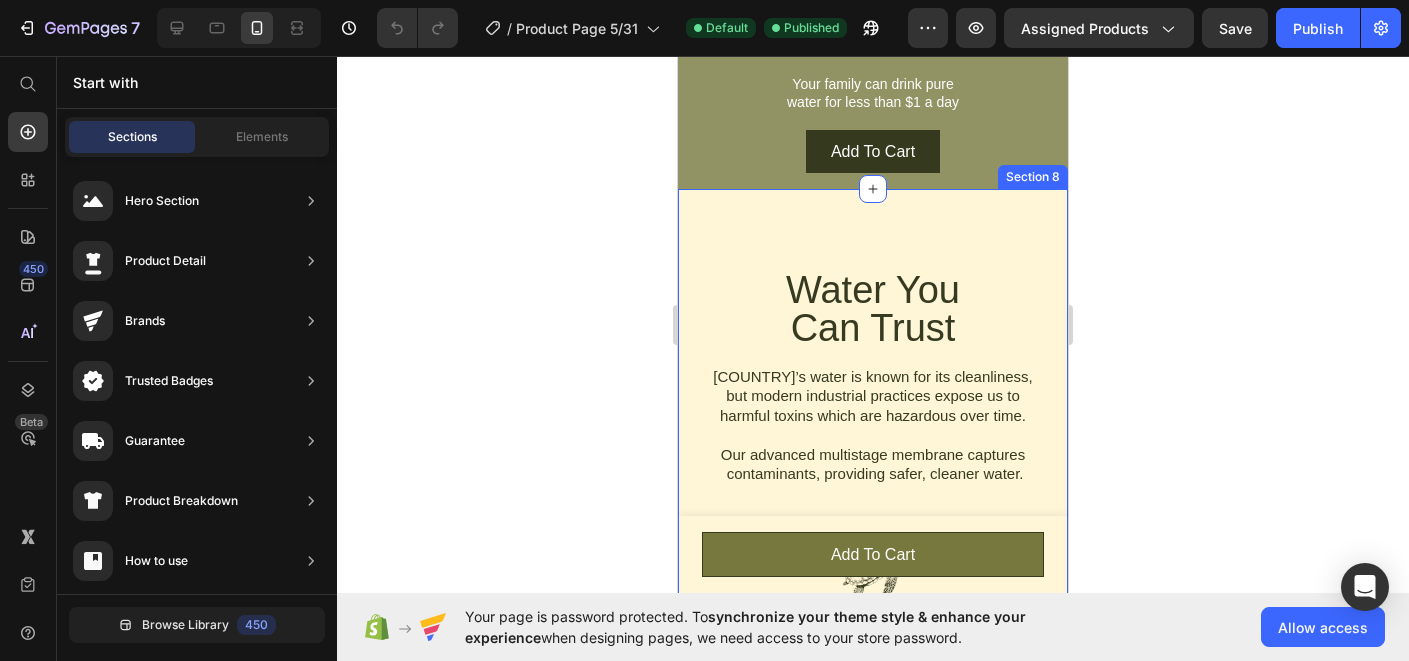 click on "Water You Can Trust Heading [COUNTRY]’s water is known for its cleanliness, but modern industrial practices expose us to harmful toxins which are hazardous over time. Our advanced multistage membrane captures contaminants, providing safer, cleaner water. Text Block Image Section 8" at bounding box center [873, 435] 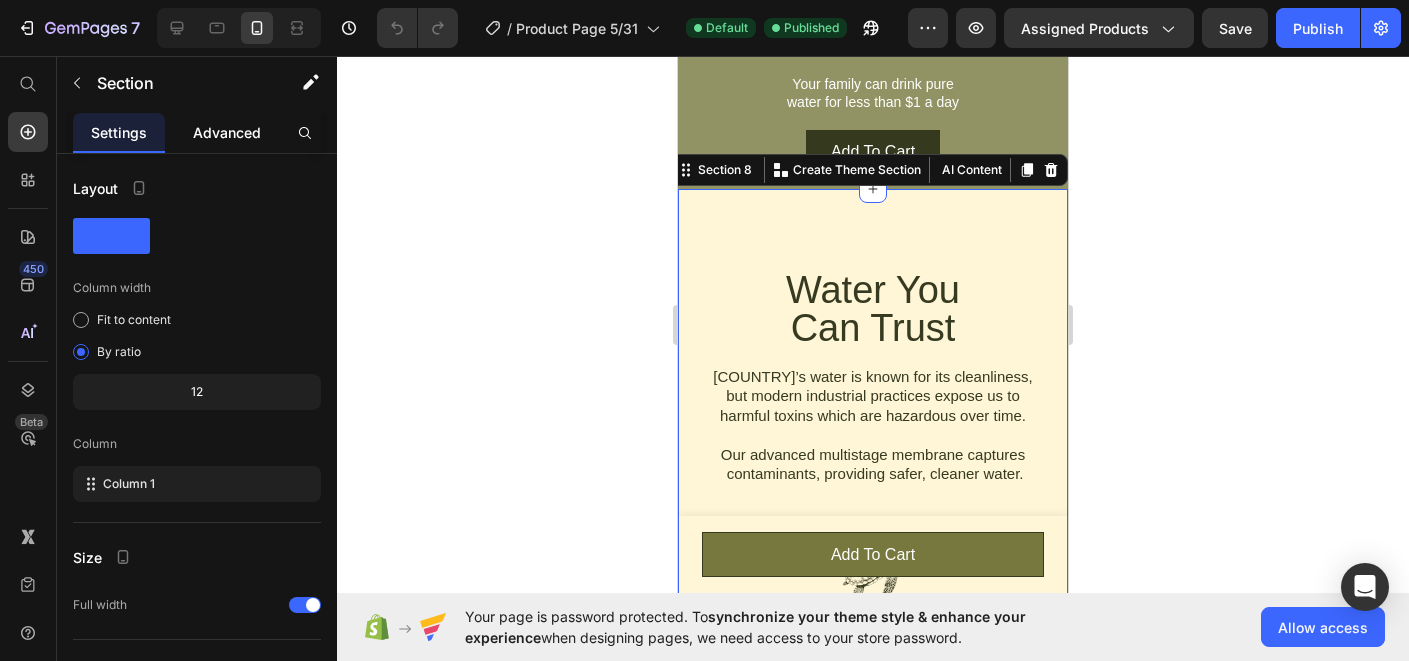 click on "Advanced" at bounding box center [227, 132] 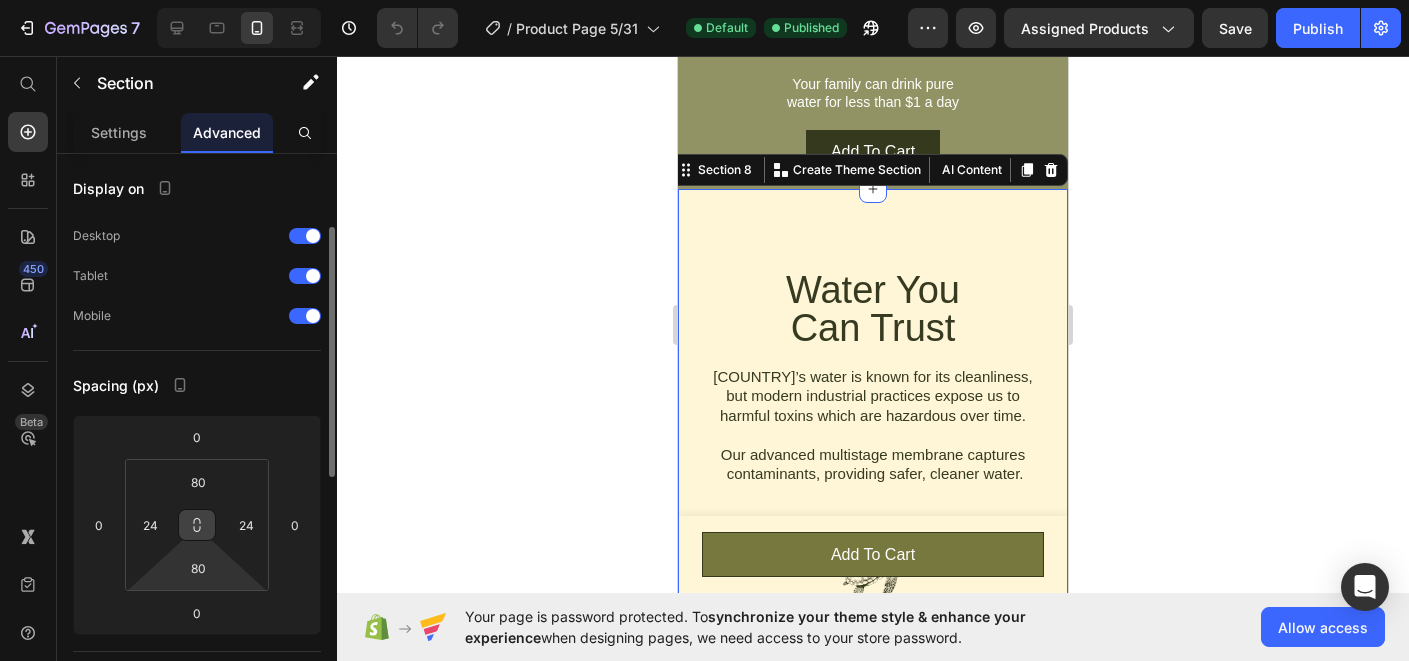 scroll, scrollTop: 51, scrollLeft: 0, axis: vertical 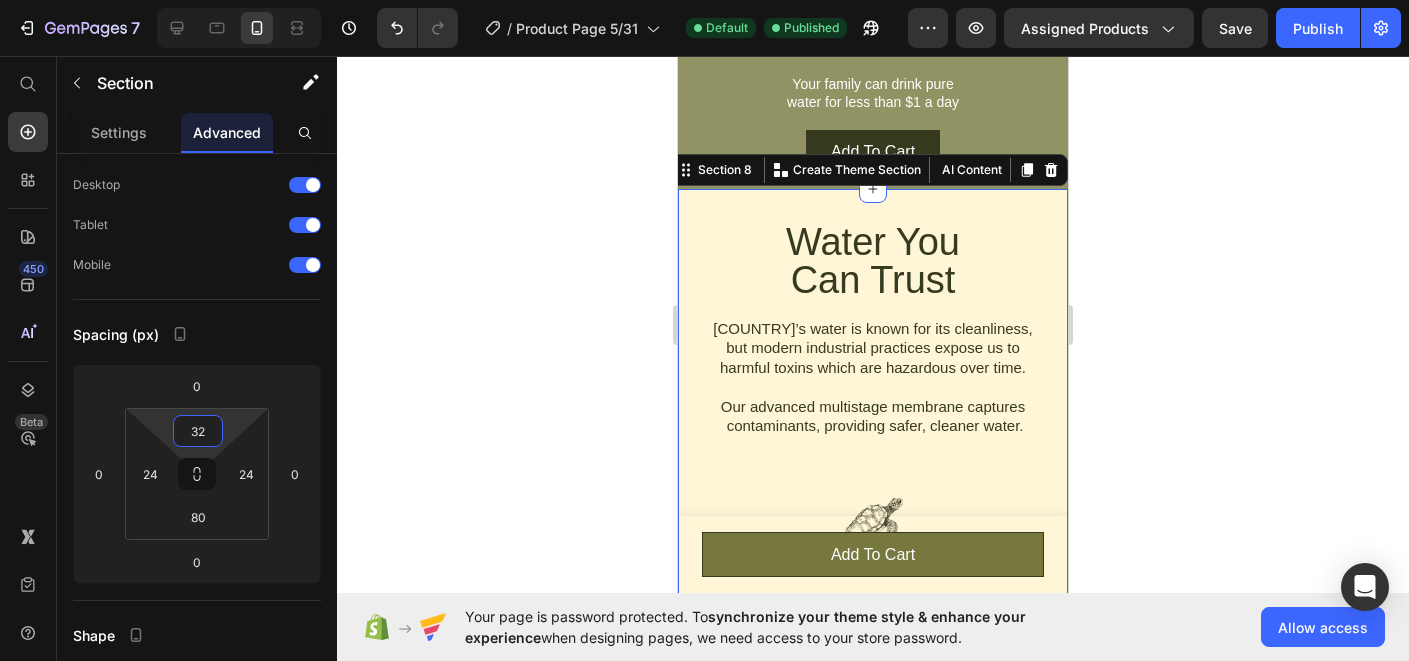 type on "34" 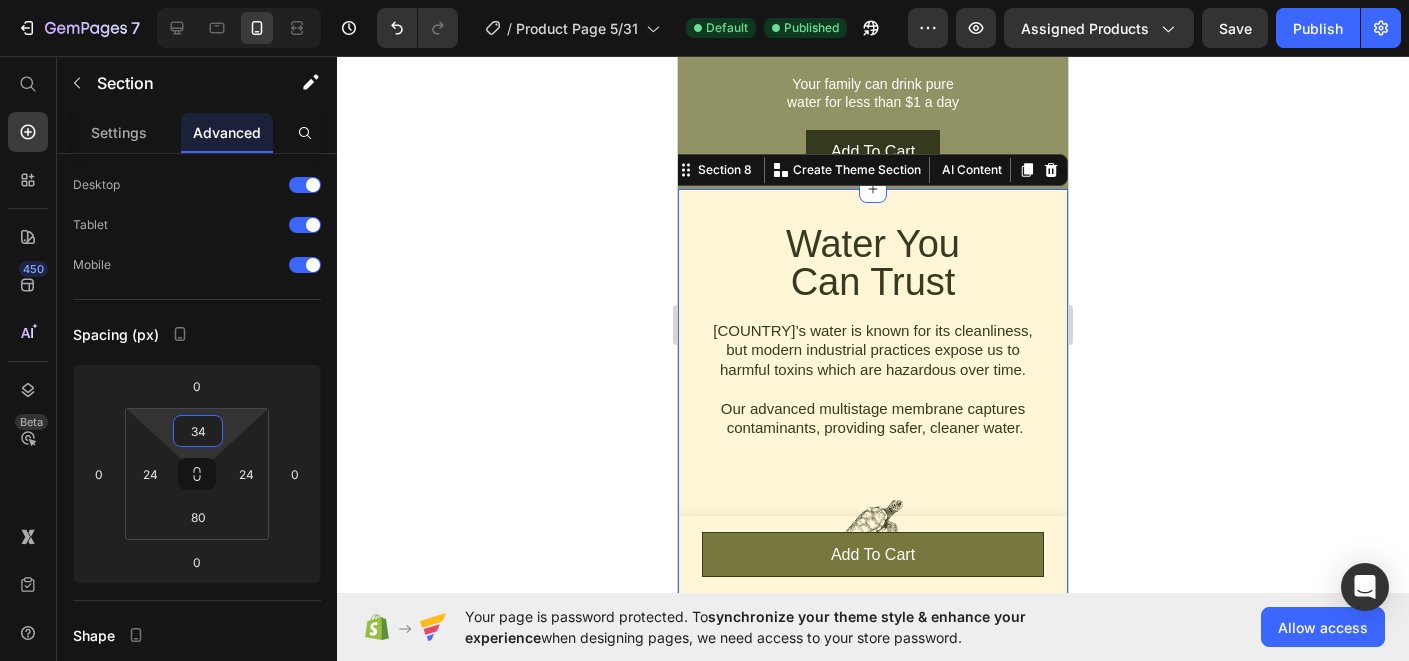 drag, startPoint x: 196, startPoint y: 410, endPoint x: 196, endPoint y: 395, distance: 15 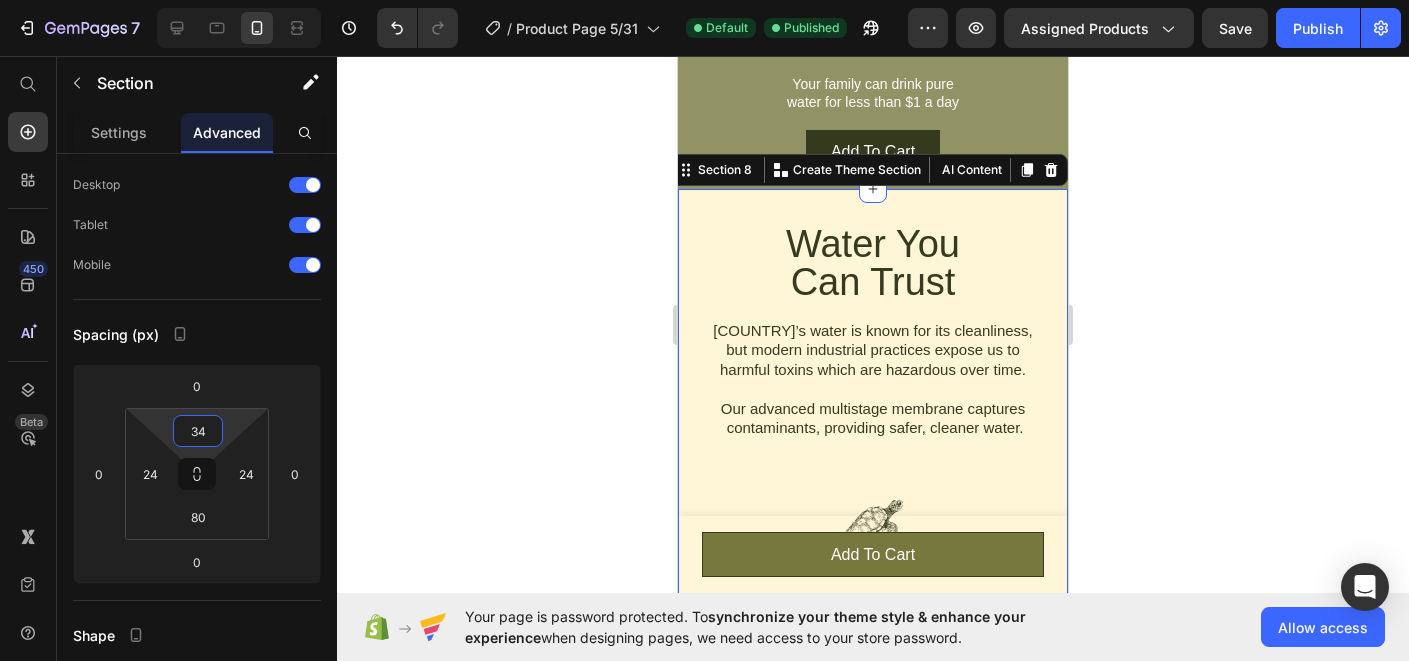 click on "7  Version history  /  Product Page 5/31 Default Published Preview Assigned Products  Save   Publish  450 Beta Start with Sections Elements Hero Section Product Detail Brands Trusted Badges Guarantee Product Breakdown How to use Testimonials Compare Bundle FAQs Social Proof Brand Story Product List Collection Blog List Contact Sticky Add to Cart Custom Footer Browse Library 450 Layout
Row
Row
Row
Row Text
Heading
Text Block Button
Button
Button
Sticky Back to top Media
Image" at bounding box center [704, 0] 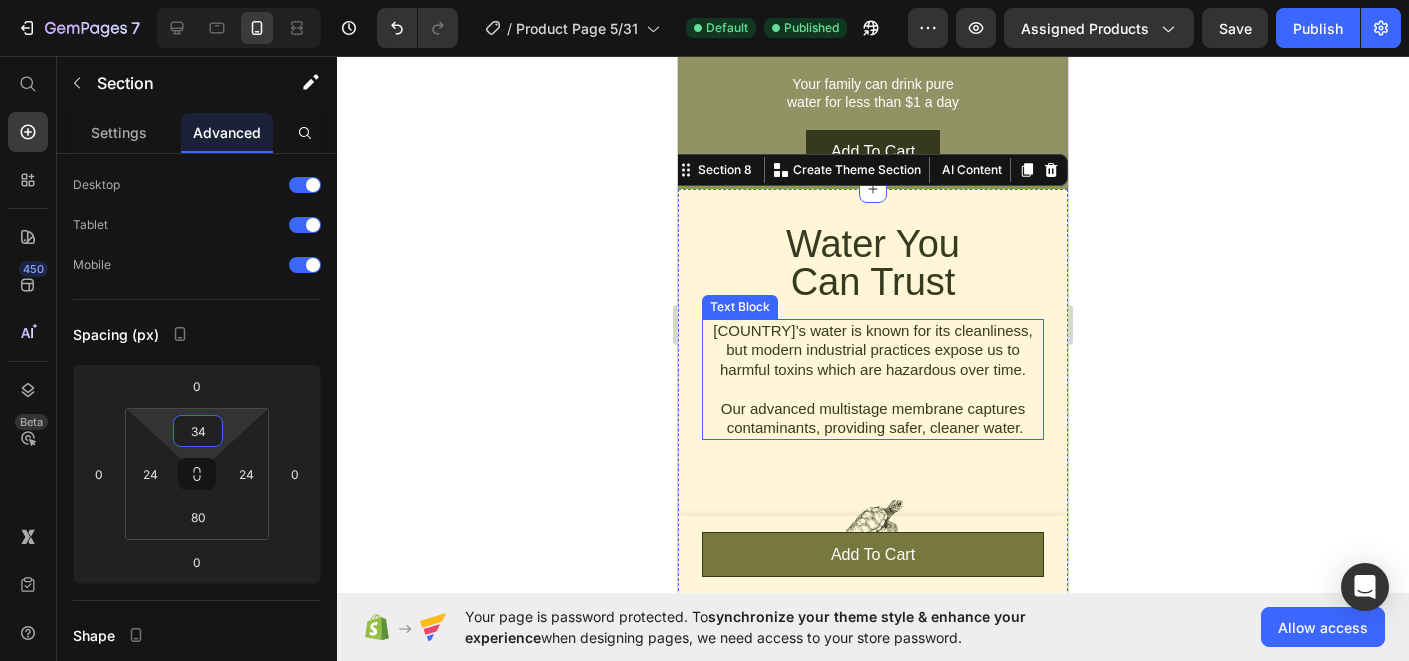 click 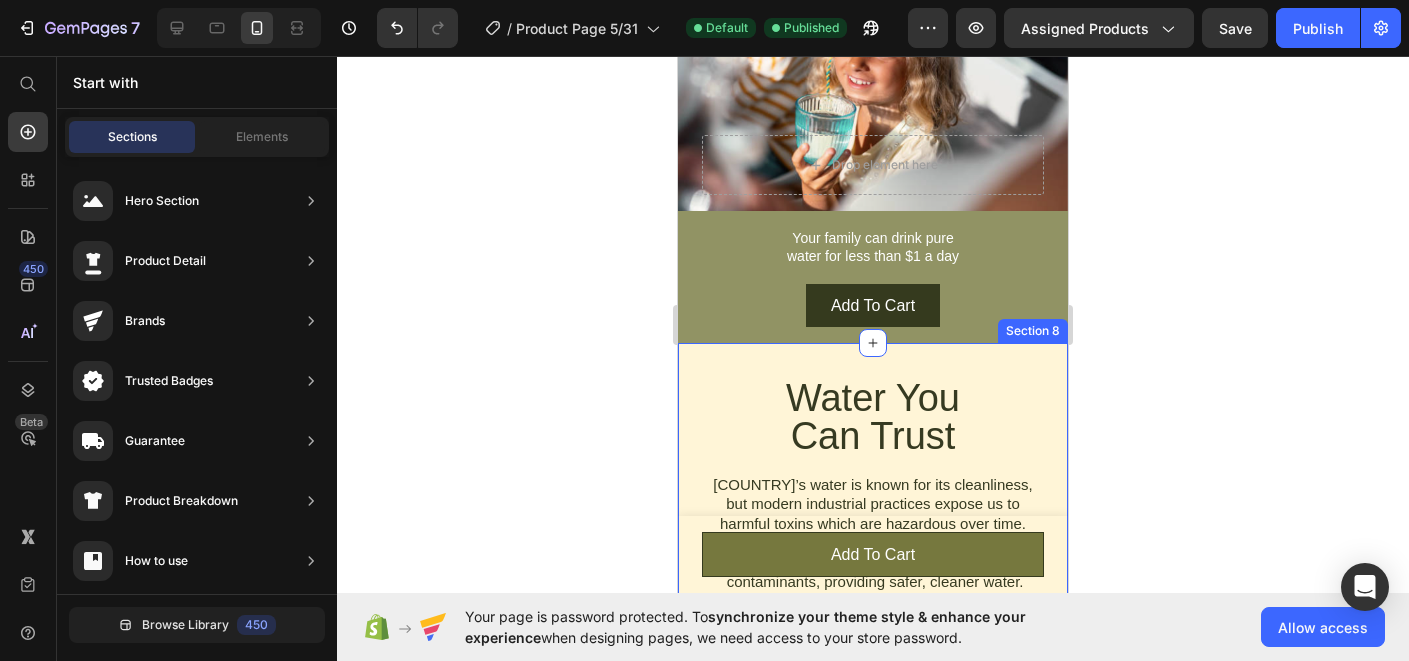 scroll, scrollTop: 2667, scrollLeft: 0, axis: vertical 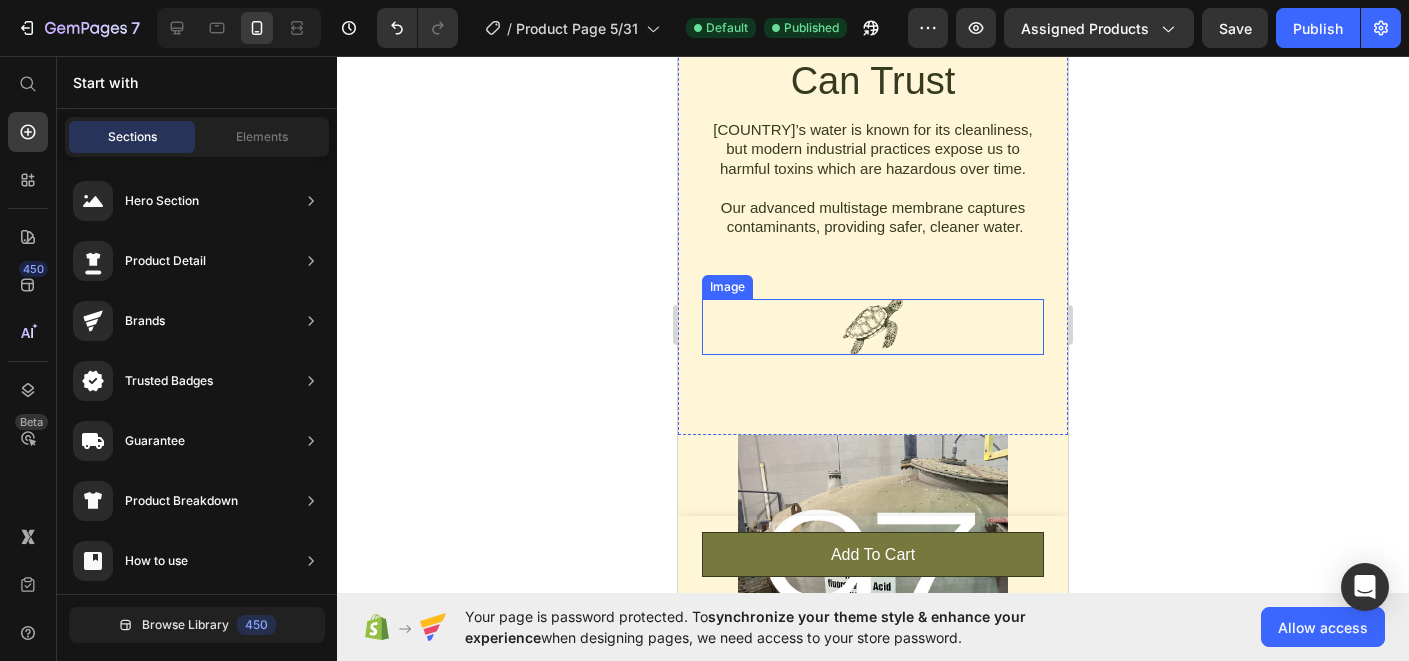 click at bounding box center [873, 327] 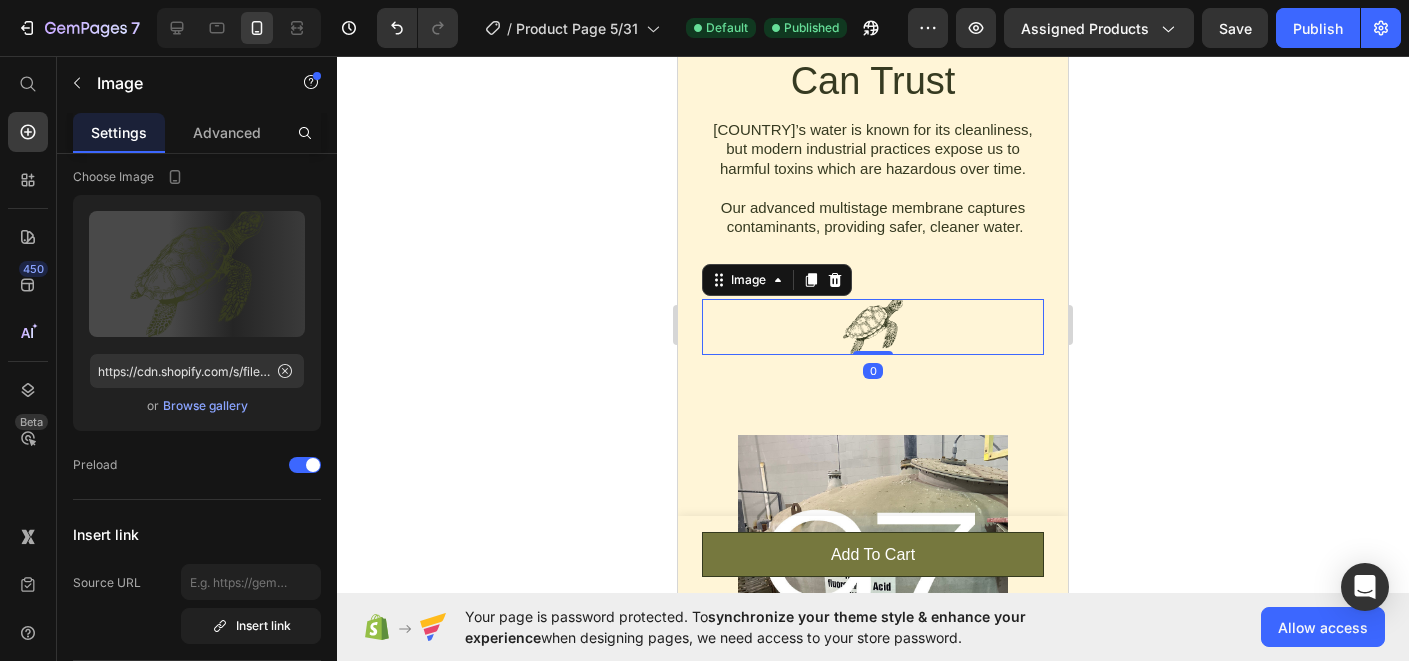 scroll, scrollTop: 0, scrollLeft: 0, axis: both 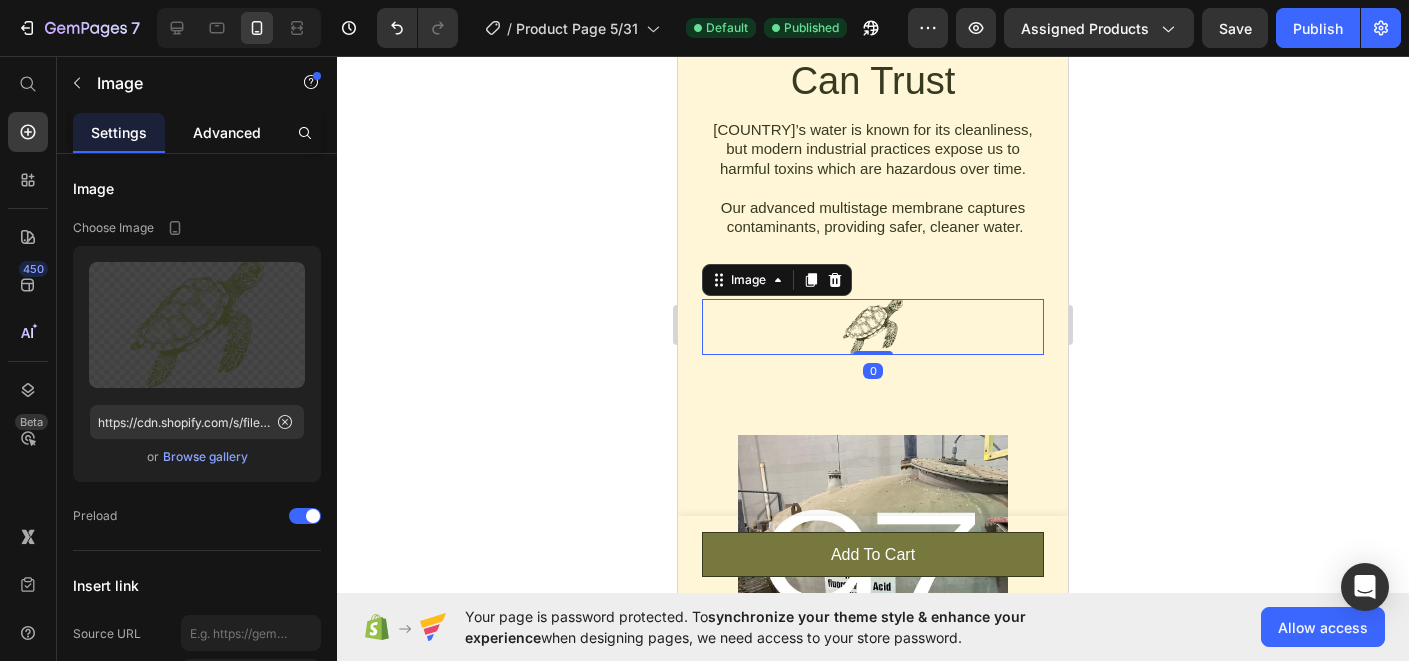 click on "Advanced" at bounding box center [227, 132] 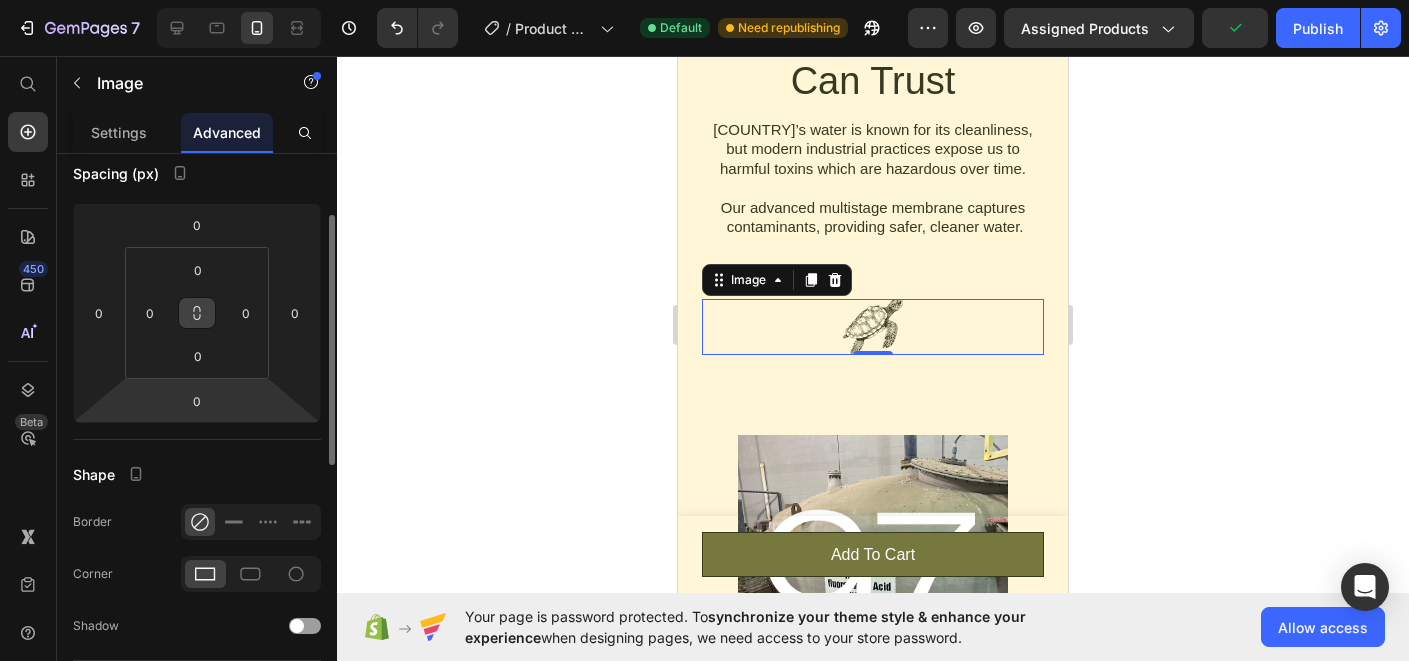 scroll, scrollTop: 187, scrollLeft: 0, axis: vertical 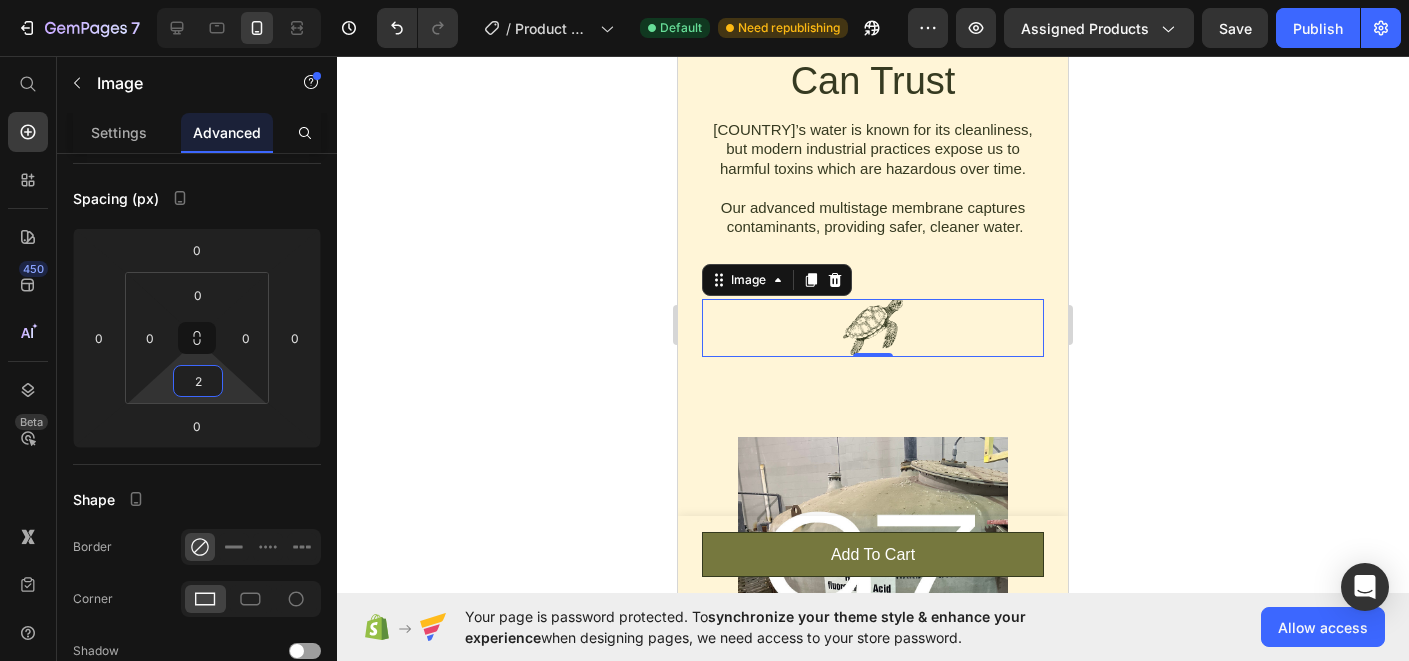 type on "4" 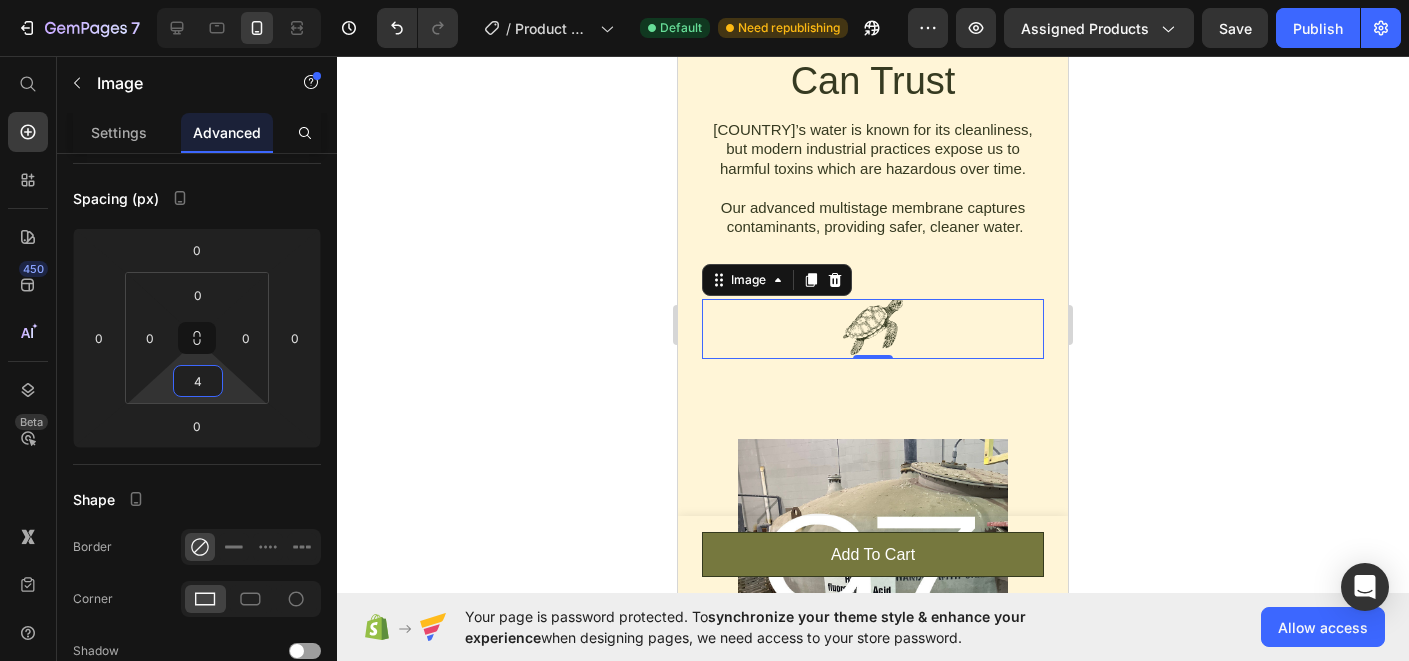 click on "7  Version history  /  Product Page 5/31 Default Need republishing Preview Assigned Products  Save   Publish  450 Beta Start with Sections Elements Hero Section Product Detail Brands Trusted Badges Guarantee Product Breakdown How to use Testimonials Compare Bundle FAQs Social Proof Brand Story Product List Collection Blog List Contact Sticky Add to Cart Custom Footer Browse Library 450 Layout
Row
Row
Row
Row Text
Heading
Text Block Button
Button
Button
Sticky Back to top Media" at bounding box center [704, 0] 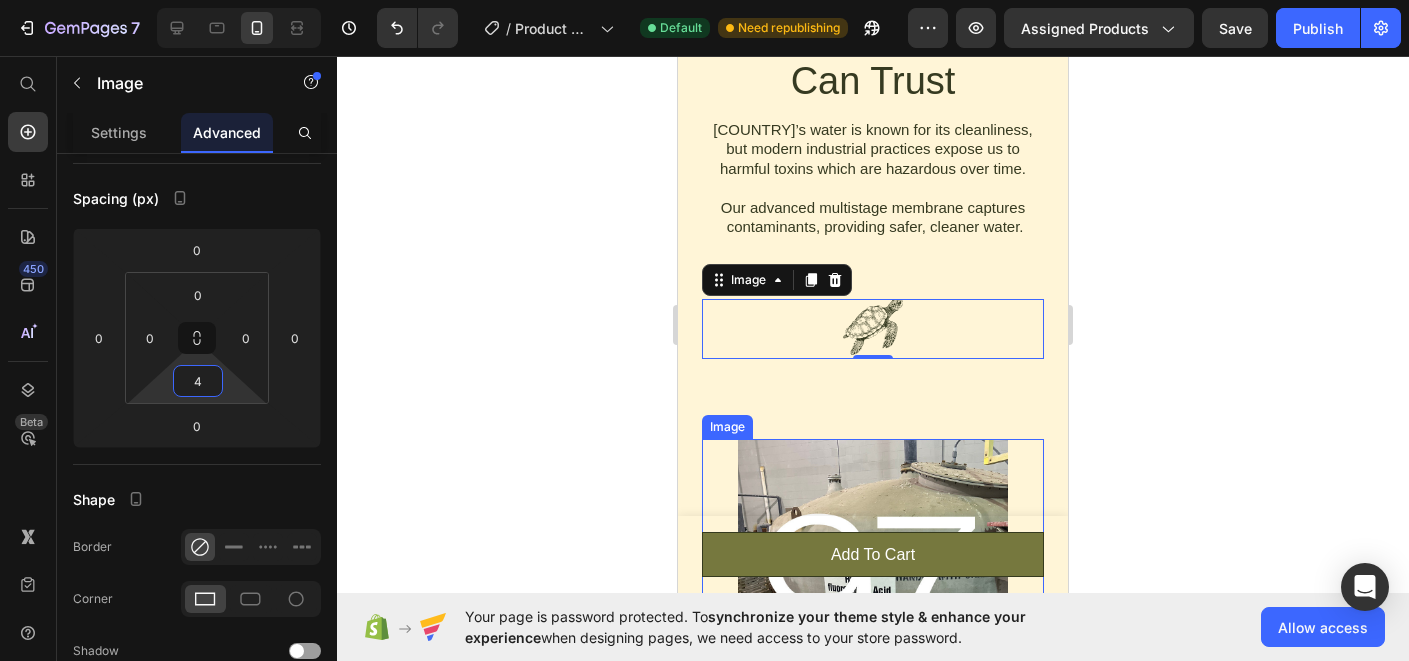 click at bounding box center (873, 583) 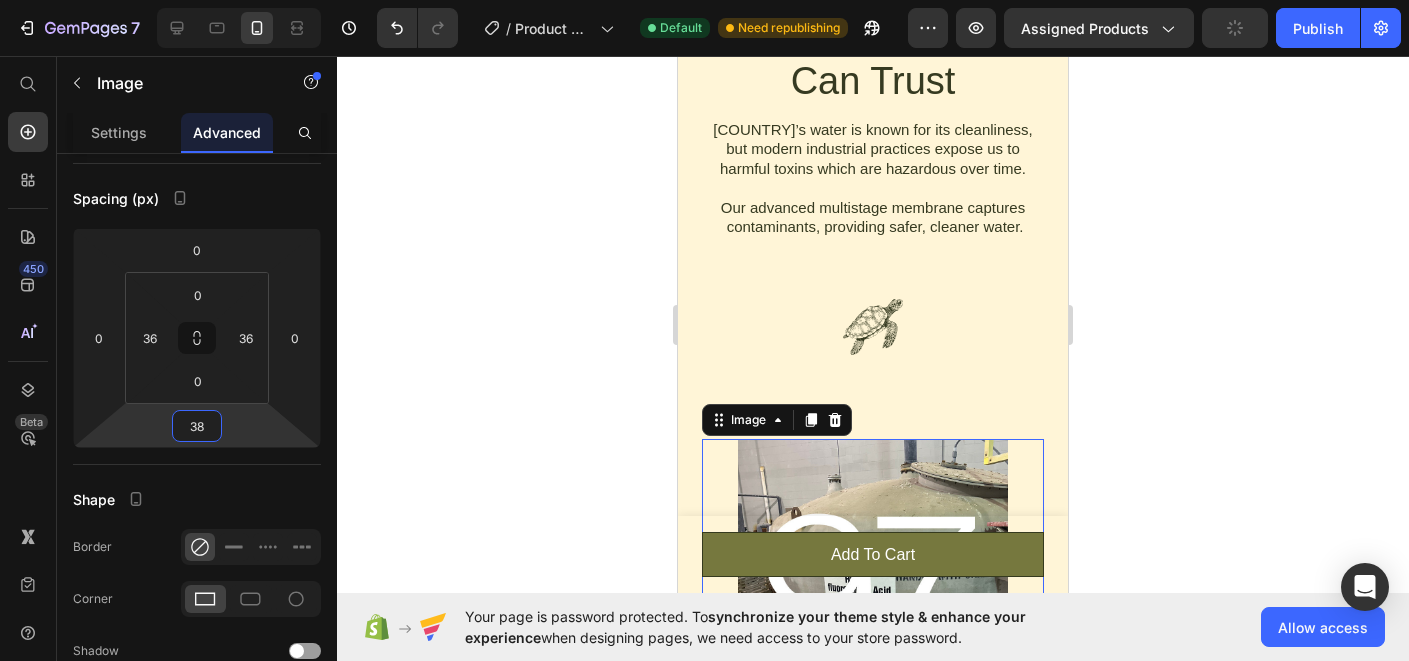click on "7  Version history  /  Product Page 5/31 Default Need republishing Preview Assigned Products  Publish  450 Beta Start with Sections Elements Hero Section Product Detail Brands Trusted Badges Guarantee Product Breakdown How to use Testimonials Compare Bundle FAQs Social Proof Brand Story Product List Collection Blog List Contact Sticky Add to Cart Custom Footer Browse Library 450 Layout
Row
Row
Row
Row Text
Heading
Text Block Button
Button
Button
Sticky Back to top Media" at bounding box center (704, 0) 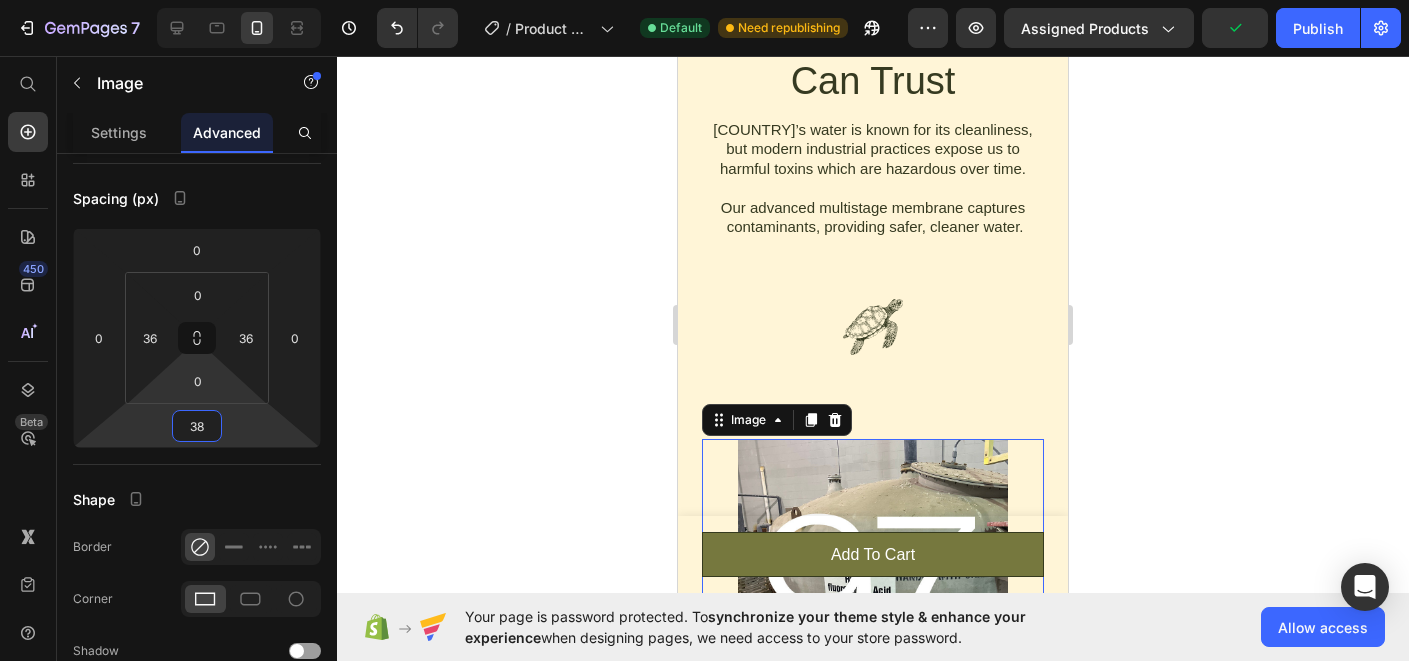 type on "36" 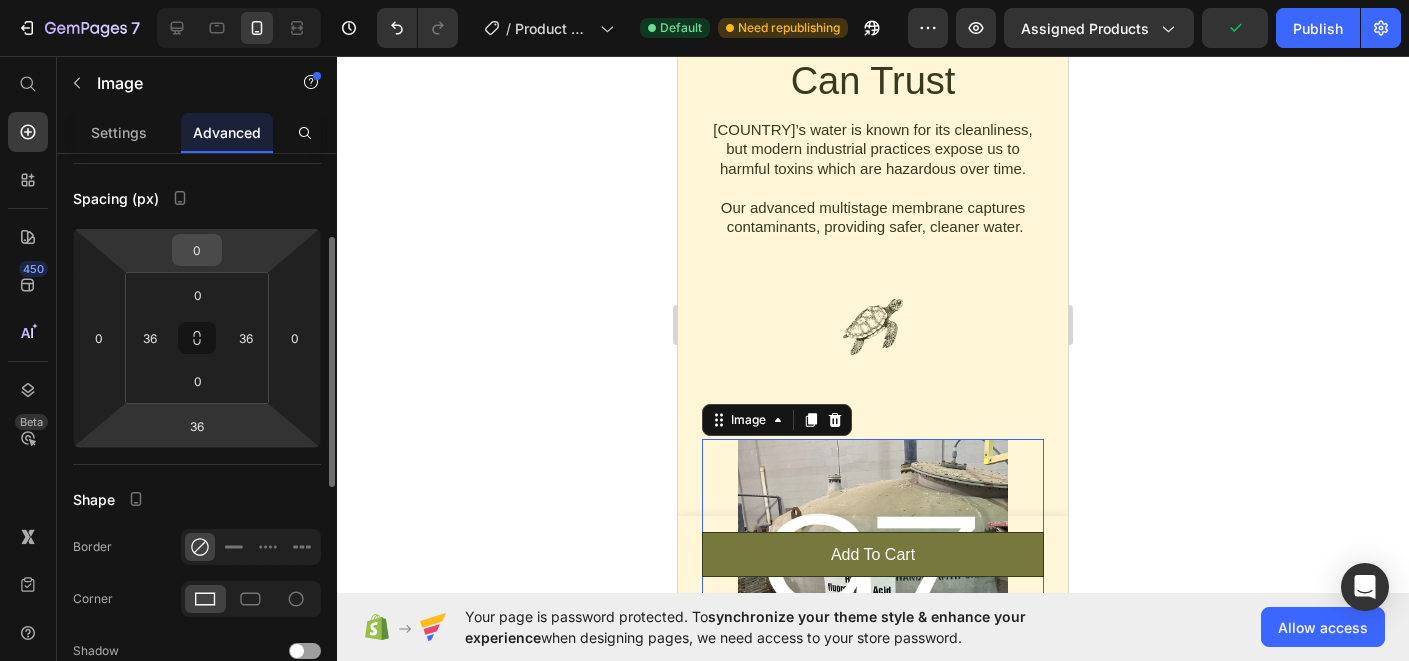 drag, startPoint x: 198, startPoint y: 272, endPoint x: 198, endPoint y: 261, distance: 11 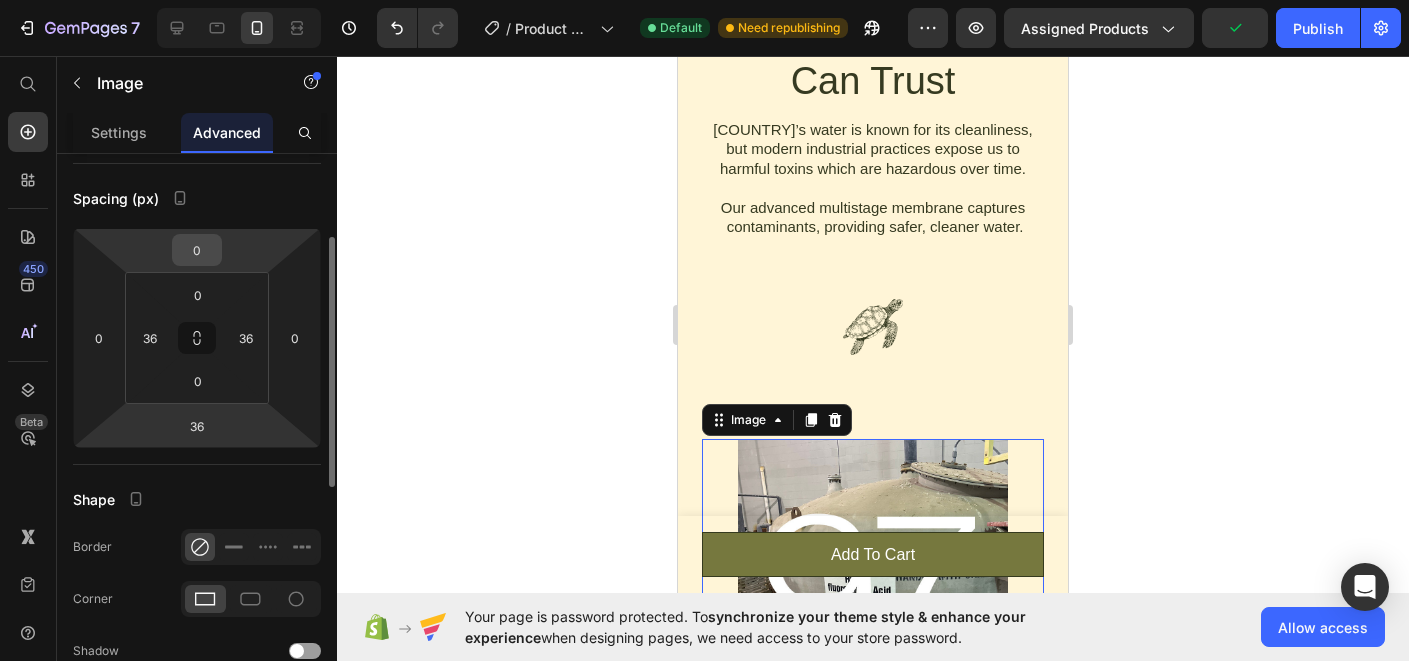 click on "0 0 36 0 0 36 0 36" 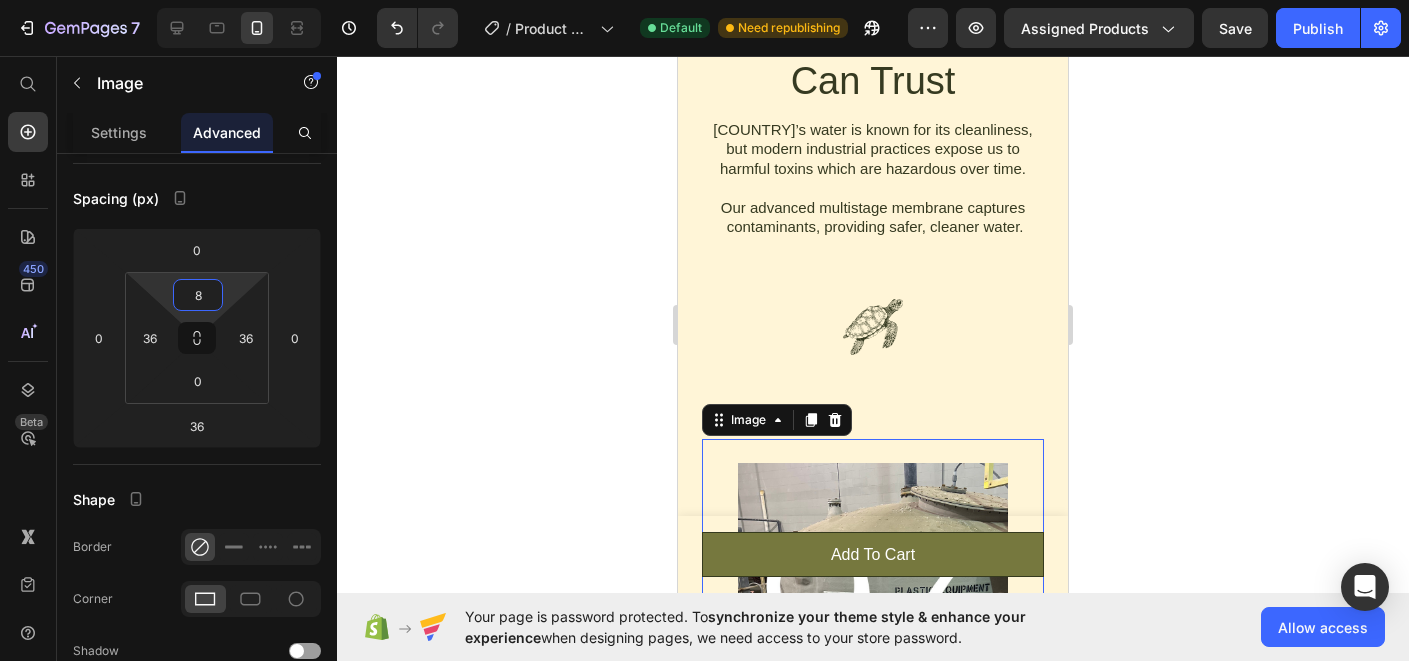 type on "0" 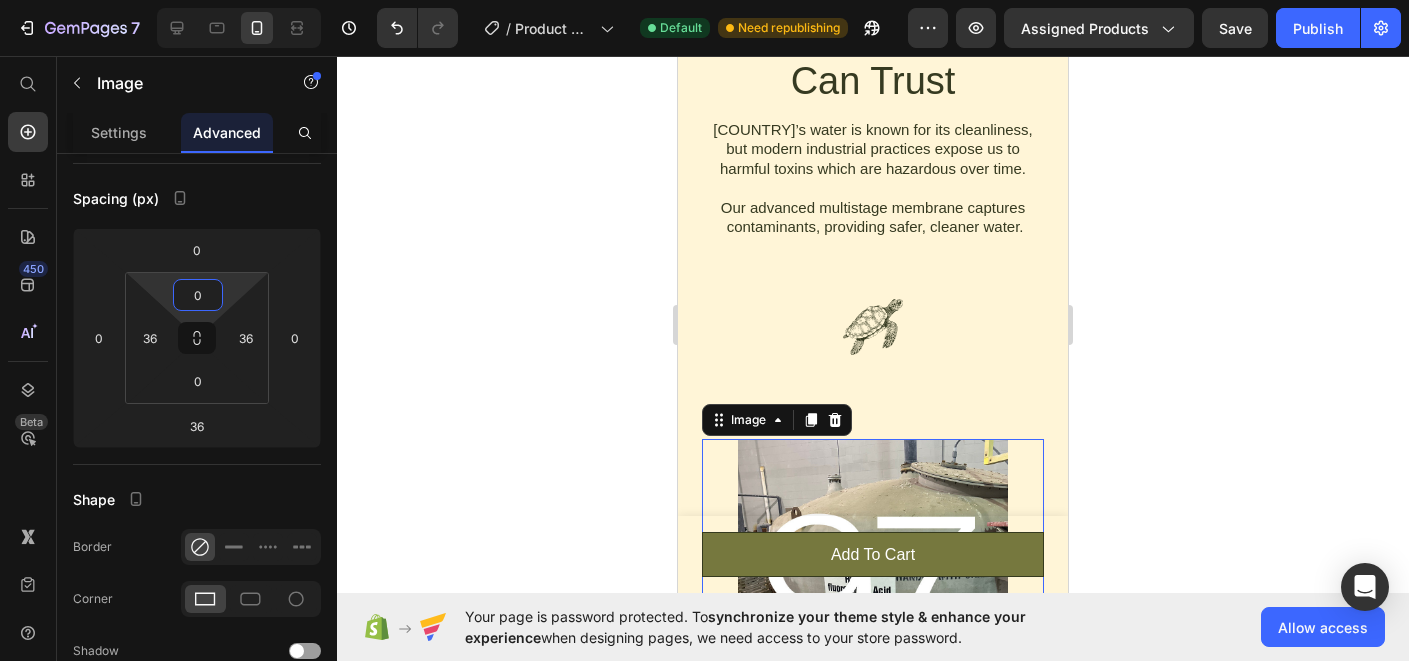 drag, startPoint x: 199, startPoint y: 277, endPoint x: 200, endPoint y: 301, distance: 24.020824 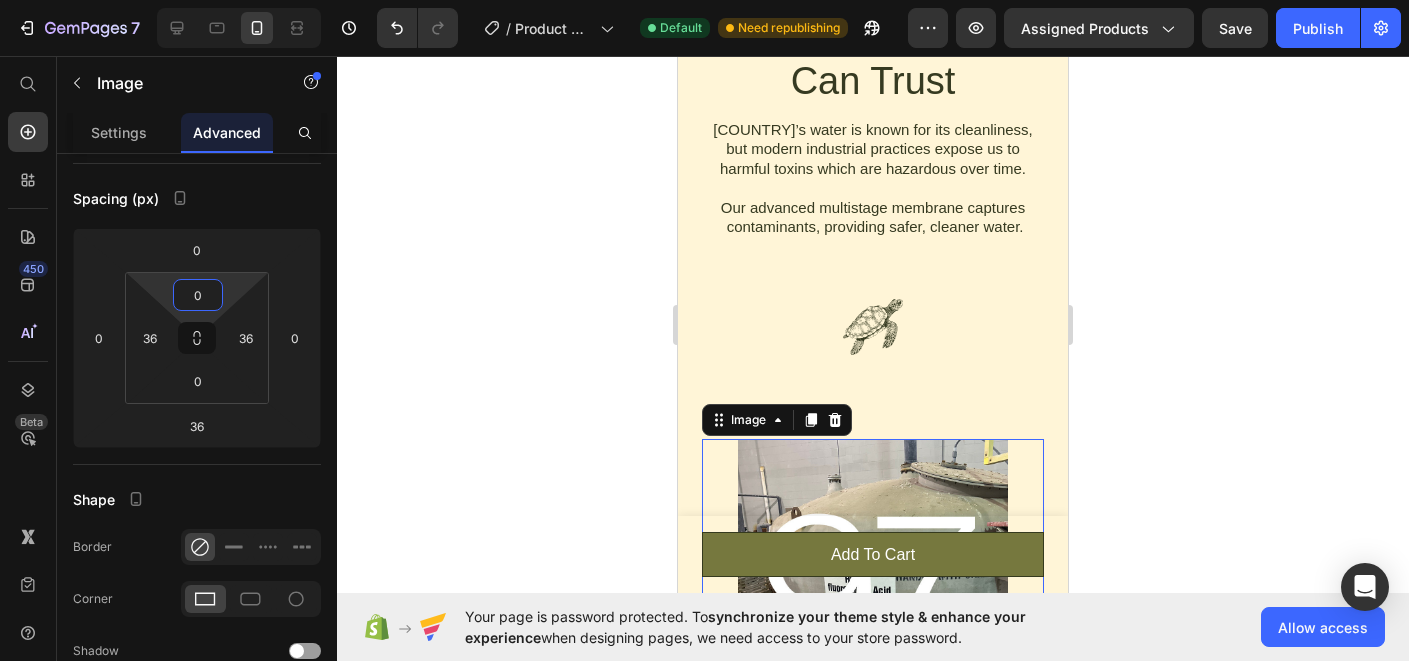 scroll, scrollTop: 2883, scrollLeft: 0, axis: vertical 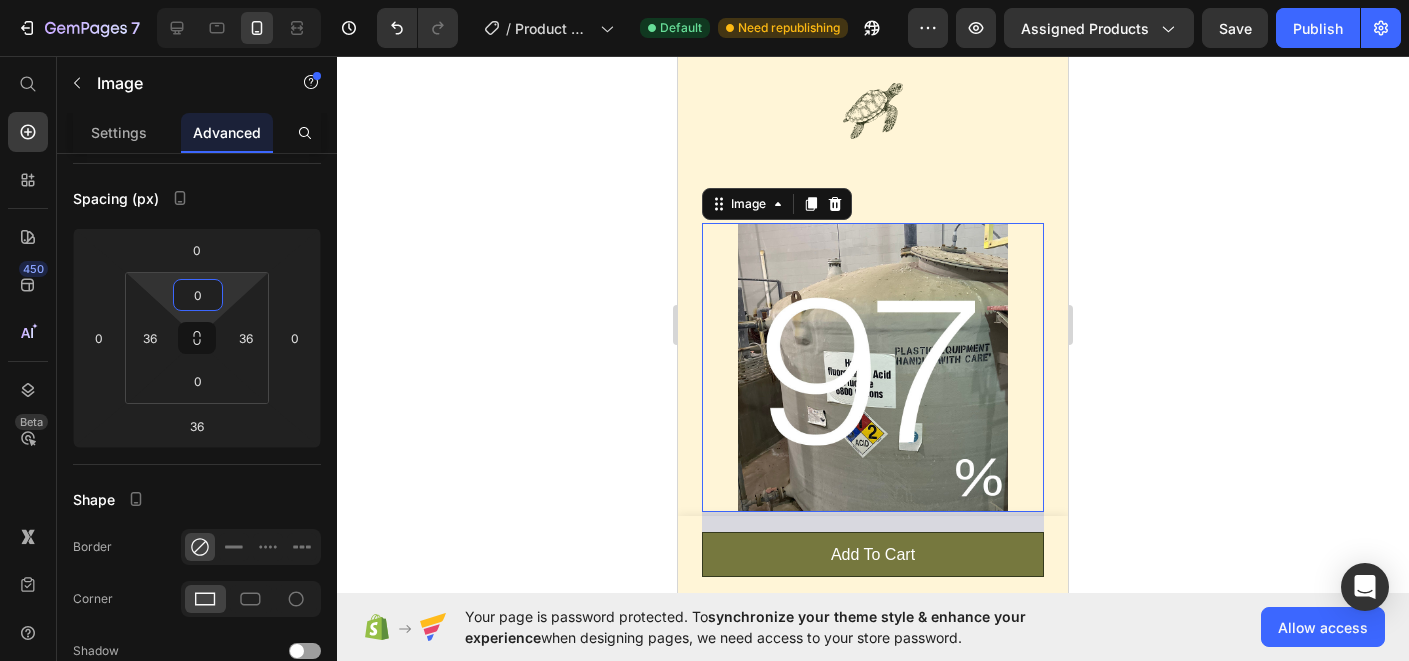 click 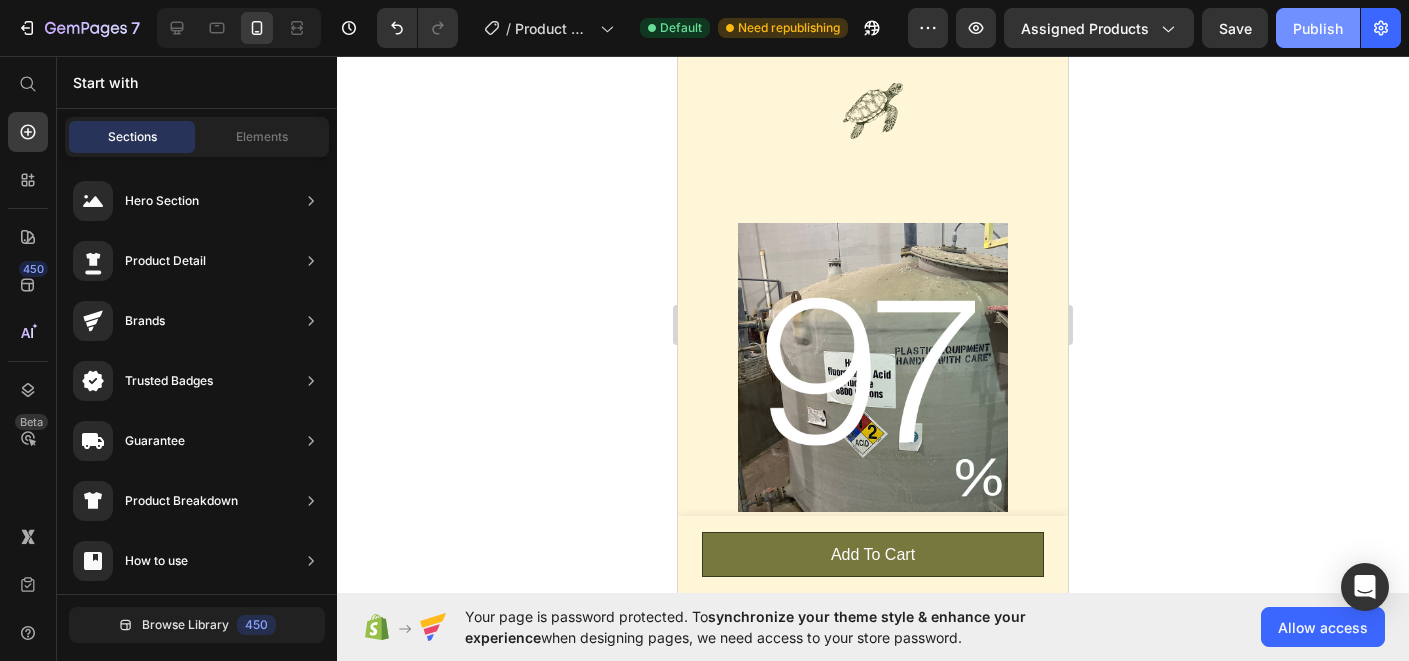 click on "Publish" at bounding box center (1318, 28) 